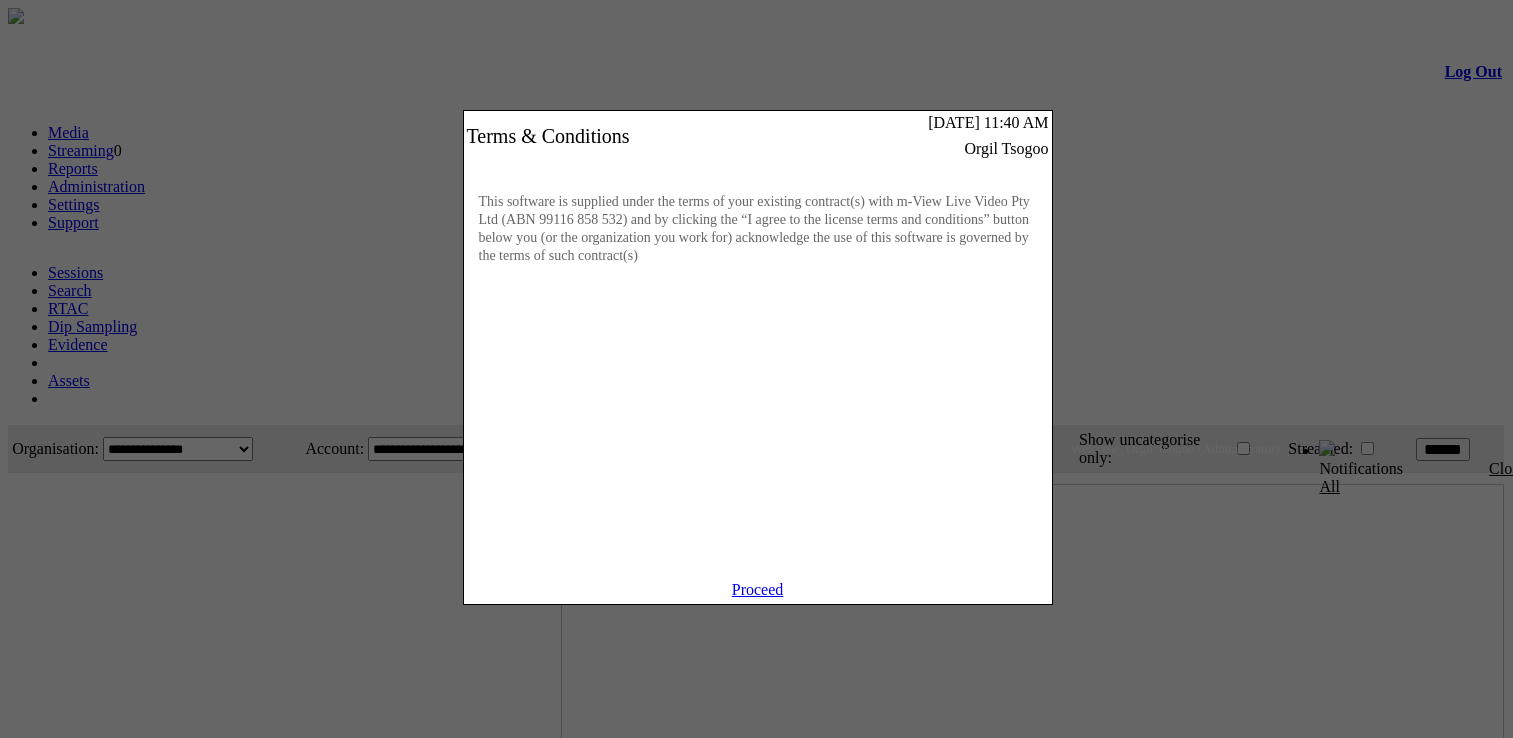 scroll, scrollTop: 0, scrollLeft: 0, axis: both 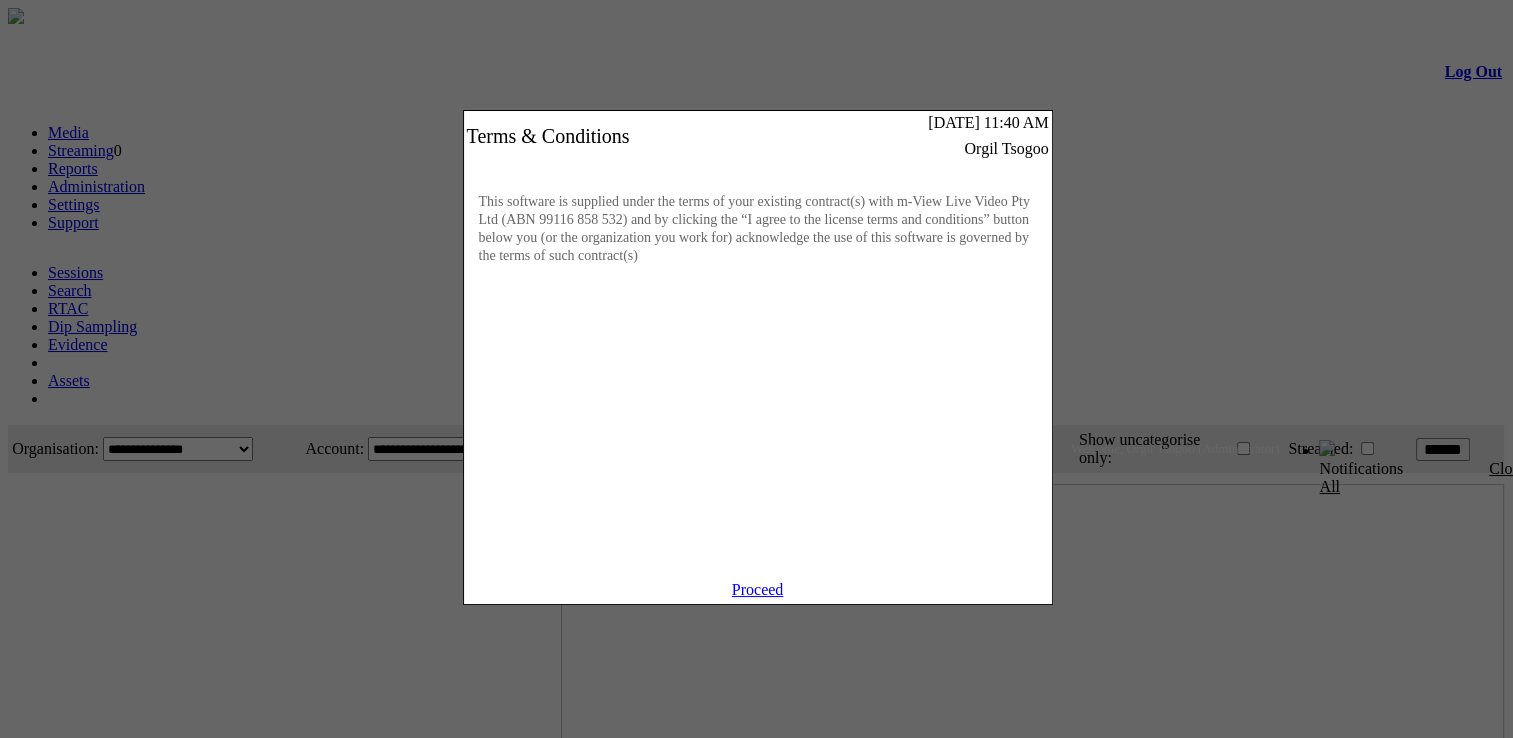 click on "Proceed" at bounding box center (758, 589) 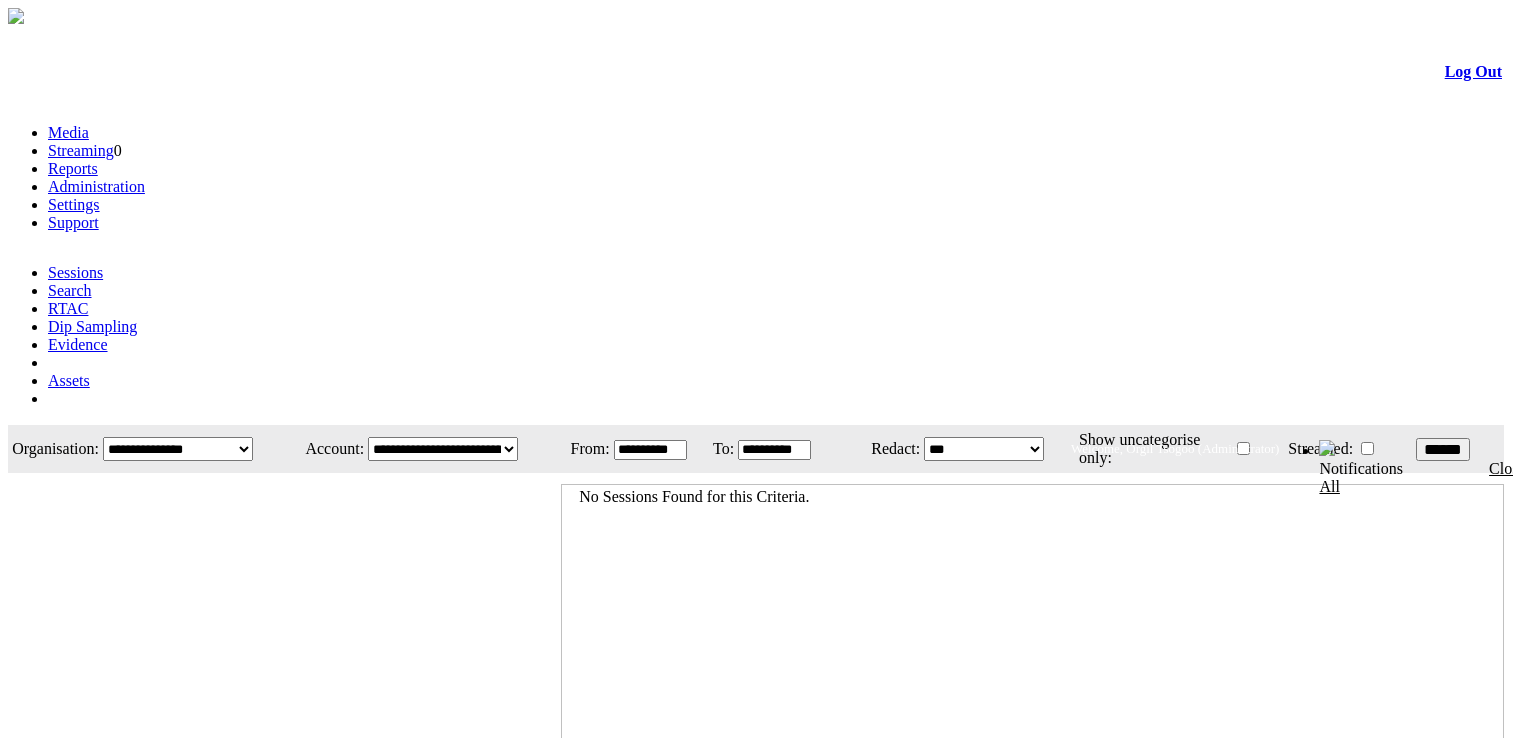 scroll, scrollTop: 0, scrollLeft: 0, axis: both 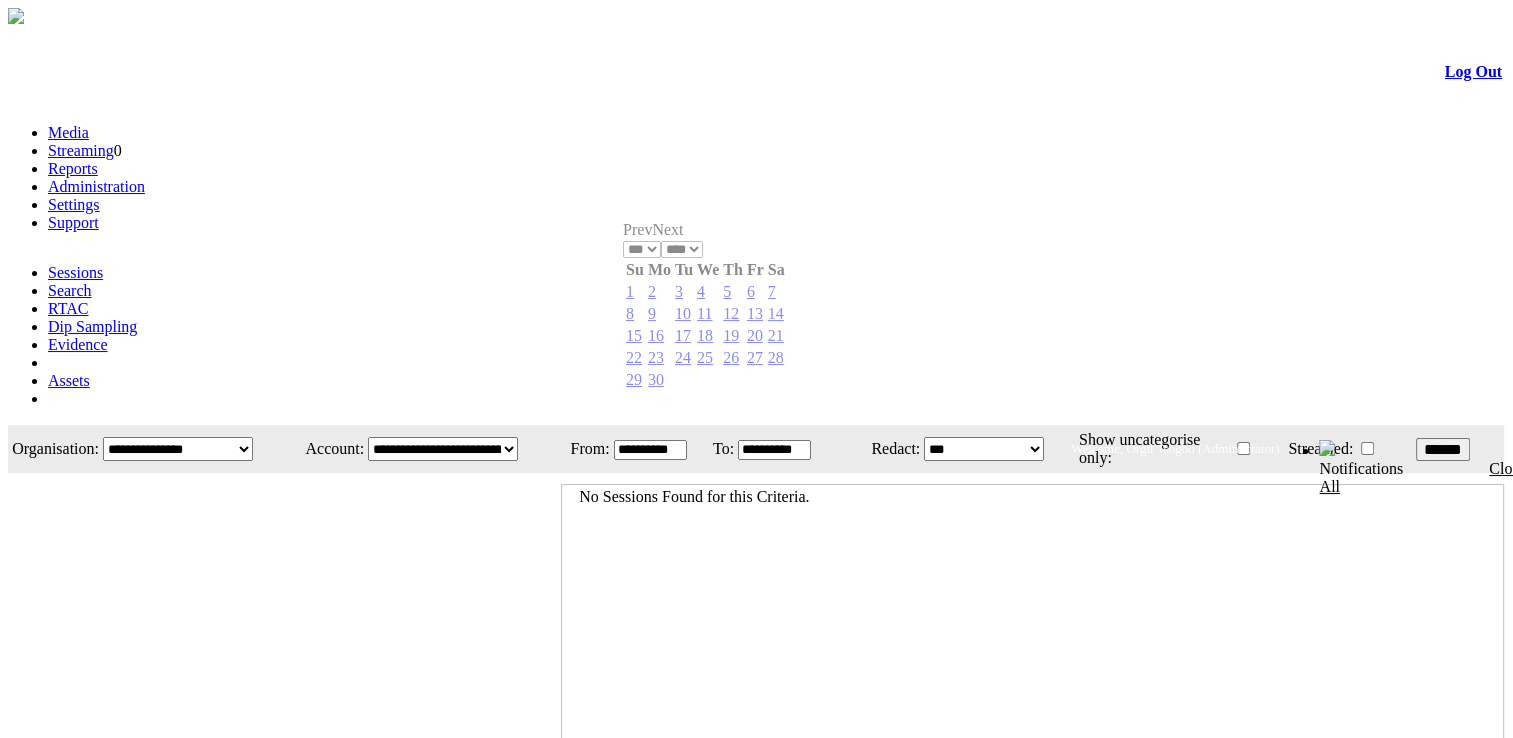 click on "**********" at bounding box center [650, 450] 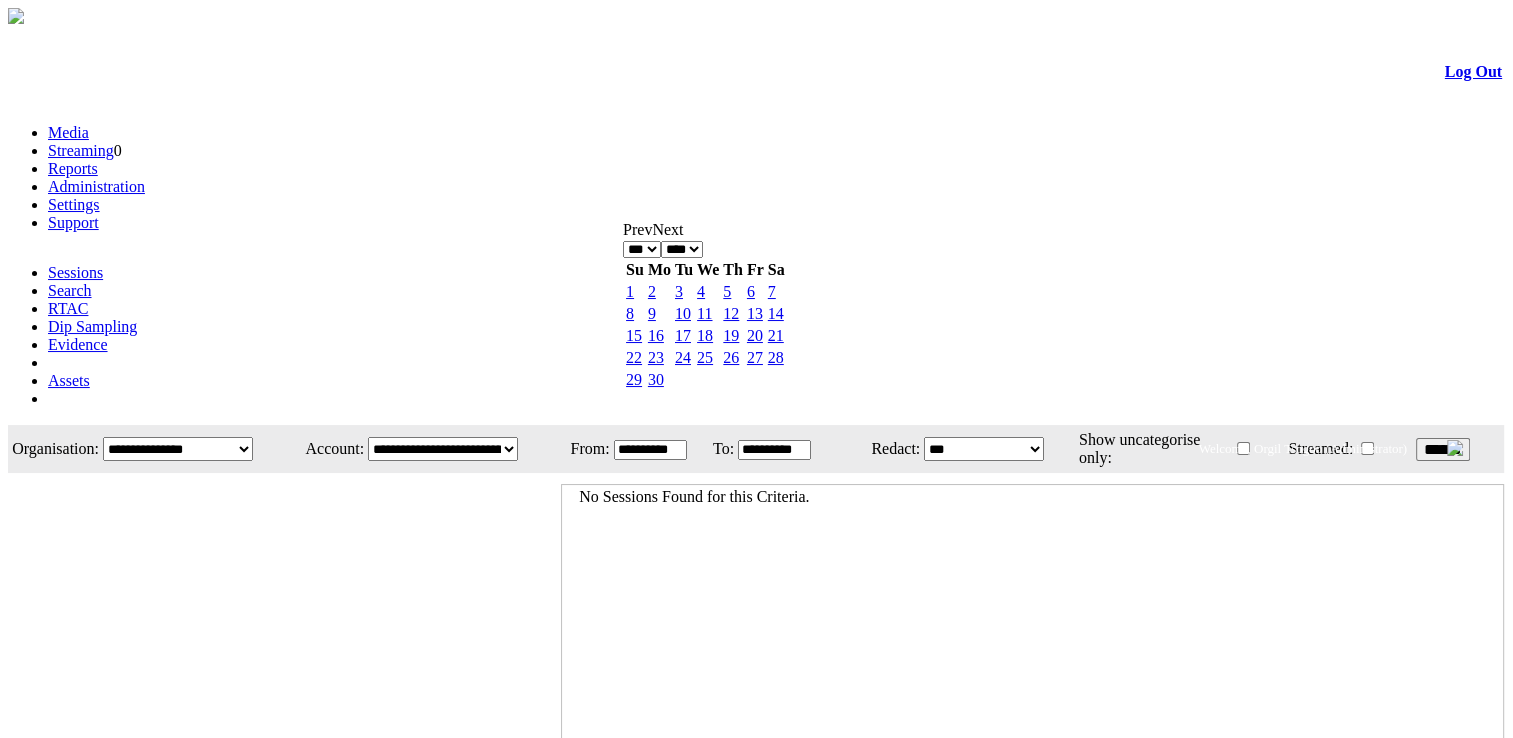 click on "*** *** *** *** *** *** ***" at bounding box center [642, 249] 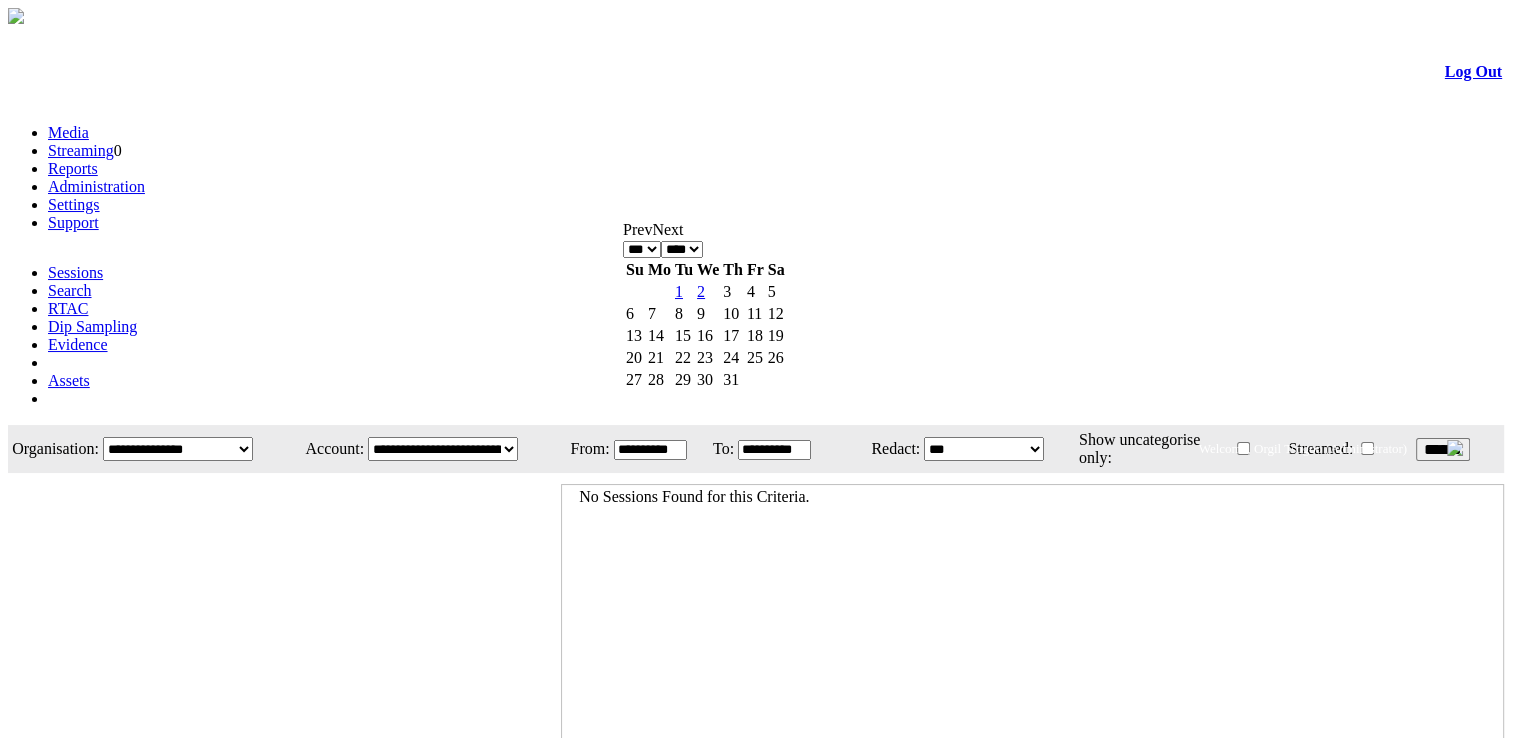 click on "2" at bounding box center [701, 291] 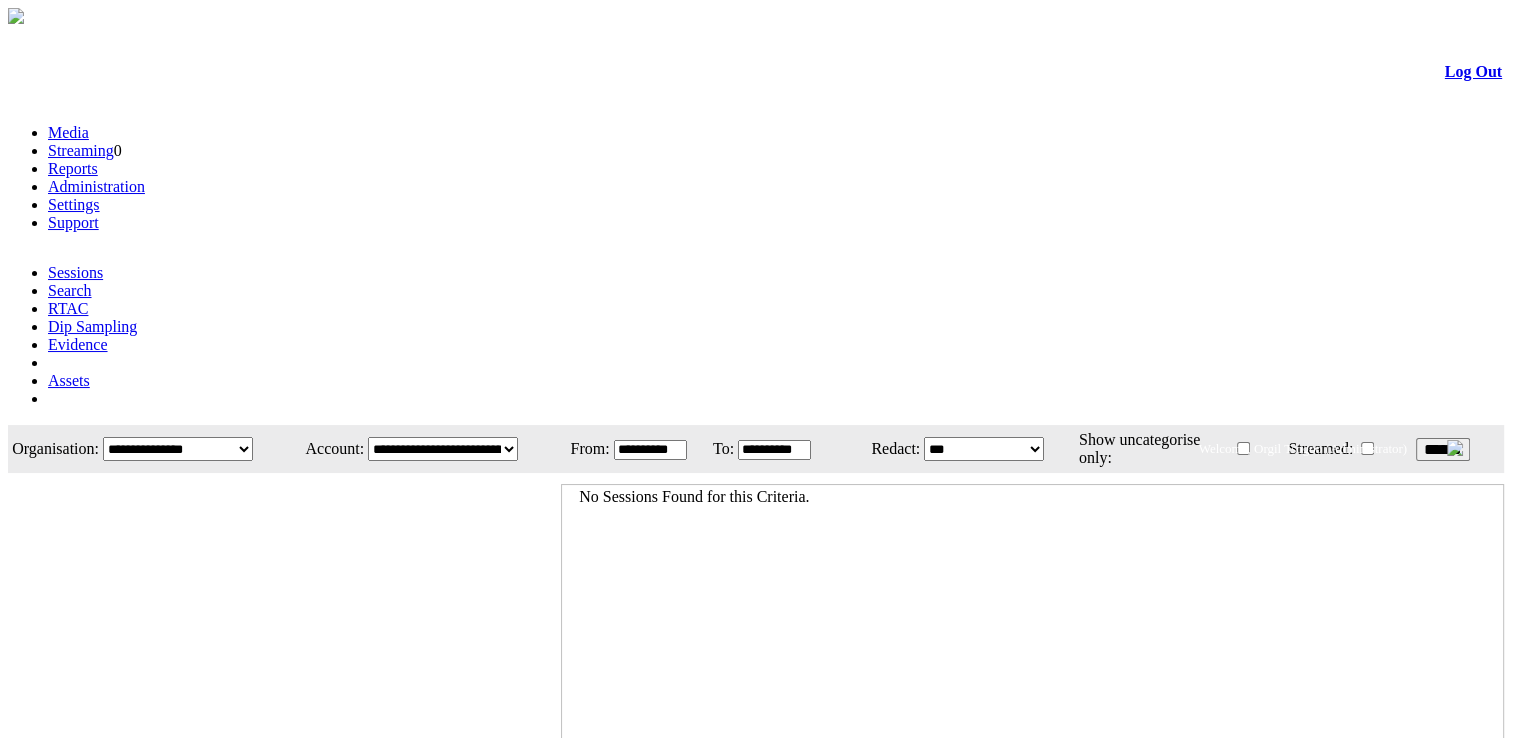 click on "******" at bounding box center [1443, 449] 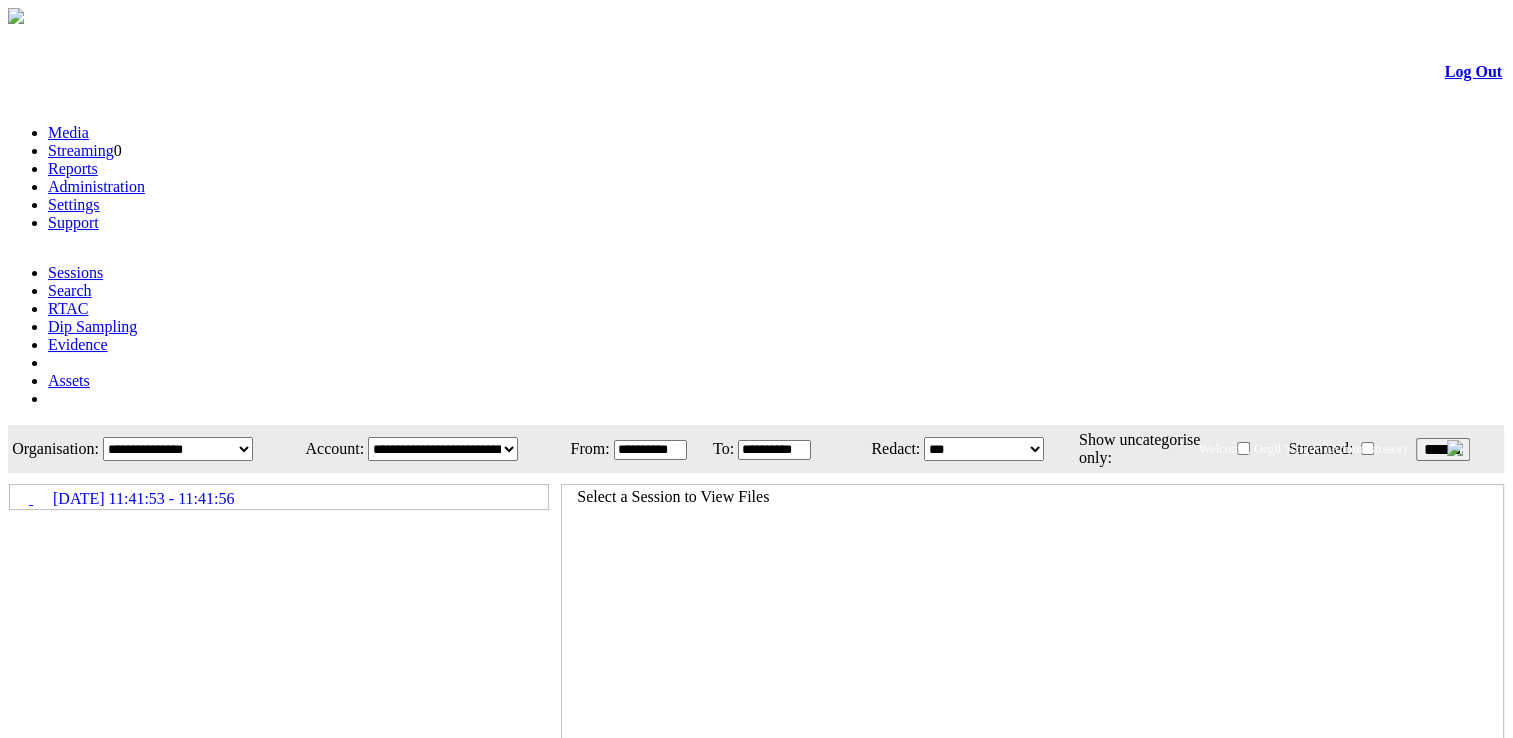 click on "02/07/2025 11:41:53 - 11:41:56" at bounding box center [279, 497] 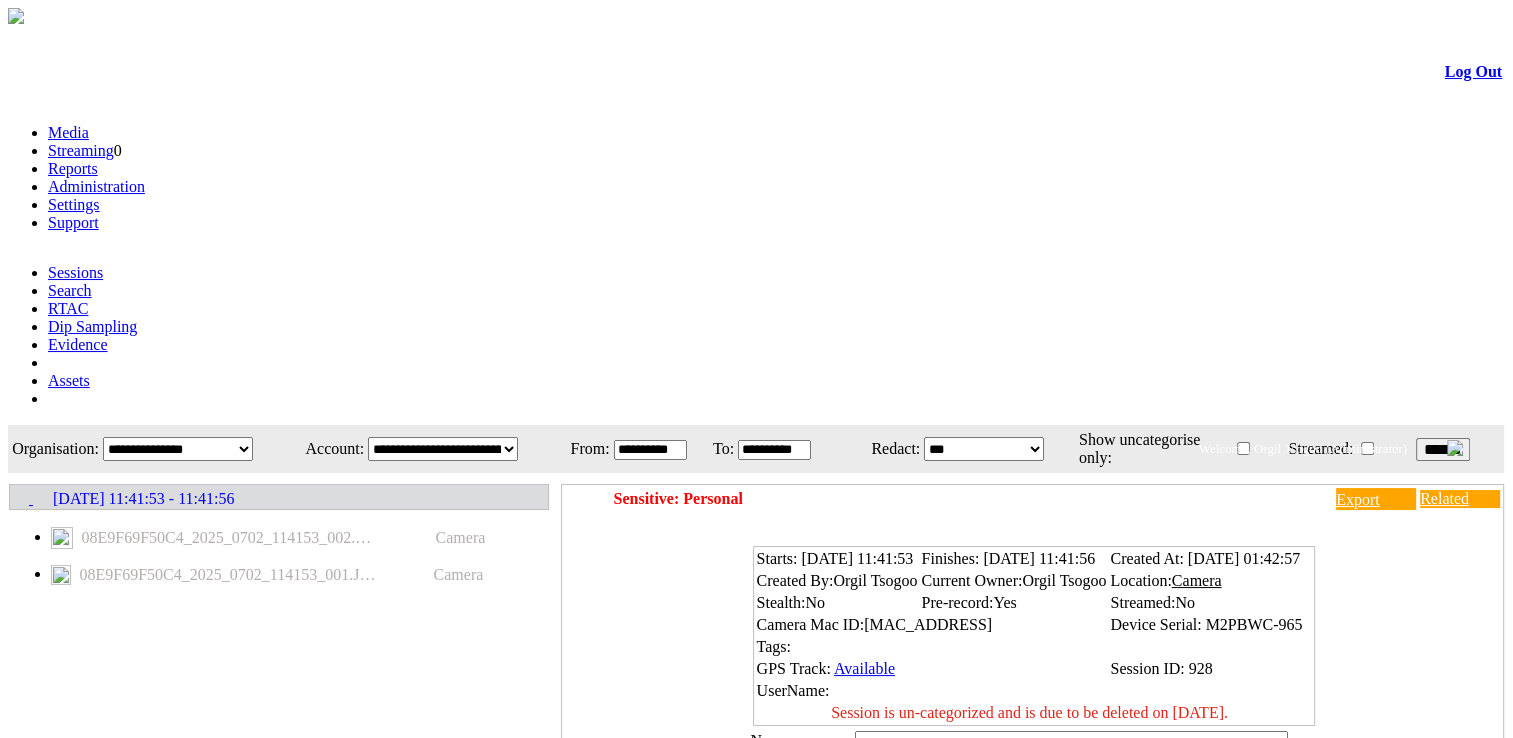 click on "******" at bounding box center [1443, 449] 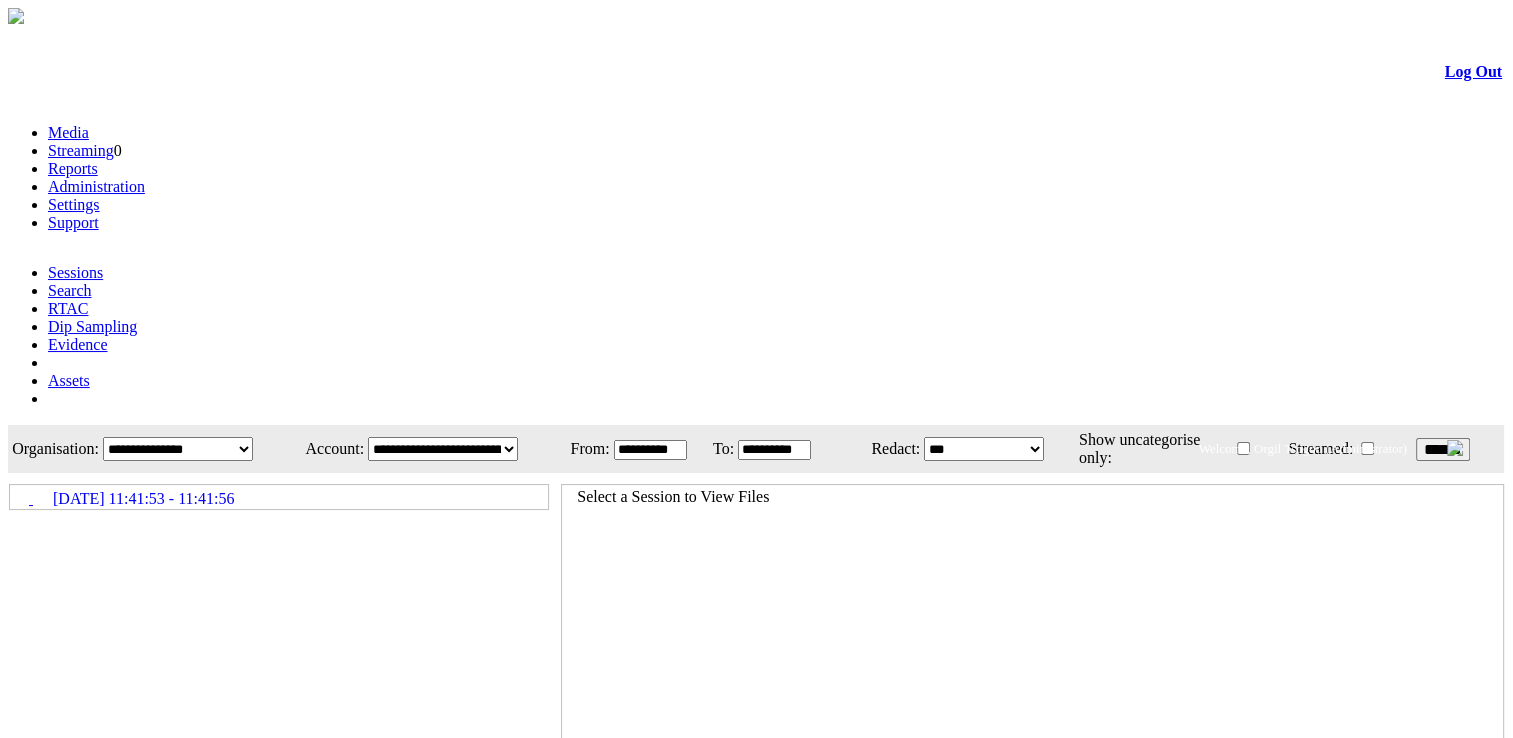 click on "02/07/2025 11:41:53 - 11:41:56" at bounding box center (279, 497) 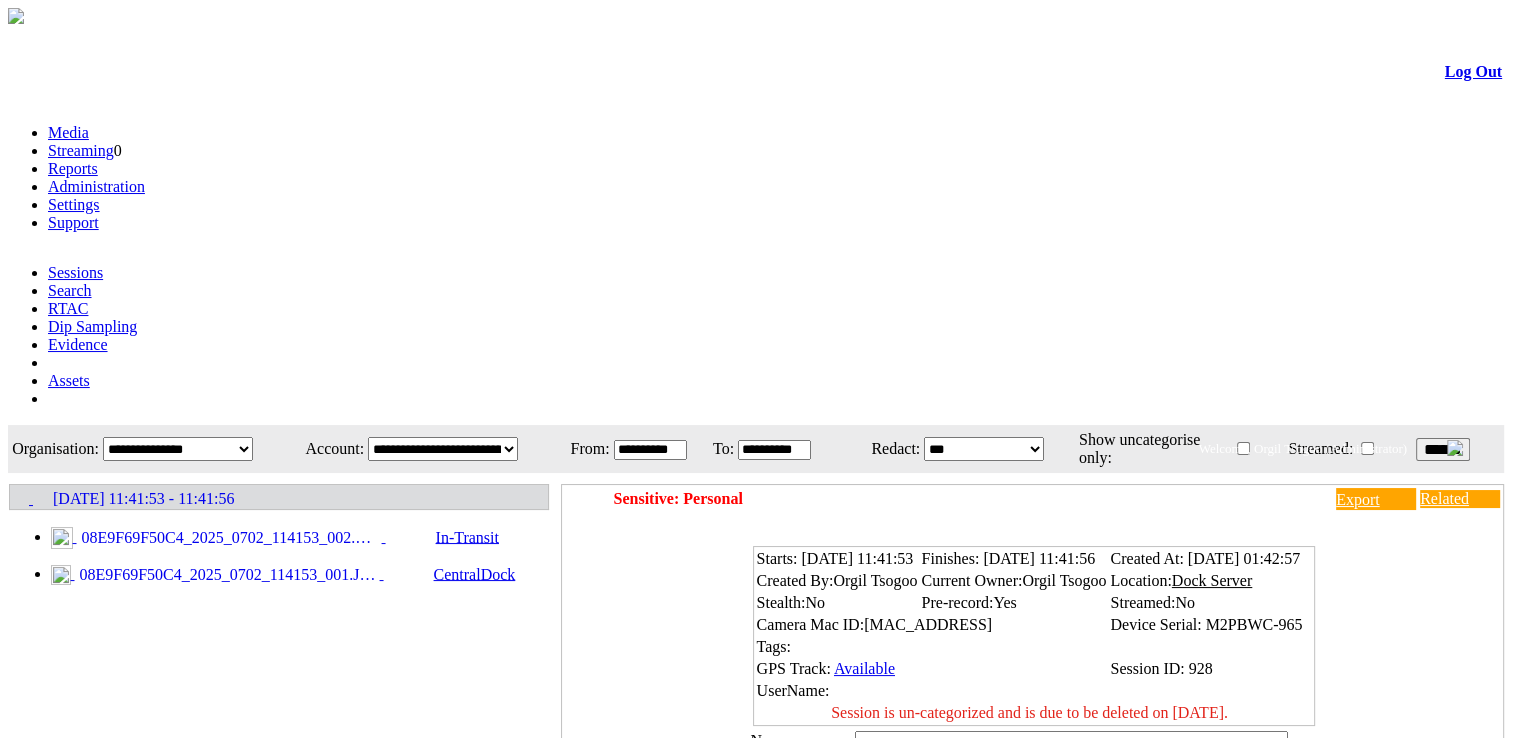 click on "08E9F69F50C4_2025_0702_114153_002.MP4
In-Transit" at bounding box center [299, 538] 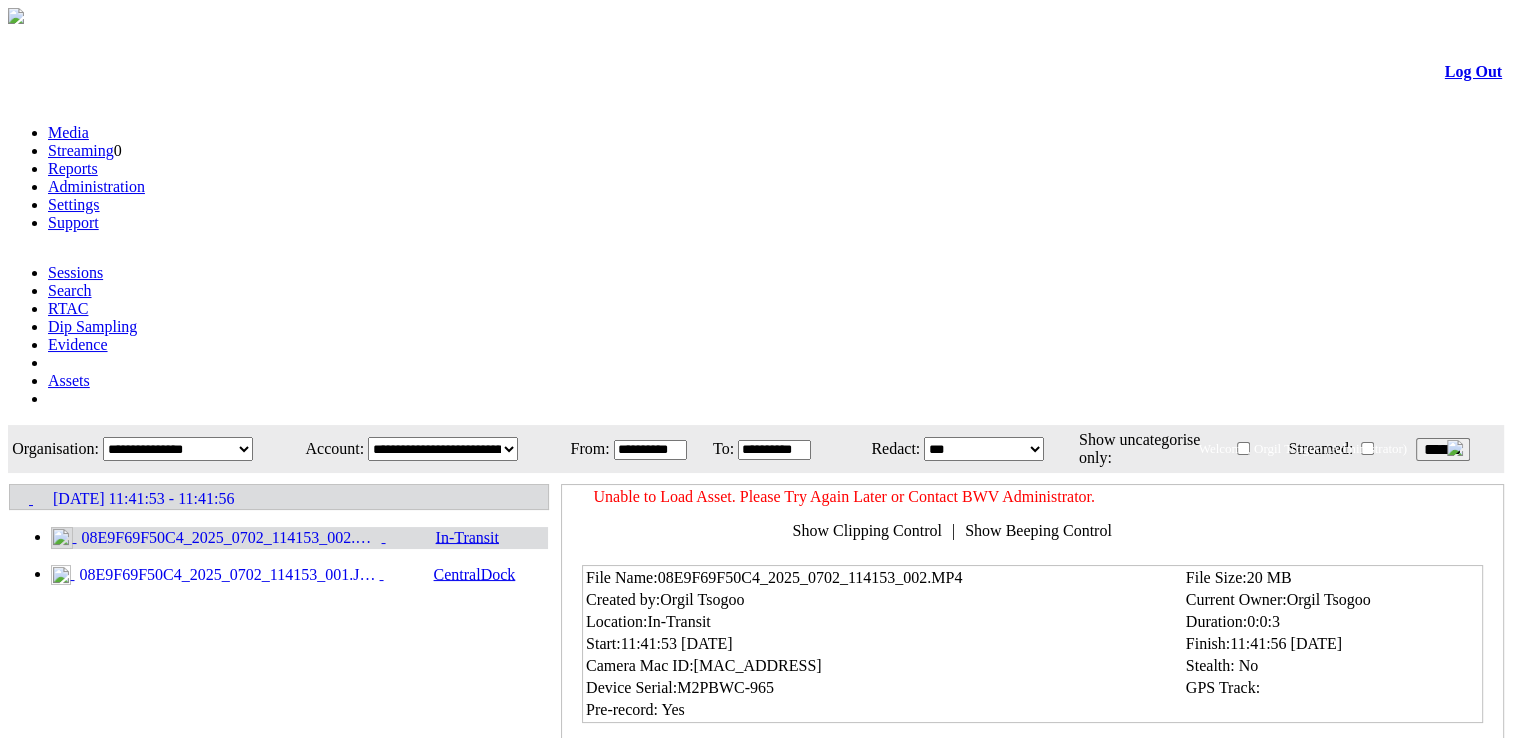 click on "******" at bounding box center (1443, 449) 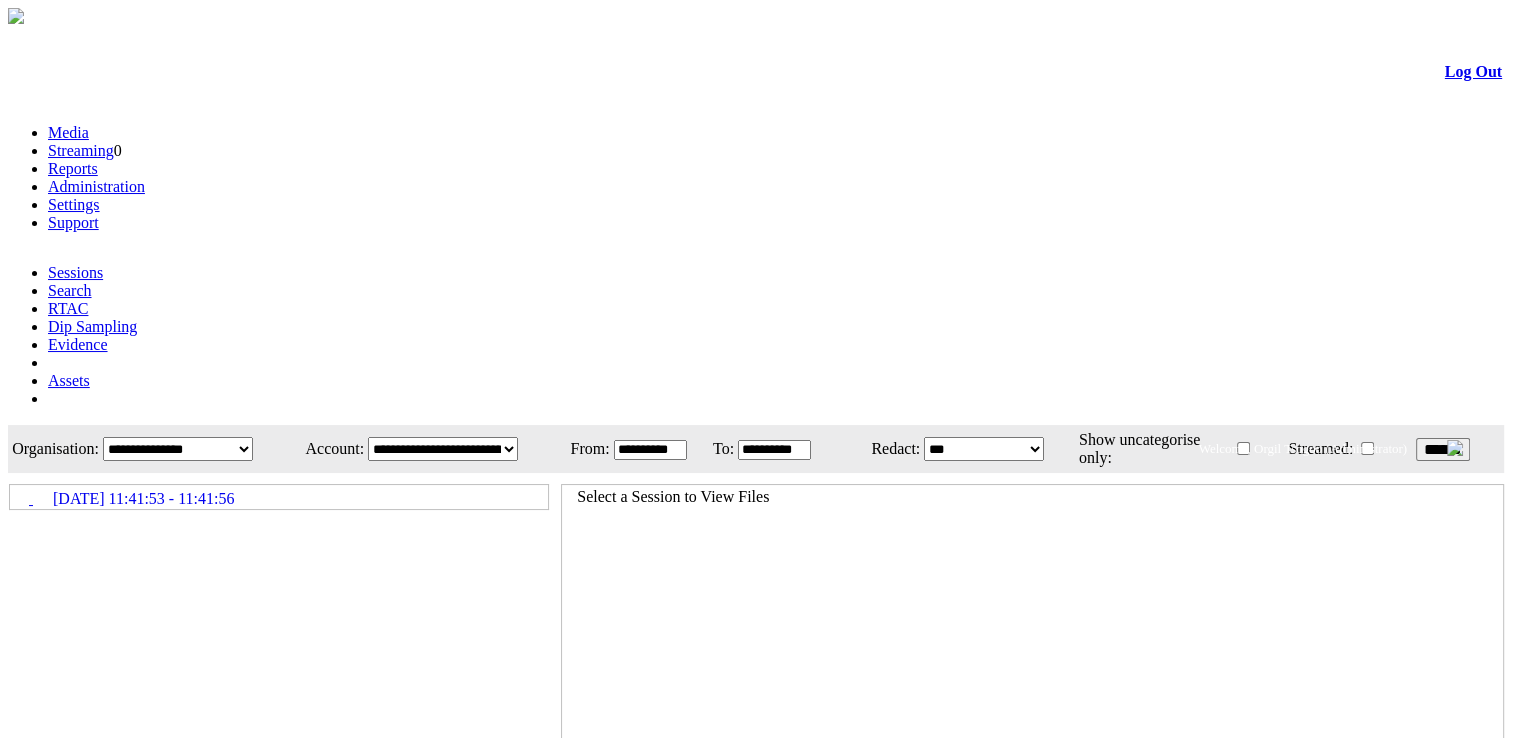 click on "02/07/2025 11:41:53 - 11:41:56" at bounding box center (143, 499) 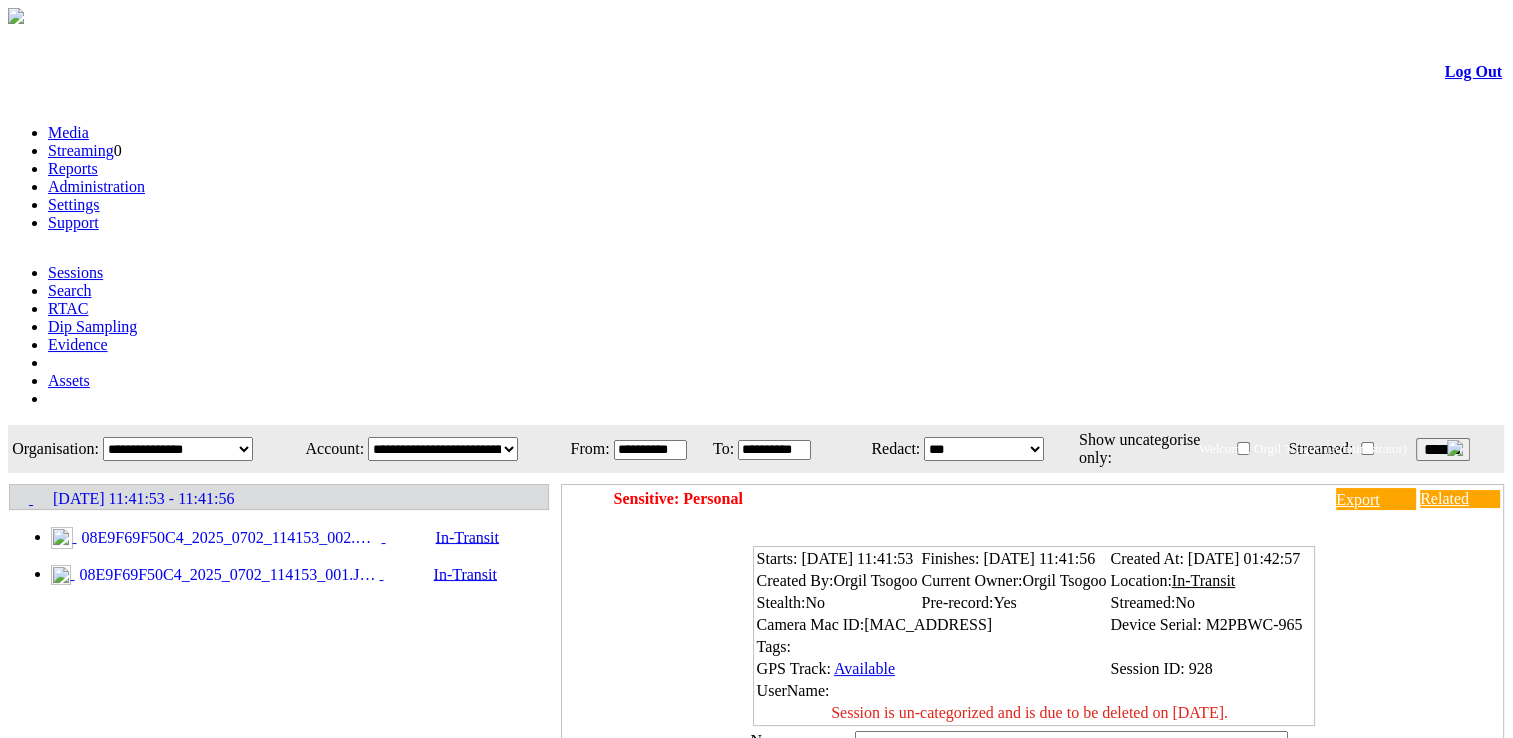click on "08E9F69F50C4_2025_0702_114153_002.MP4" at bounding box center [229, 538] 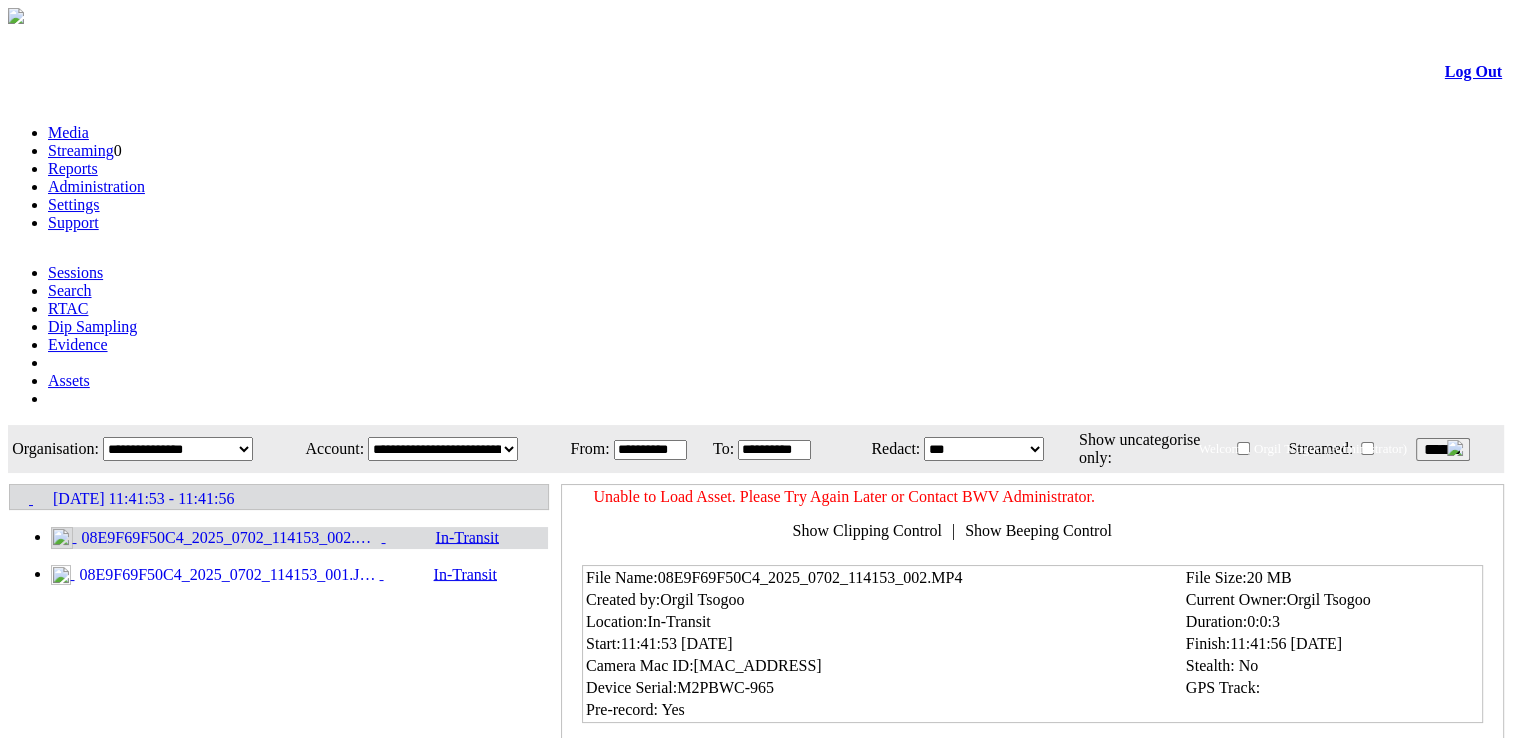 click on "******" at bounding box center (1443, 449) 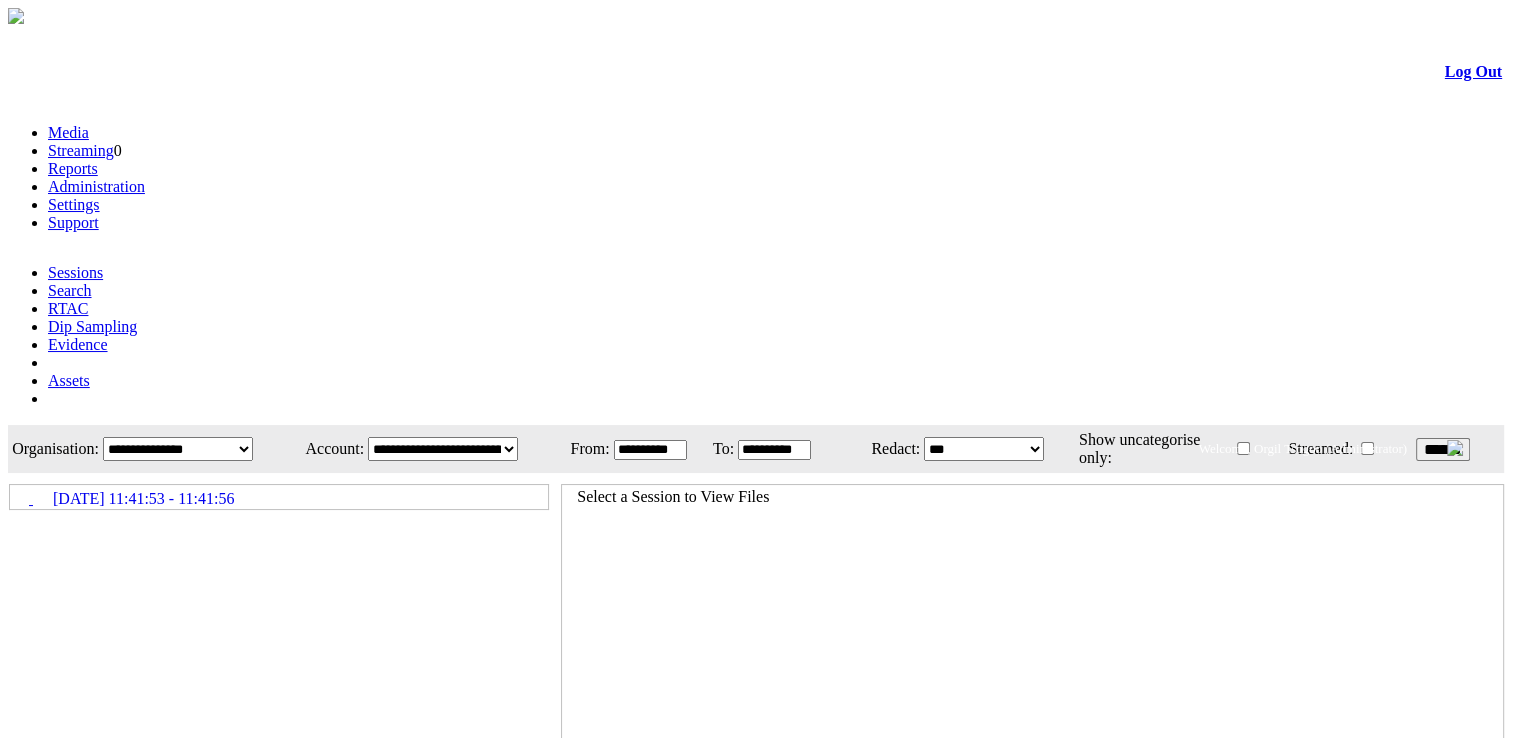 click on "02/07/2025 11:41:53 - 11:41:56" at bounding box center (143, 499) 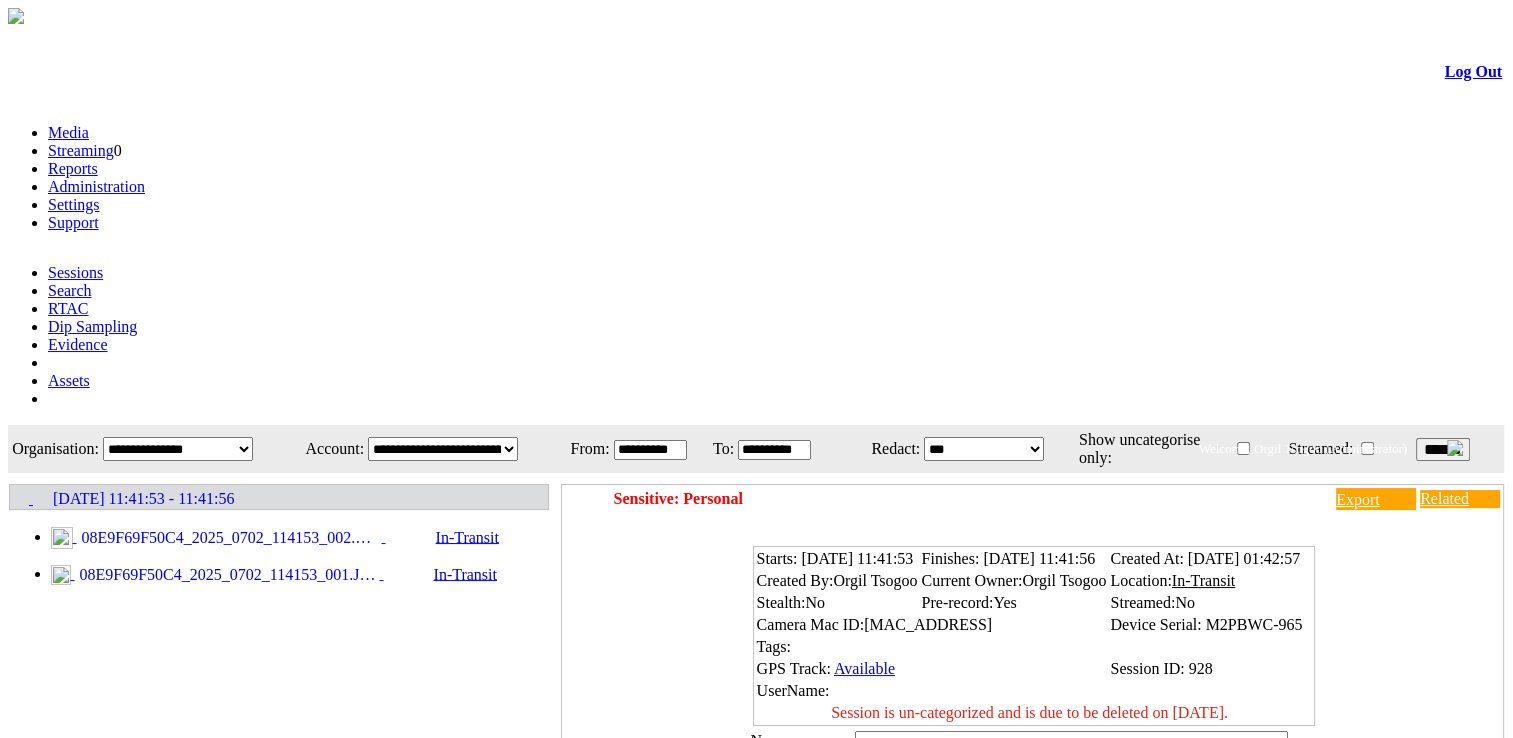 click on "08E9F69F50C4_2025_0702_114153_002.MP4" at bounding box center (229, 538) 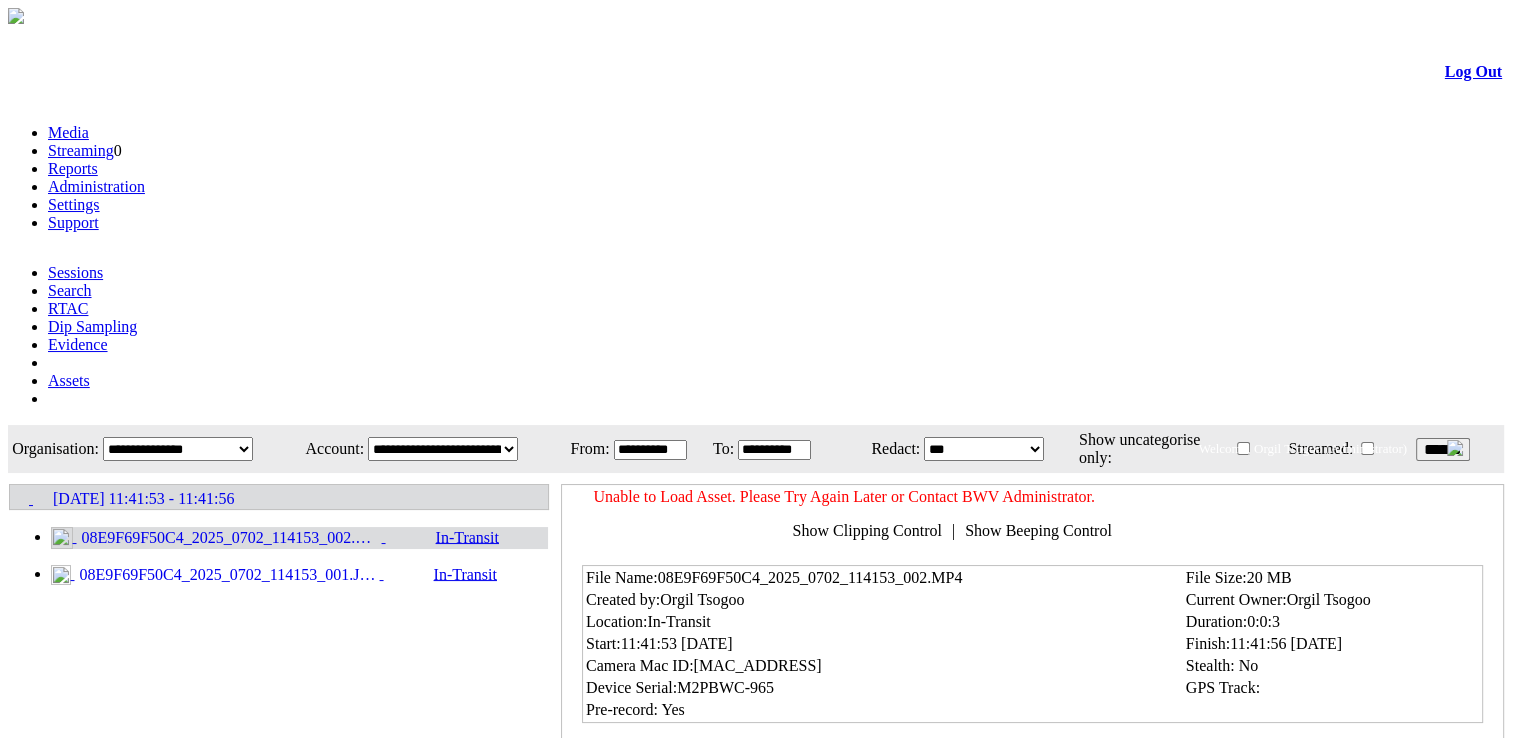 click on "******" at bounding box center (1443, 449) 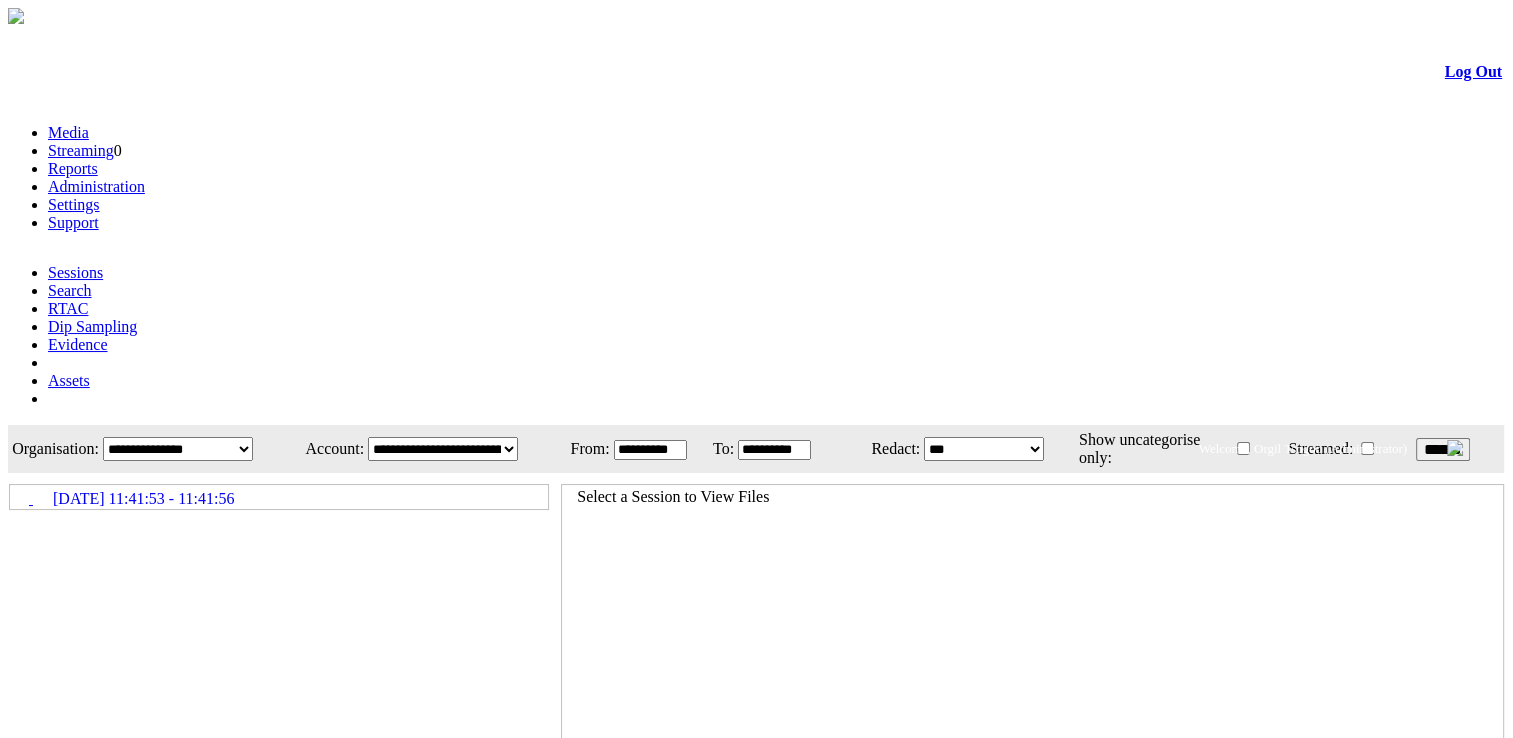 click on "02/07/2025 11:41:53 - 11:41:56" at bounding box center [143, 499] 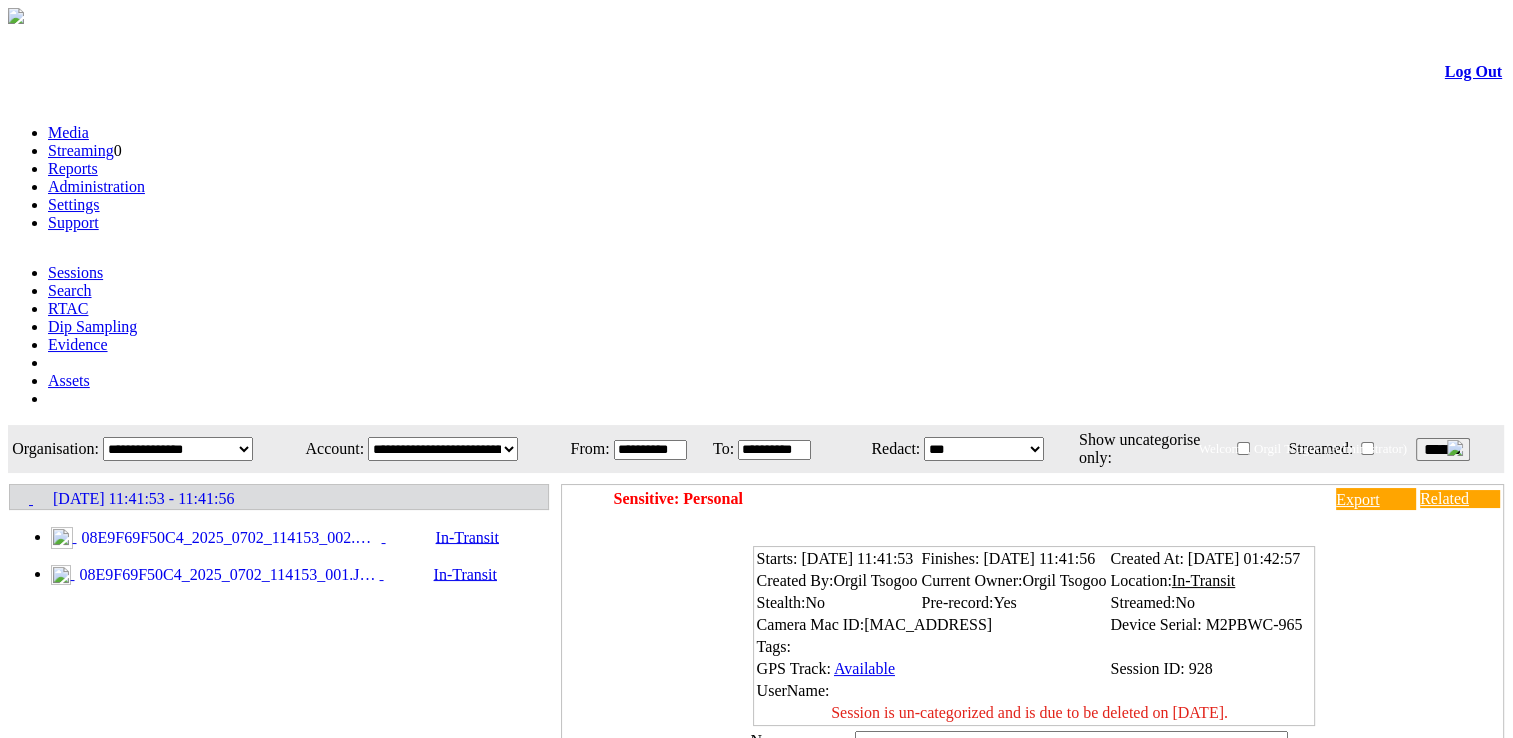 click on "08E9F69F50C4_2025_0702_114153_002.MP4" at bounding box center (229, 538) 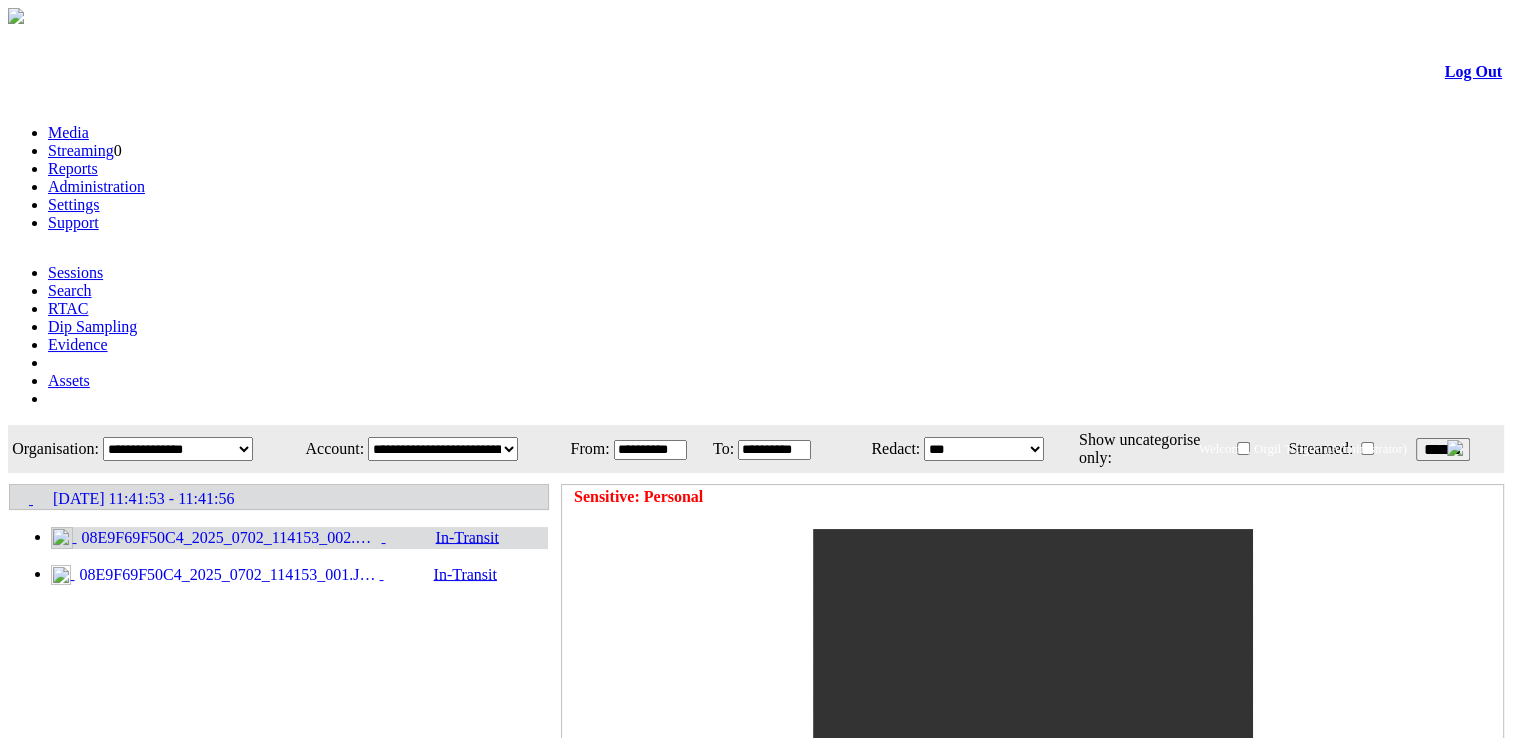 click on "******" at bounding box center [1443, 449] 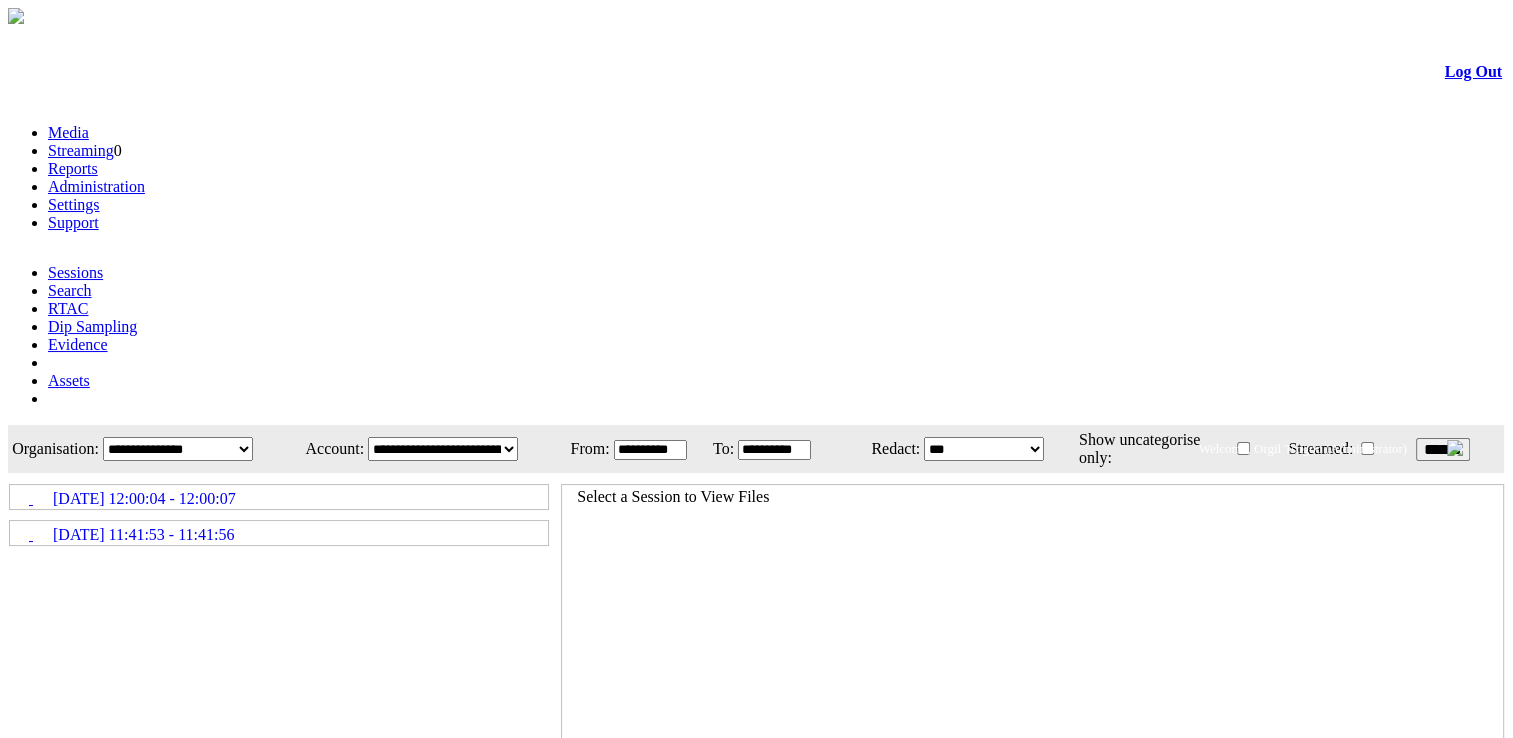 click on "******" at bounding box center (1443, 449) 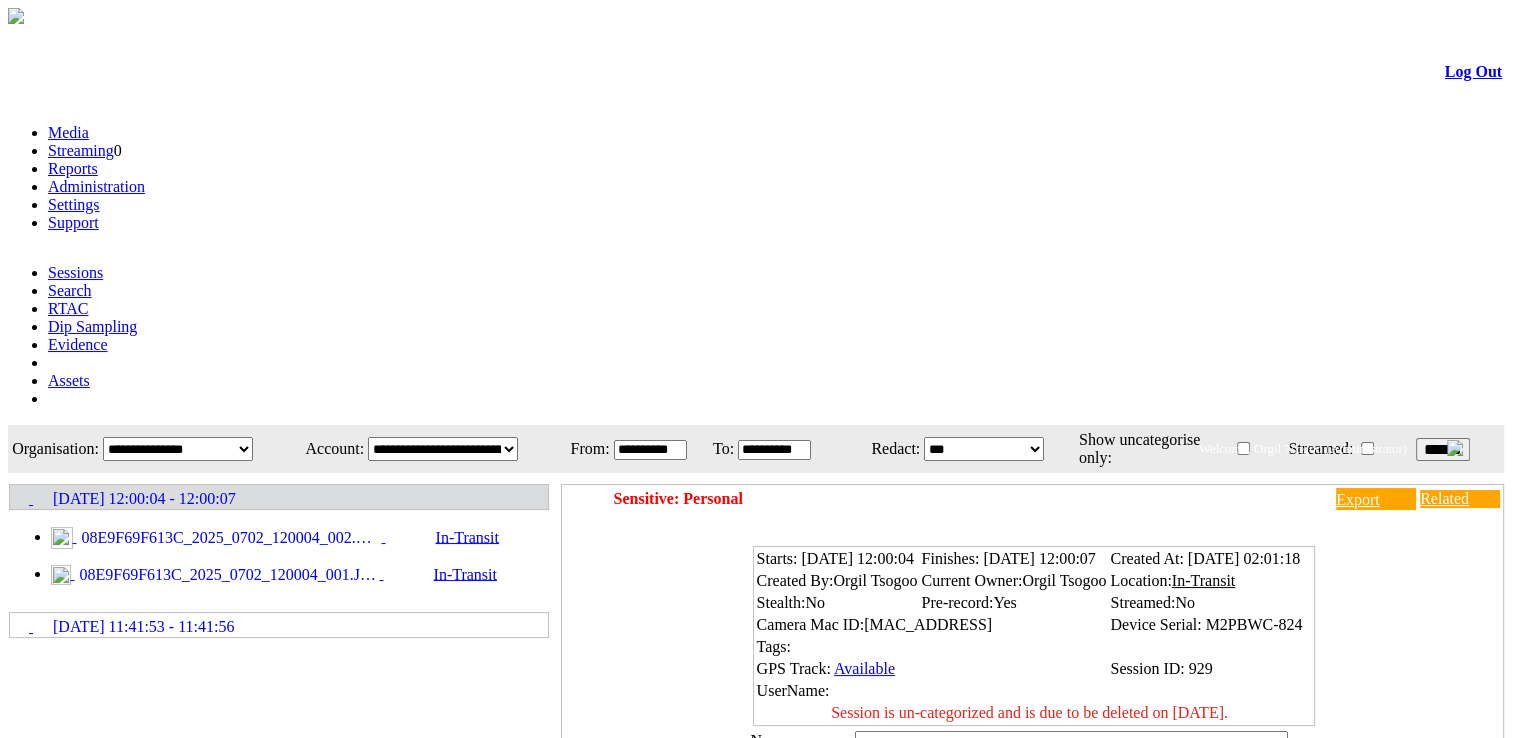 click on "08E9F69F613C_2025_0702_120004_002.MP4" at bounding box center (229, 538) 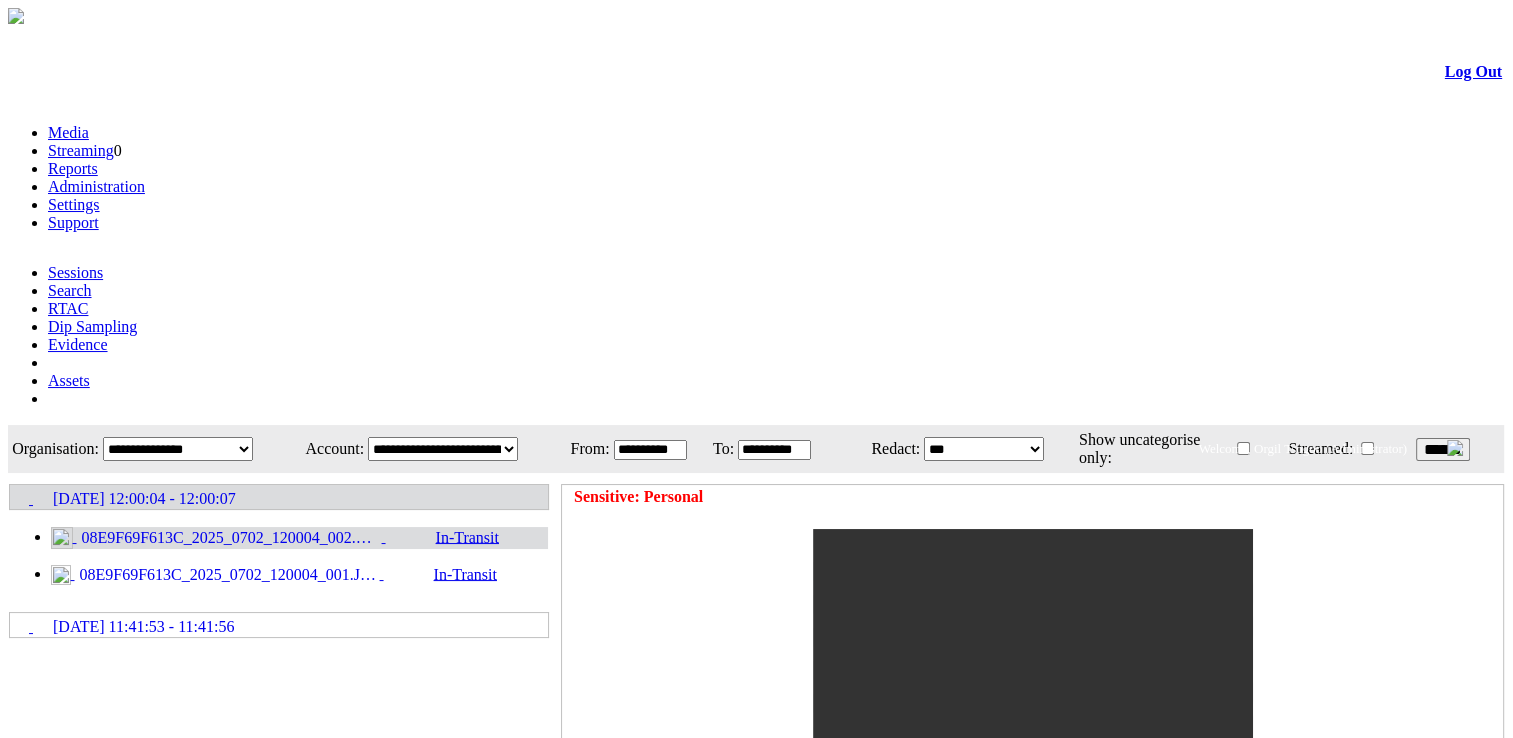 click on "08E9F69F613C_2025_0702_120004_001.JPG" at bounding box center [227, 575] 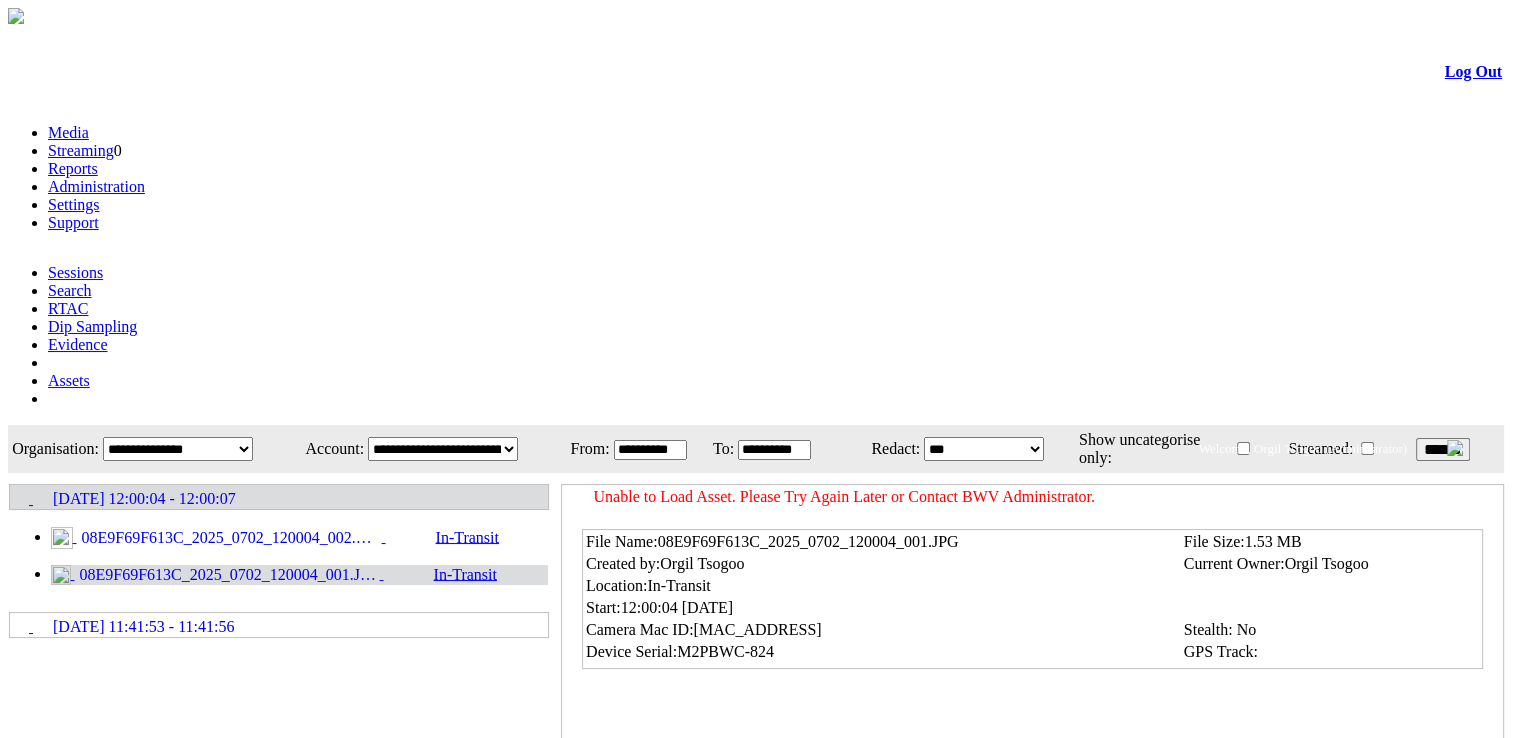 click on "******" at bounding box center [1443, 449] 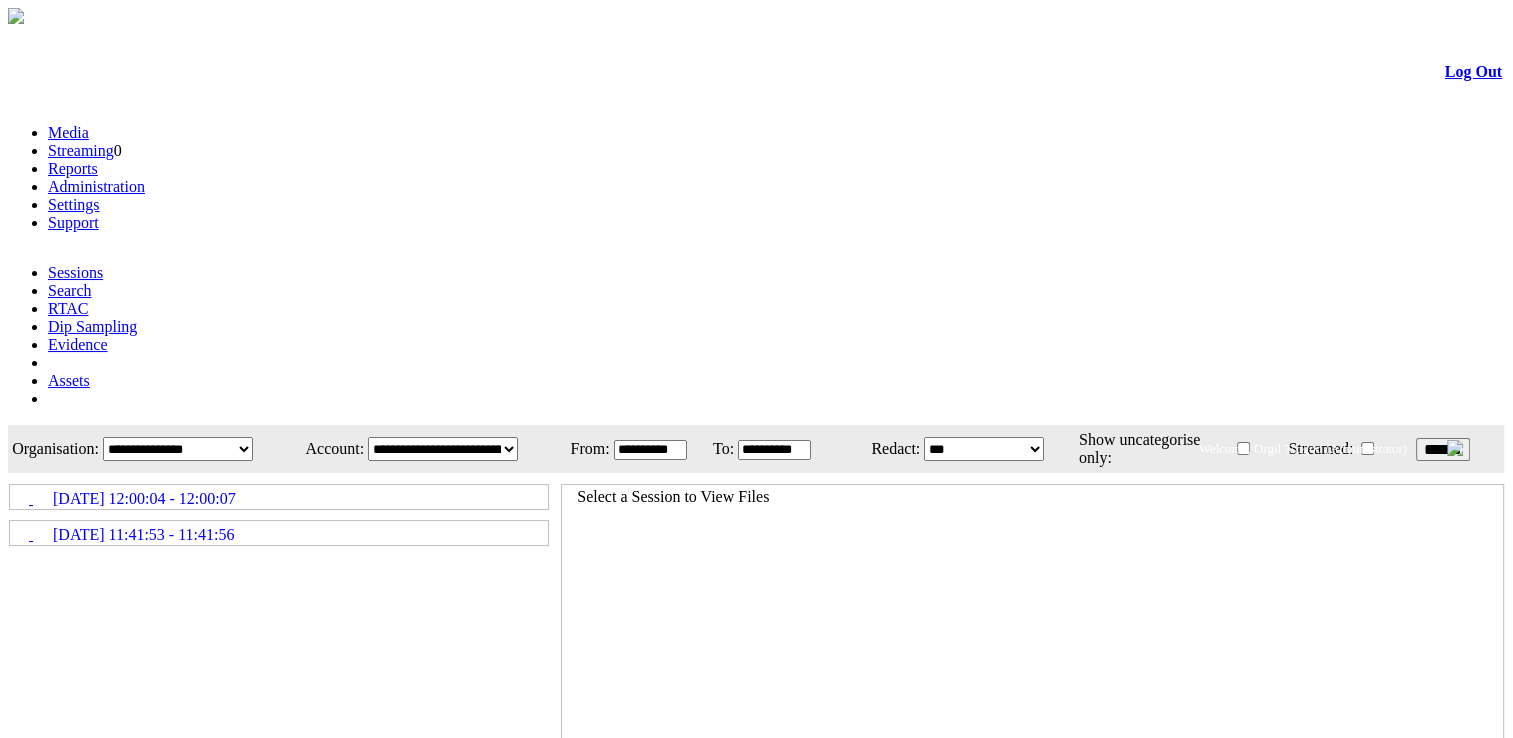 click on "02/07/2025 12:00:04 - 12:00:07" at bounding box center (144, 499) 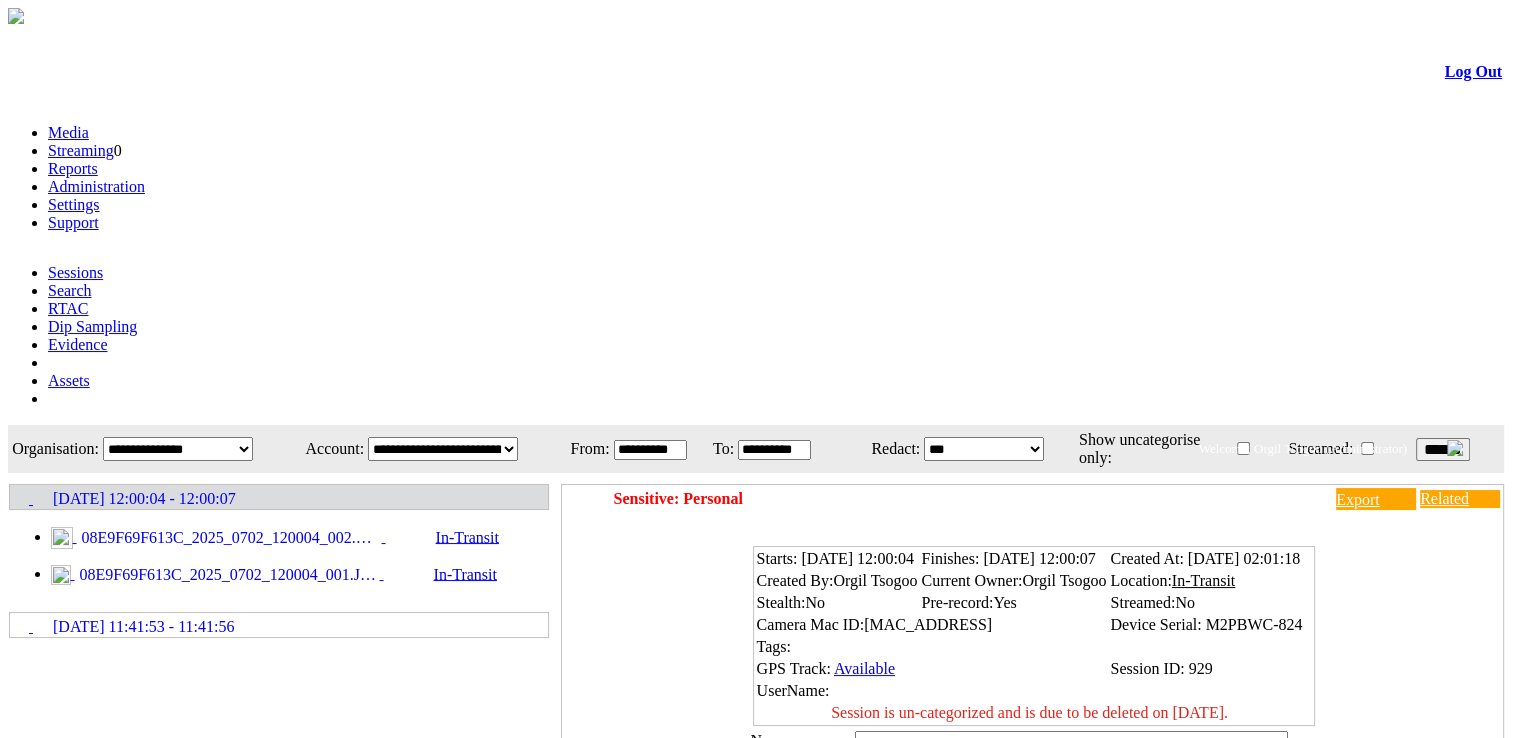 click on "08E9F69F613C_2025_0702_120004_001.JPG
In-Transit" at bounding box center [279, 573] 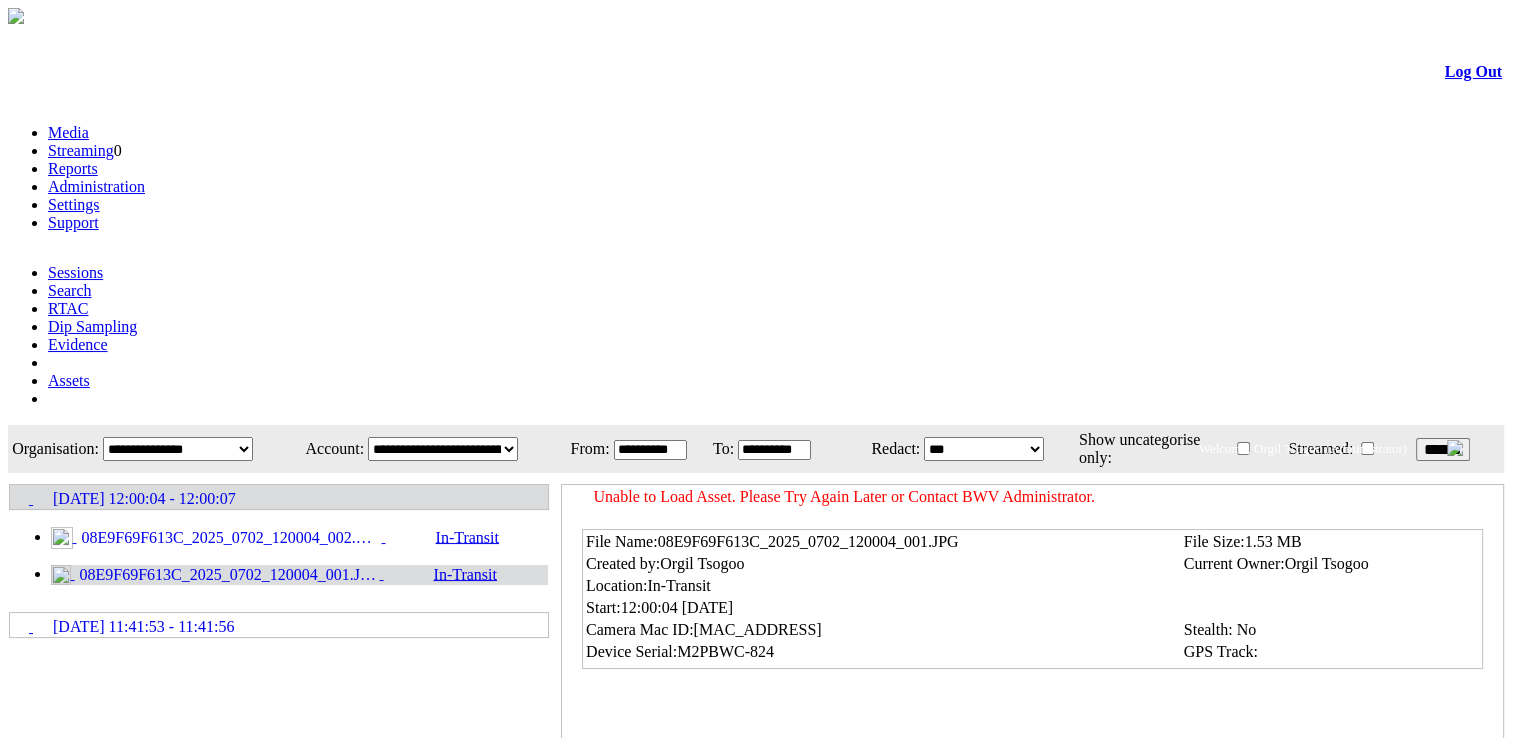 click on "******" at bounding box center [1443, 449] 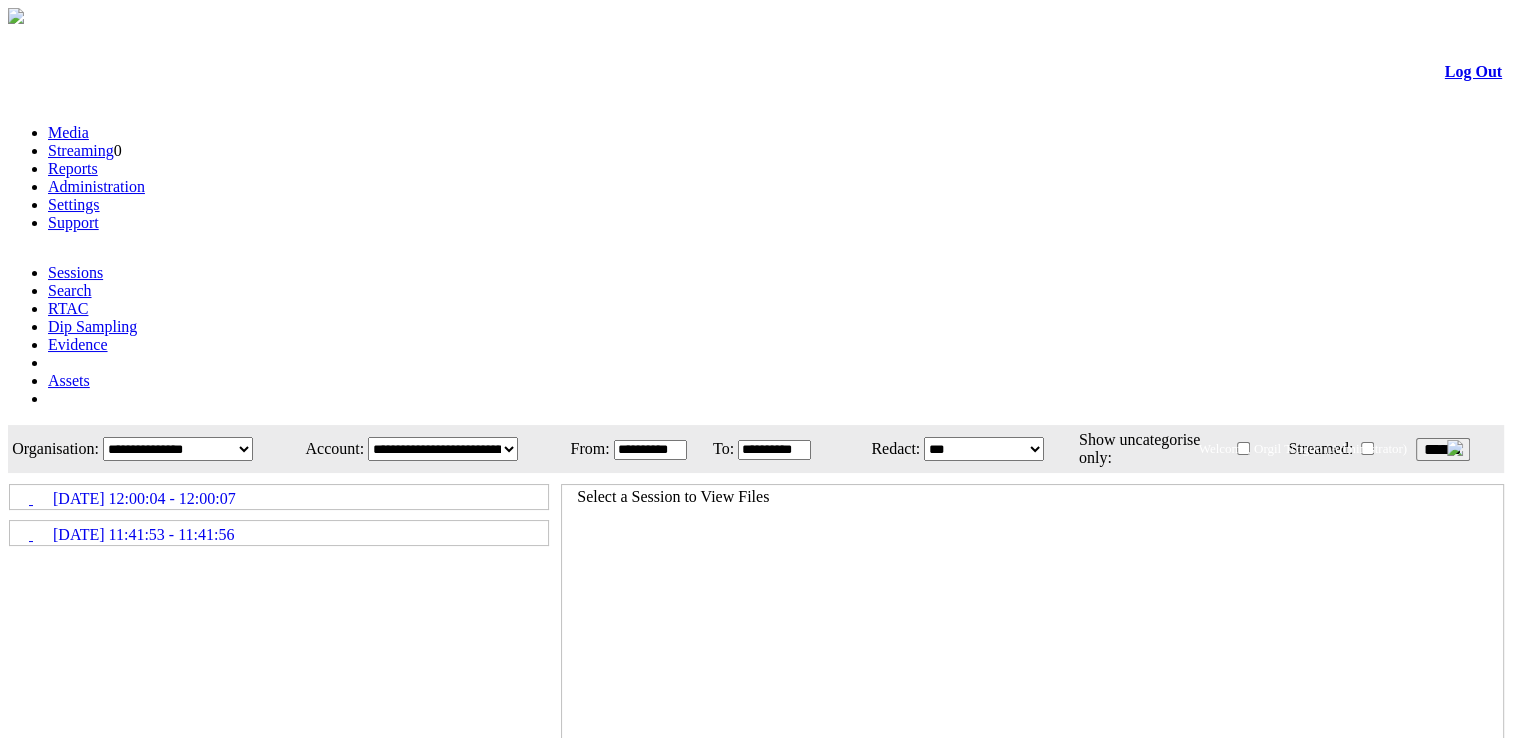 click on "02/07/2025 12:00:04 - 12:00:07" at bounding box center [279, 497] 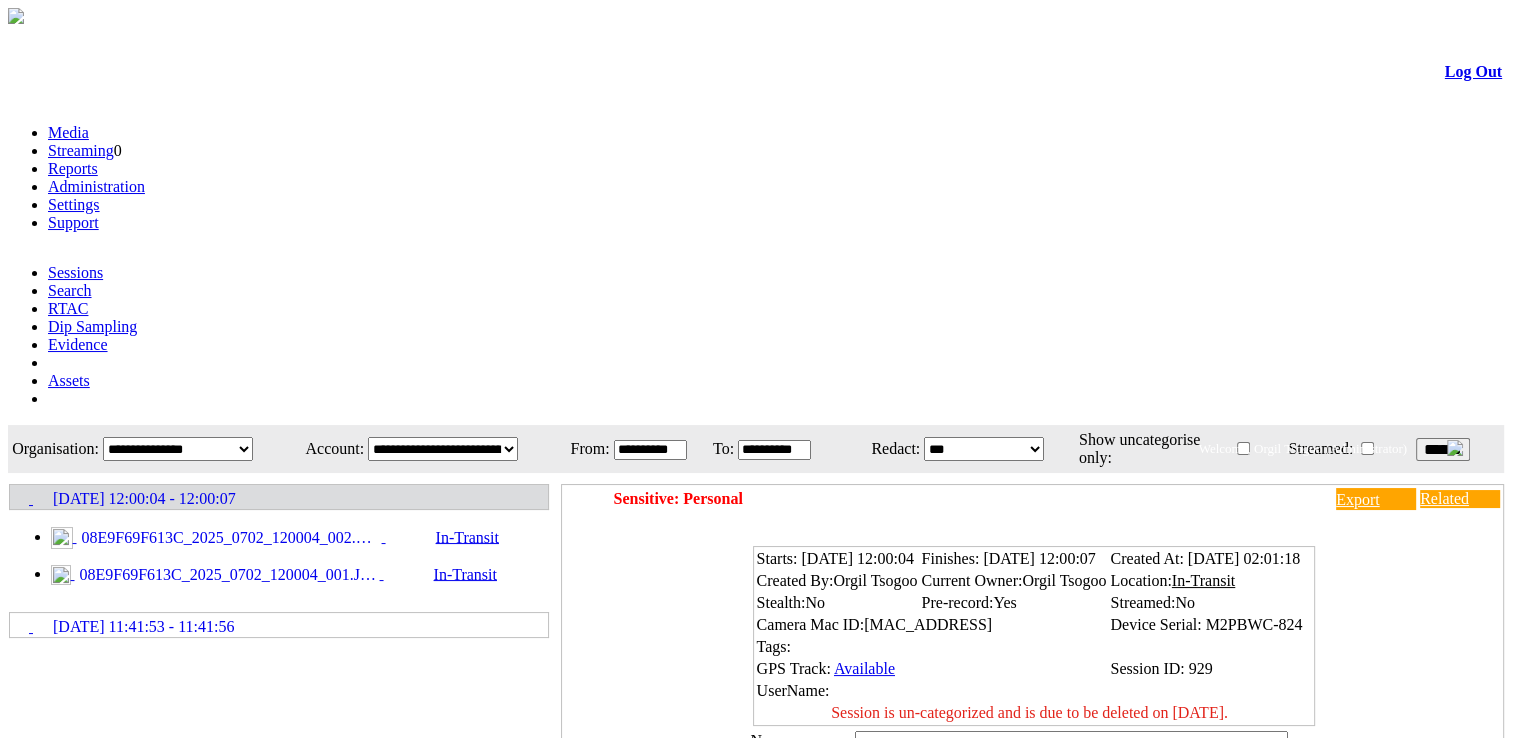 click on "08E9F69F613C_2025_0702_120004_001.JPG" at bounding box center (227, 575) 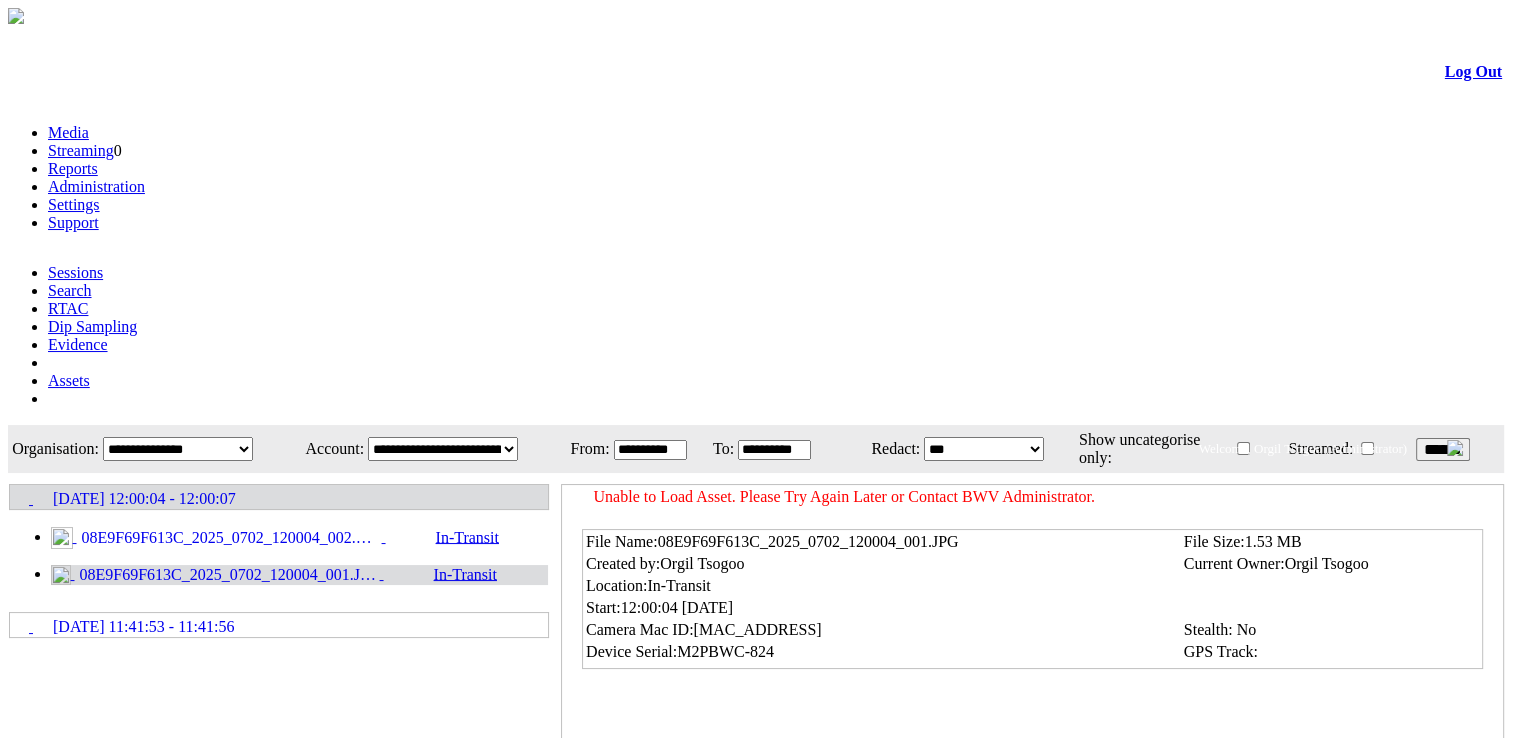 click on "******" at bounding box center [1443, 449] 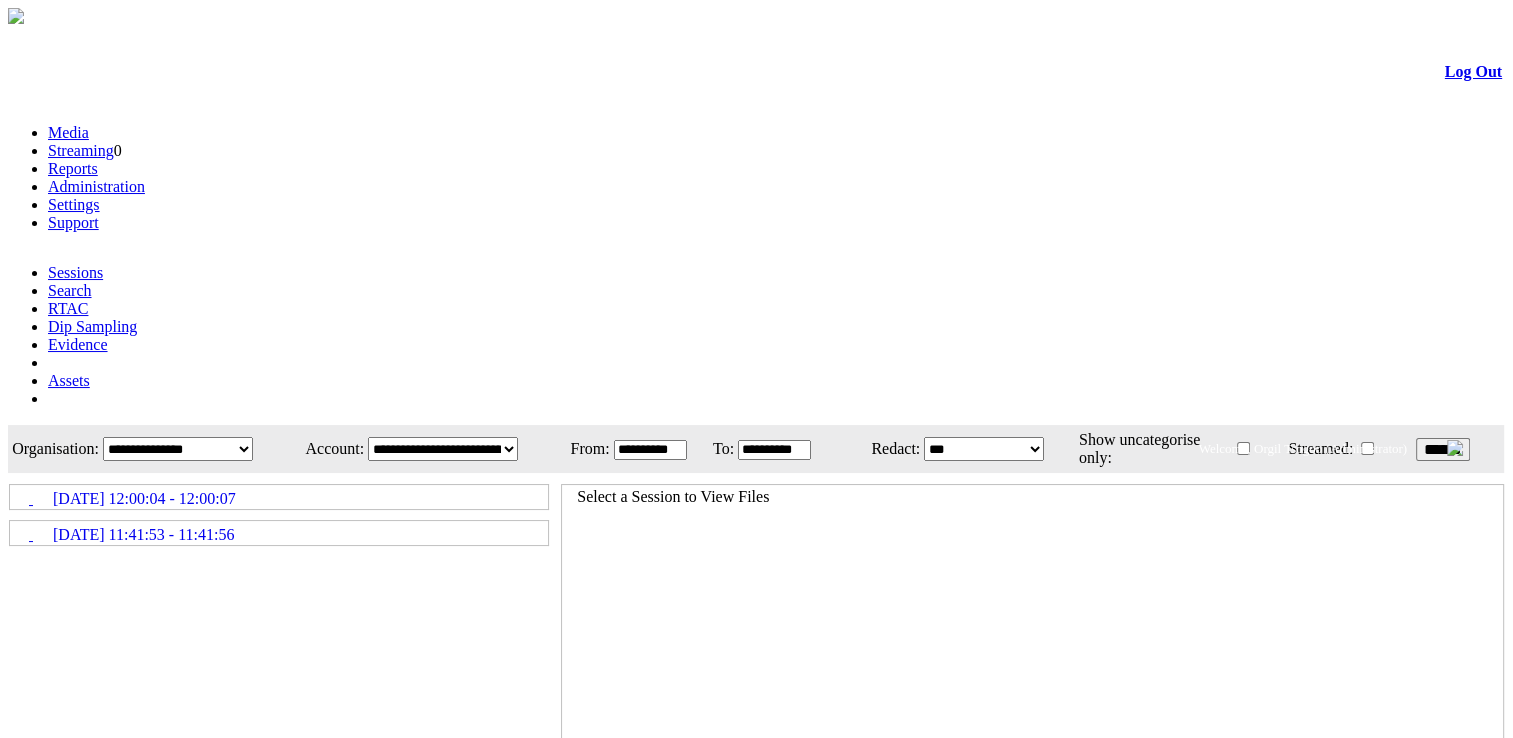 click on "02/07/2025 12:00:04 - 12:00:07" at bounding box center [144, 499] 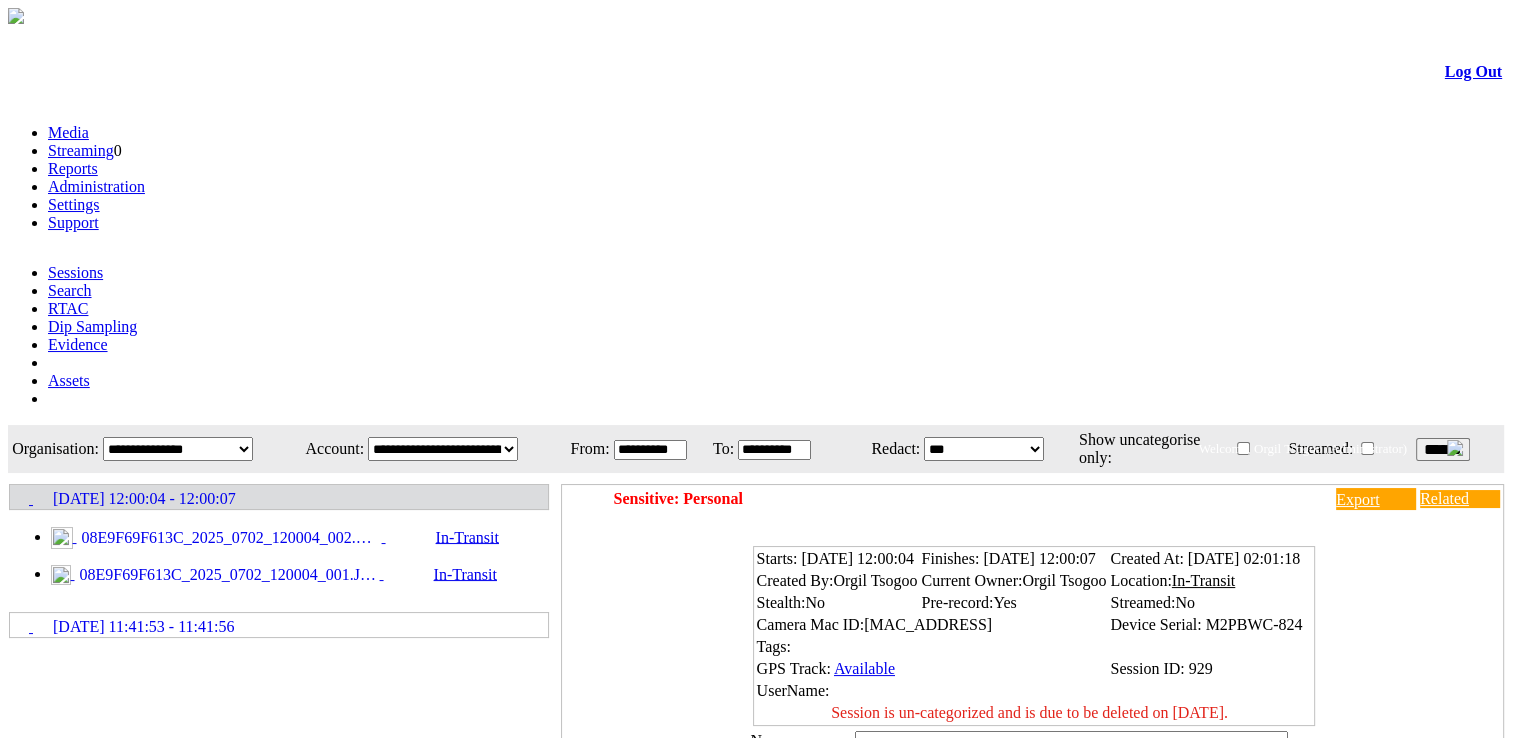 click on "08E9F69F613C_2025_0702_120004_001.JPG" at bounding box center (227, 575) 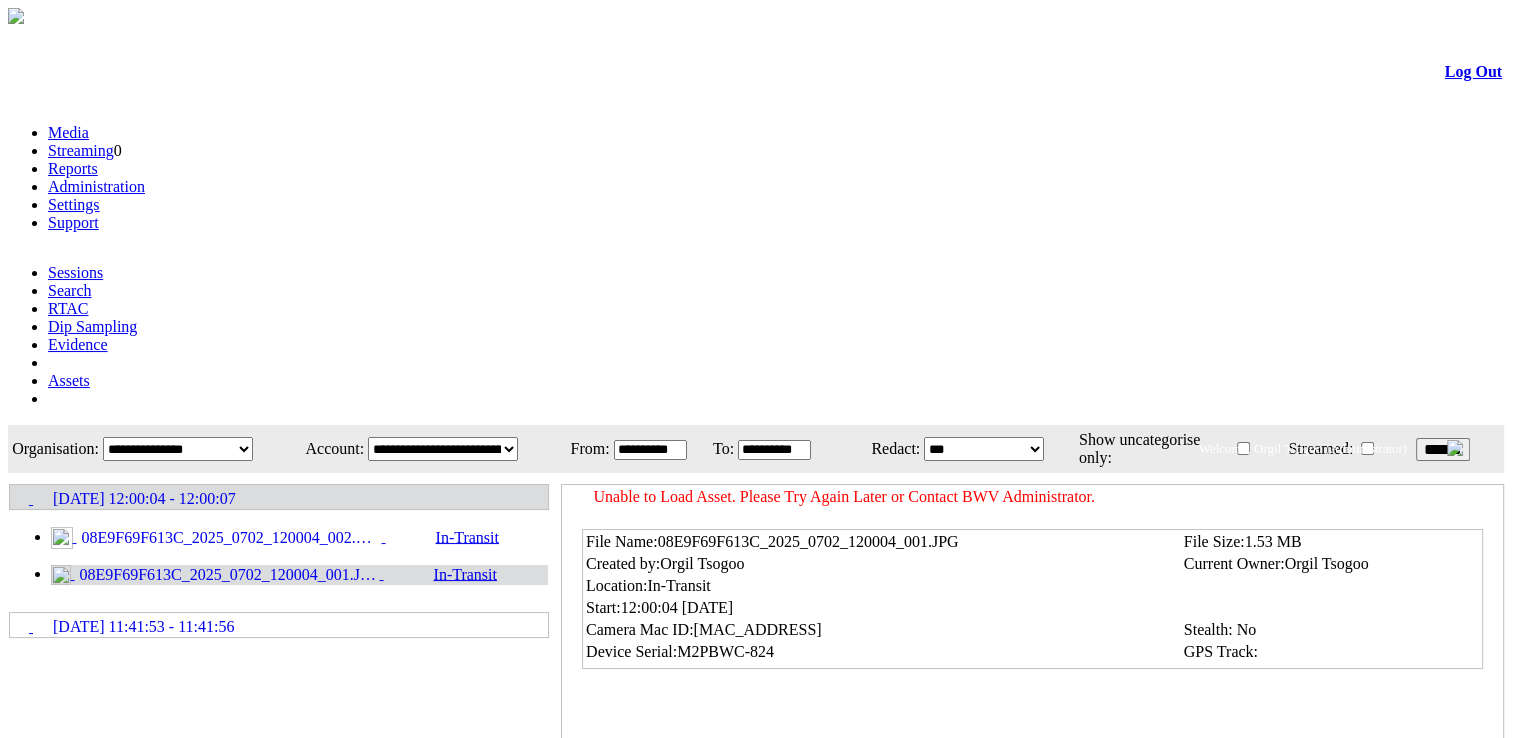 click on "******" at bounding box center [1443, 449] 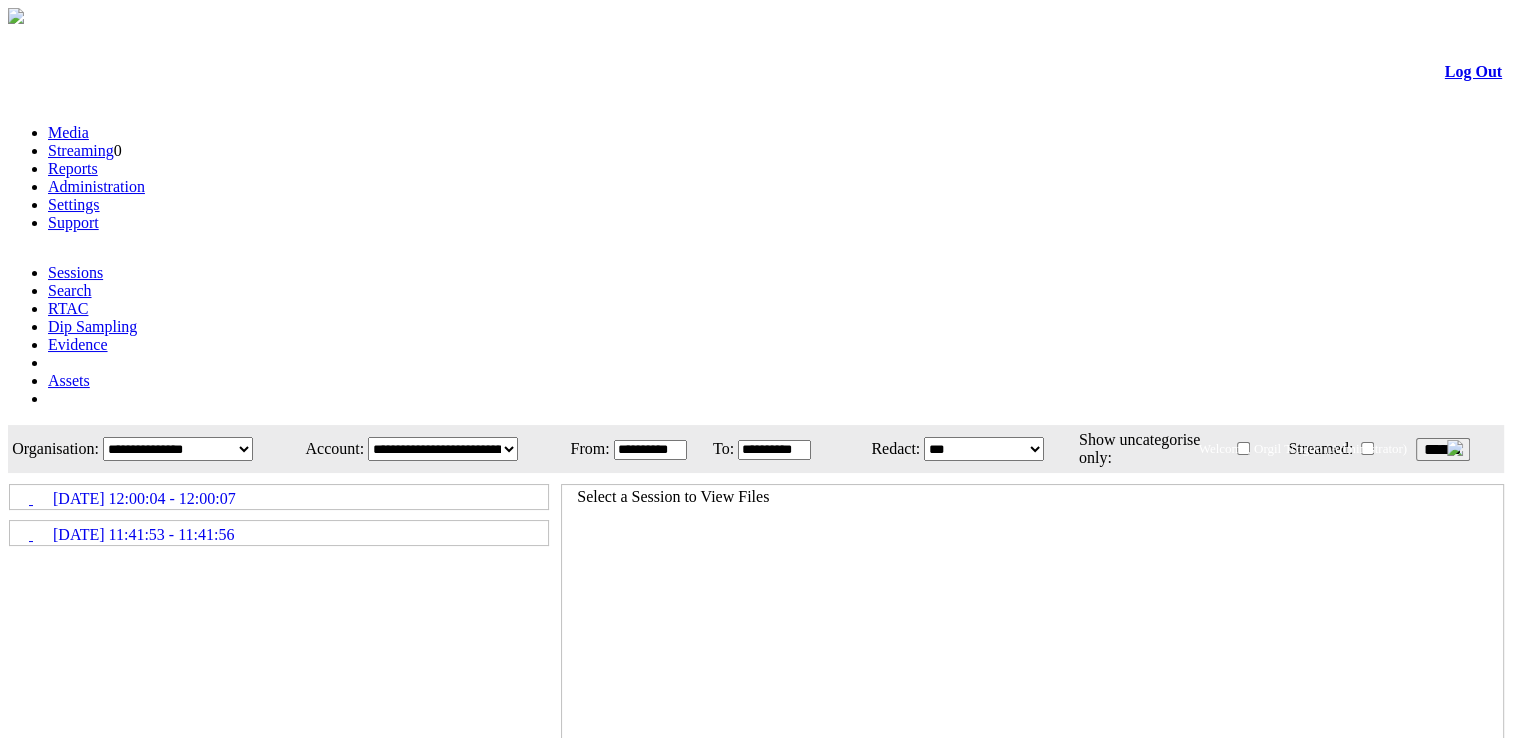 click on "02/07/2025 12:00:04 - 12:00:07" at bounding box center [279, 497] 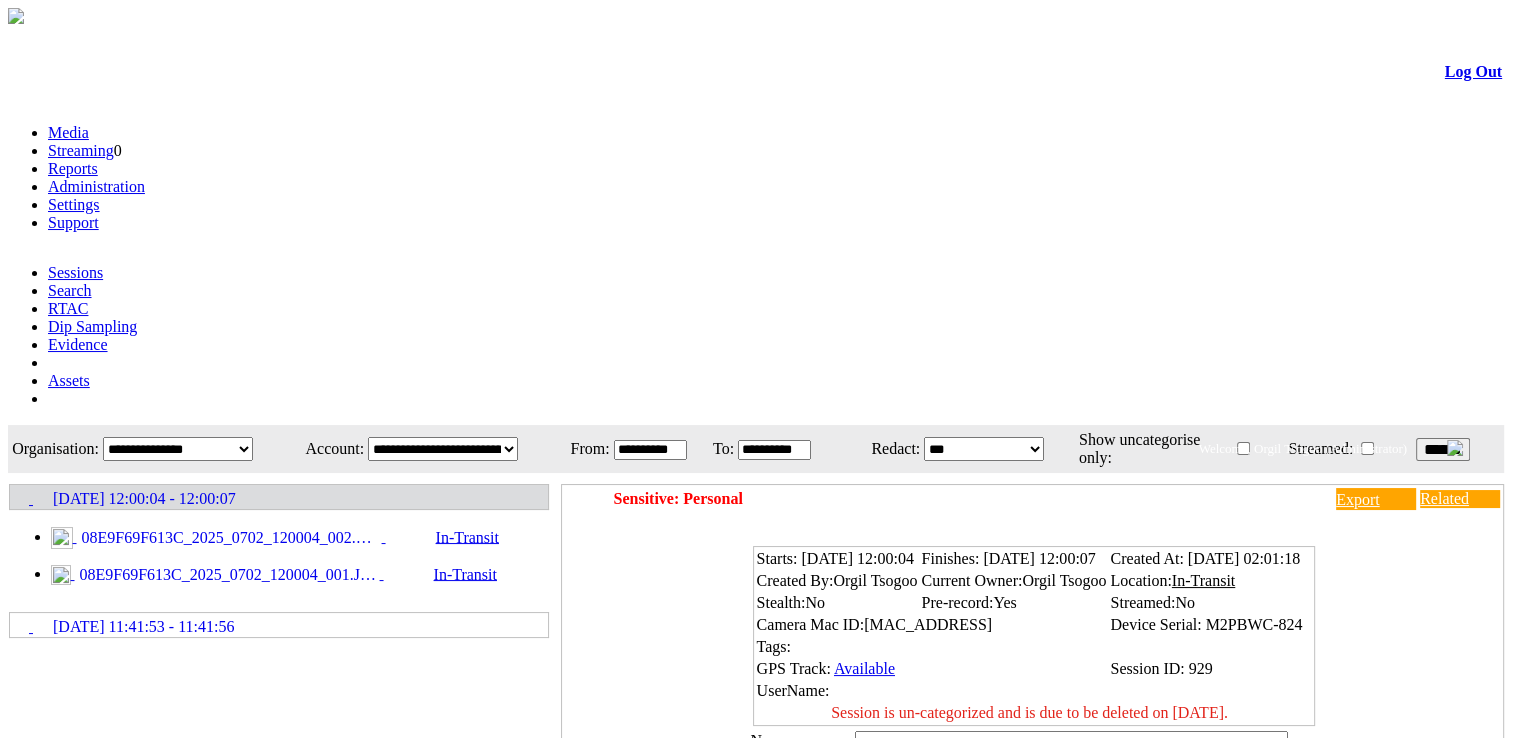 click on "08E9F69F613C_2025_0702_120004_001.JPG" at bounding box center (227, 575) 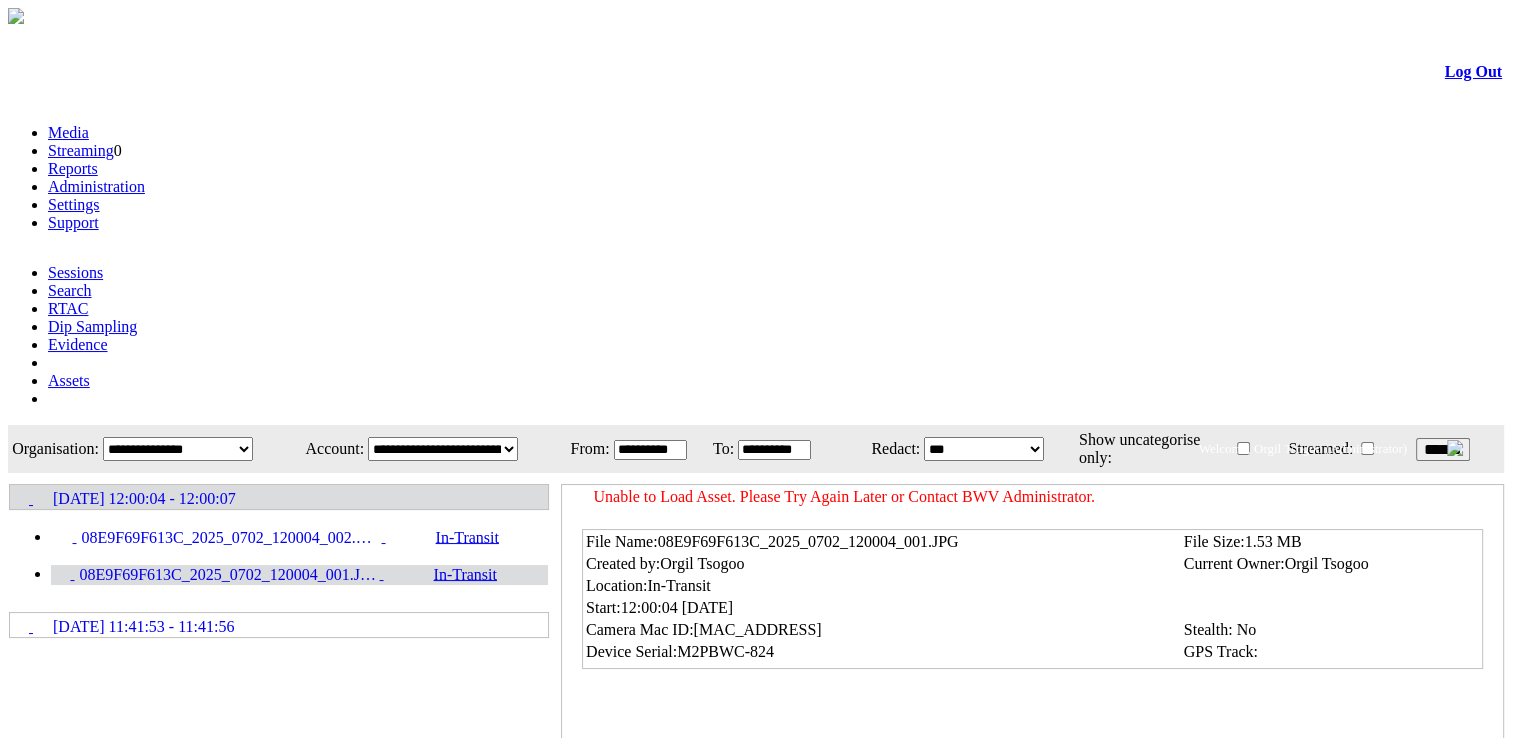 click on "******" at bounding box center (1458, 449) 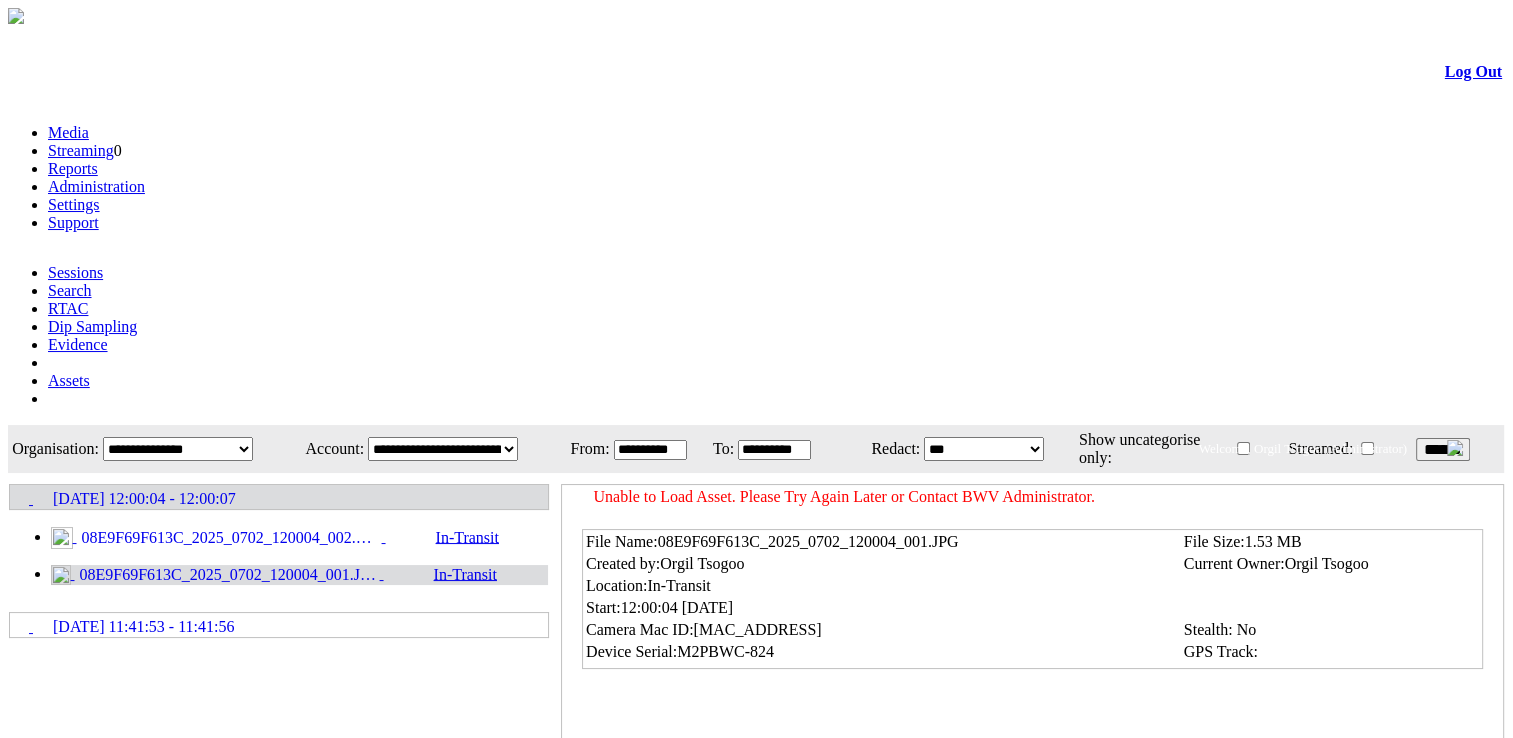 click on "******" at bounding box center (1443, 449) 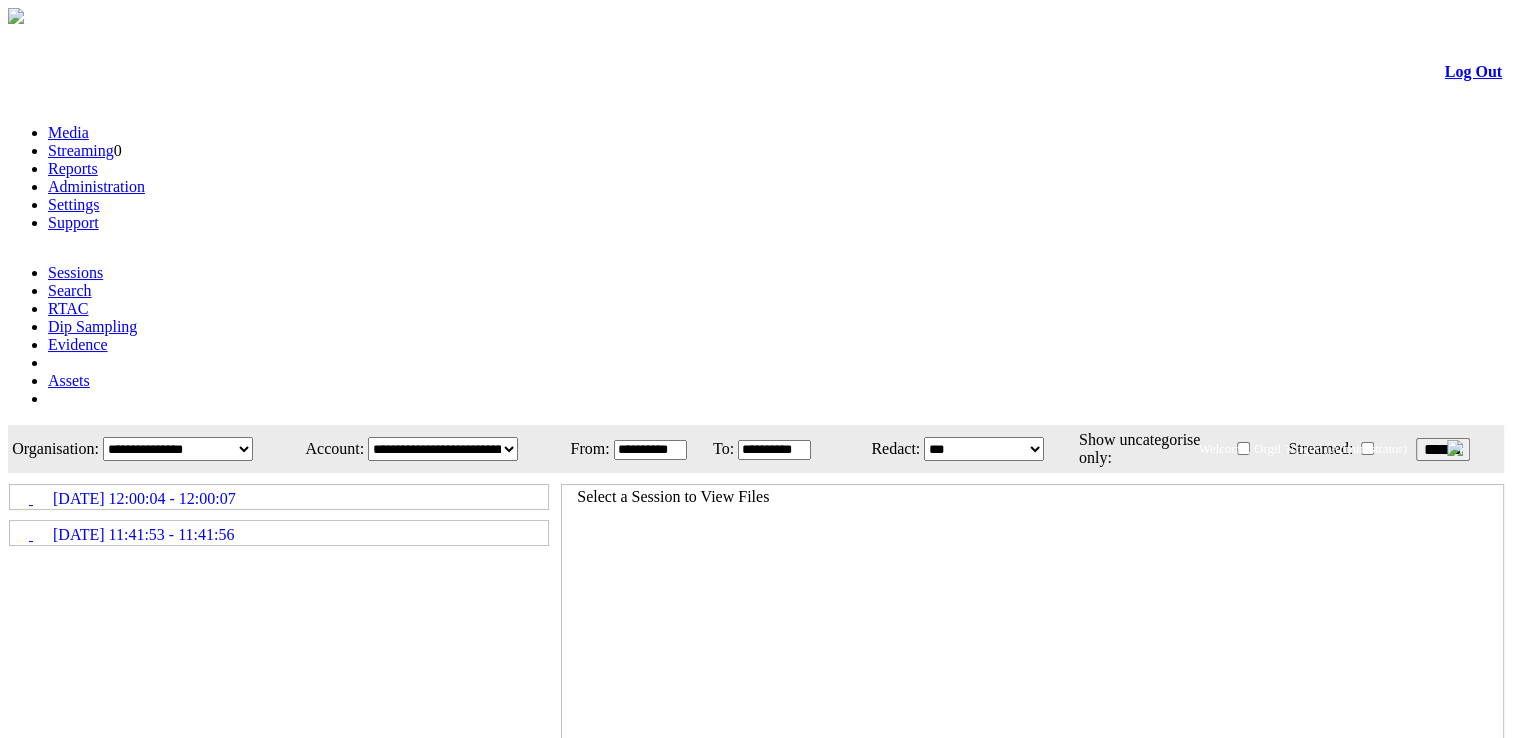 click on "02/07/2025 12:00:04 - 12:00:07" at bounding box center [144, 499] 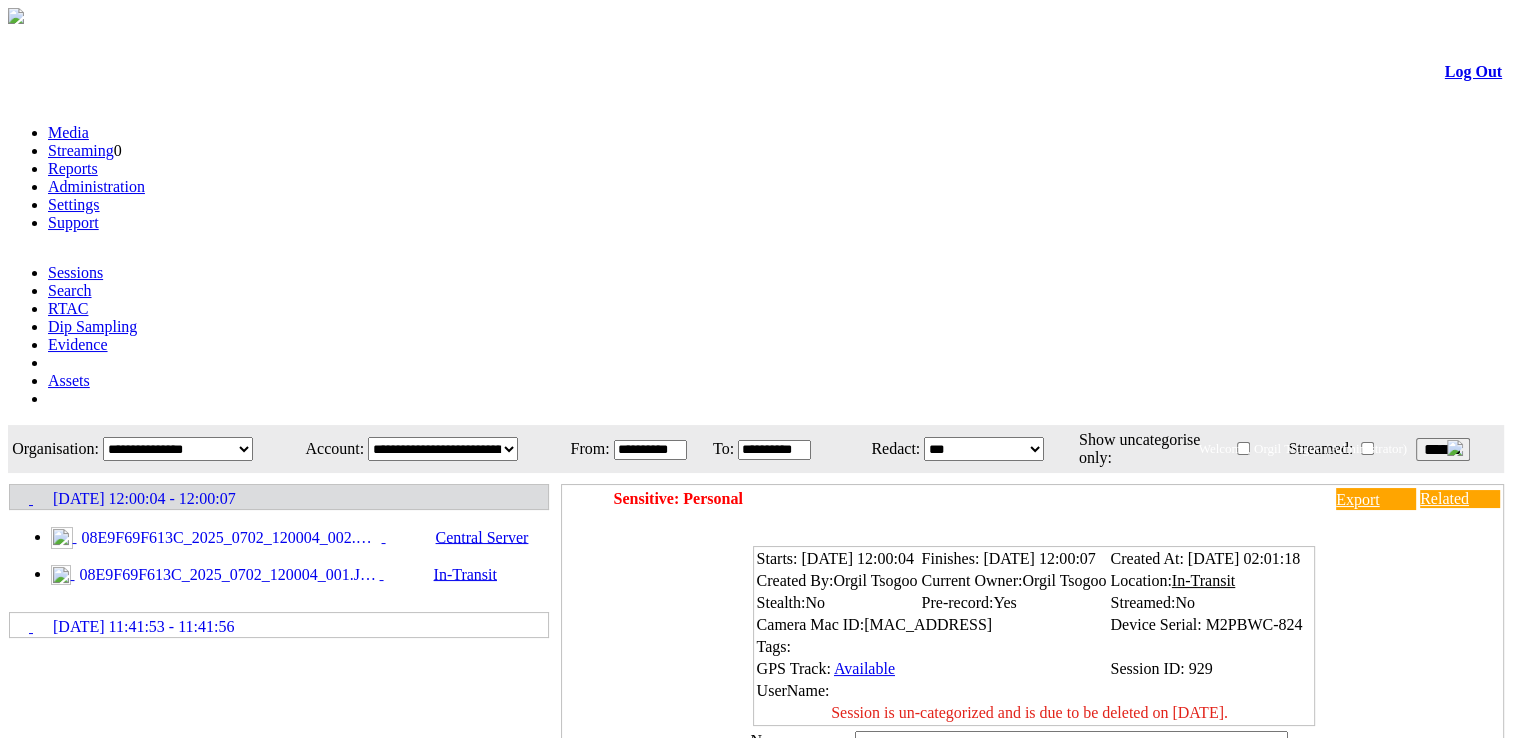 click on "08E9F69F613C_2025_0702_120004_001.JPG" at bounding box center (227, 575) 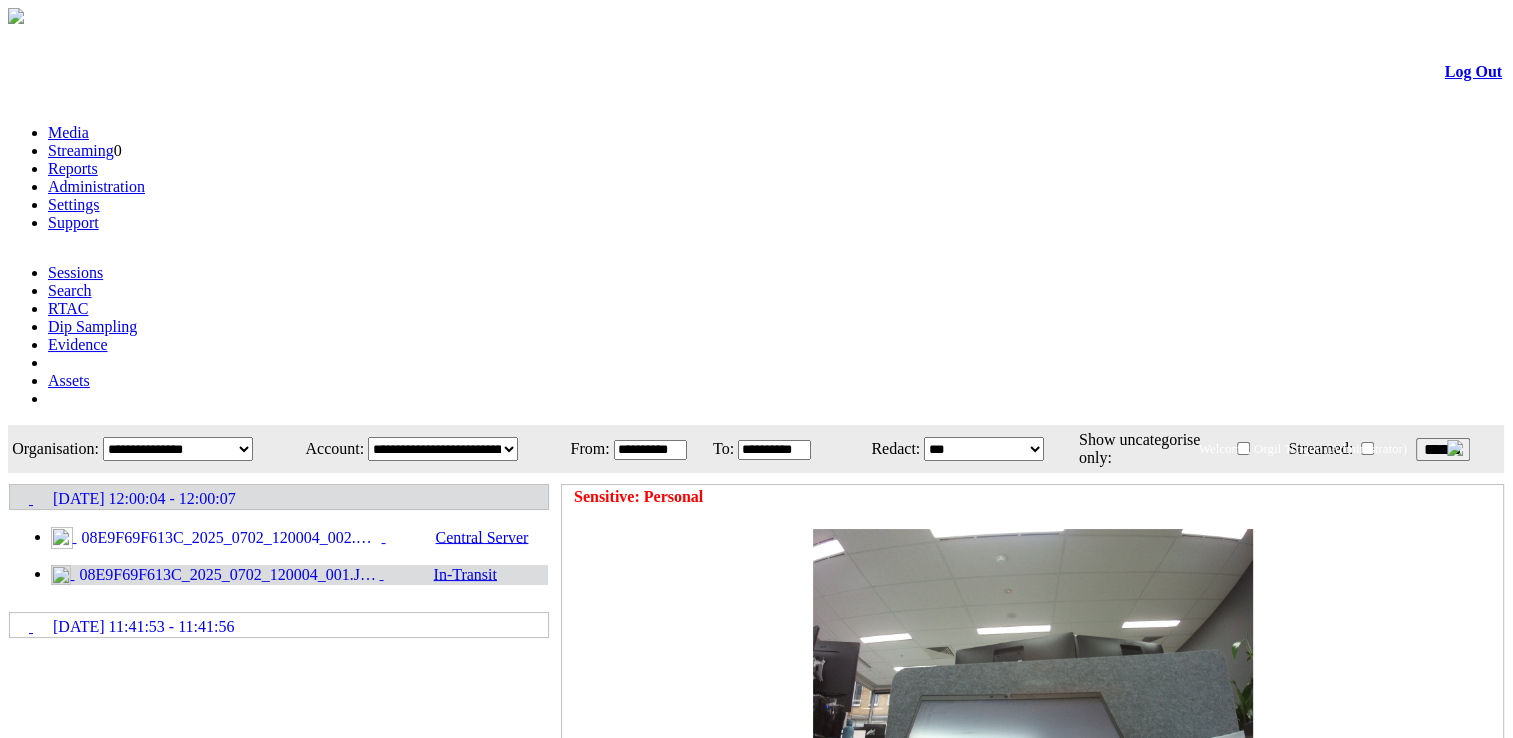 click on "******" at bounding box center [1443, 449] 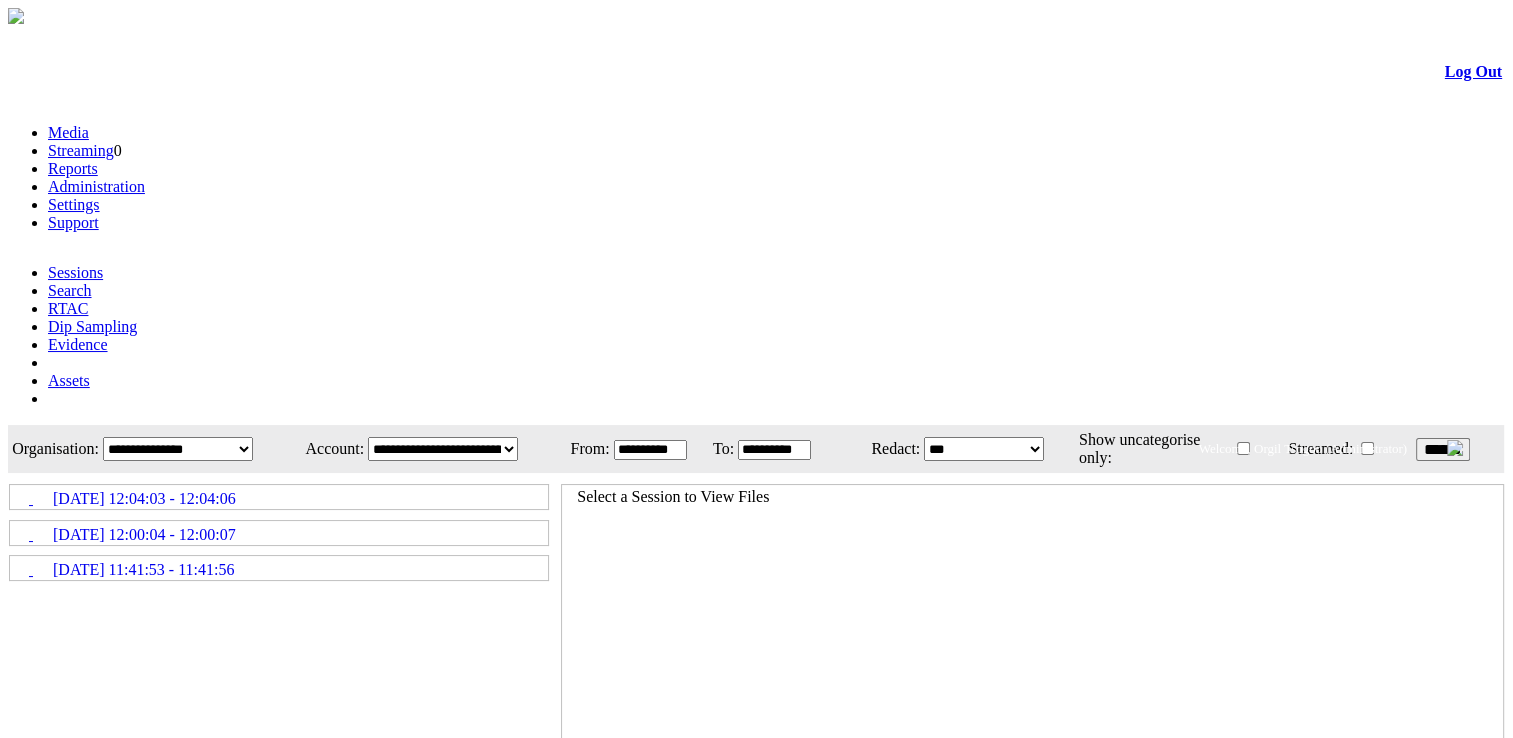 click on "******" at bounding box center (1443, 449) 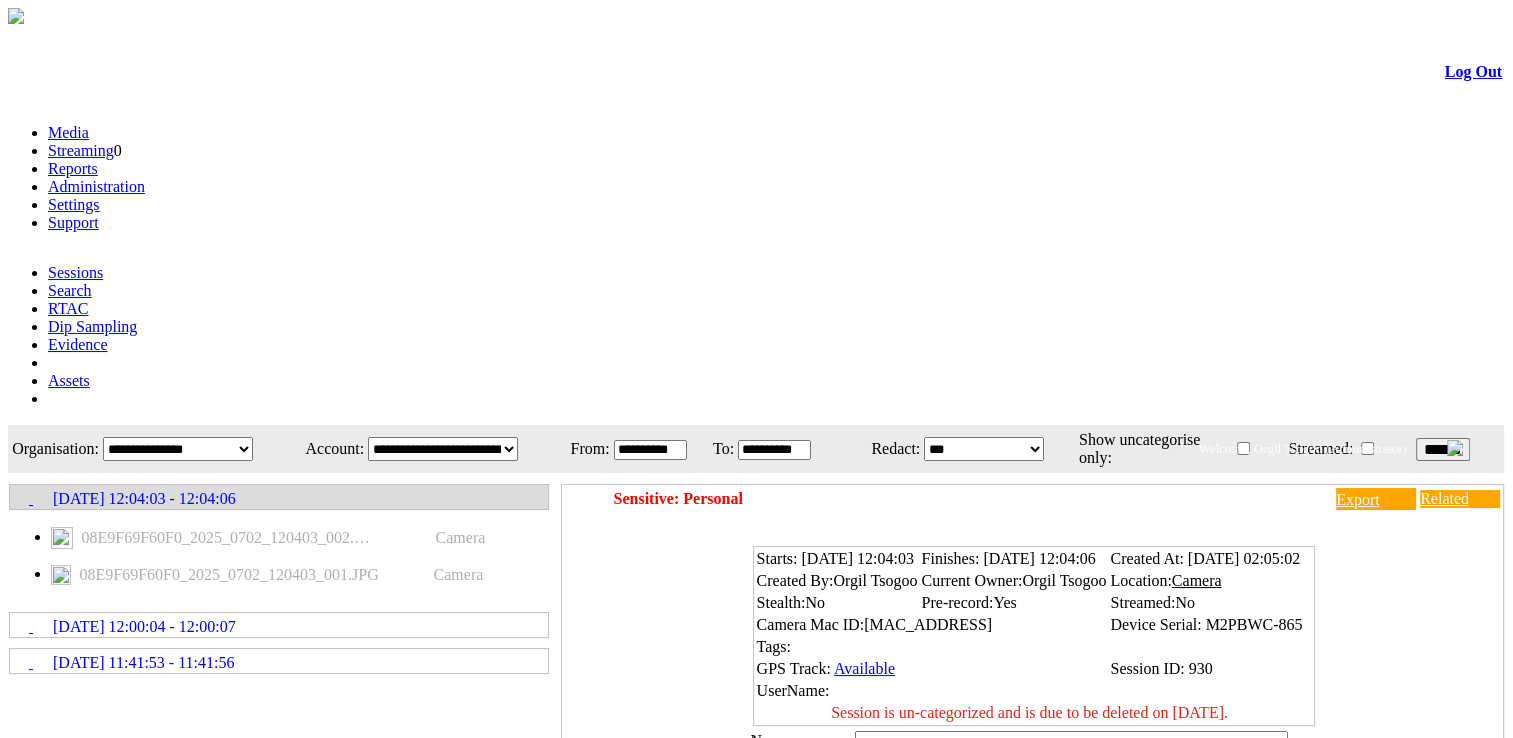 click on "******" at bounding box center (1443, 449) 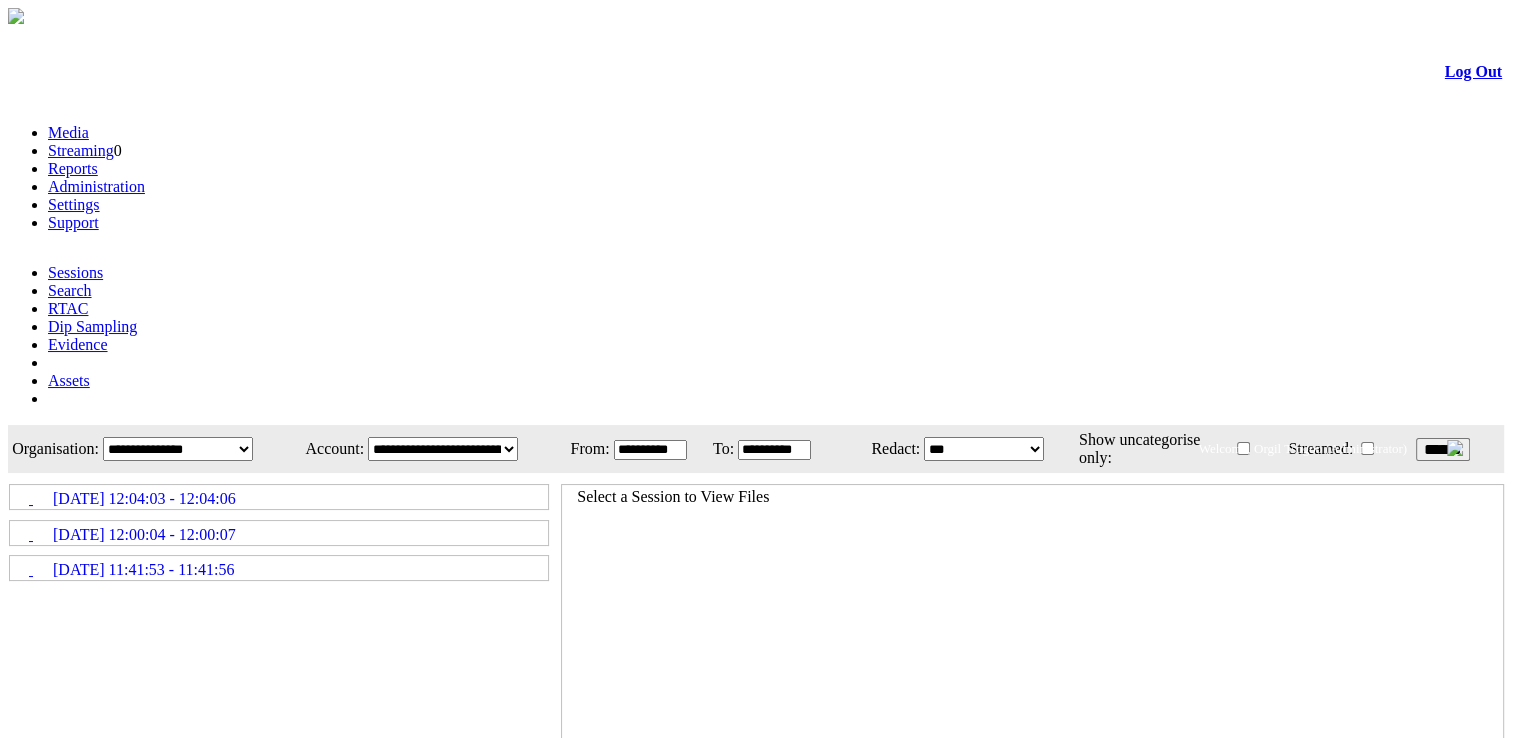 click on "02/07/2025 12:04:03 - 12:04:06" at bounding box center [144, 499] 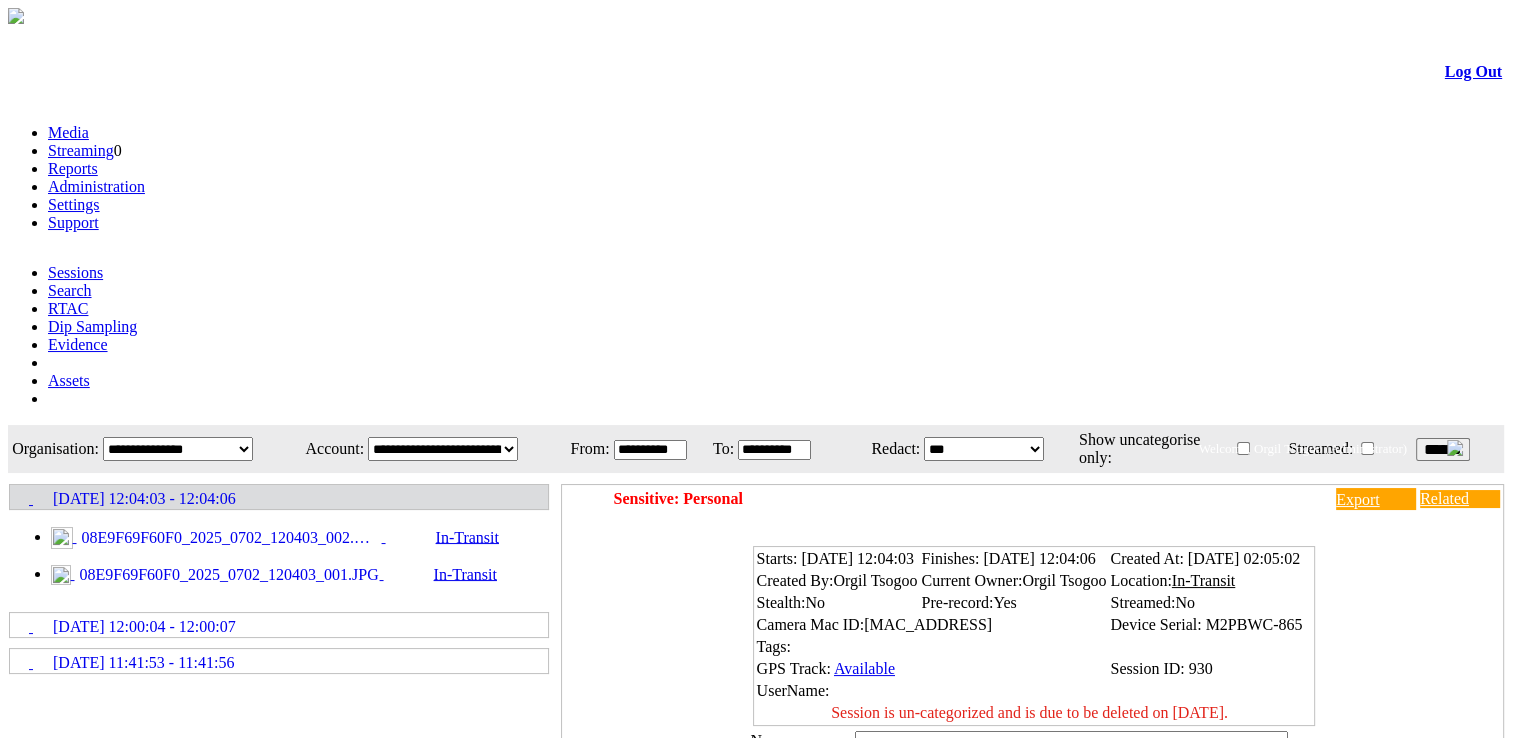 click on "08E9F69F60F0_2025_0702_120403_002.MP4
In-Transit" at bounding box center (299, 538) 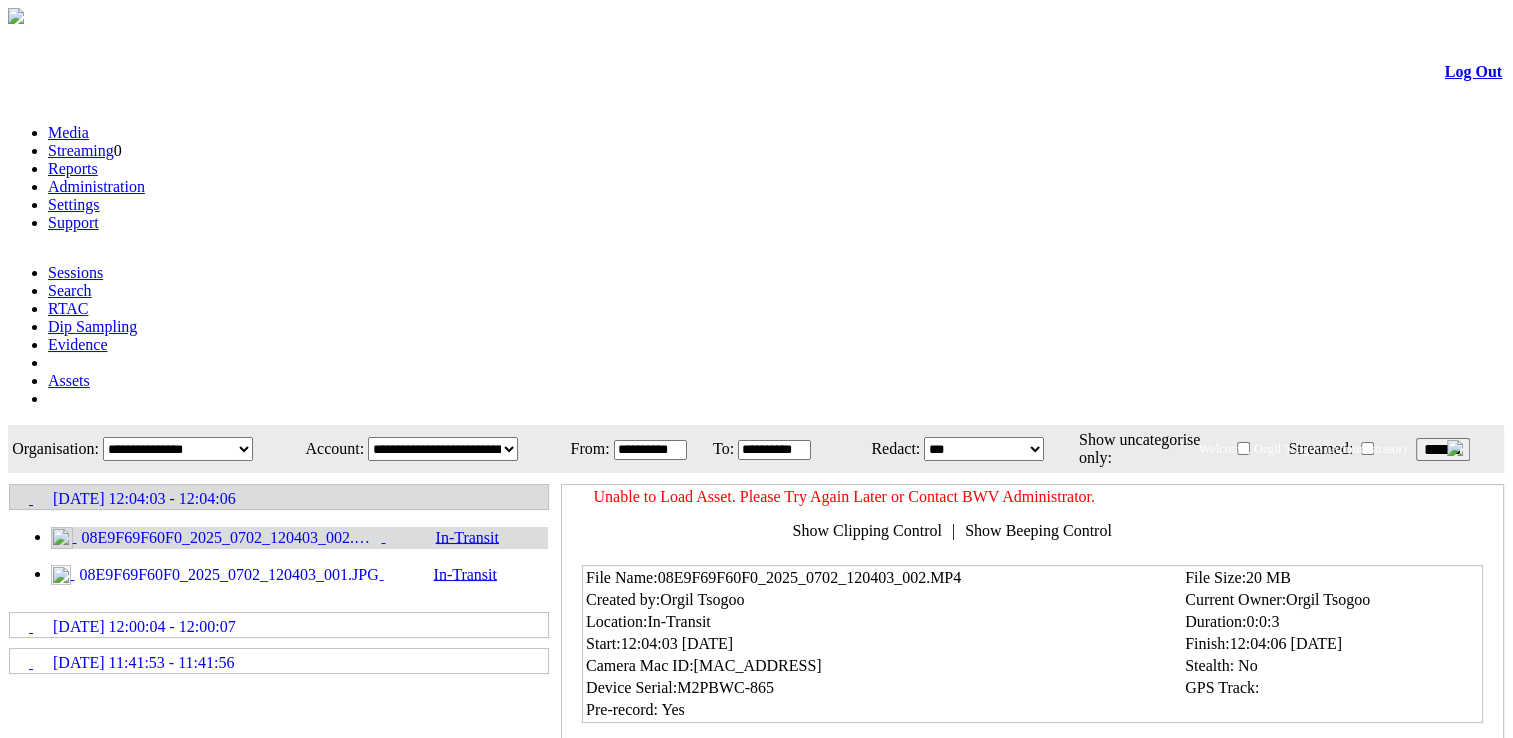 click on "******" at bounding box center (1443, 449) 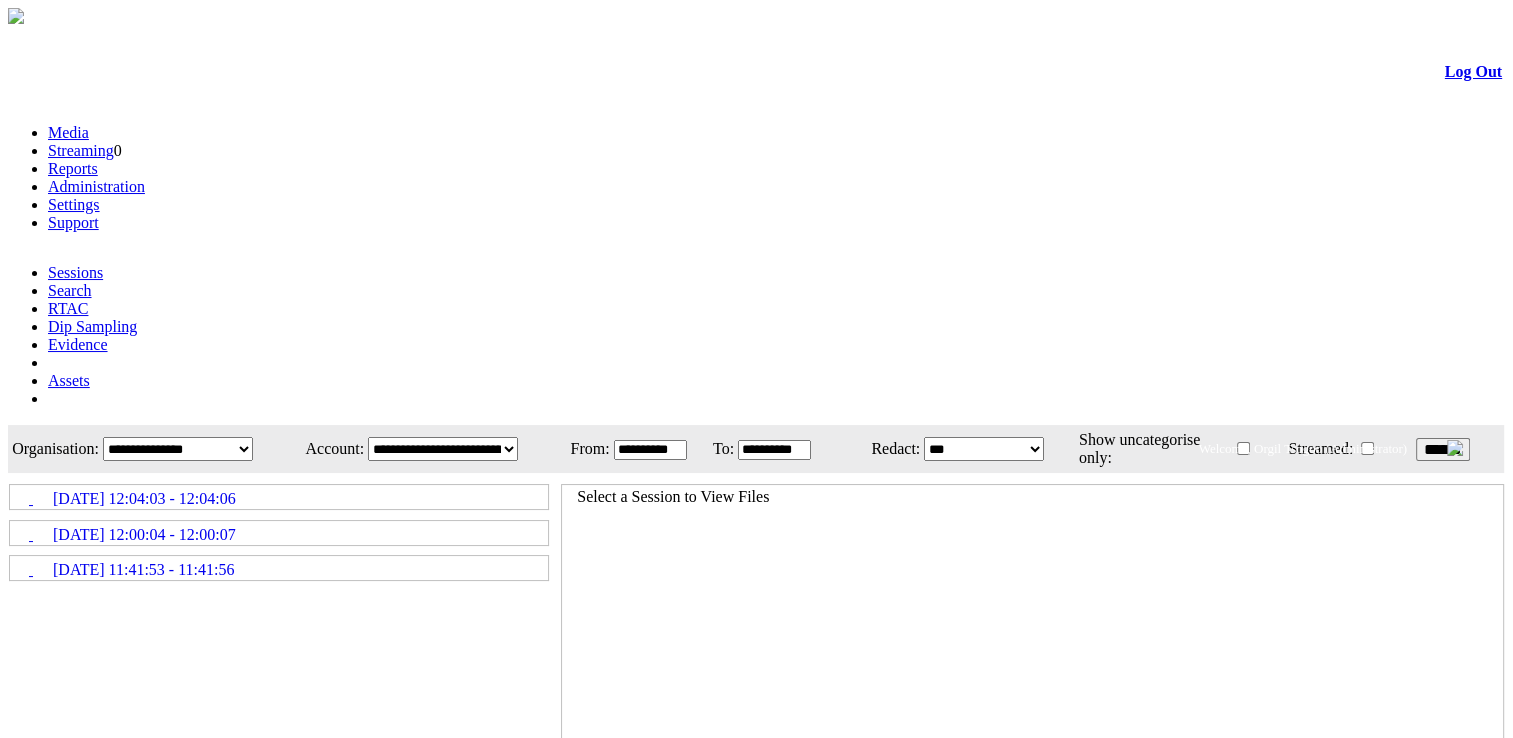 click on "02/07/2025 12:04:03 - 12:04:06" at bounding box center (144, 499) 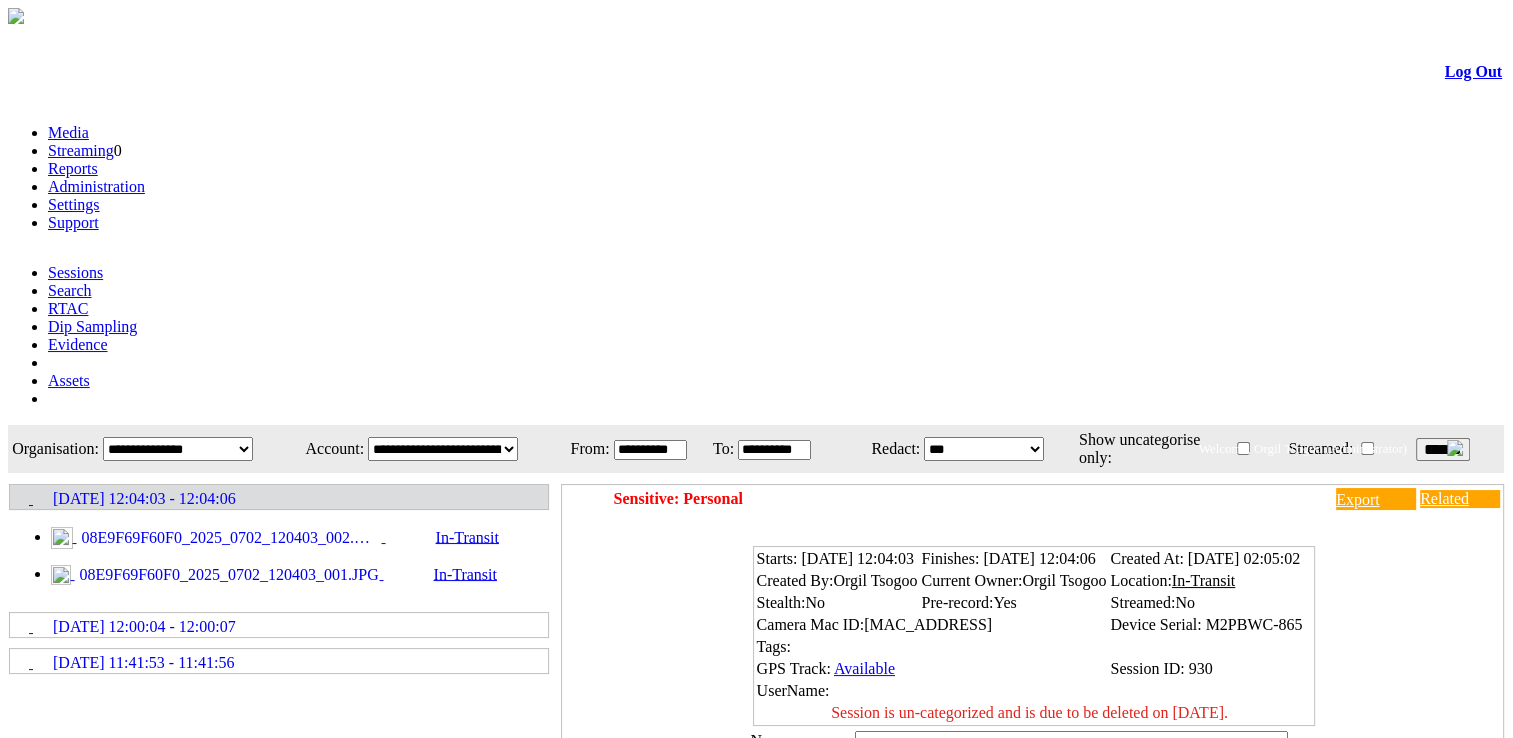 click on "08E9F69F60F0_2025_0702_120403_002.MP4" at bounding box center (229, 538) 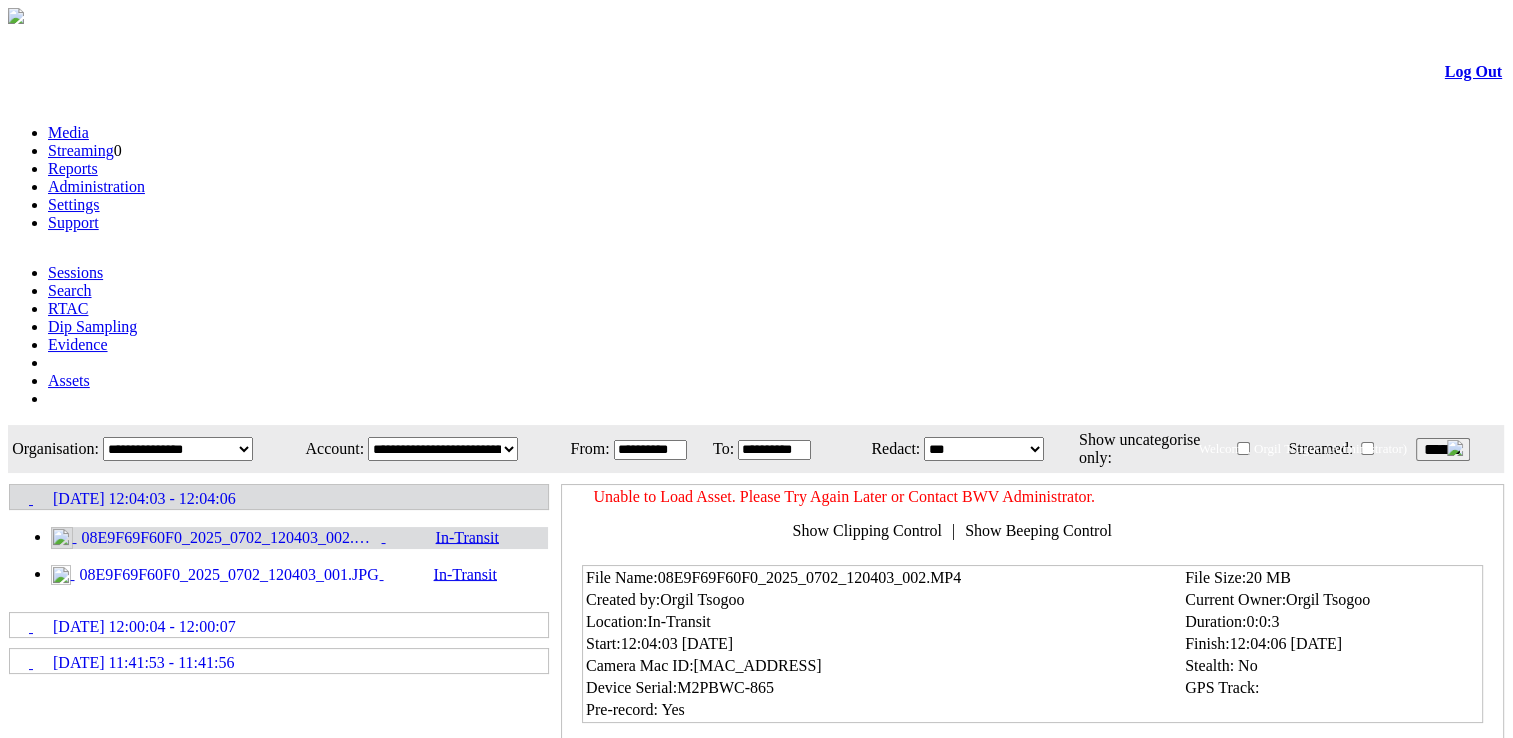 click on "******" at bounding box center [1443, 449] 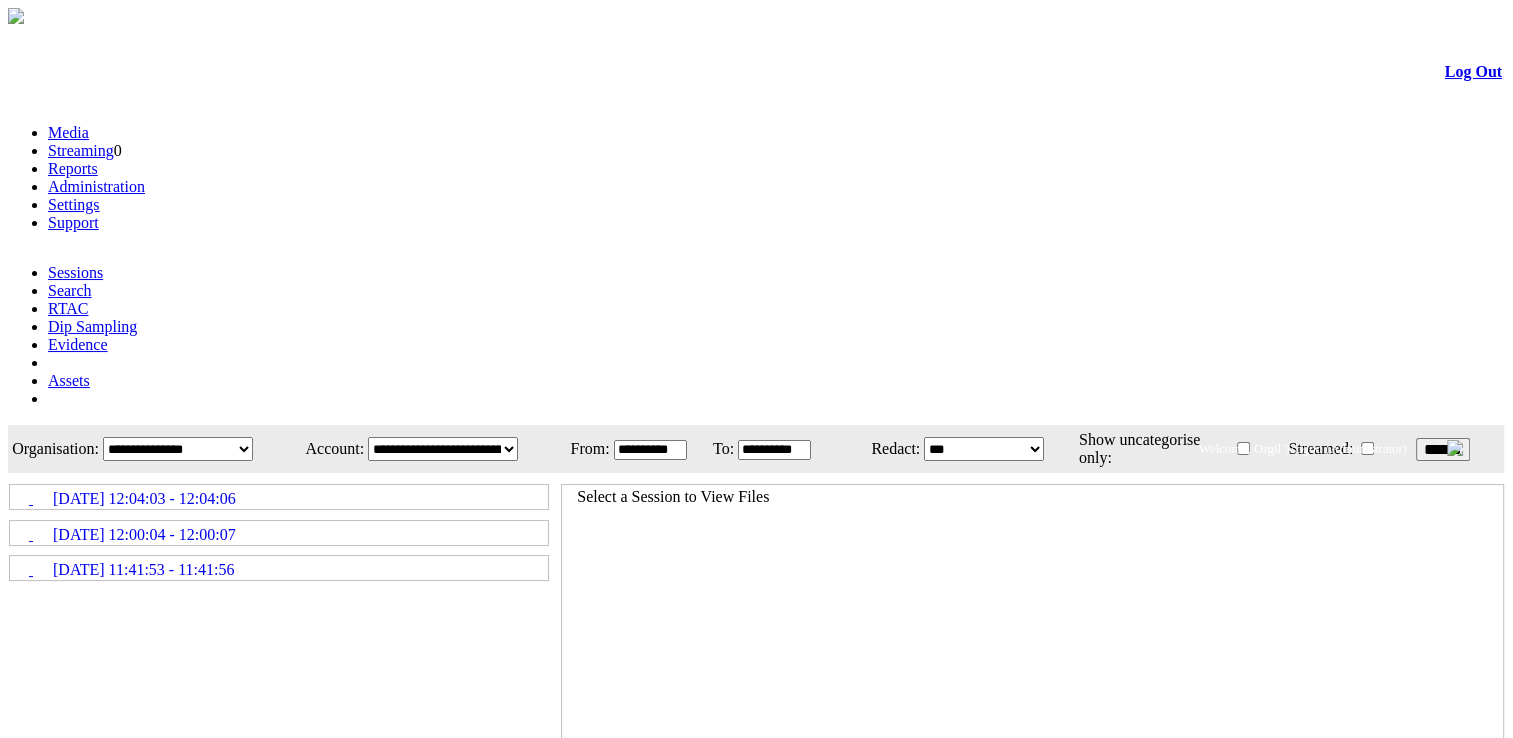 click on "02/07/2025 12:04:03 - 12:04:06" at bounding box center (144, 499) 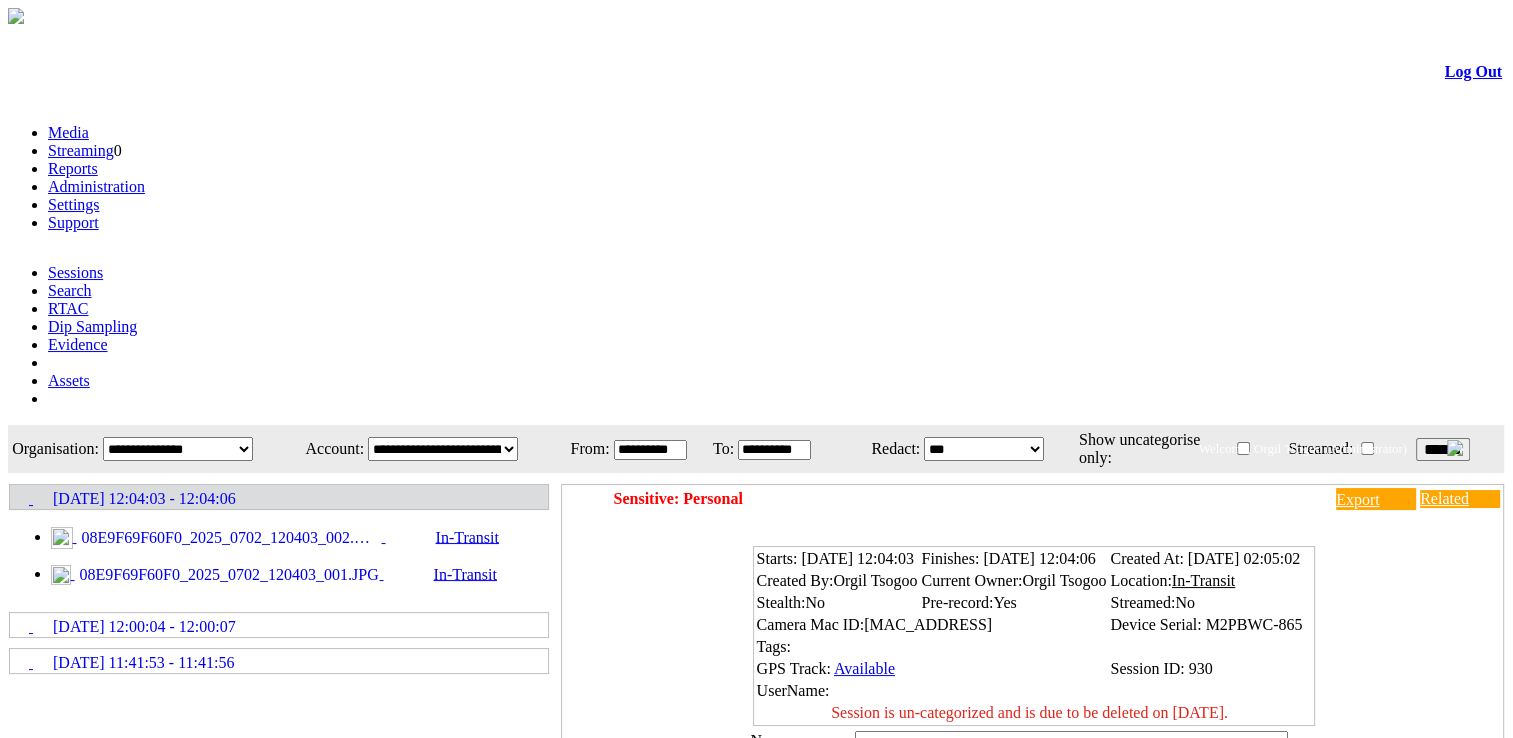 click on "08E9F69F60F0_2025_0702_120403_002.MP4" at bounding box center [229, 538] 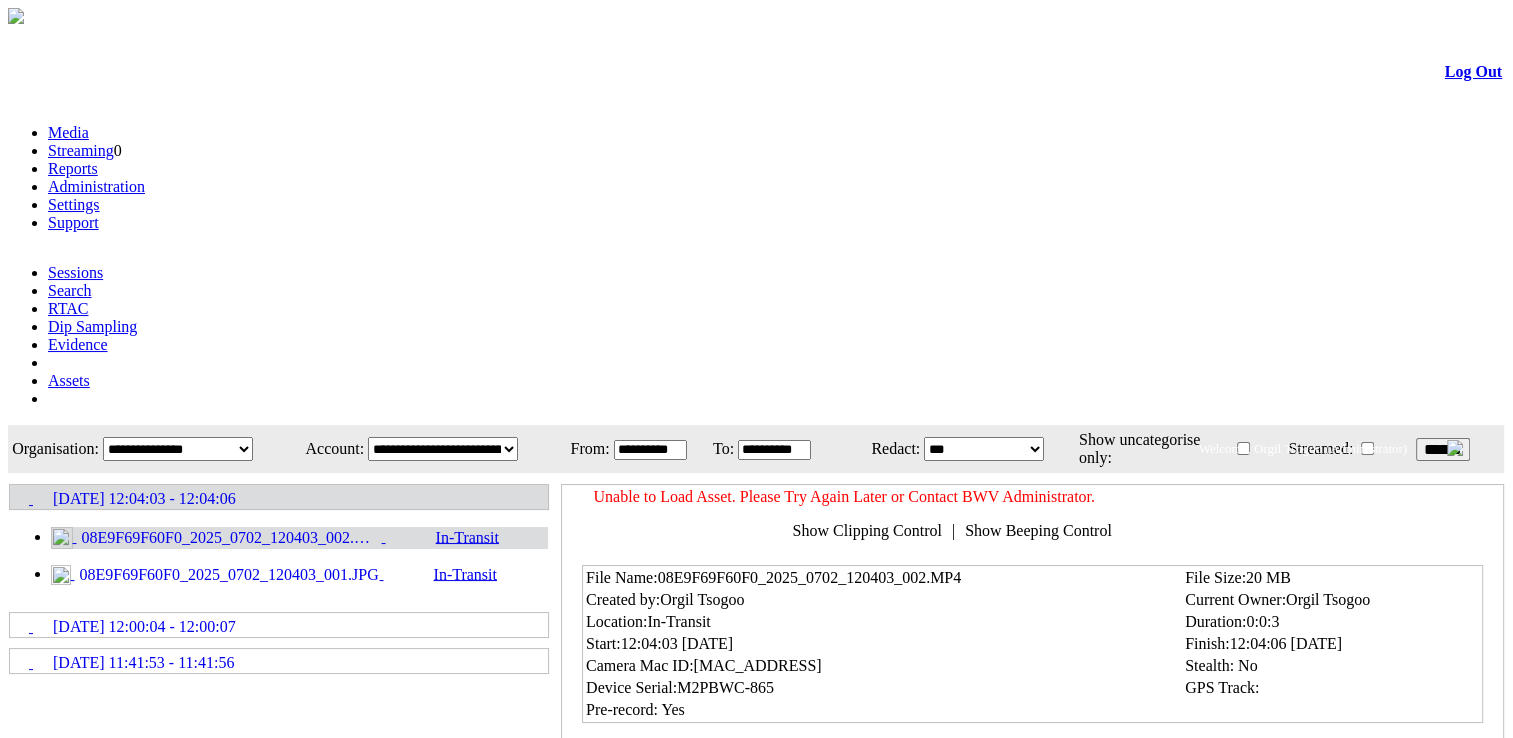 click on "******" at bounding box center [1443, 449] 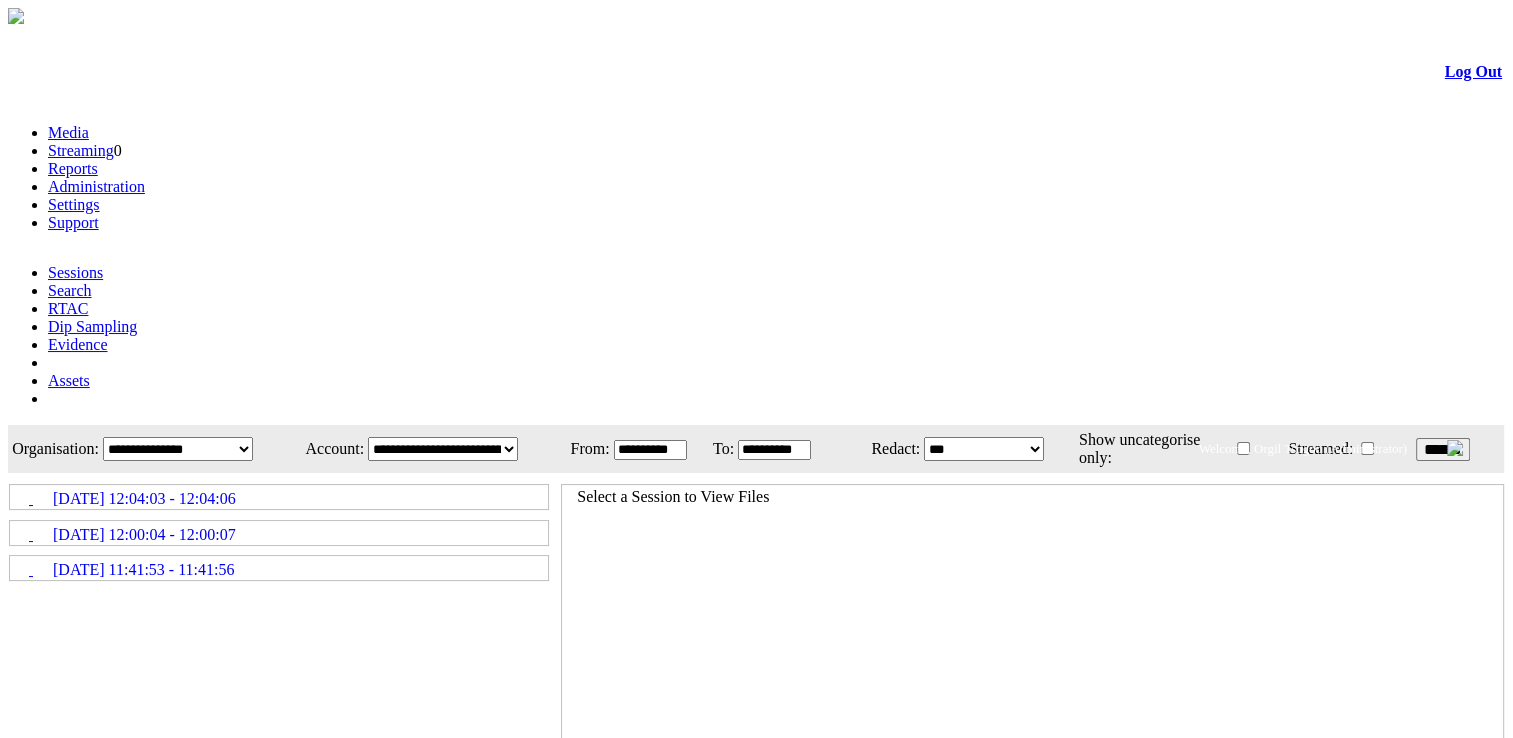 click on "02/07/2025 12:04:03 - 12:04:06" at bounding box center [144, 499] 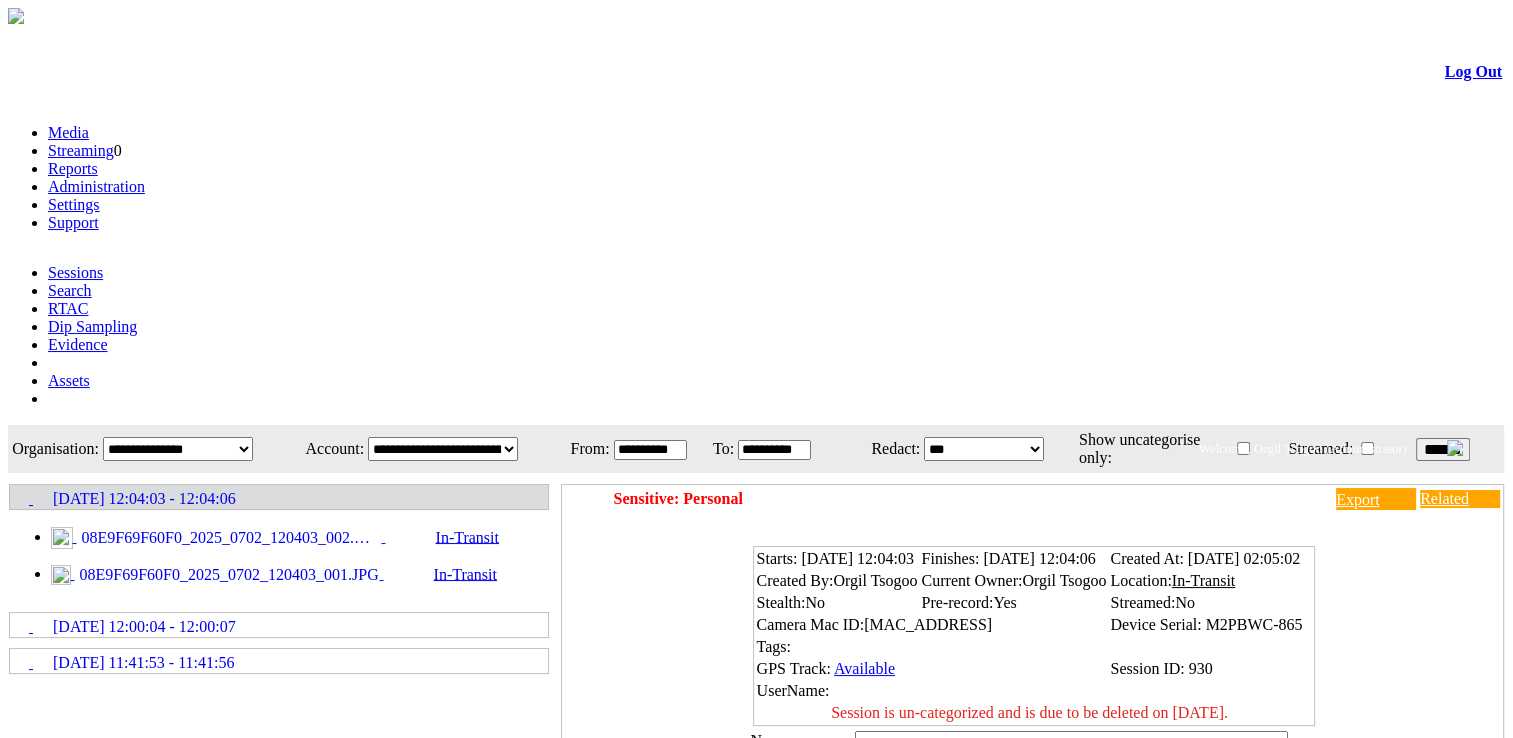 click on "08E9F69F60F0_2025_0702_120403_002.MP4" at bounding box center [229, 538] 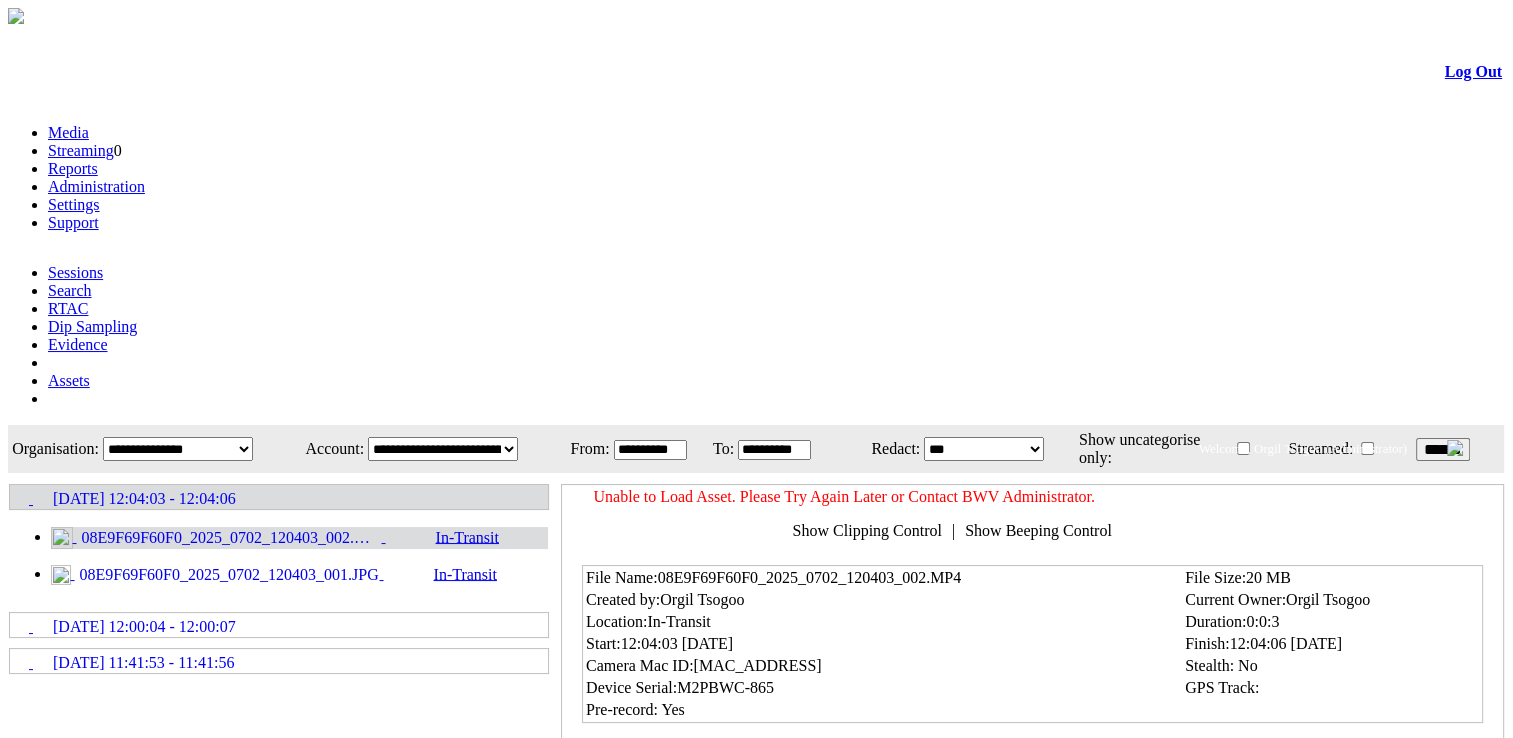 click on "******" at bounding box center [1443, 449] 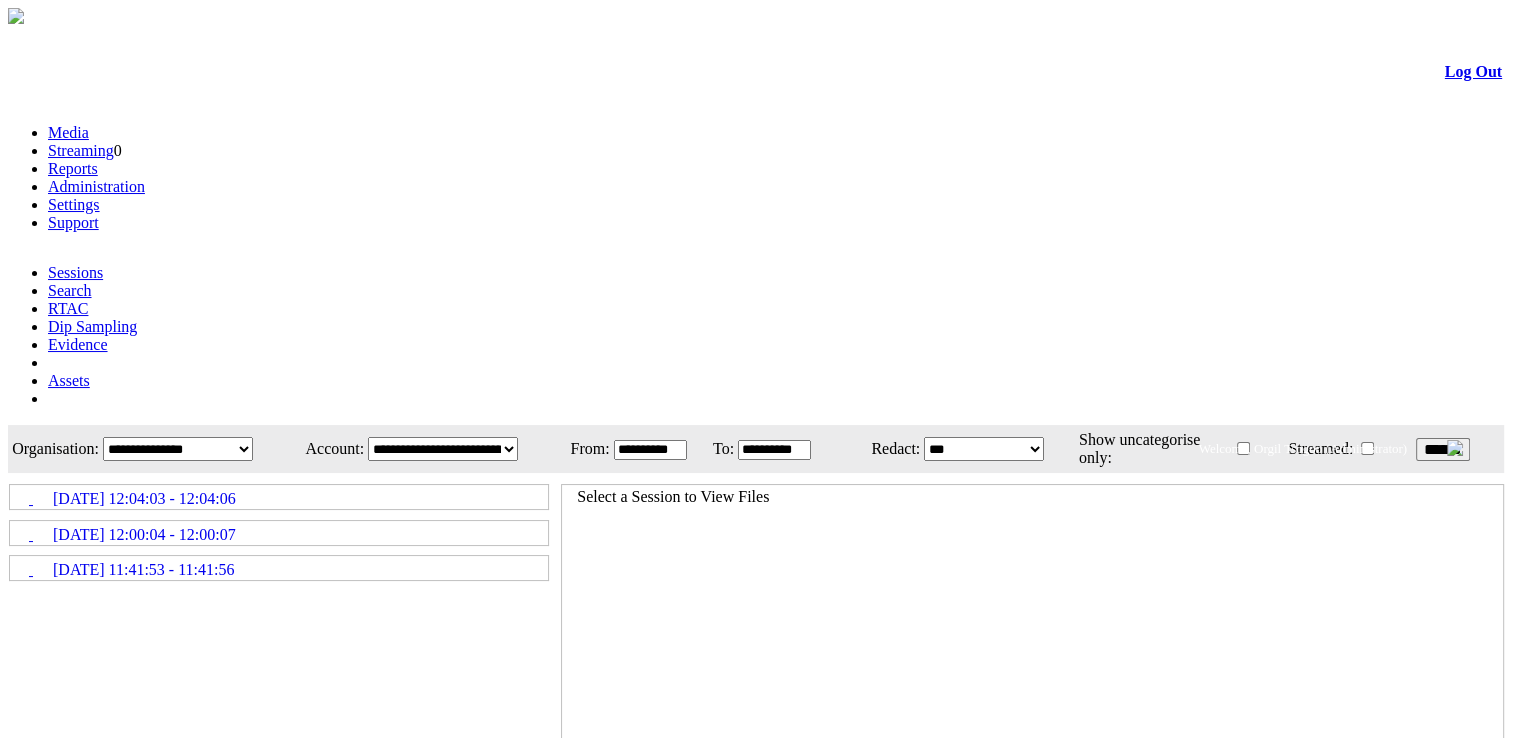 click on "02/07/2025 12:04:03 - 12:04:06" at bounding box center (144, 499) 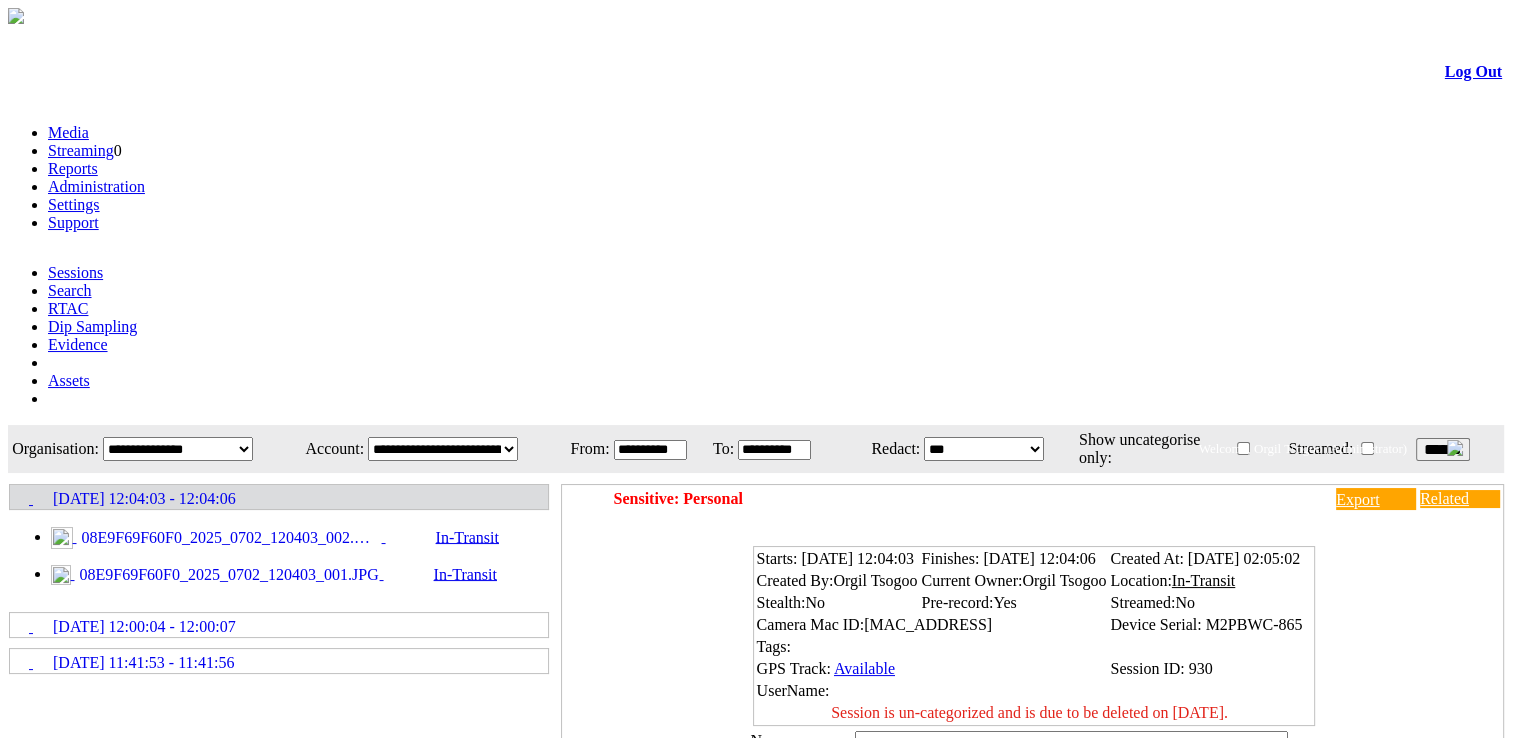 click on "08E9F69F60F0_2025_0702_120403_002.MP4" at bounding box center [229, 538] 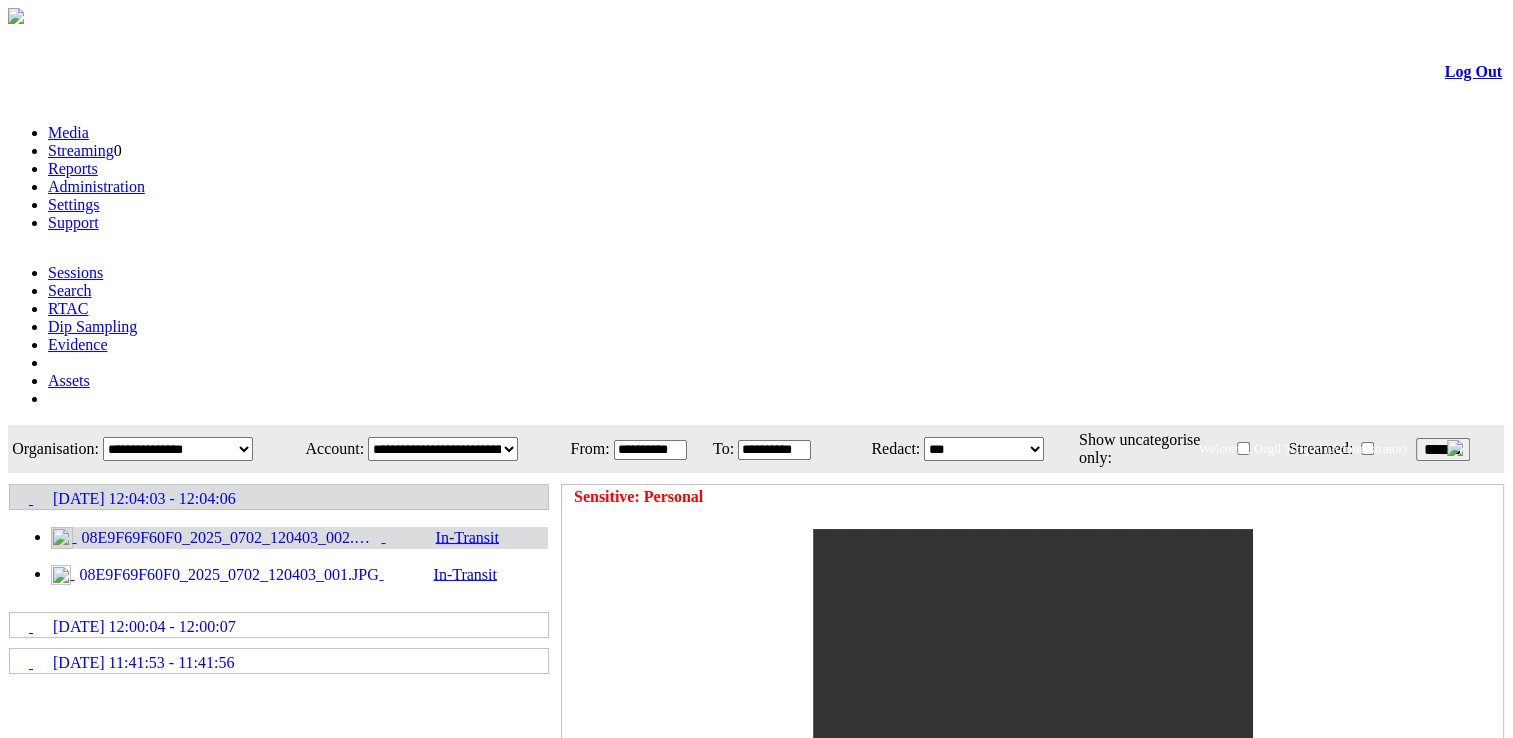 click on "******" at bounding box center (1443, 449) 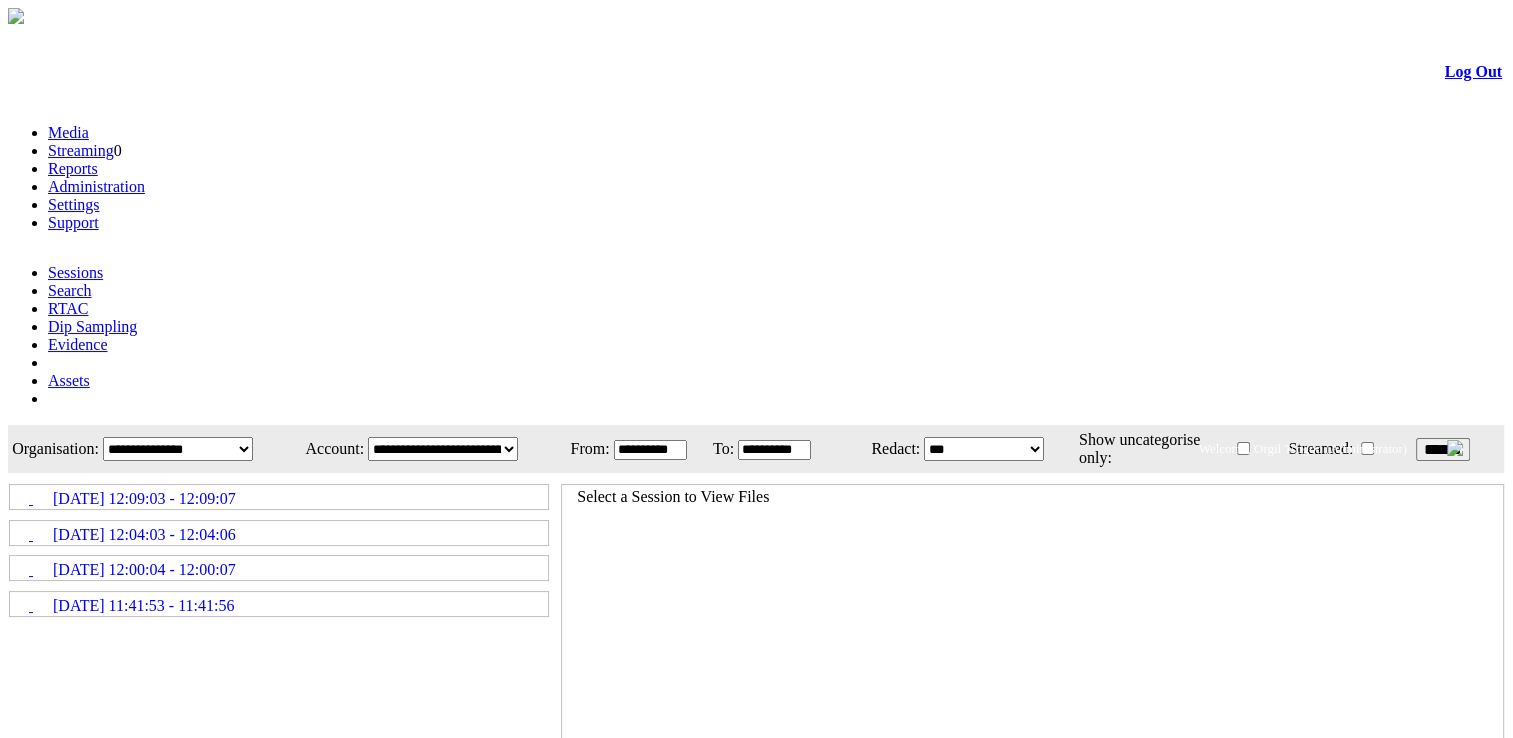 click on "02/07/2025 12:09:03 - 12:09:07" at bounding box center [144, 499] 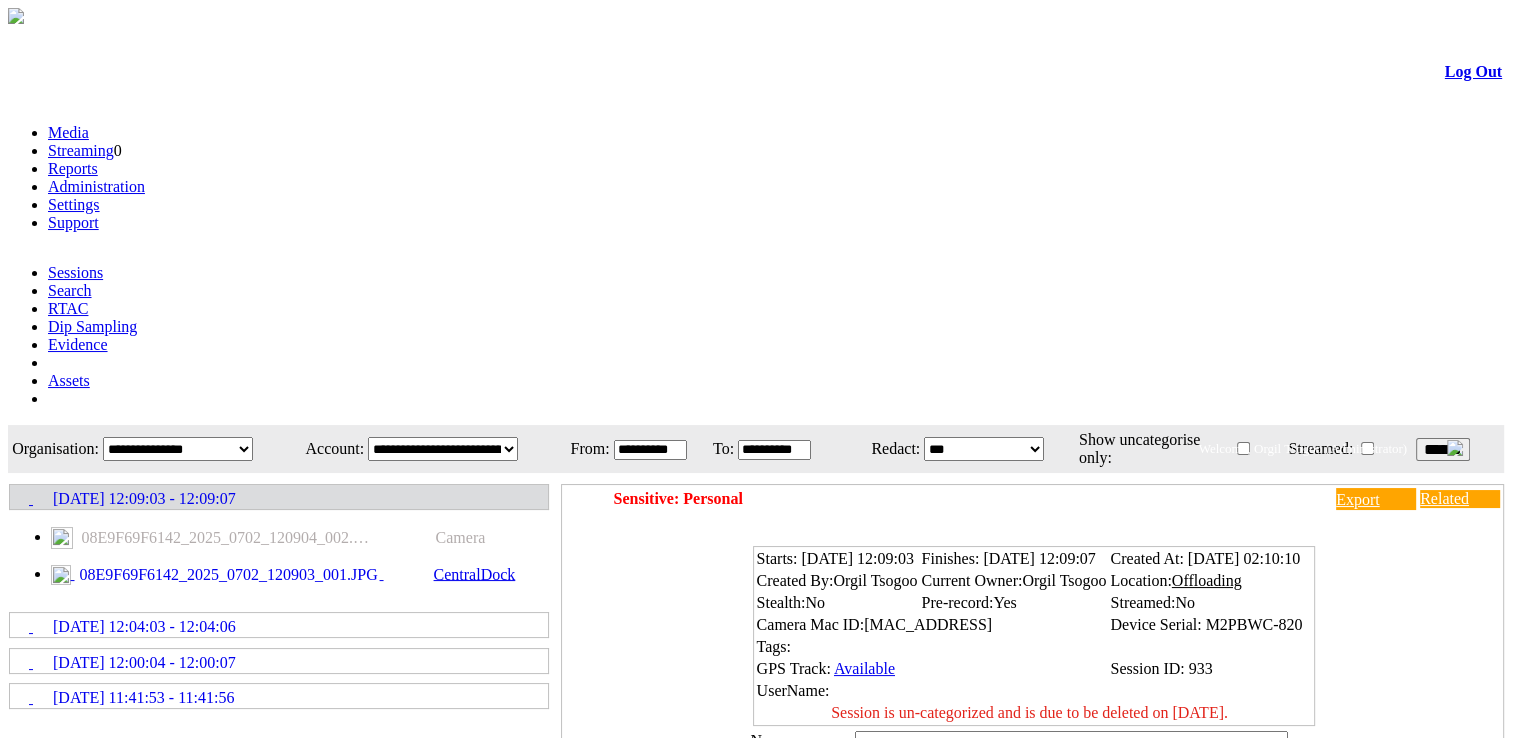 click on "******" at bounding box center [1443, 449] 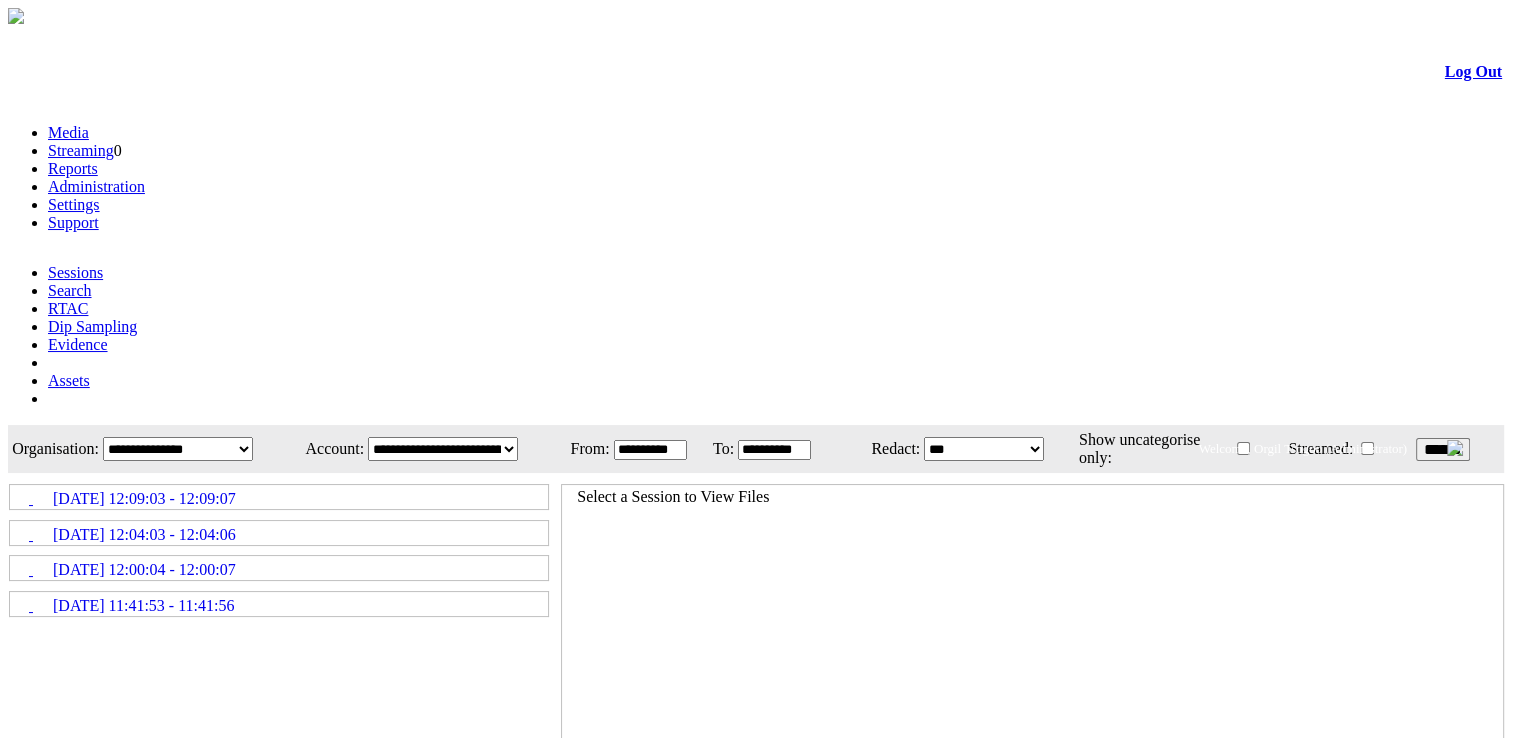 click on "******" at bounding box center (1443, 449) 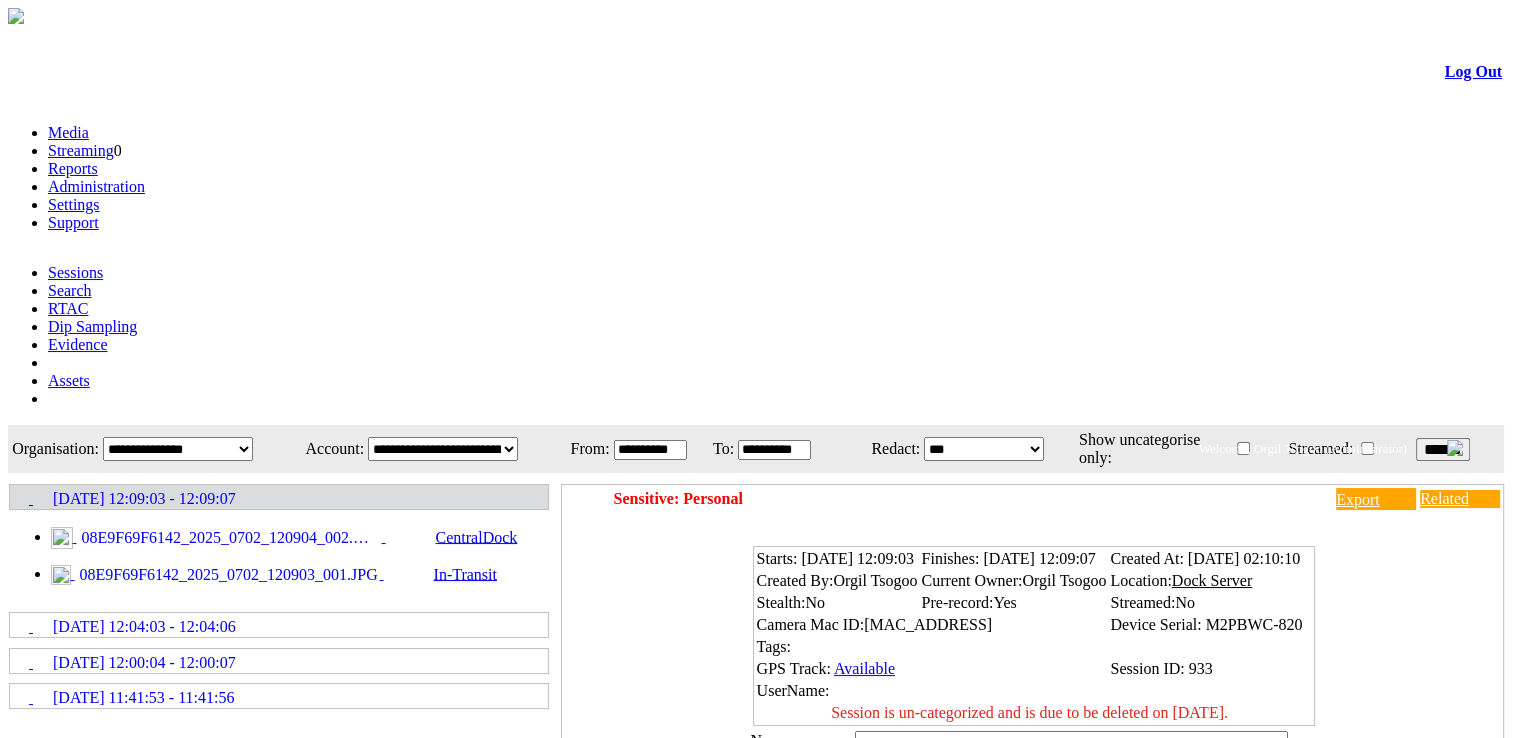 click on "08E9F69F6142_2025_0702_120904_002.MP4" at bounding box center [229, 538] 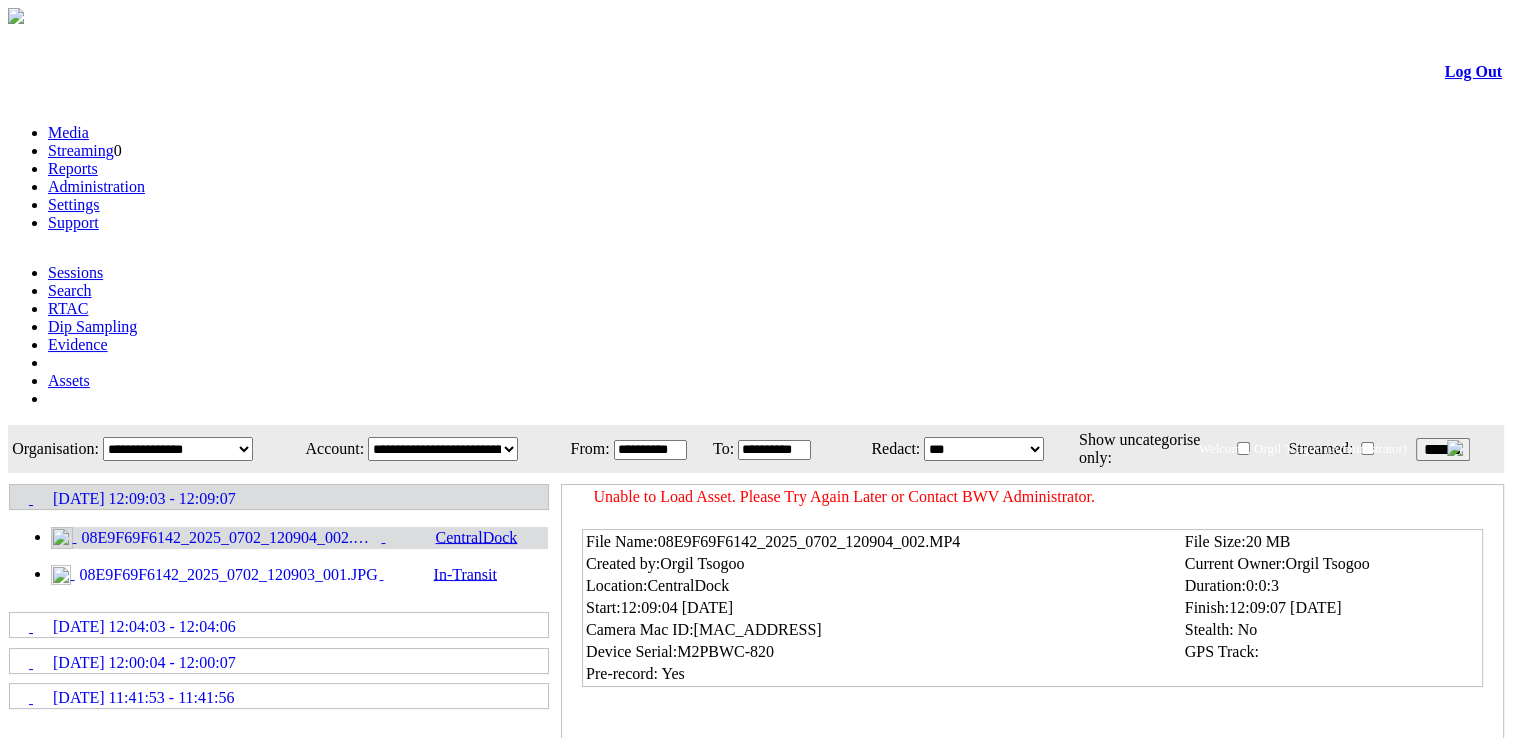 click on "******" at bounding box center (1443, 449) 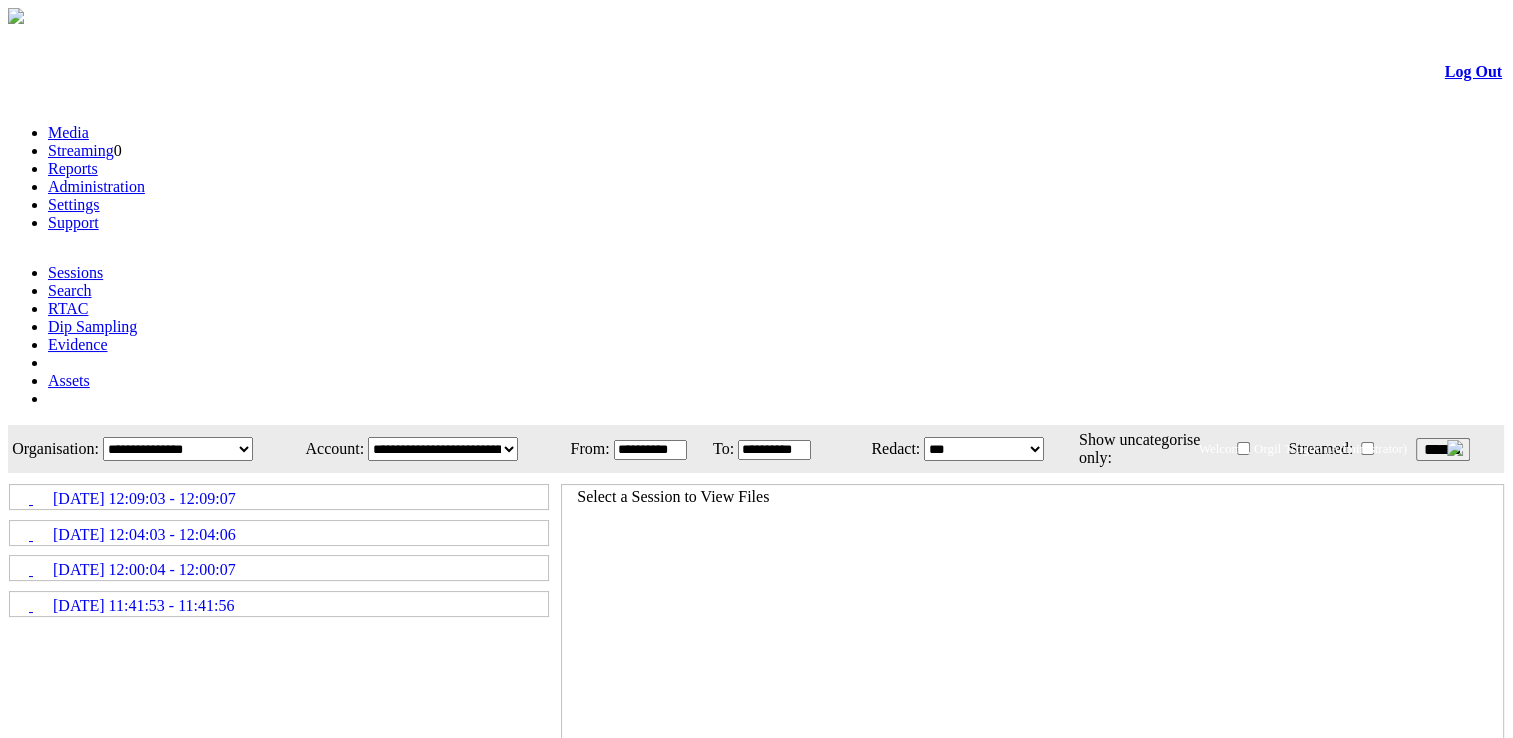 click on "02/07/2025 12:09:03 - 12:09:07" at bounding box center [279, 497] 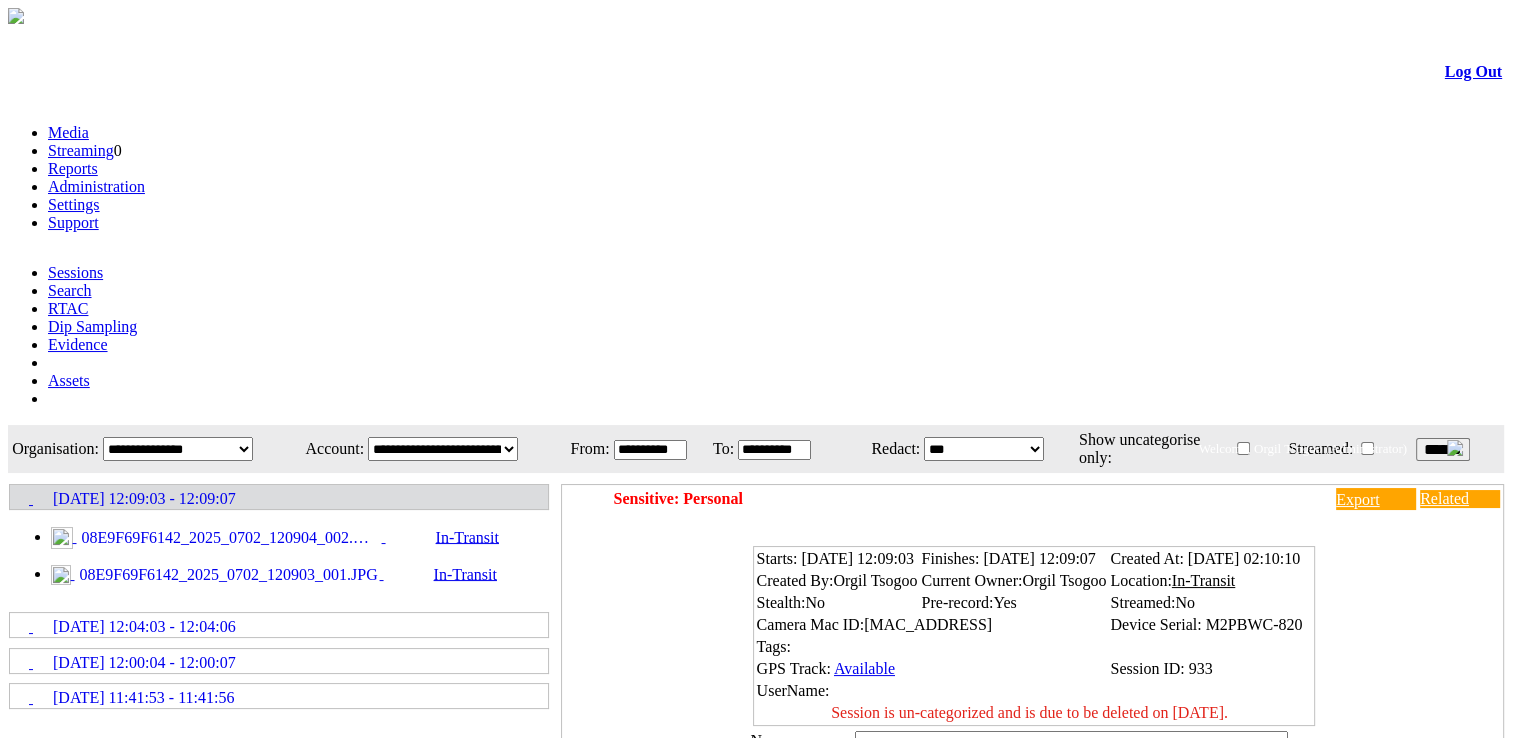click on "08E9F69F6142_2025_0702_120904_002.MP4" at bounding box center (229, 538) 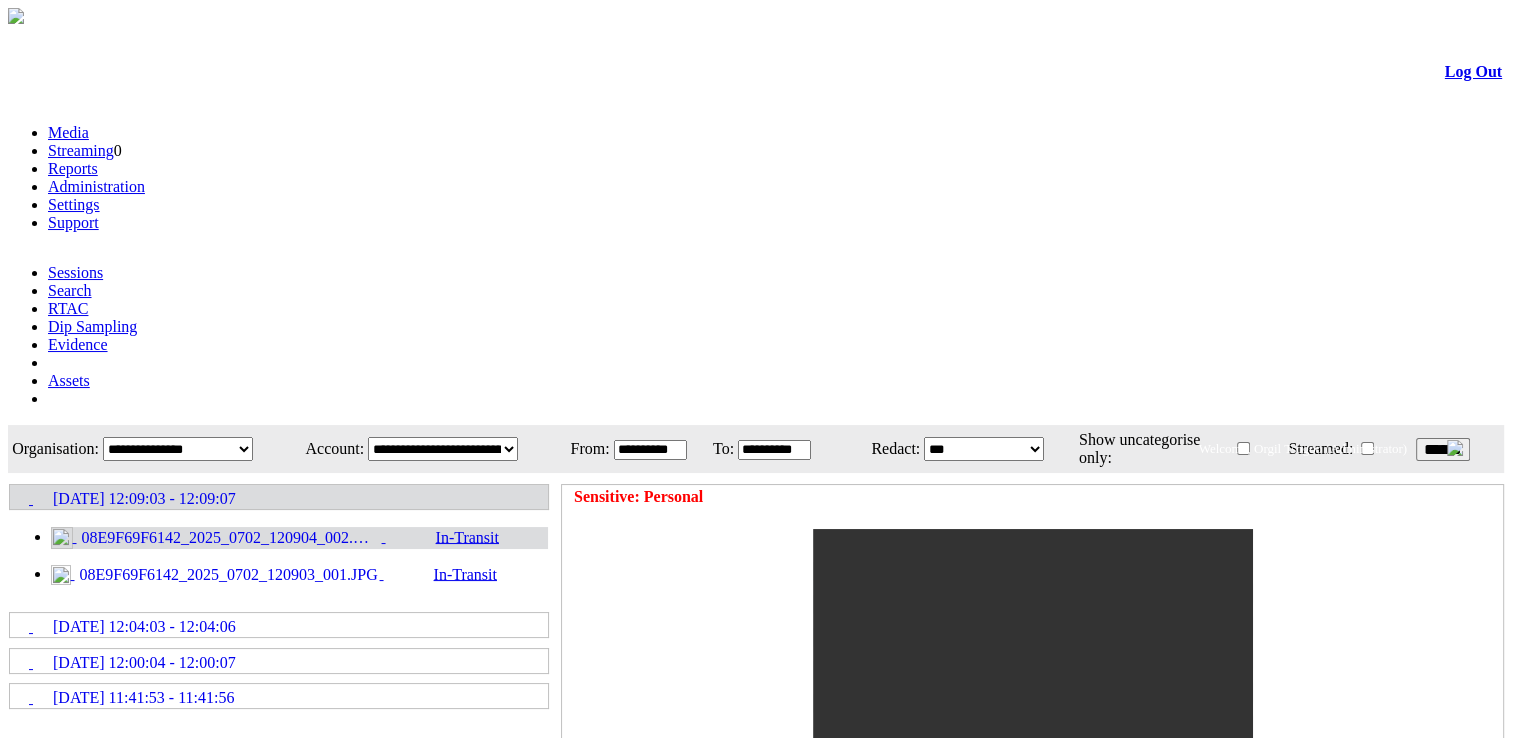 click on "08E9F69F6142_2025_0702_120903_001.JPG" at bounding box center [227, 575] 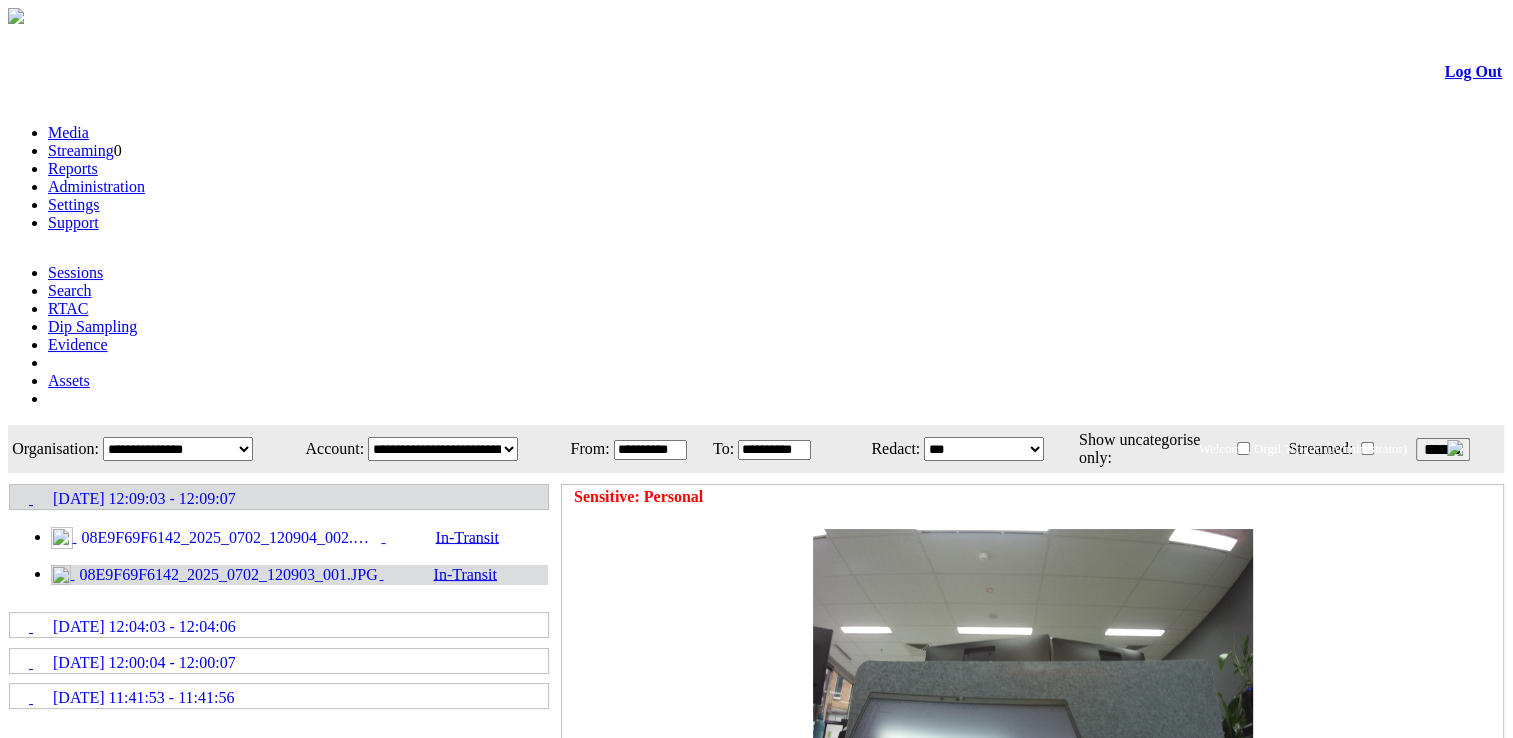 click on "******" at bounding box center [1443, 449] 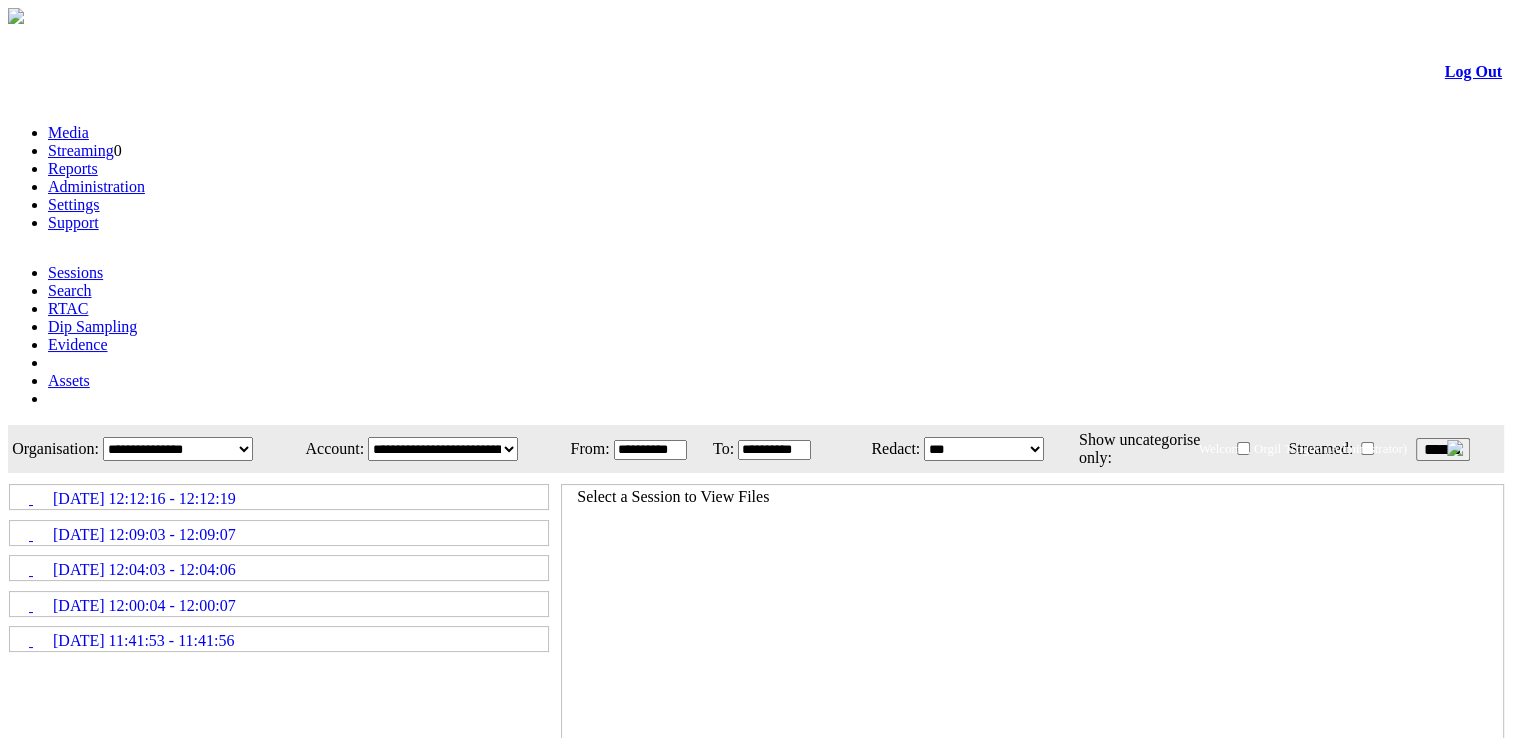 click on "02/07/2025 12:12:16 - 12:12:19" at bounding box center (144, 499) 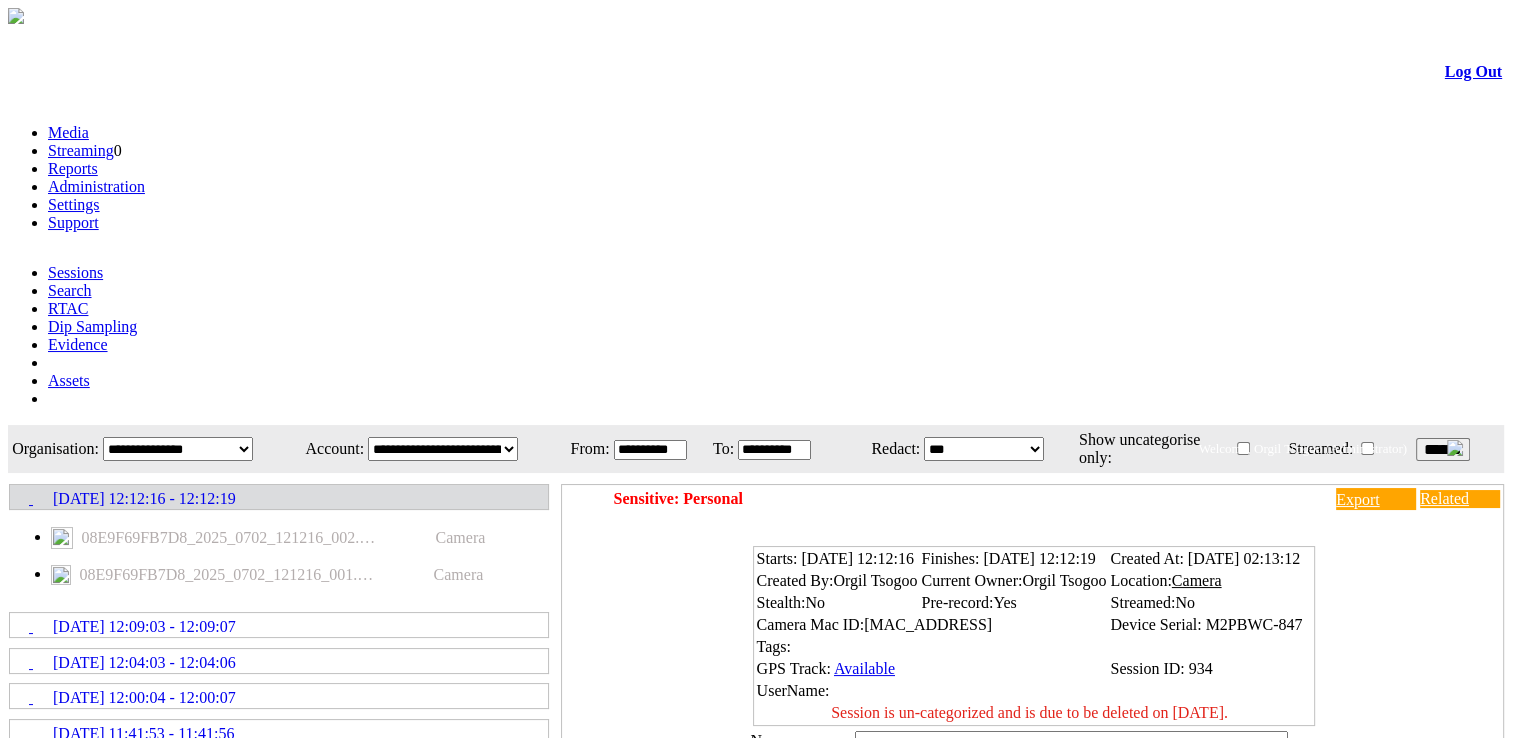 click on "02/07/2025 12:12:16 - 12:12:19" at bounding box center (144, 499) 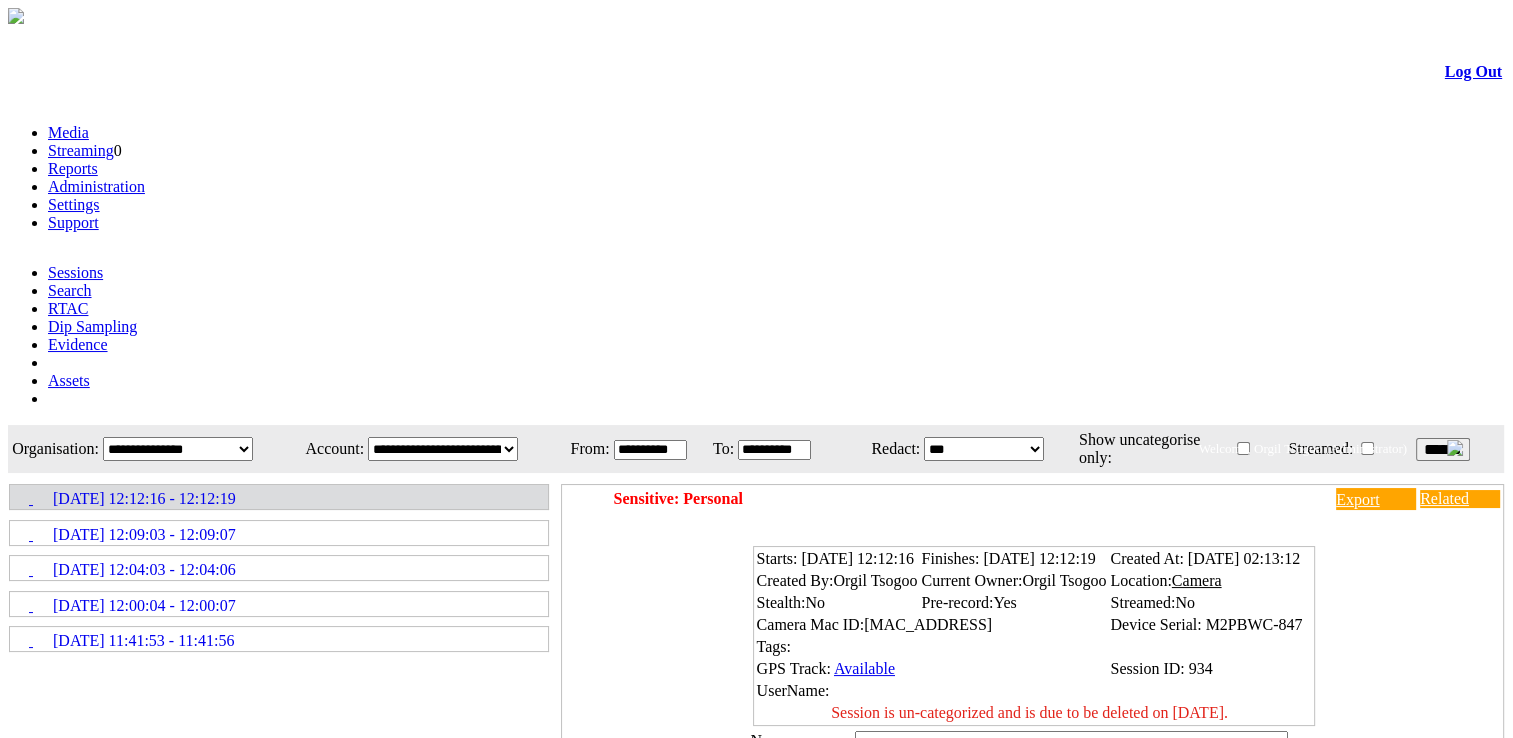 click on "******" at bounding box center [1443, 449] 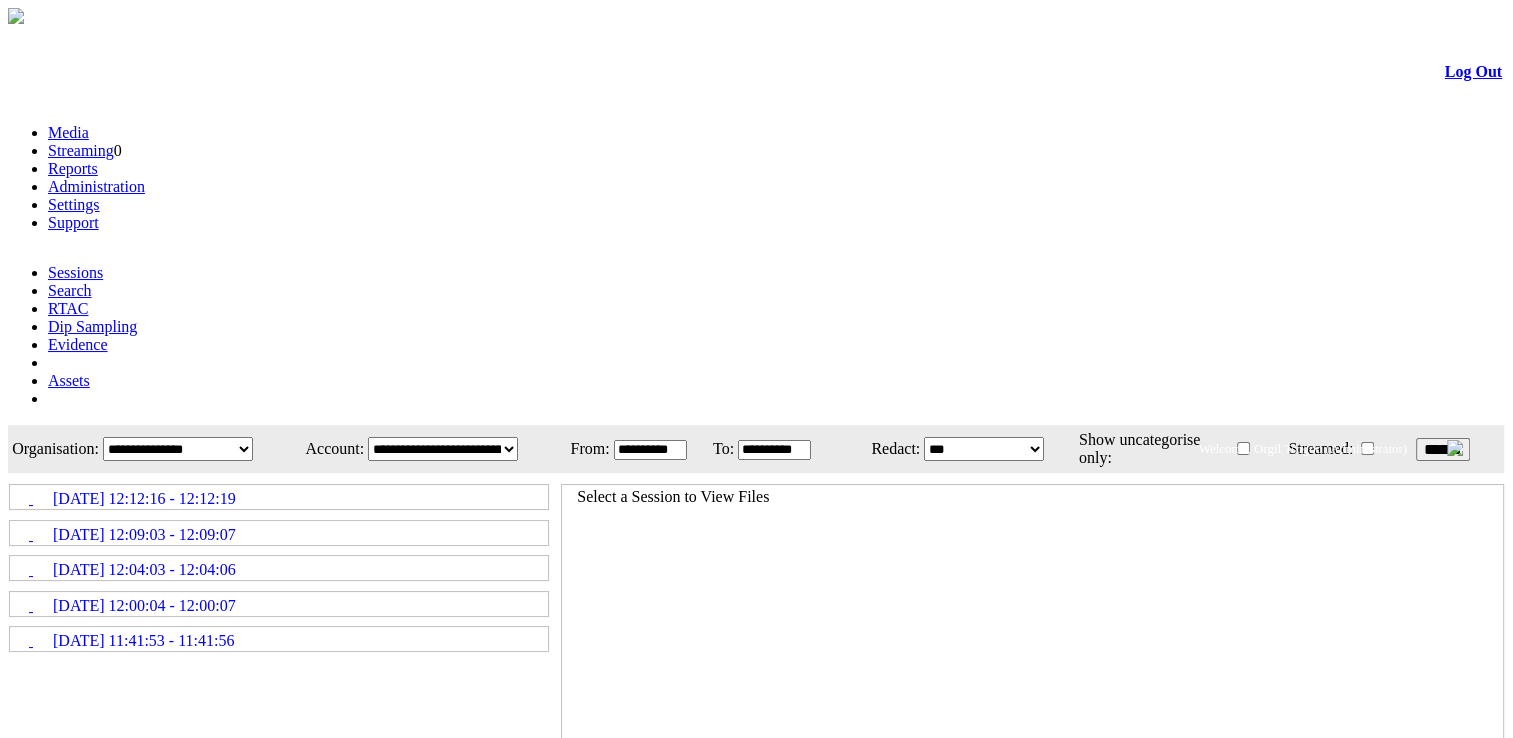 click on "******" at bounding box center (1443, 449) 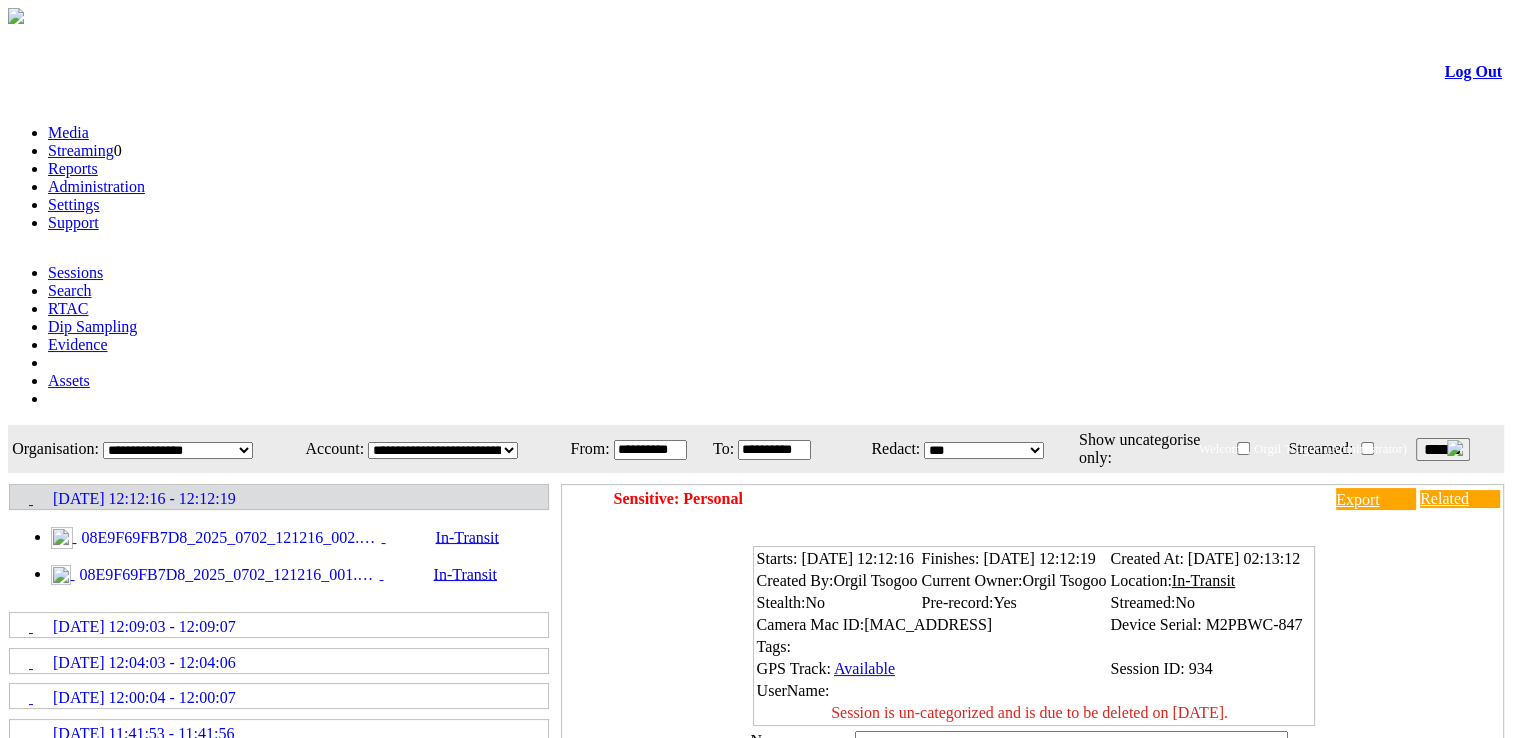click on "08E9F69FB7D8_2025_0702_121216_002.MP4" at bounding box center (229, 538) 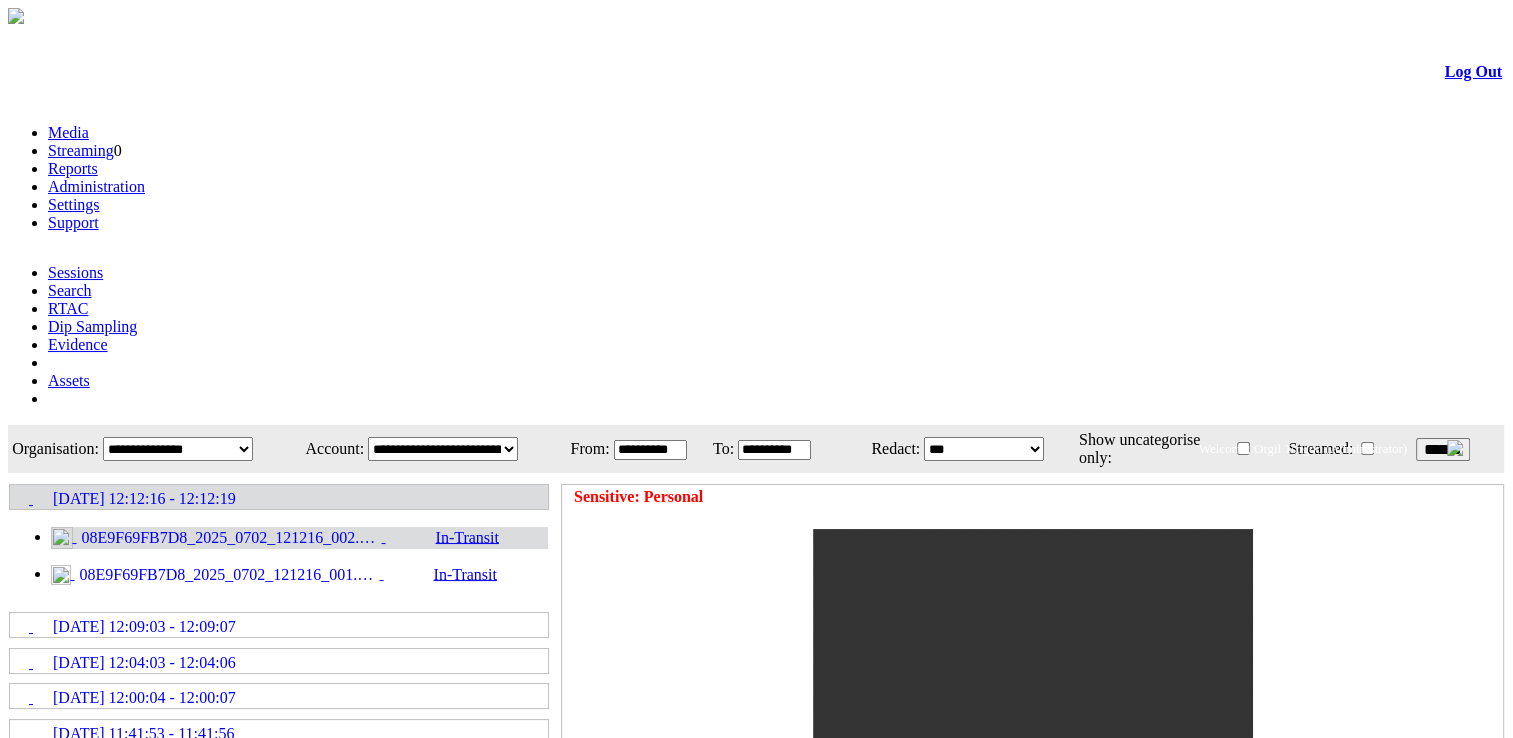 click on "******" at bounding box center (1443, 449) 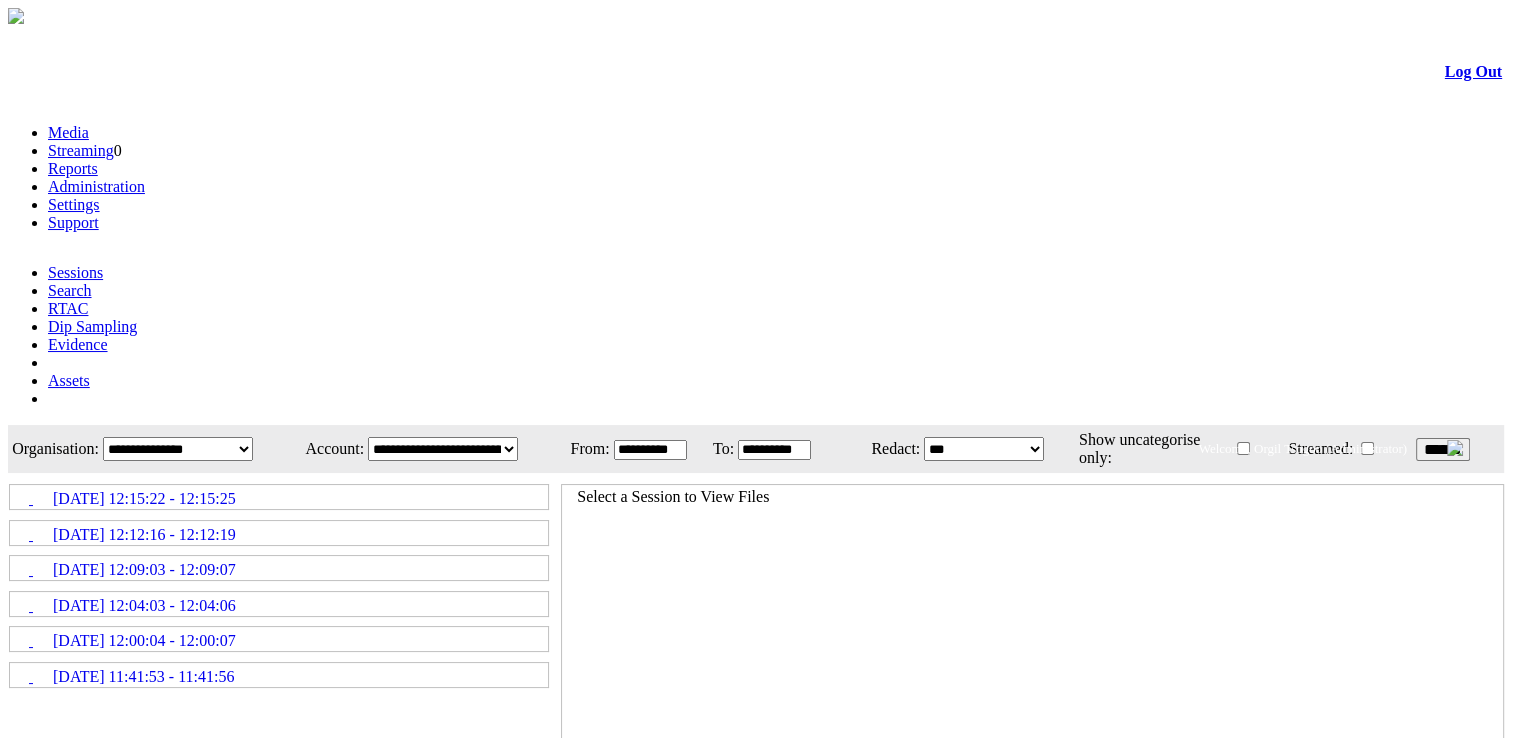 click on "******" at bounding box center [1443, 449] 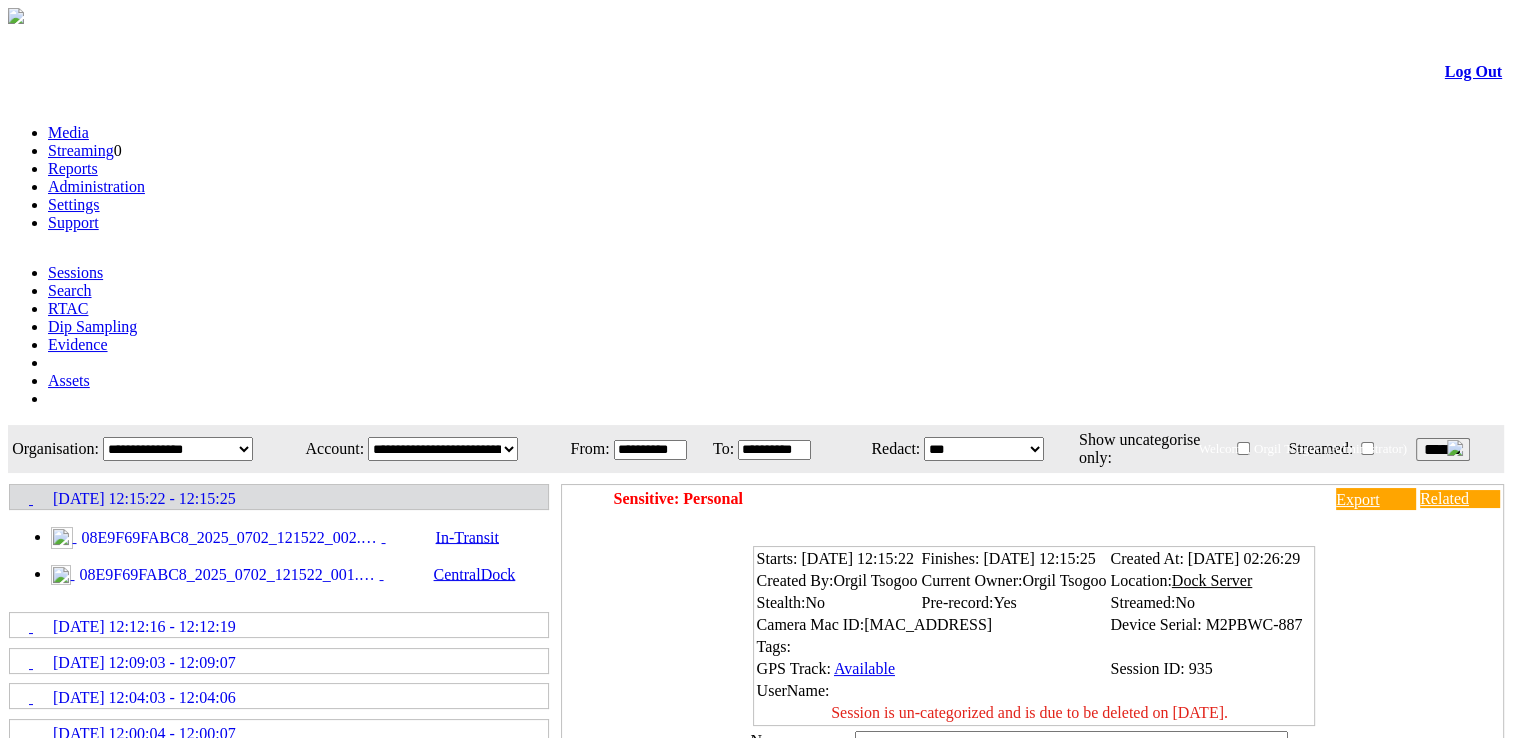 click on "08E9F69FABC8_2025_0702_121522_002.MP4" at bounding box center [229, 538] 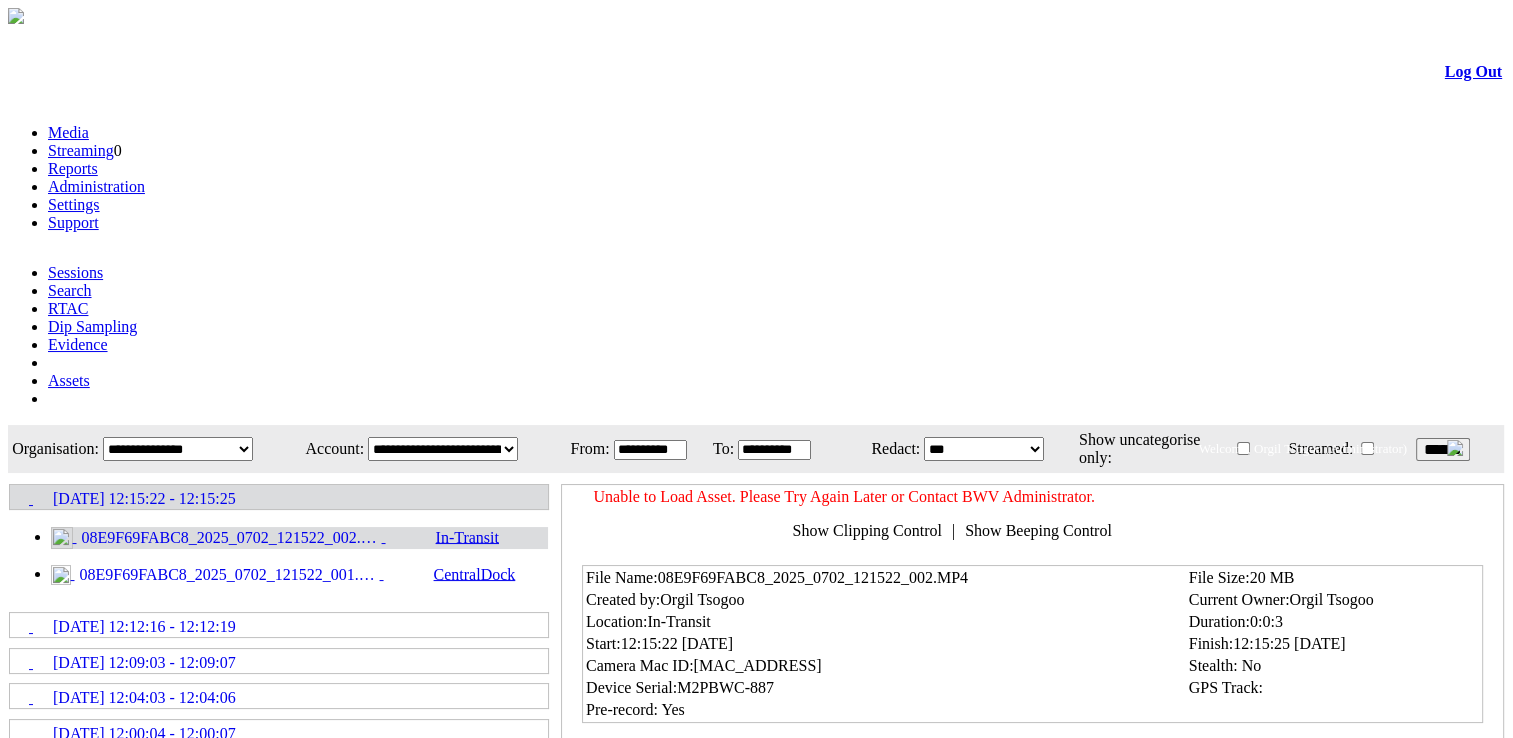 drag, startPoint x: 1414, startPoint y: 207, endPoint x: 915, endPoint y: 232, distance: 499.62585 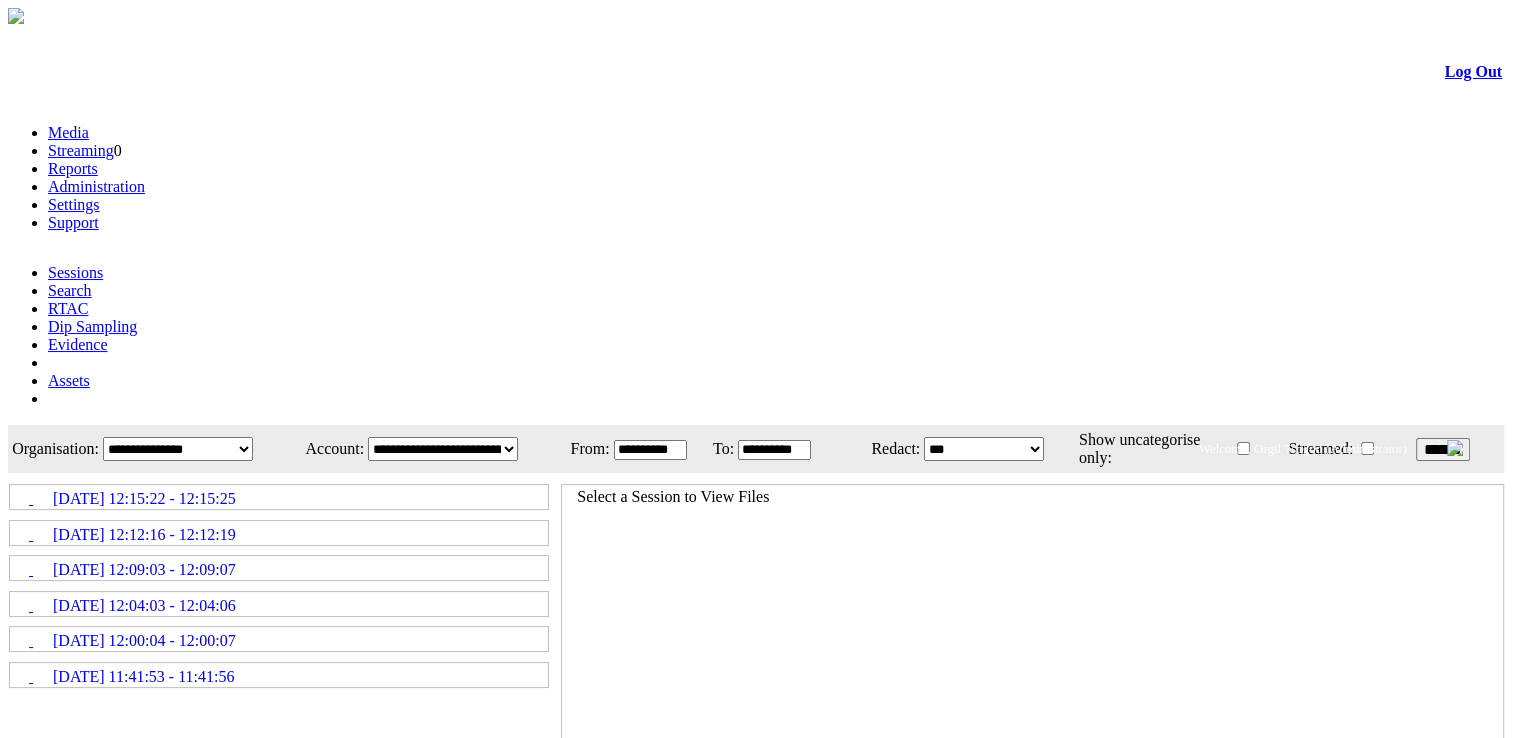 click on "02/07/2025 12:15:22 - 12:15:25" at bounding box center (144, 499) 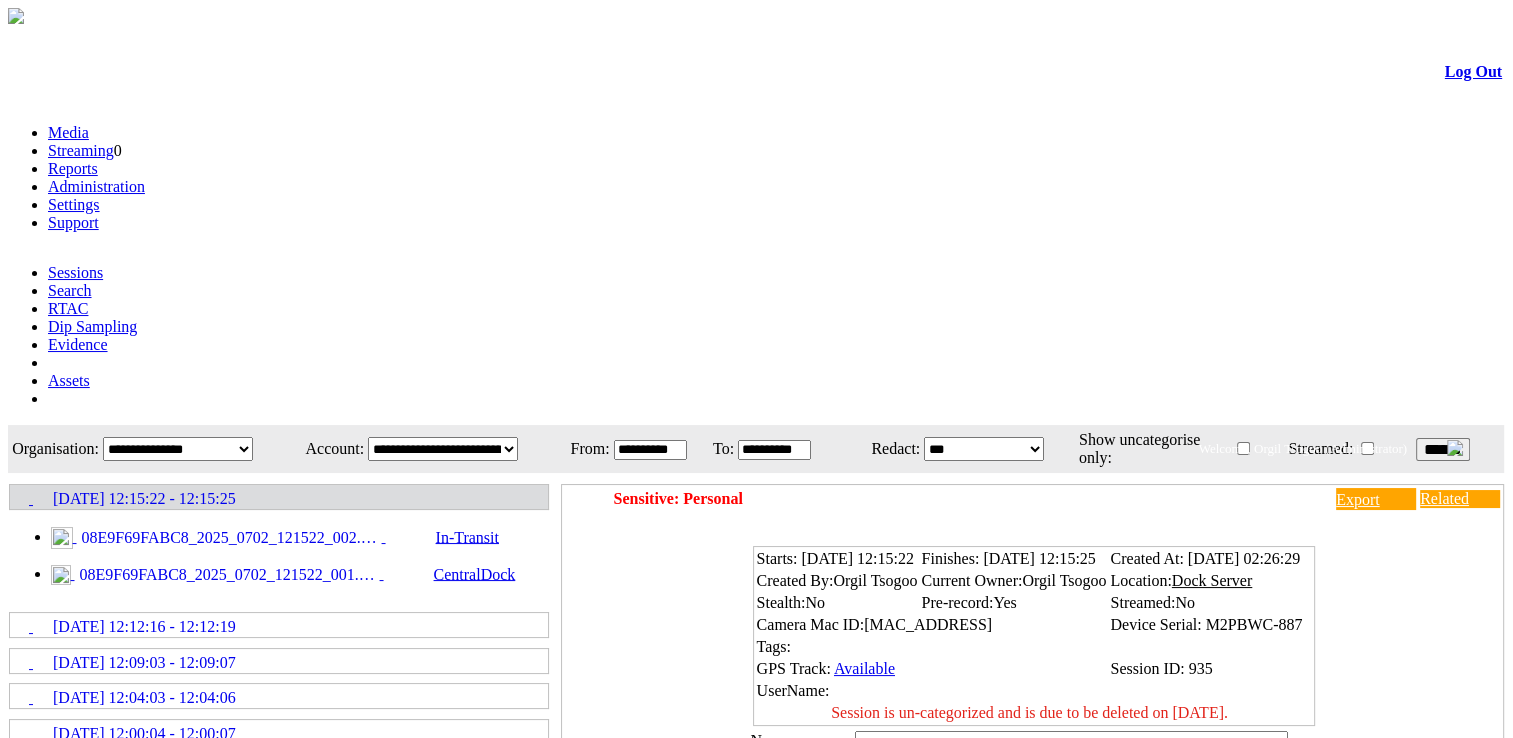 click on "08E9F69FABC8_2025_0702_121522_002.MP4" at bounding box center (229, 538) 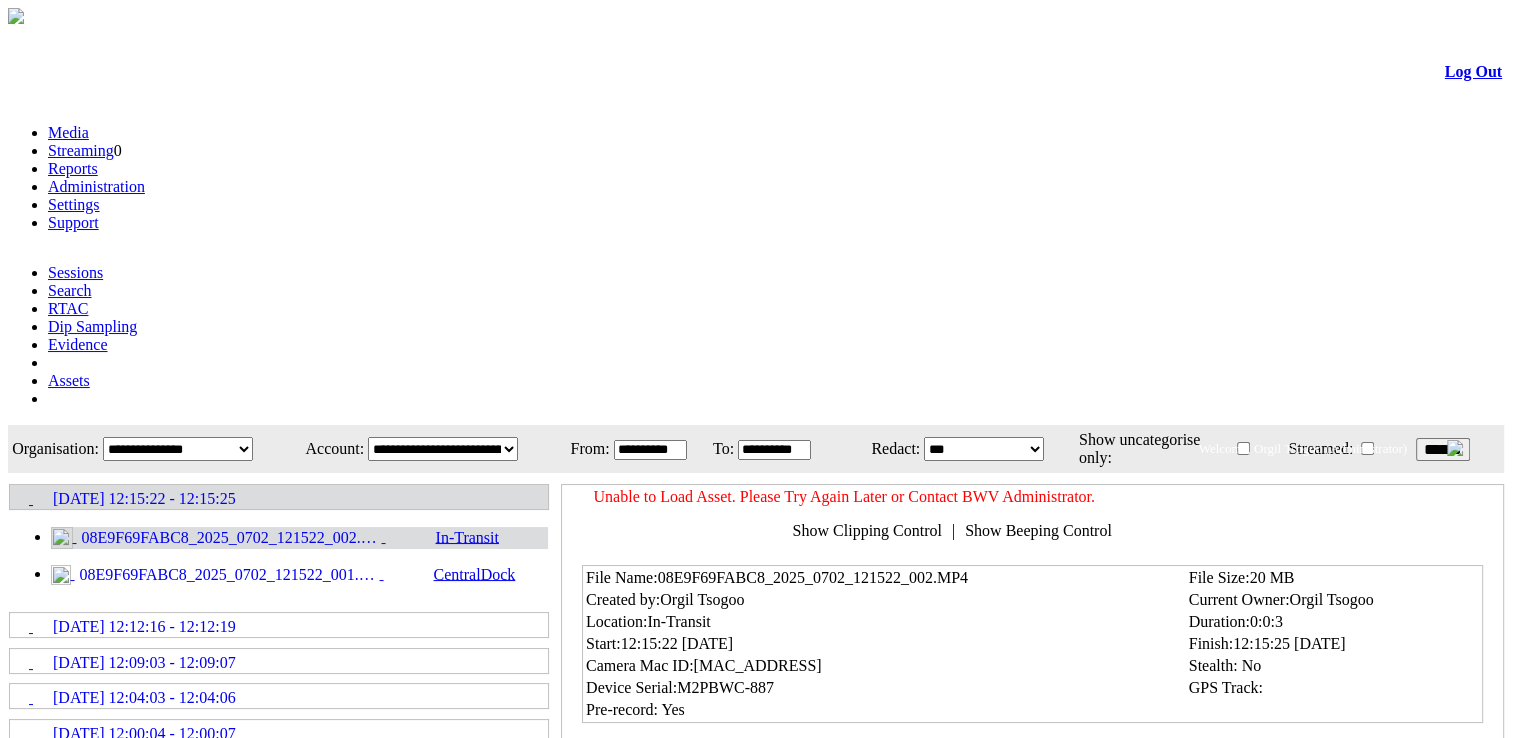 drag, startPoint x: 1445, startPoint y: 218, endPoint x: 1414, endPoint y: 217, distance: 31.016125 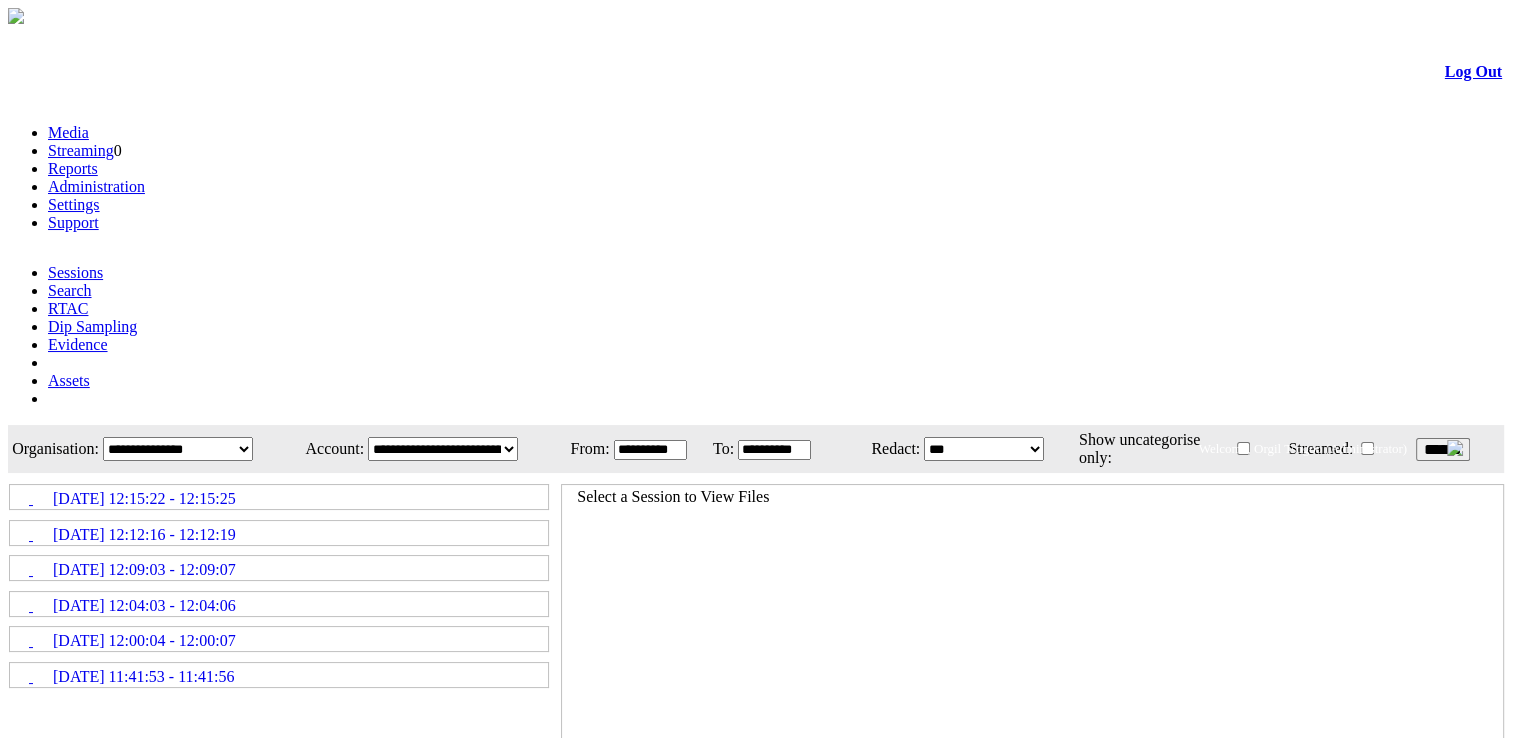 click on "02/07/2025 12:15:22 - 12:15:25" at bounding box center (279, 497) 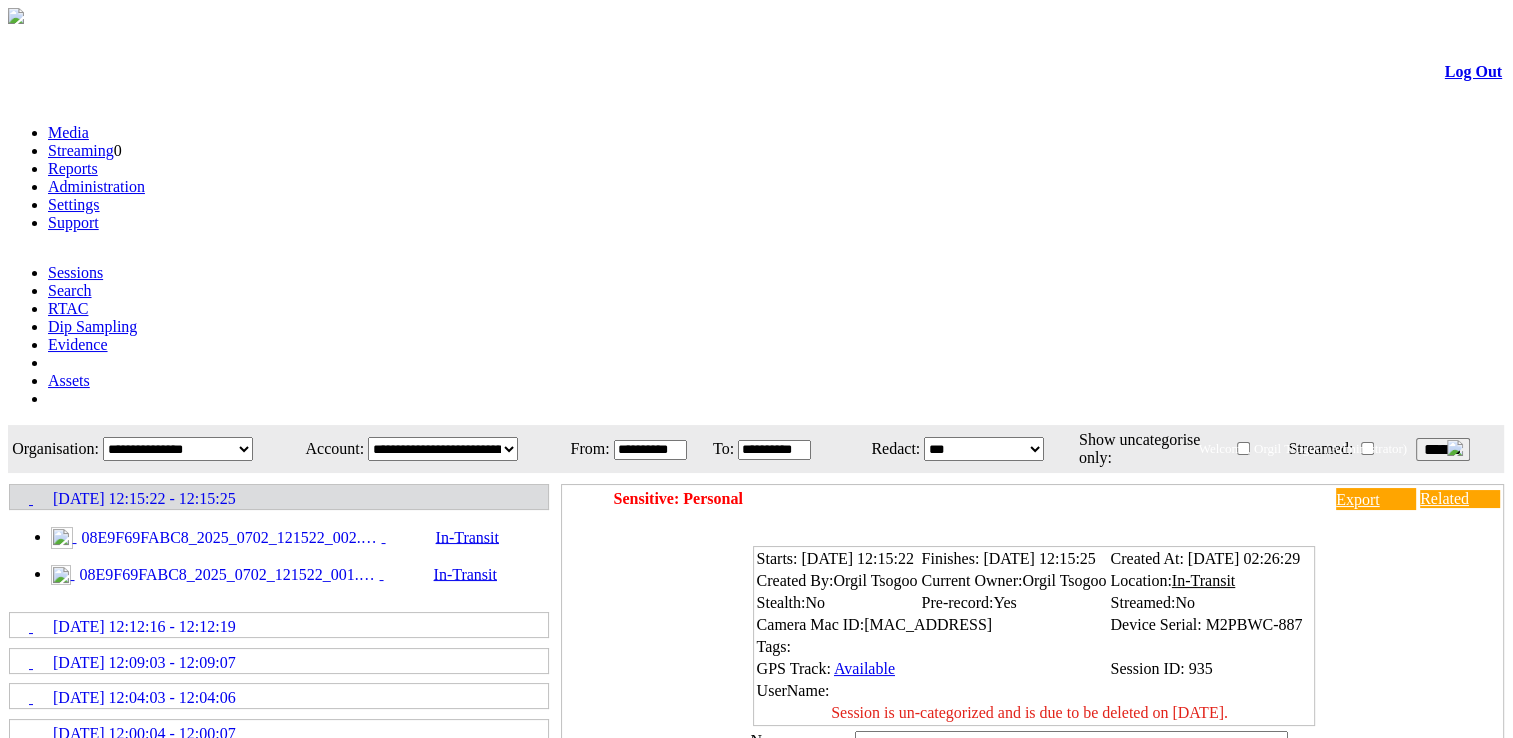 click on "08E9F69FABC8_2025_0702_121522_002.MP4" at bounding box center [229, 538] 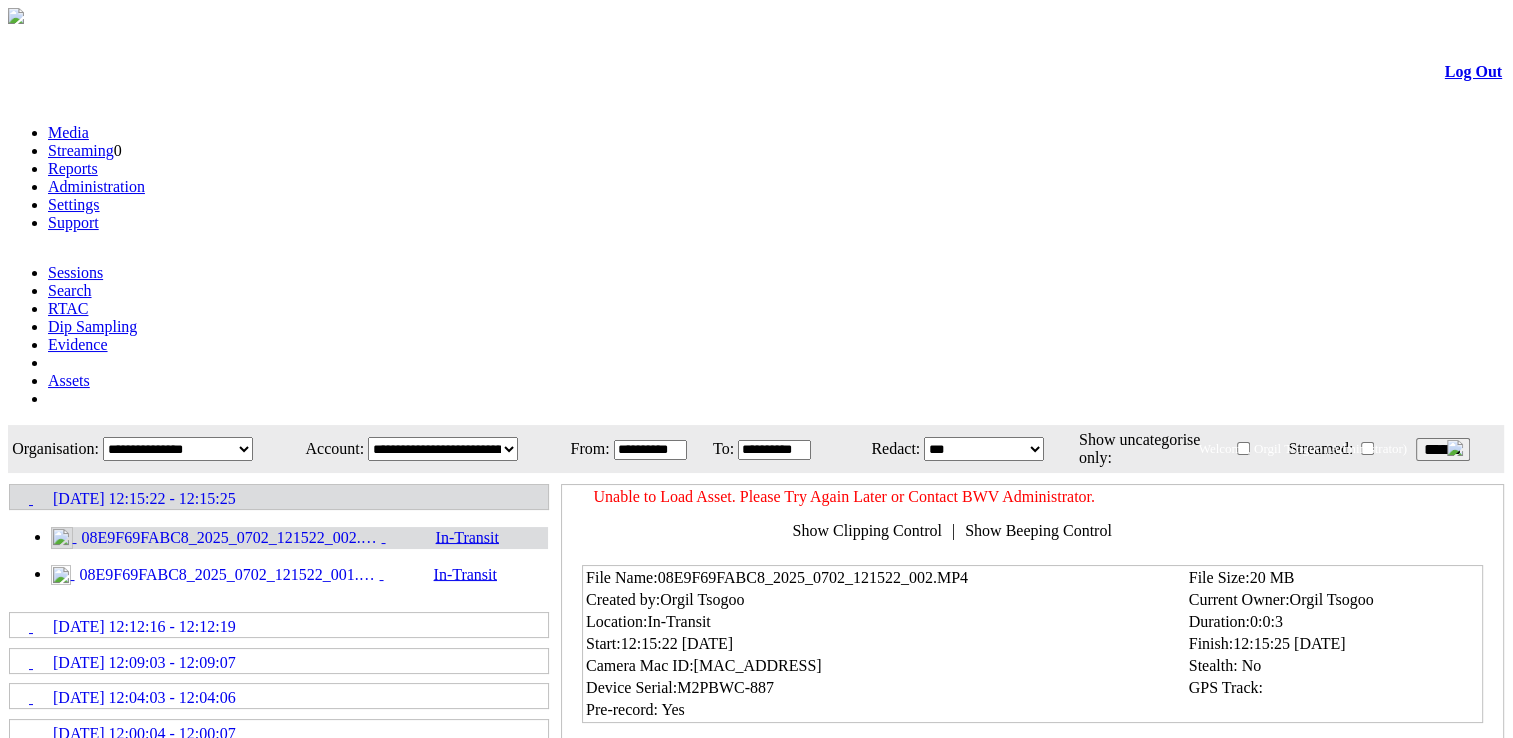 click on "******" at bounding box center (1443, 449) 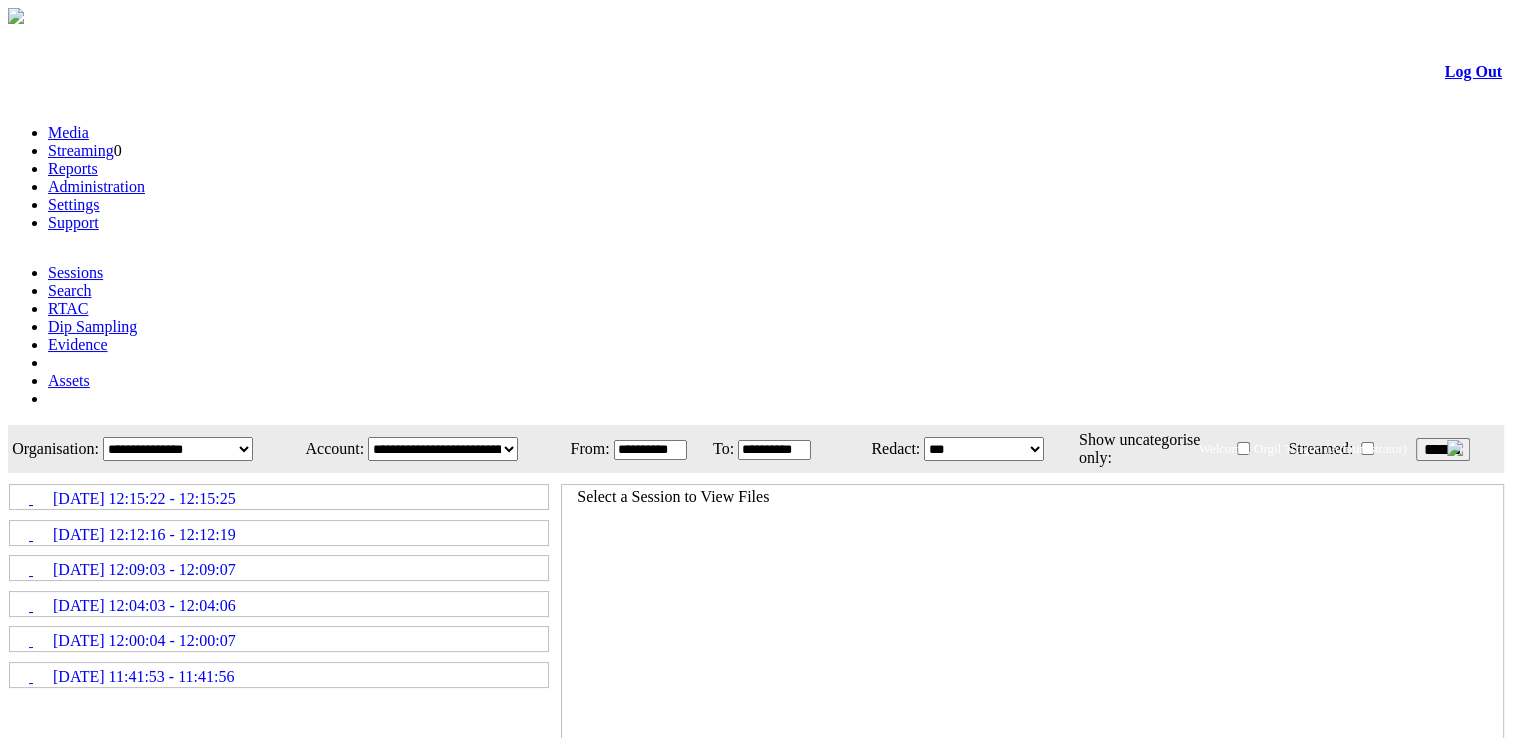 click on "******" at bounding box center [1443, 449] 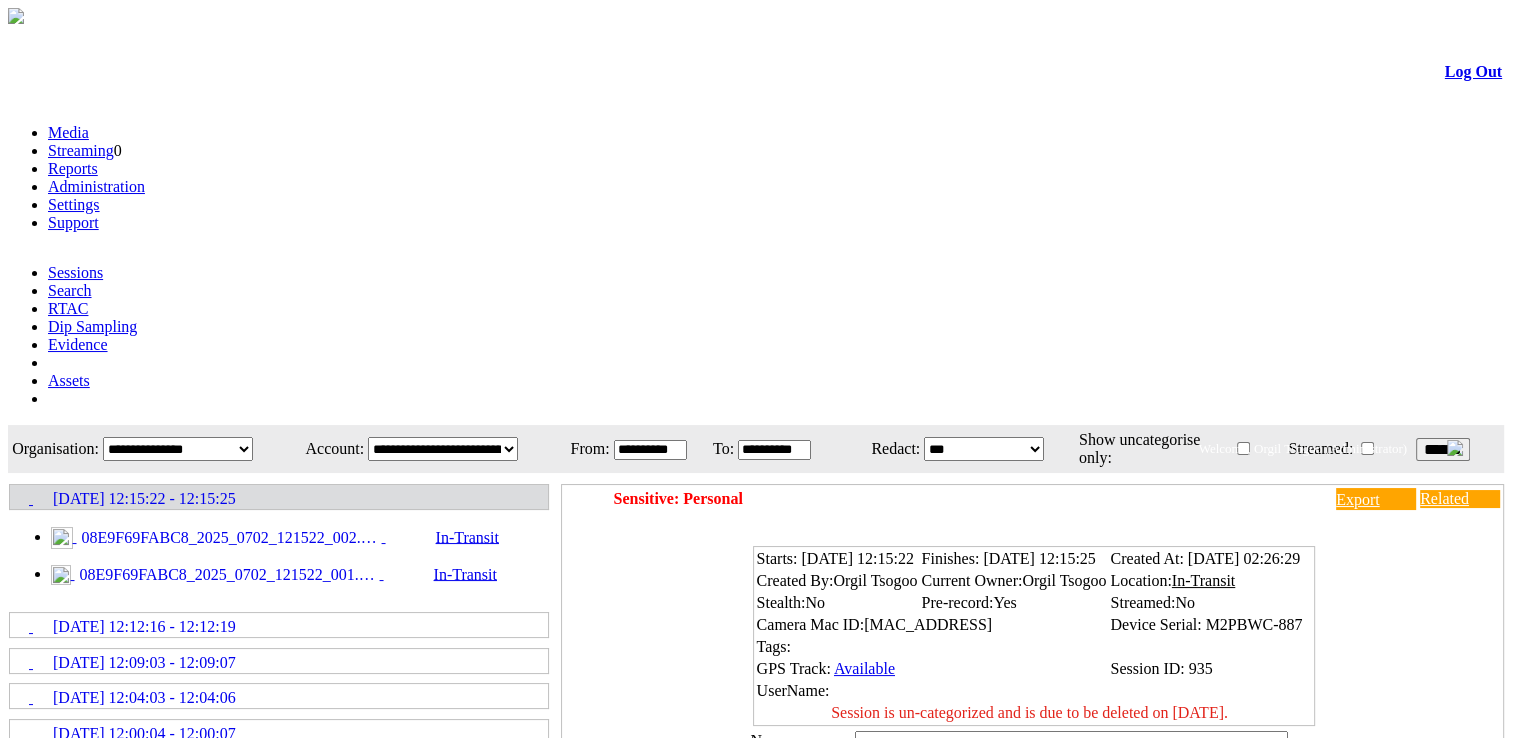 click on "08E9F69FABC8_2025_0702_121522_002.MP4" at bounding box center [229, 538] 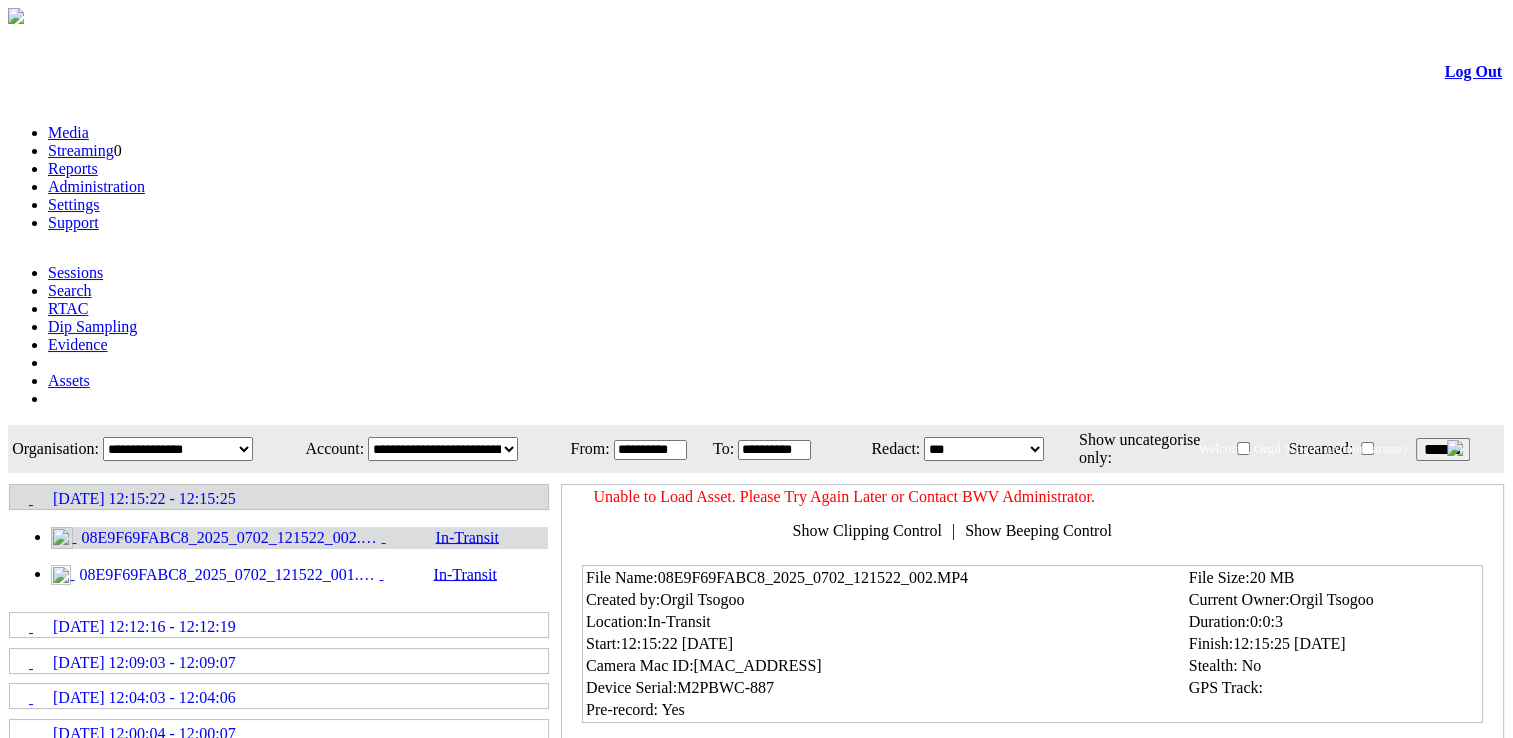 click on "******" at bounding box center [1443, 449] 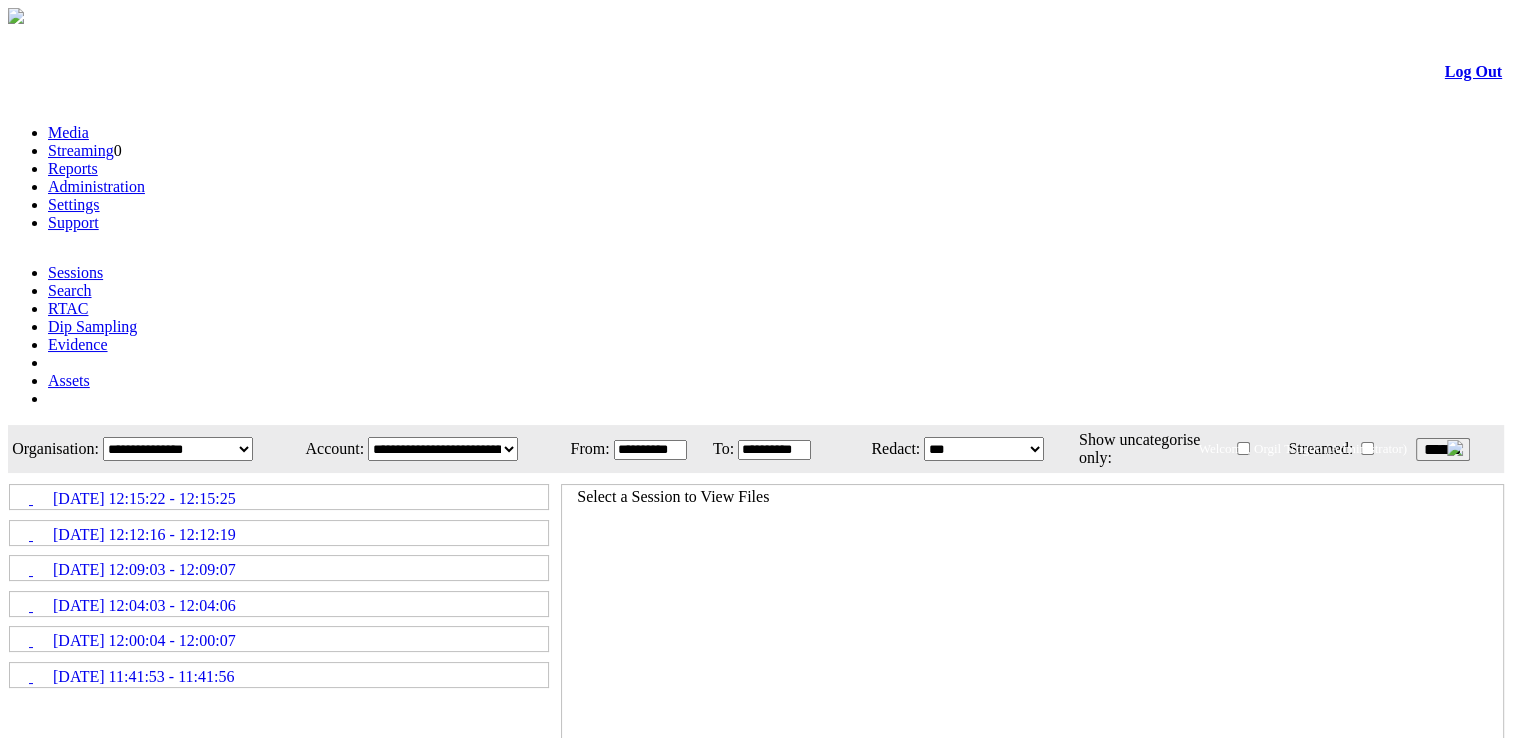 click on "02/07/2025 12:15:22 - 12:15:25" at bounding box center [144, 499] 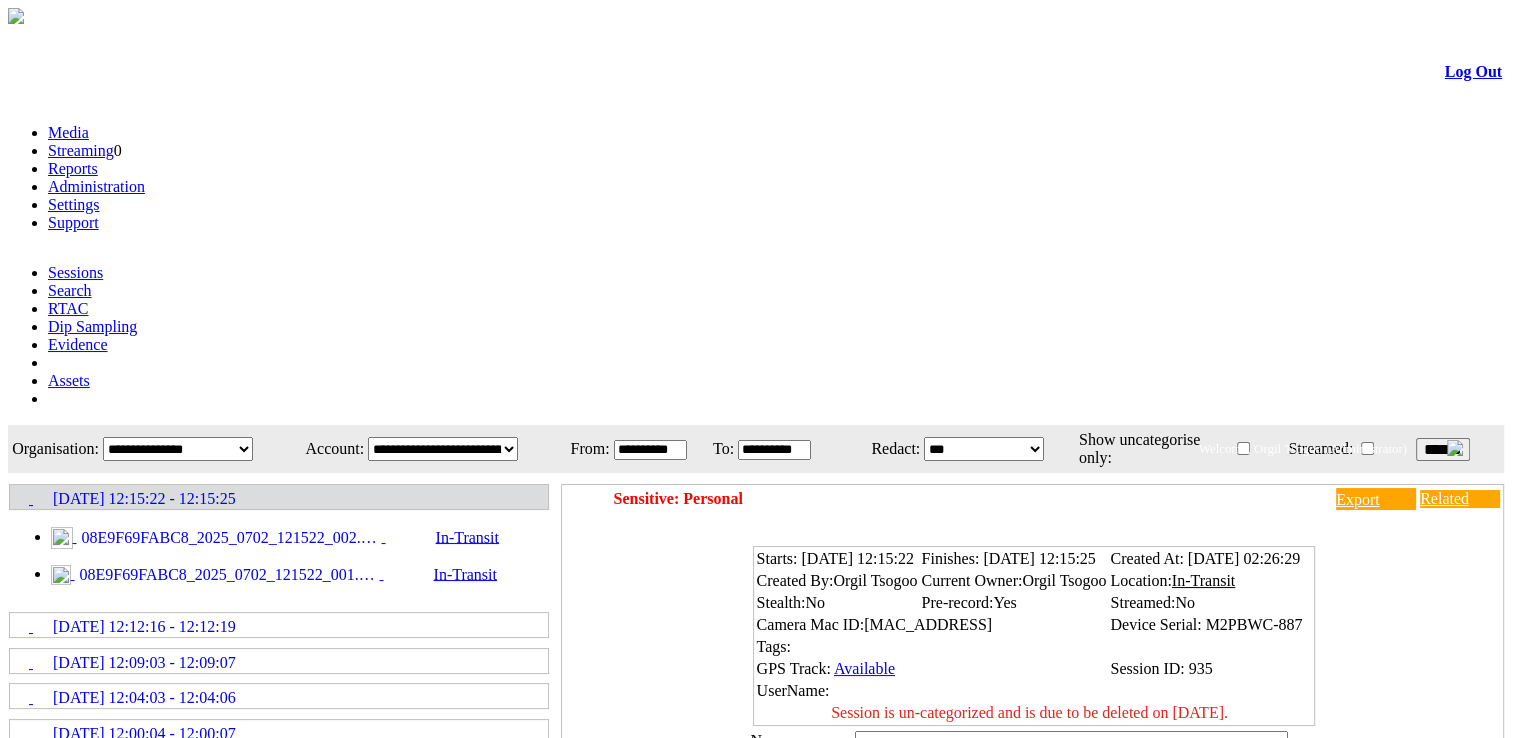 click on "08E9F69FABC8_2025_0702_121522_002.MP4" at bounding box center (229, 538) 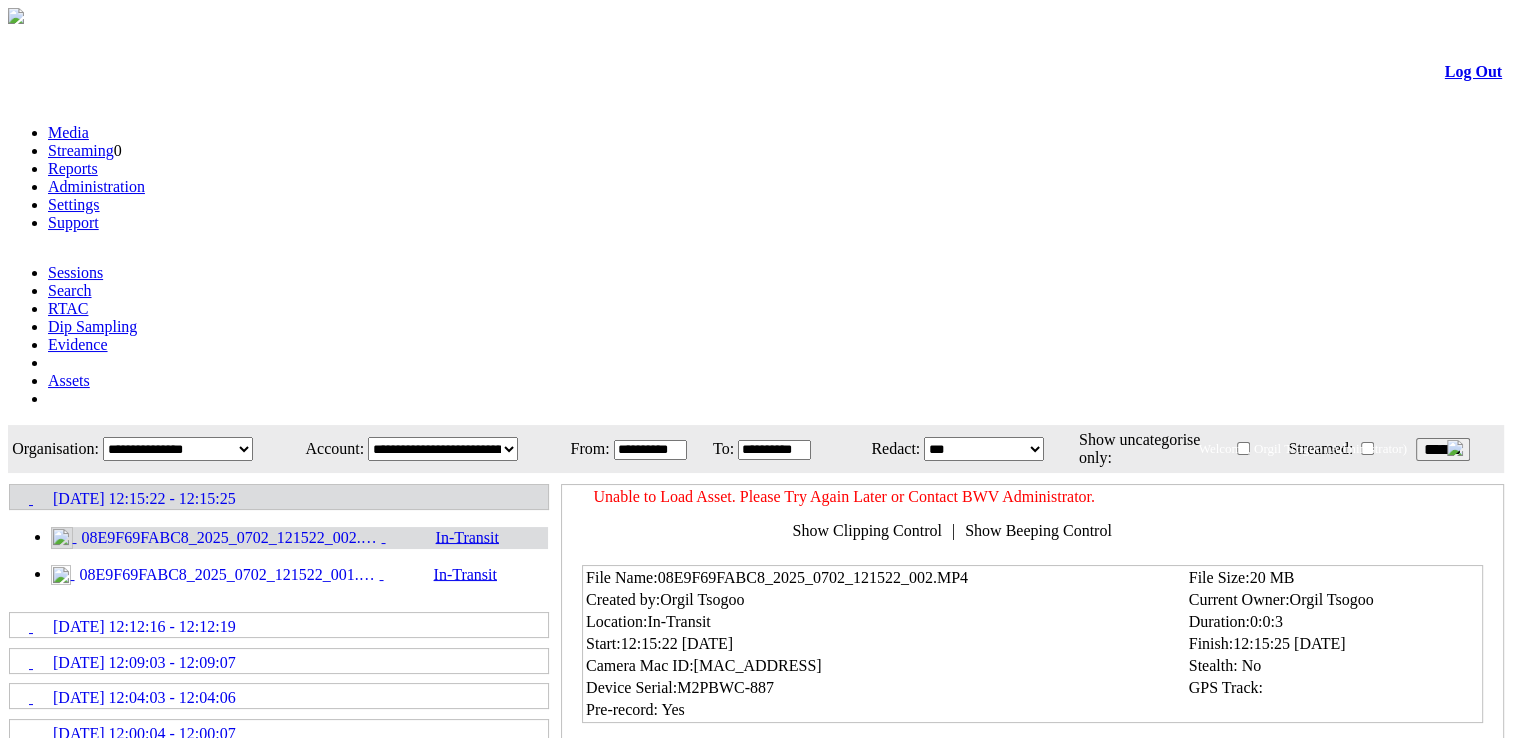 click on "******" at bounding box center (1443, 449) 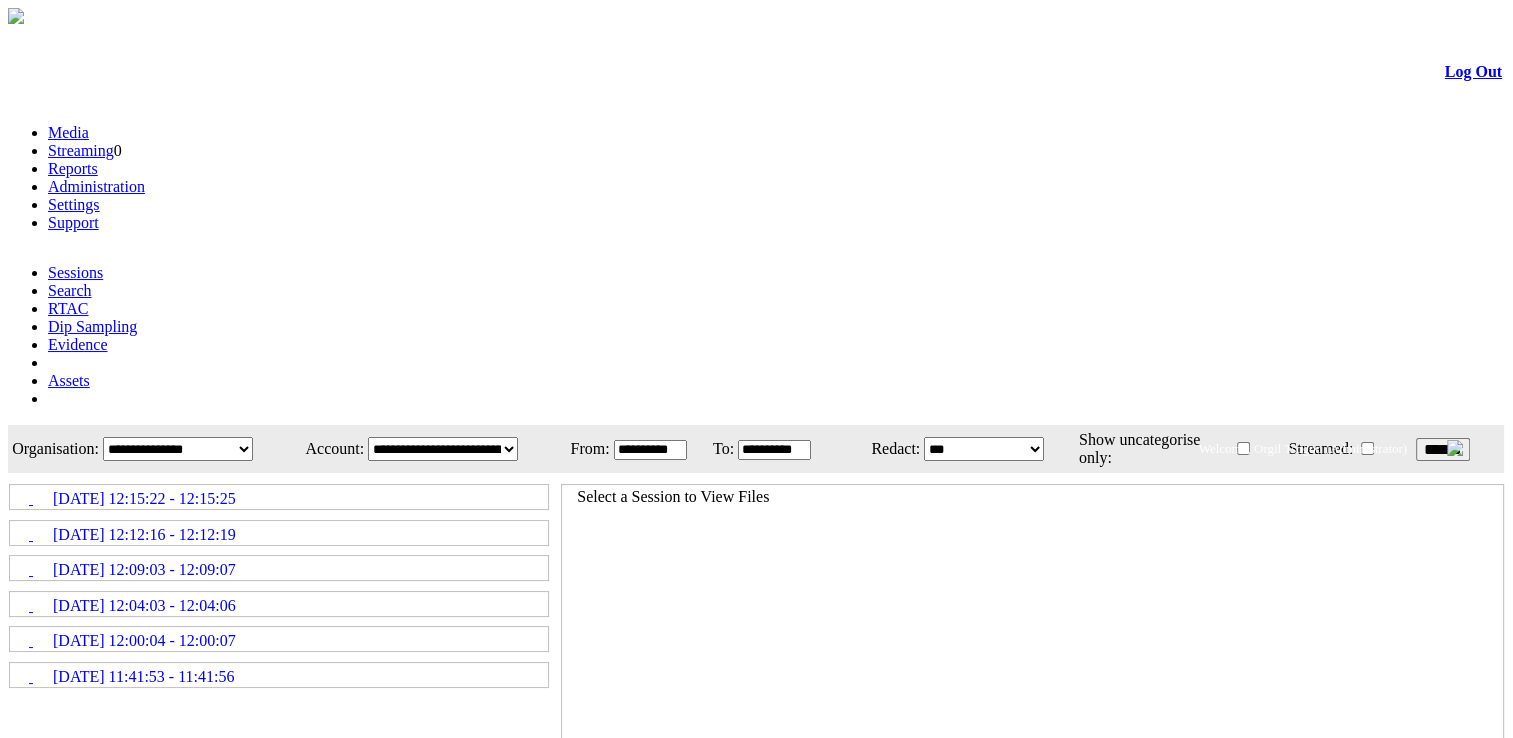 click on "******" at bounding box center (1443, 449) 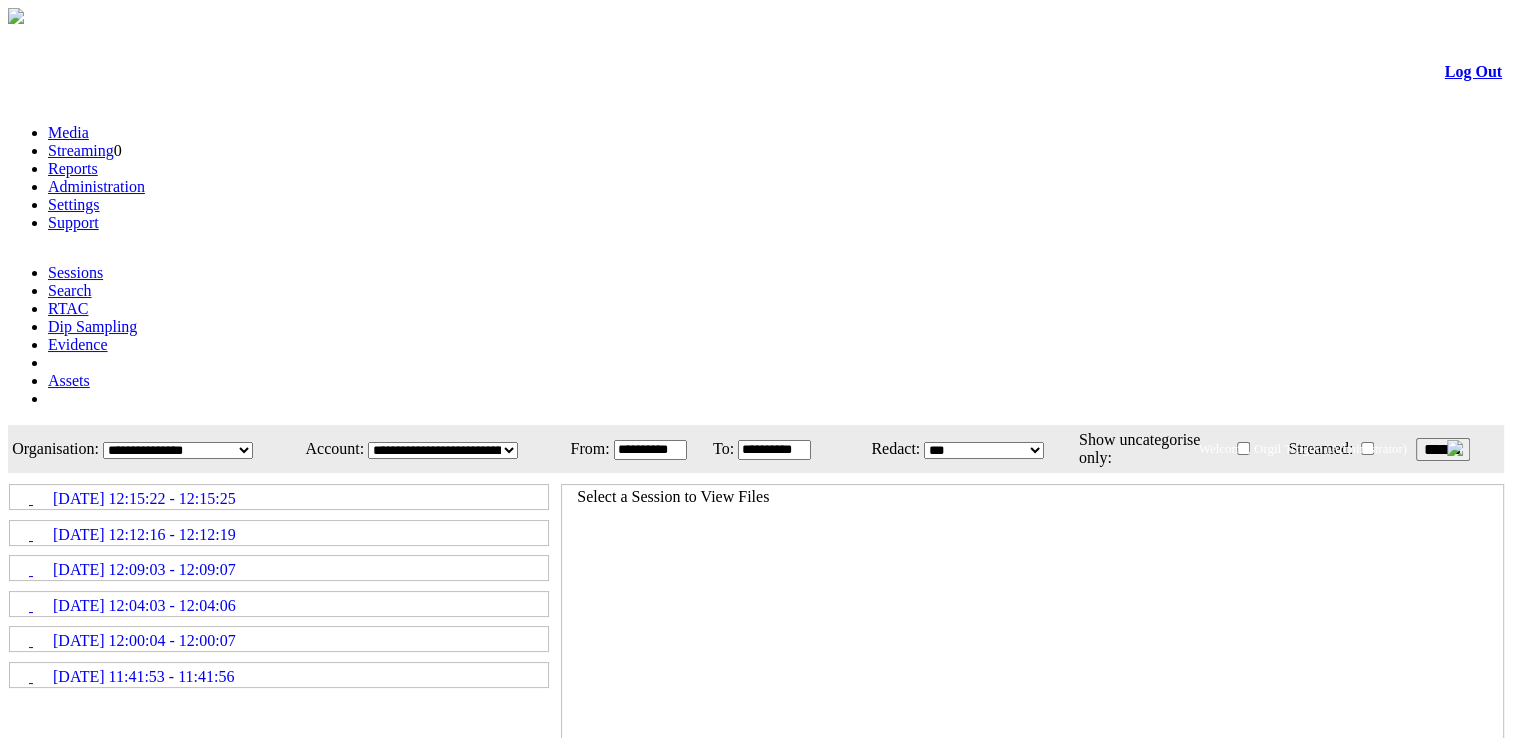 drag, startPoint x: 207, startPoint y: 248, endPoint x: 216, endPoint y: 256, distance: 12.0415945 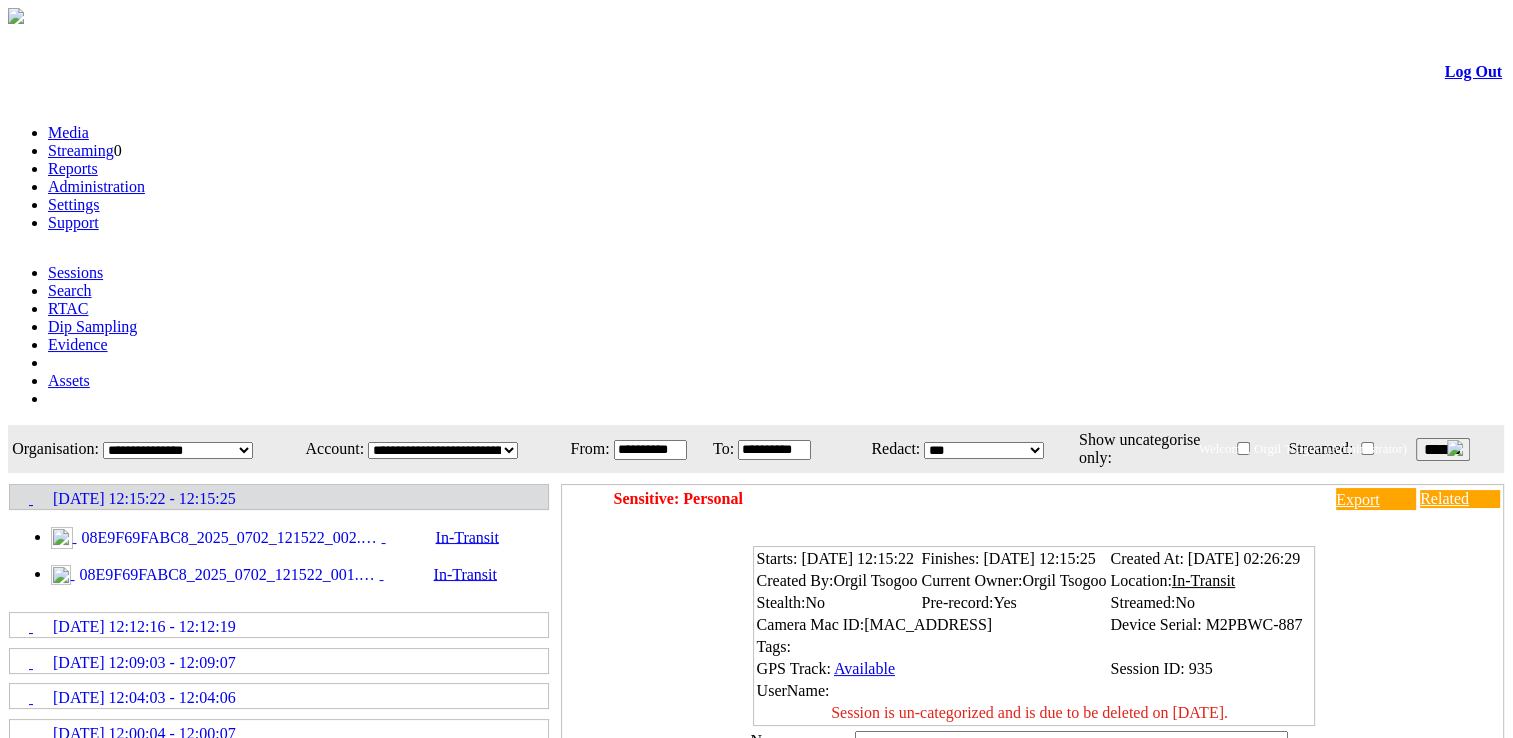 click on "08E9F69FABC8_2025_0702_121522_002.MP4" at bounding box center [229, 538] 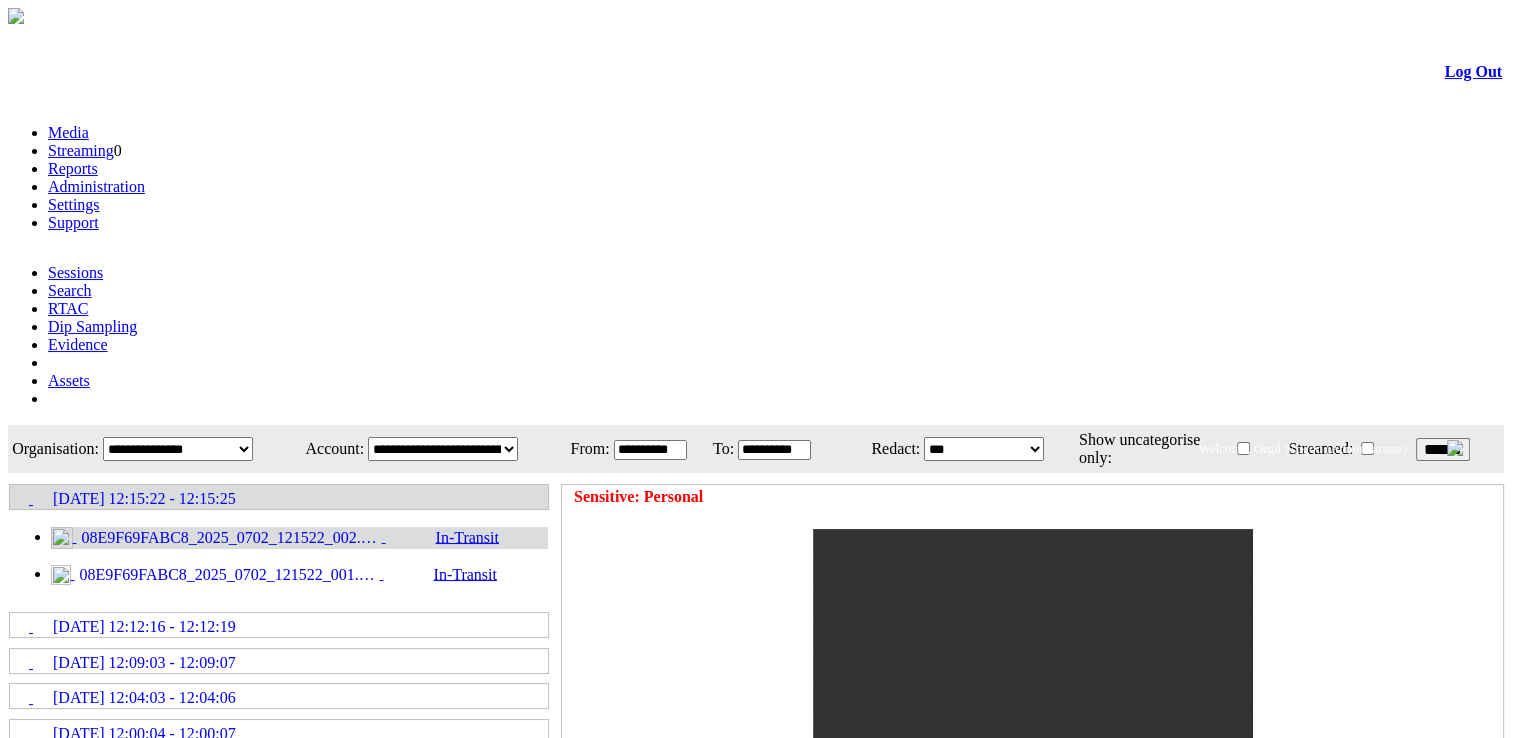 click on "******" at bounding box center (1443, 449) 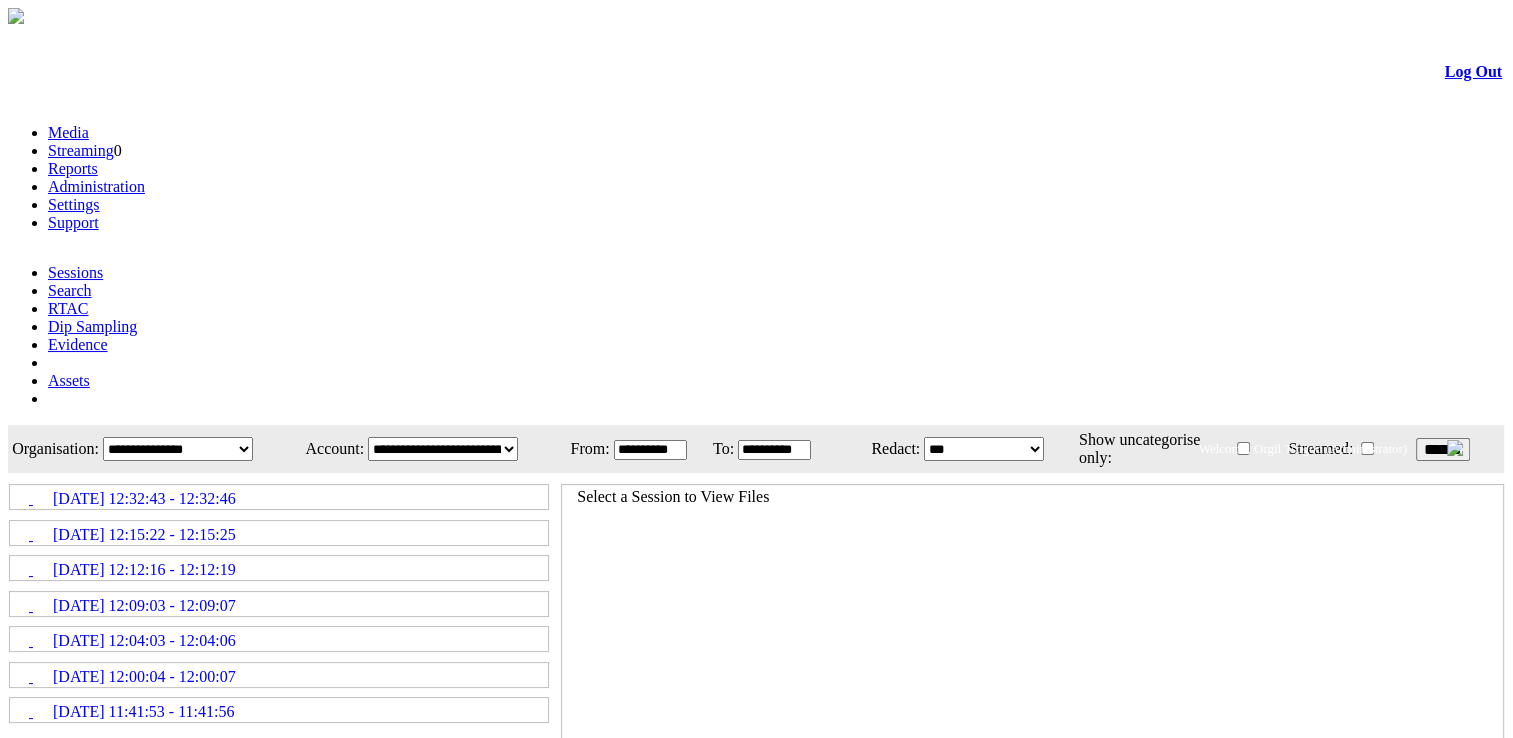 click on "******" at bounding box center (1443, 449) 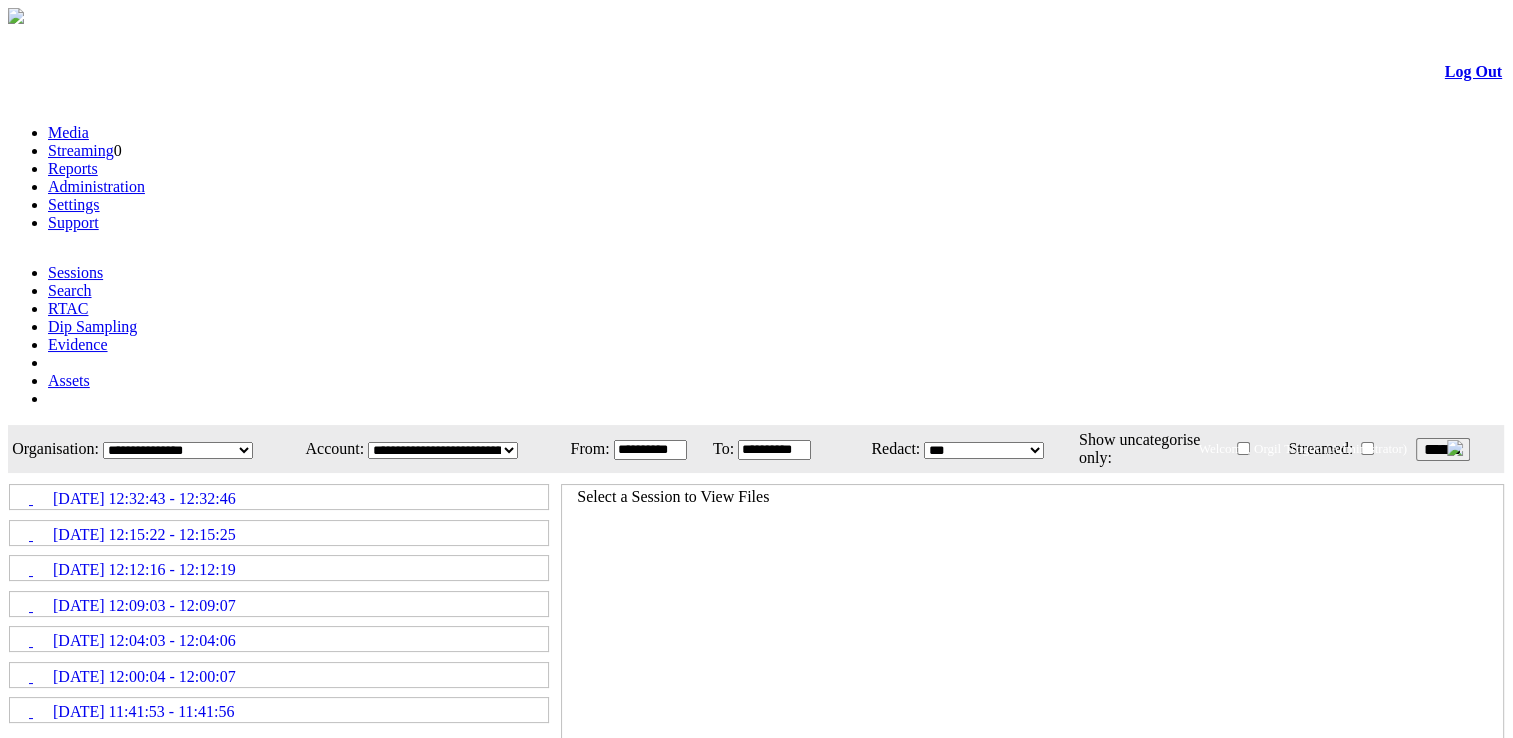 click on "02/07/2025 12:32:43 - 12:32:46" at bounding box center [144, 499] 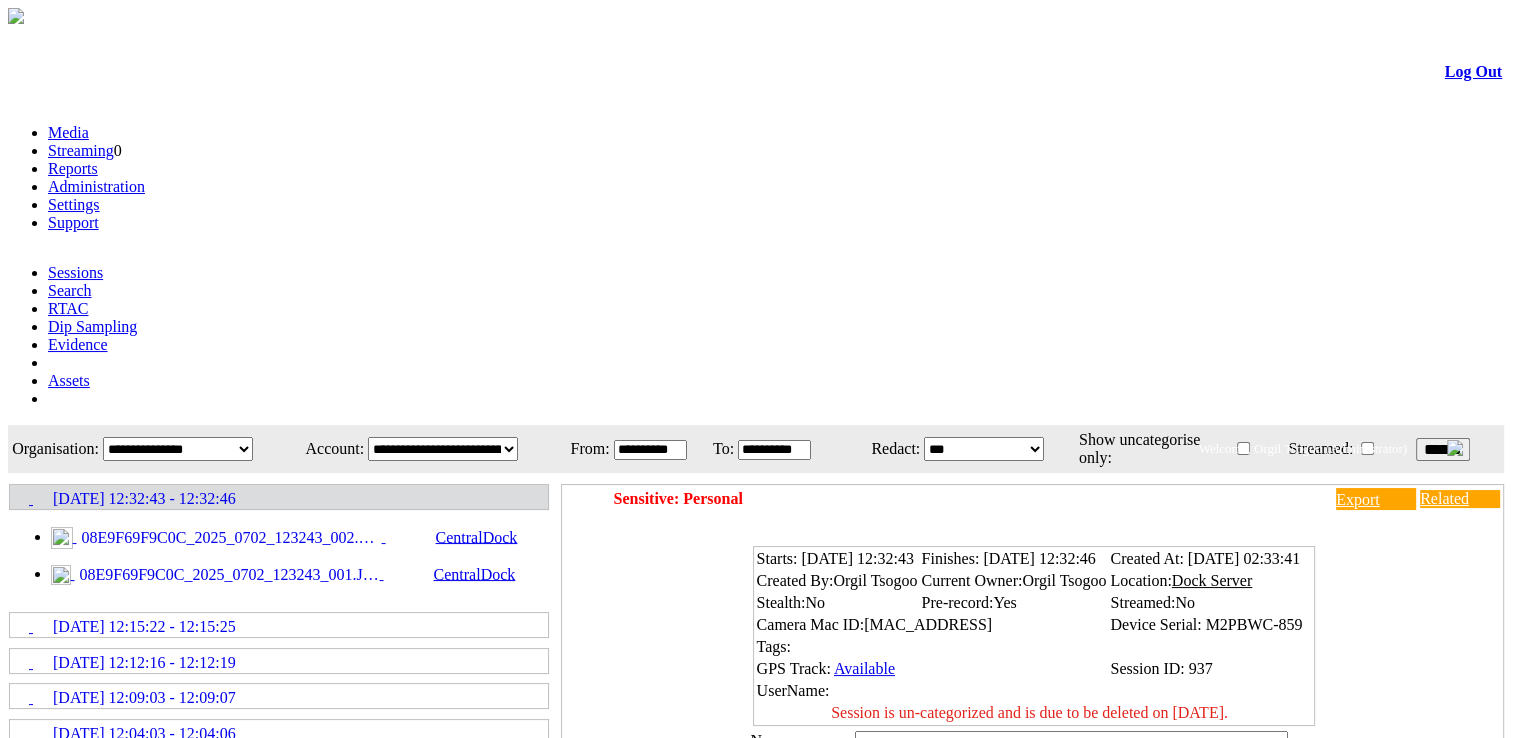 click on "******" at bounding box center [1443, 449] 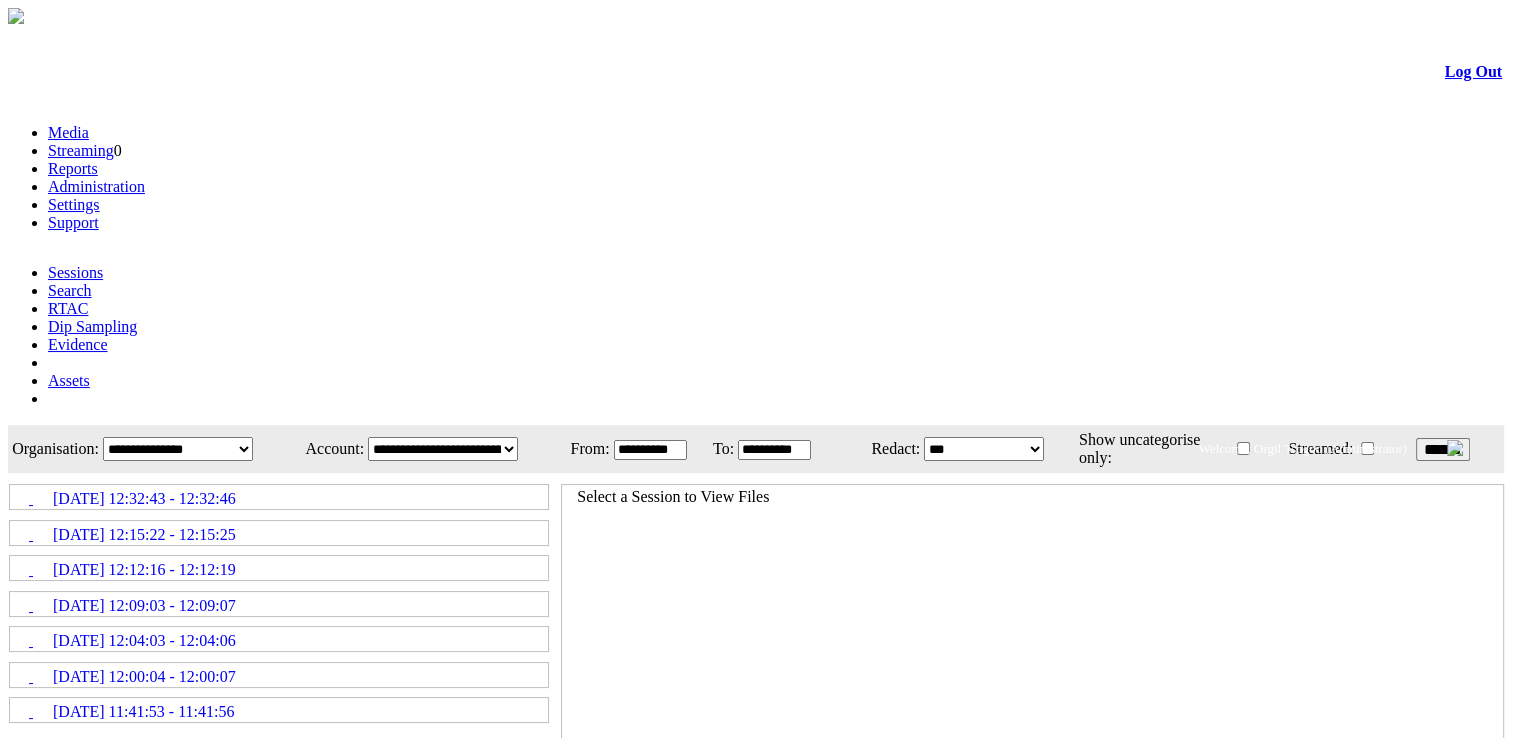 click on "02/07/2025 12:32:43 - 12:32:46" at bounding box center (144, 499) 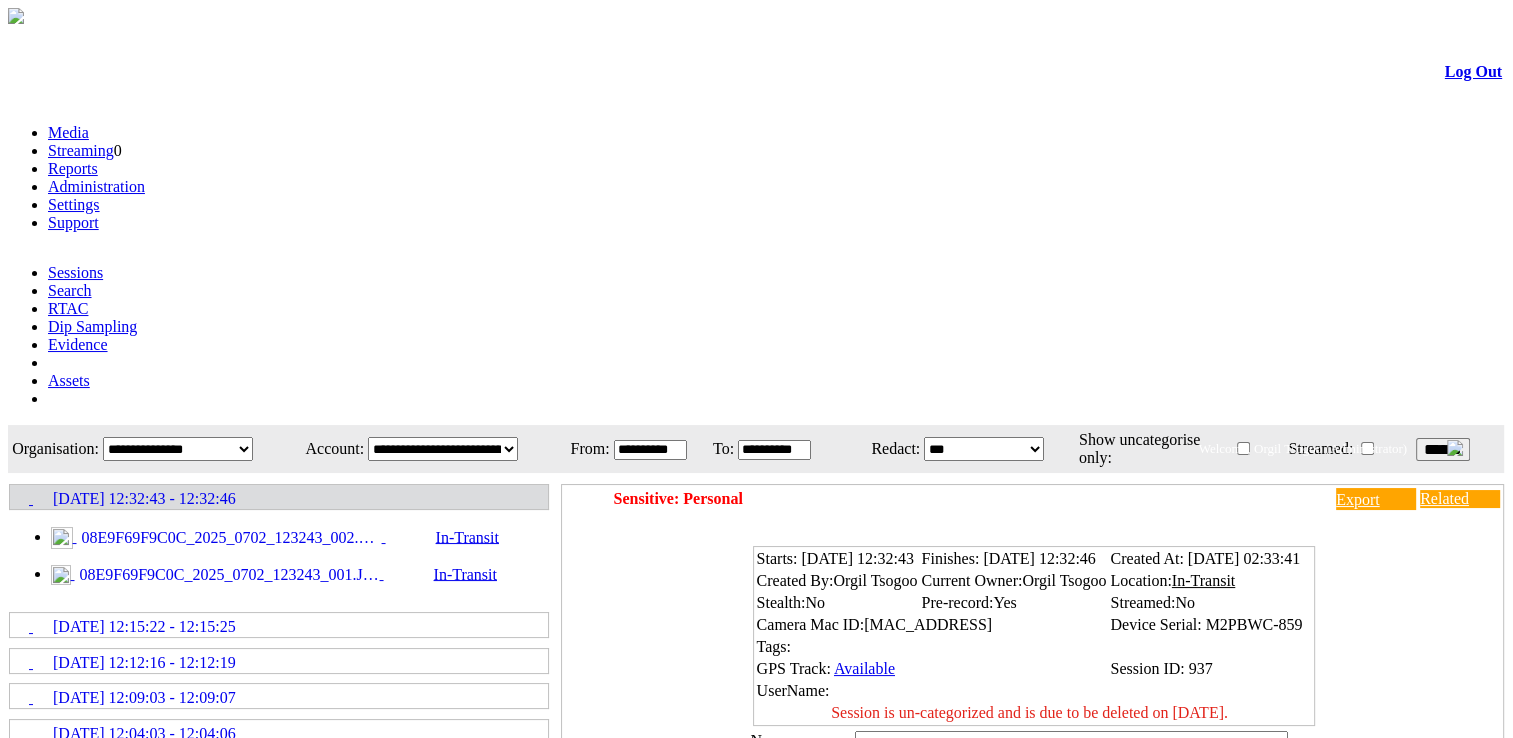 click on "08E9F69F9C0C_2025_0702_123243_002.MP4" at bounding box center (229, 538) 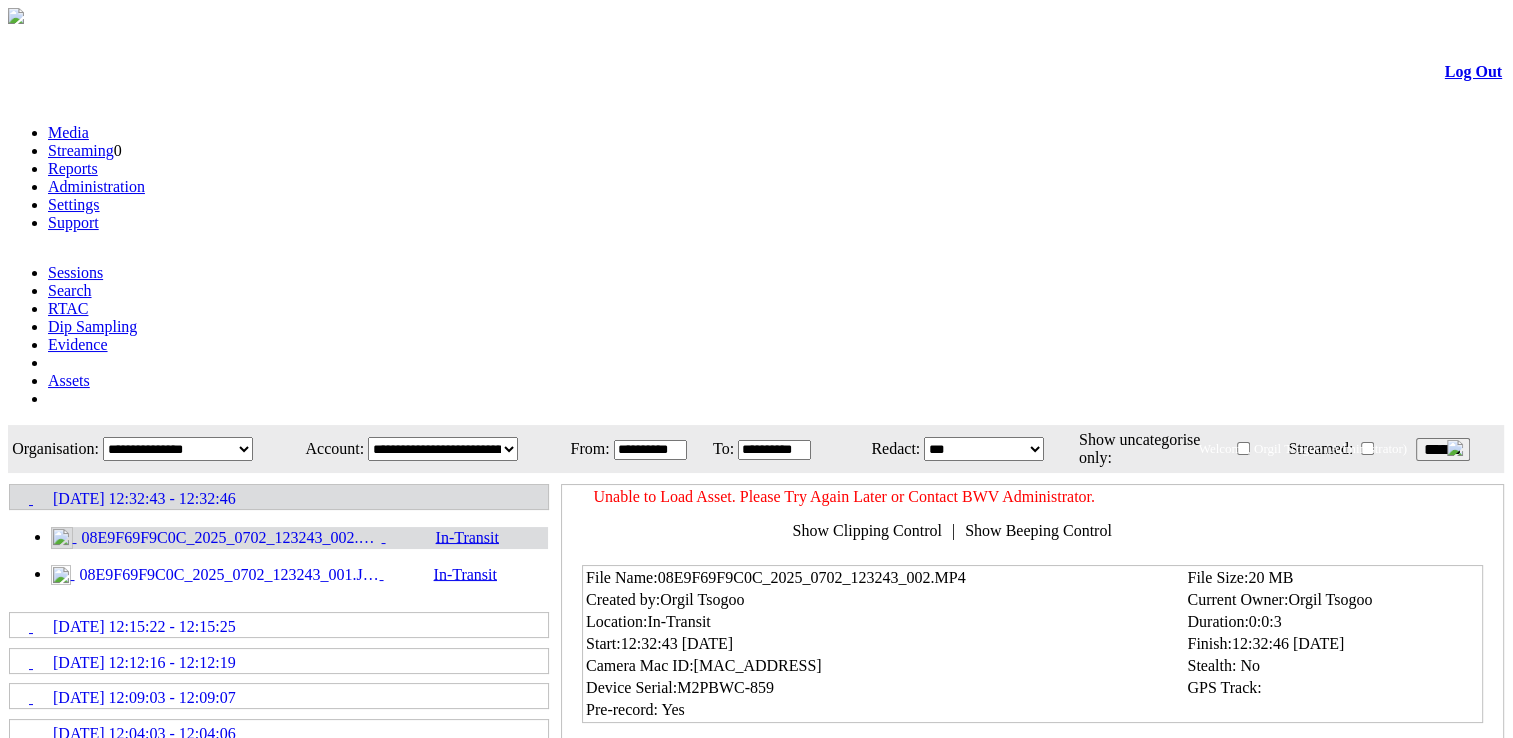 click on "******" at bounding box center [1443, 449] 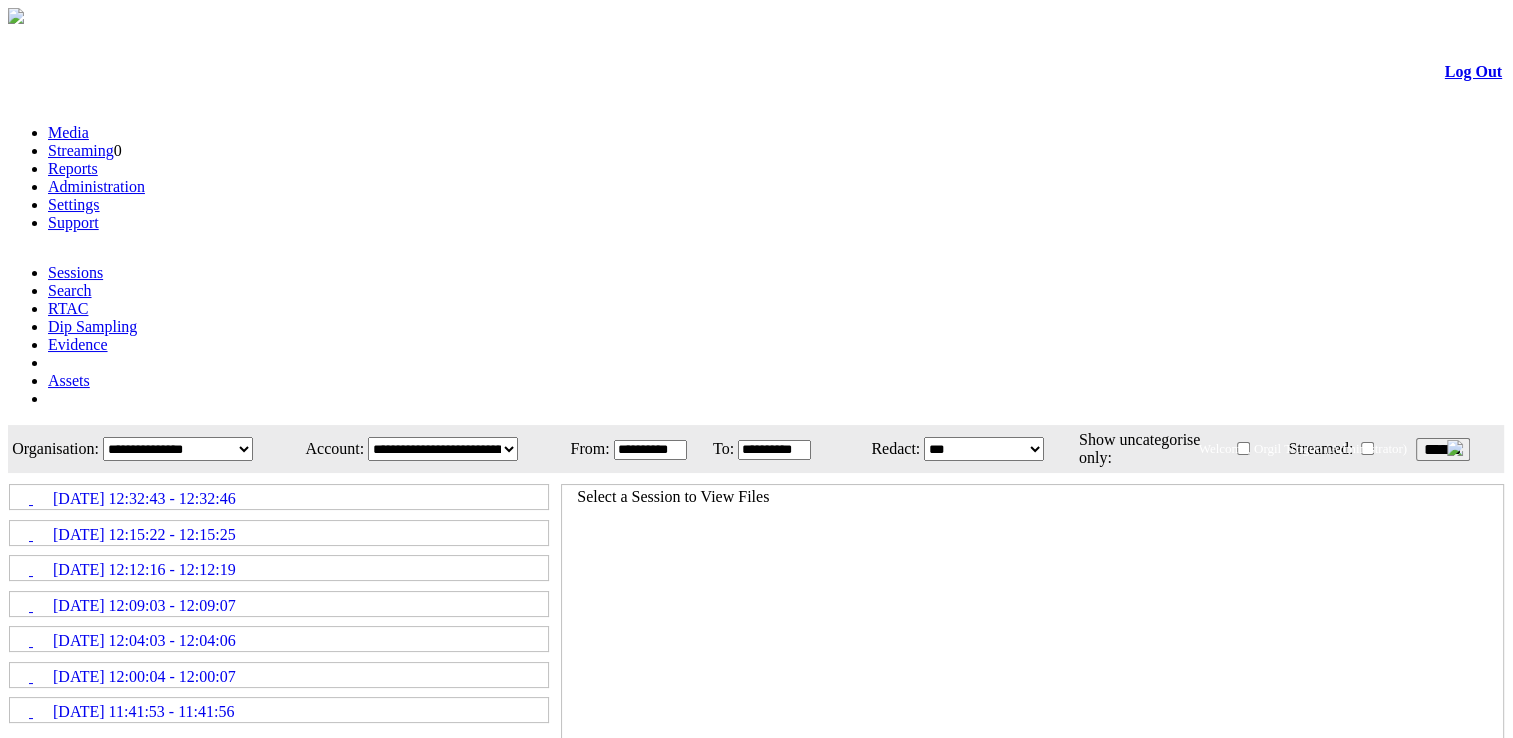 click on "02/07/2025 12:32:43 - 12:32:46" at bounding box center (144, 499) 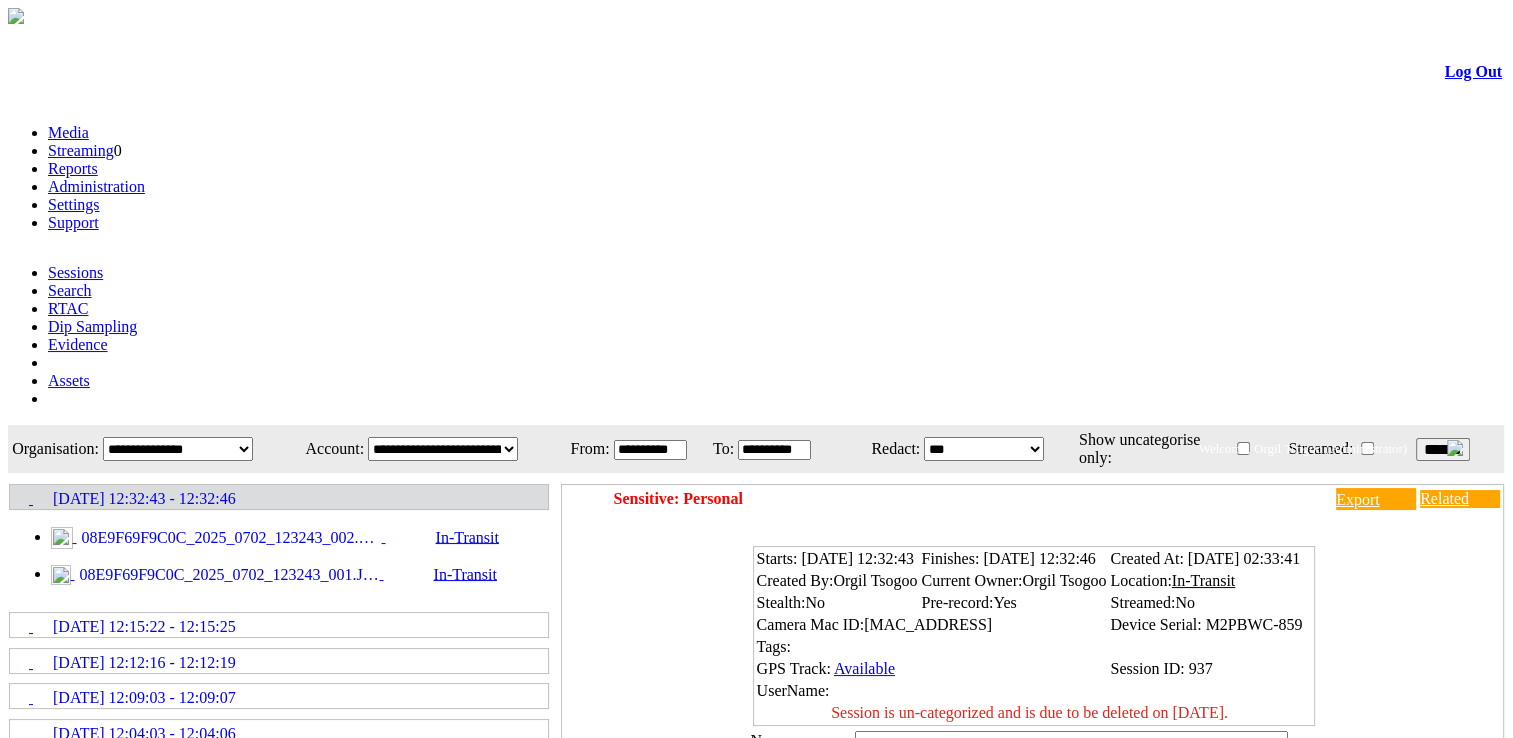 click on "08E9F69F9C0C_2025_0702_123243_002.MP4" at bounding box center [229, 538] 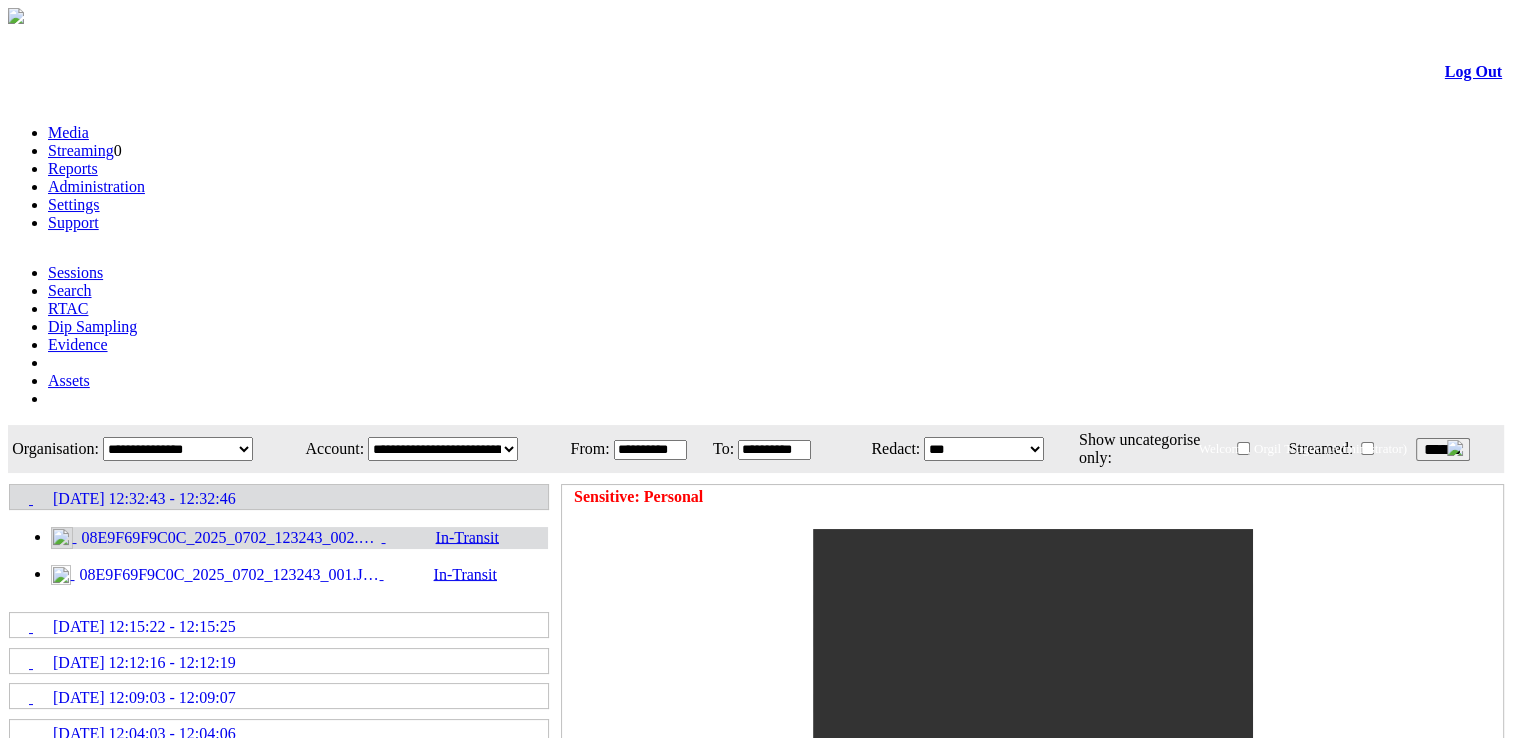 click on "******" at bounding box center [1443, 449] 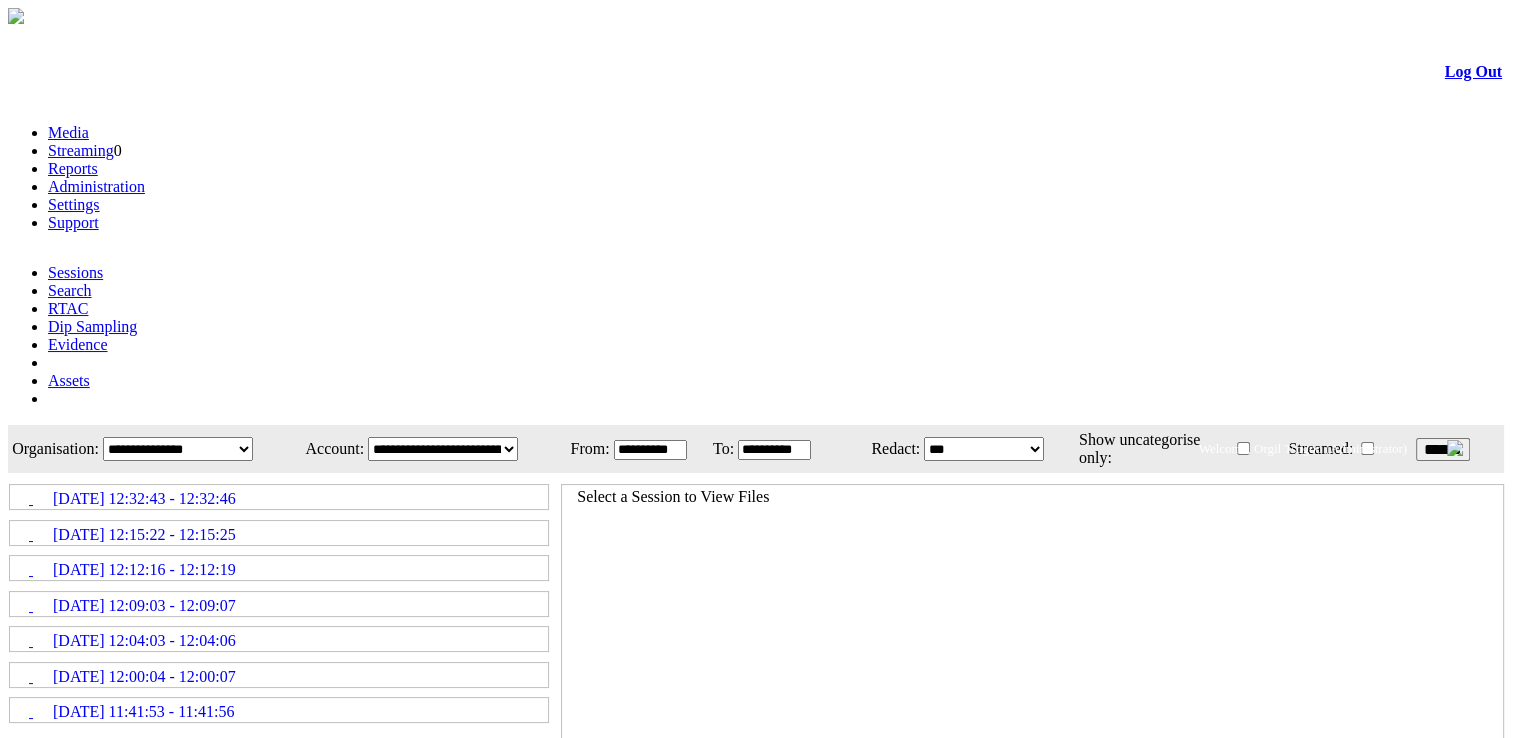 click on "******" at bounding box center [1443, 449] 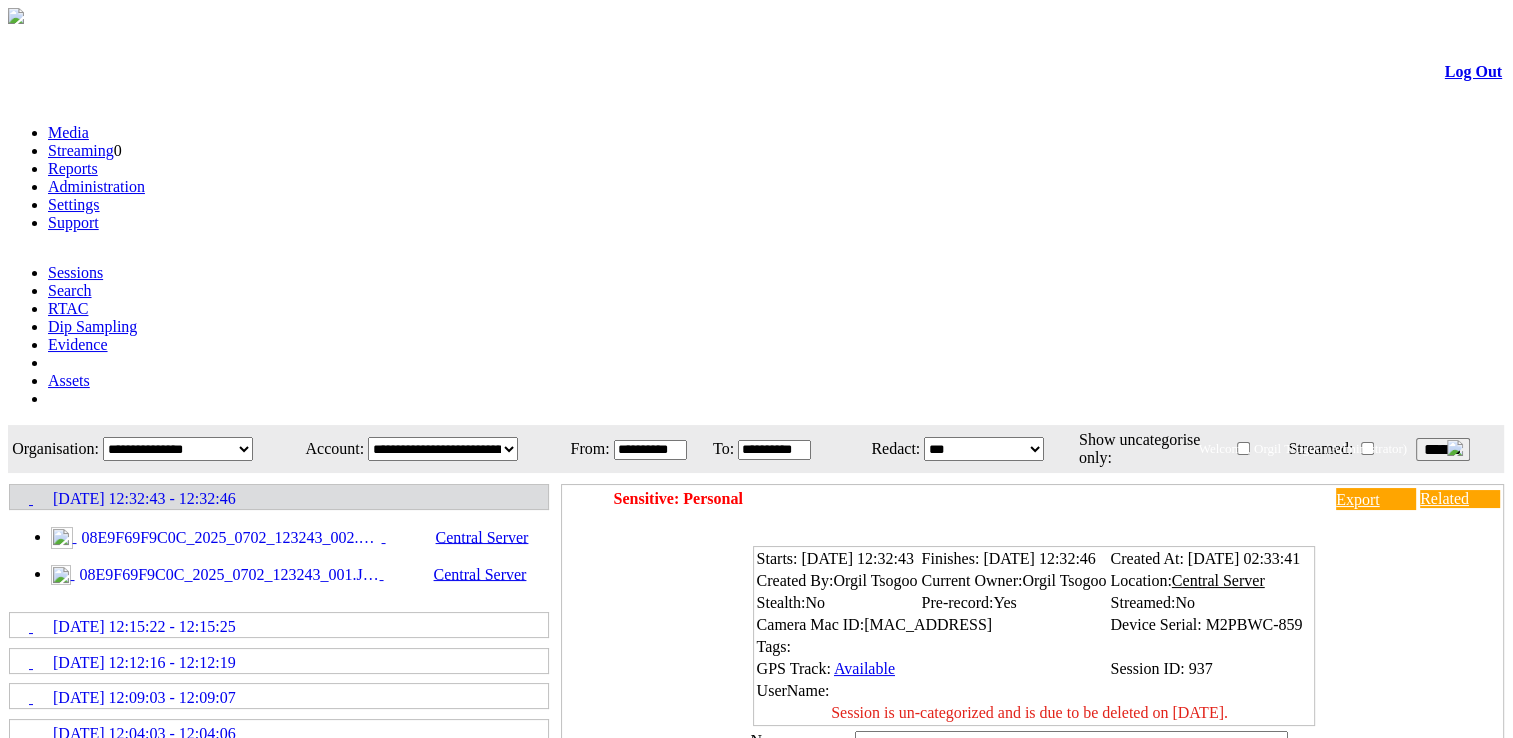 click on "******" at bounding box center [1443, 449] 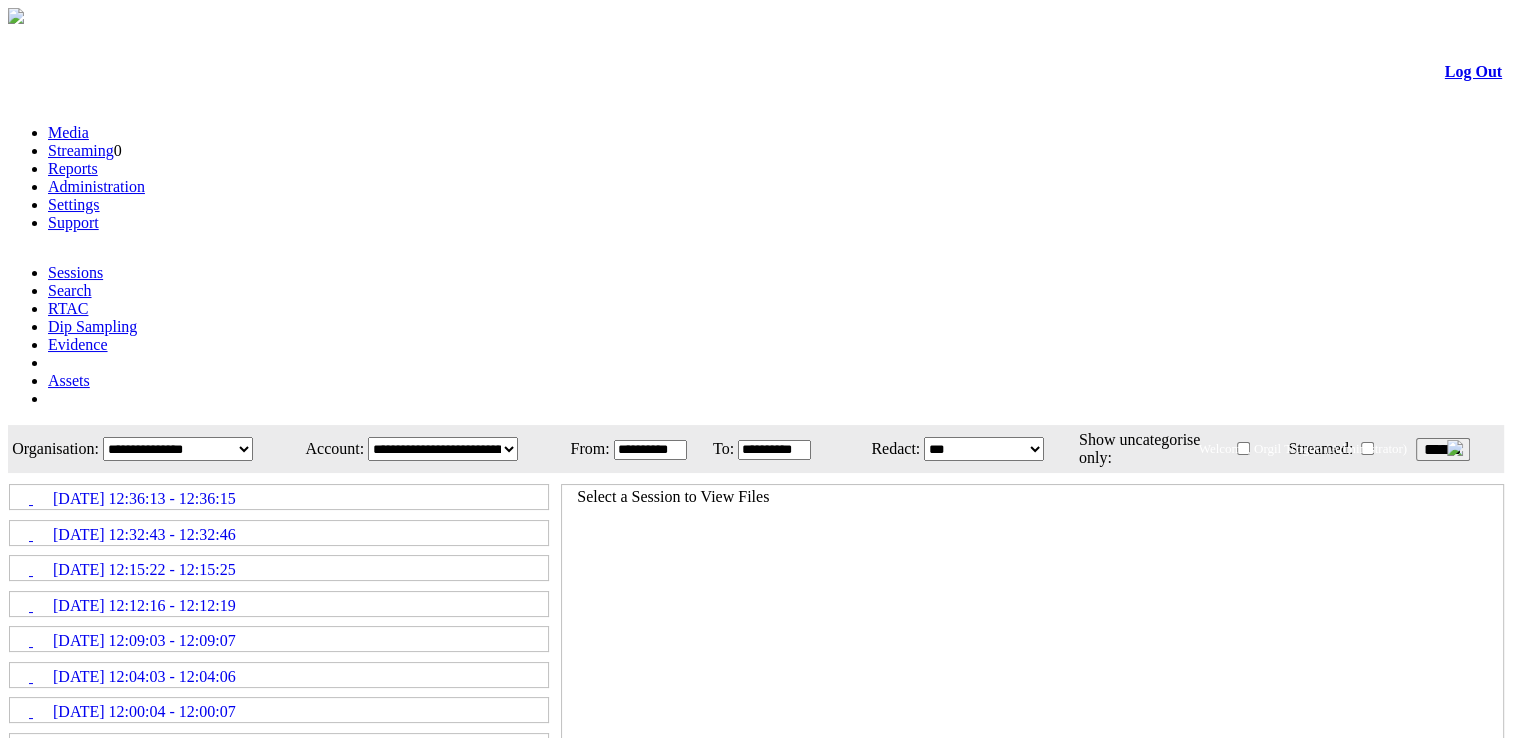 click on "02/07/2025 12:36:13 - 12:36:15" at bounding box center (279, 497) 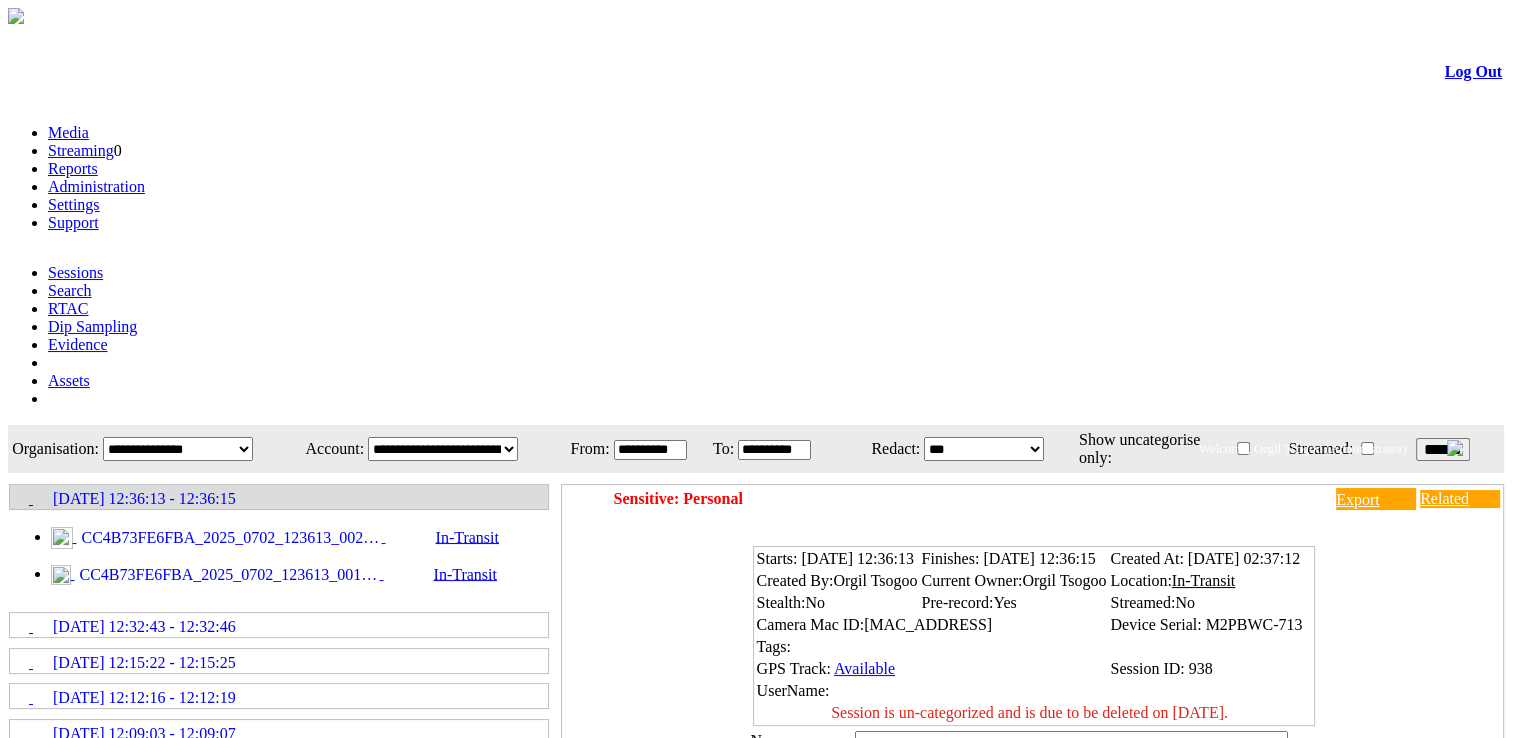 click on "CC4B73FE6FBA_2025_0702_123613_002.MP4" at bounding box center [229, 538] 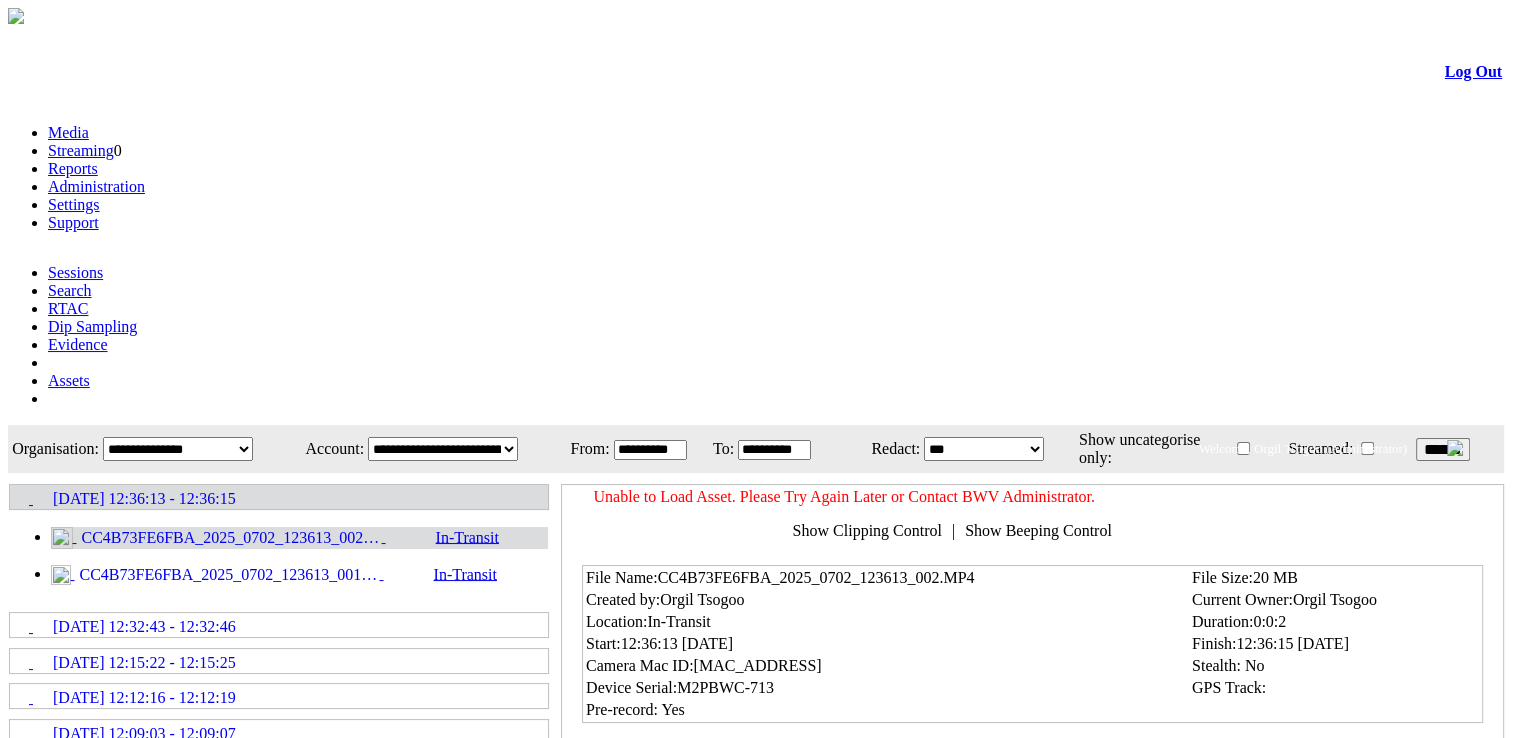 click on "******" at bounding box center [1443, 449] 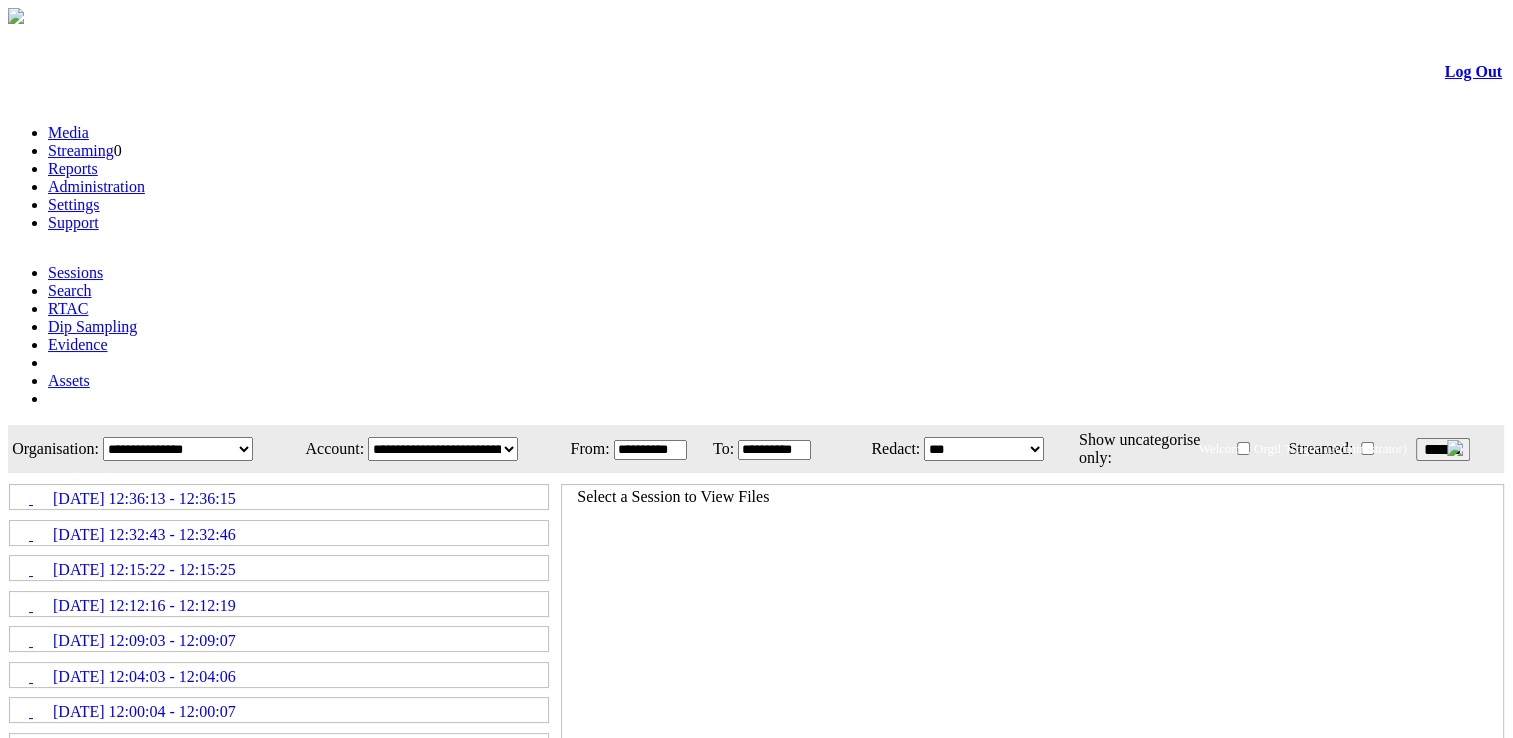 click on "02/07/2025 12:36:13 - 12:36:15" at bounding box center (279, 497) 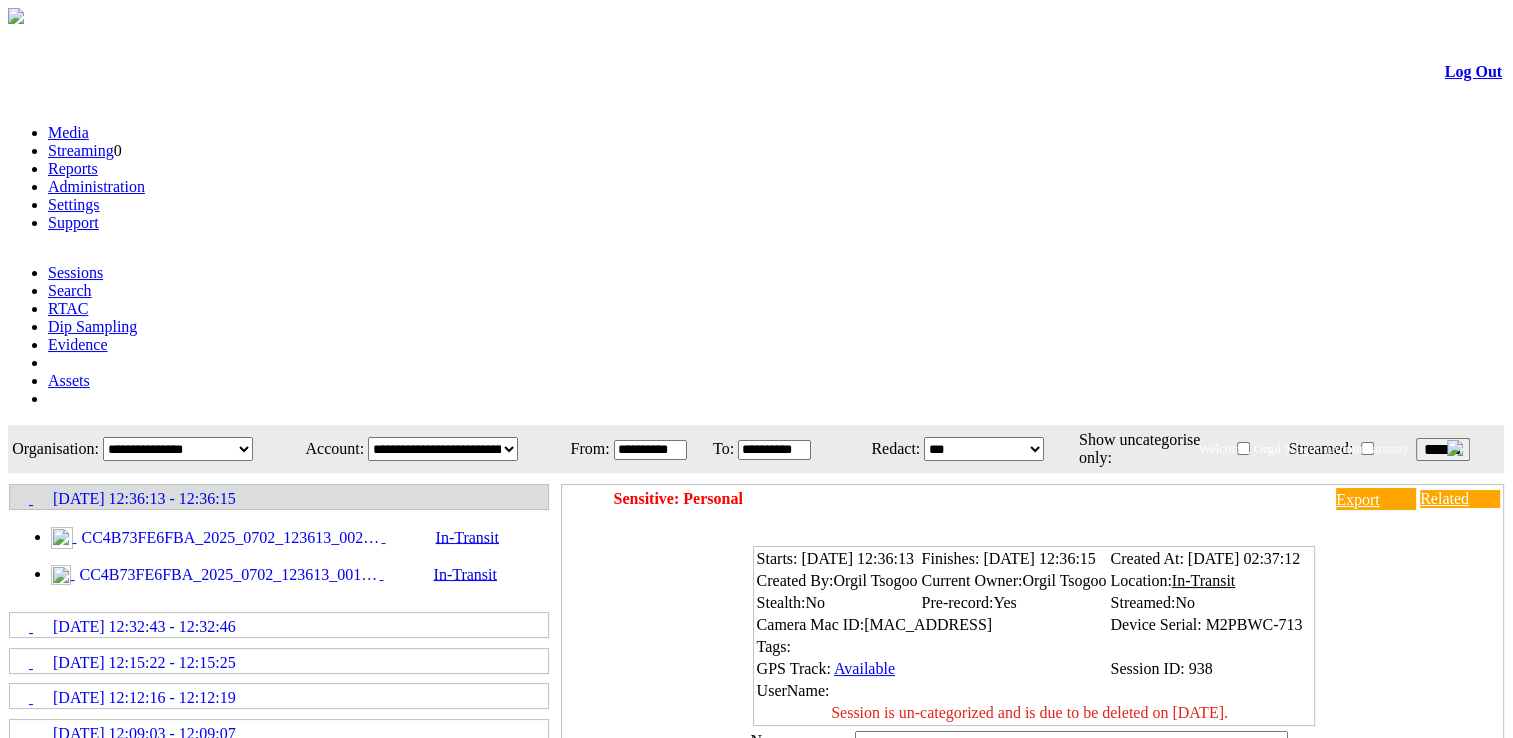 click on "CC4B73FE6FBA_2025_0702_123613_002.MP4" at bounding box center (229, 538) 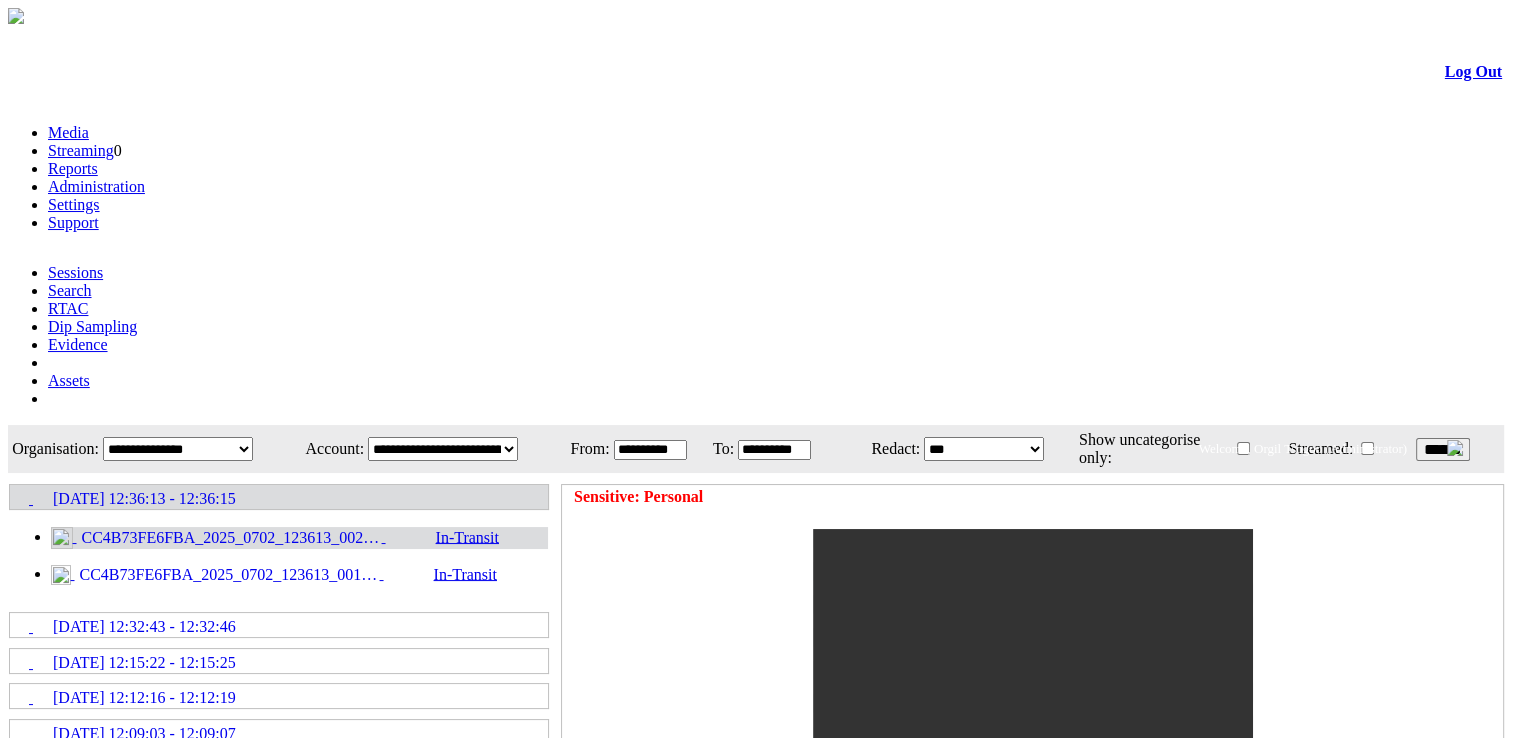 click on "******" at bounding box center (1443, 449) 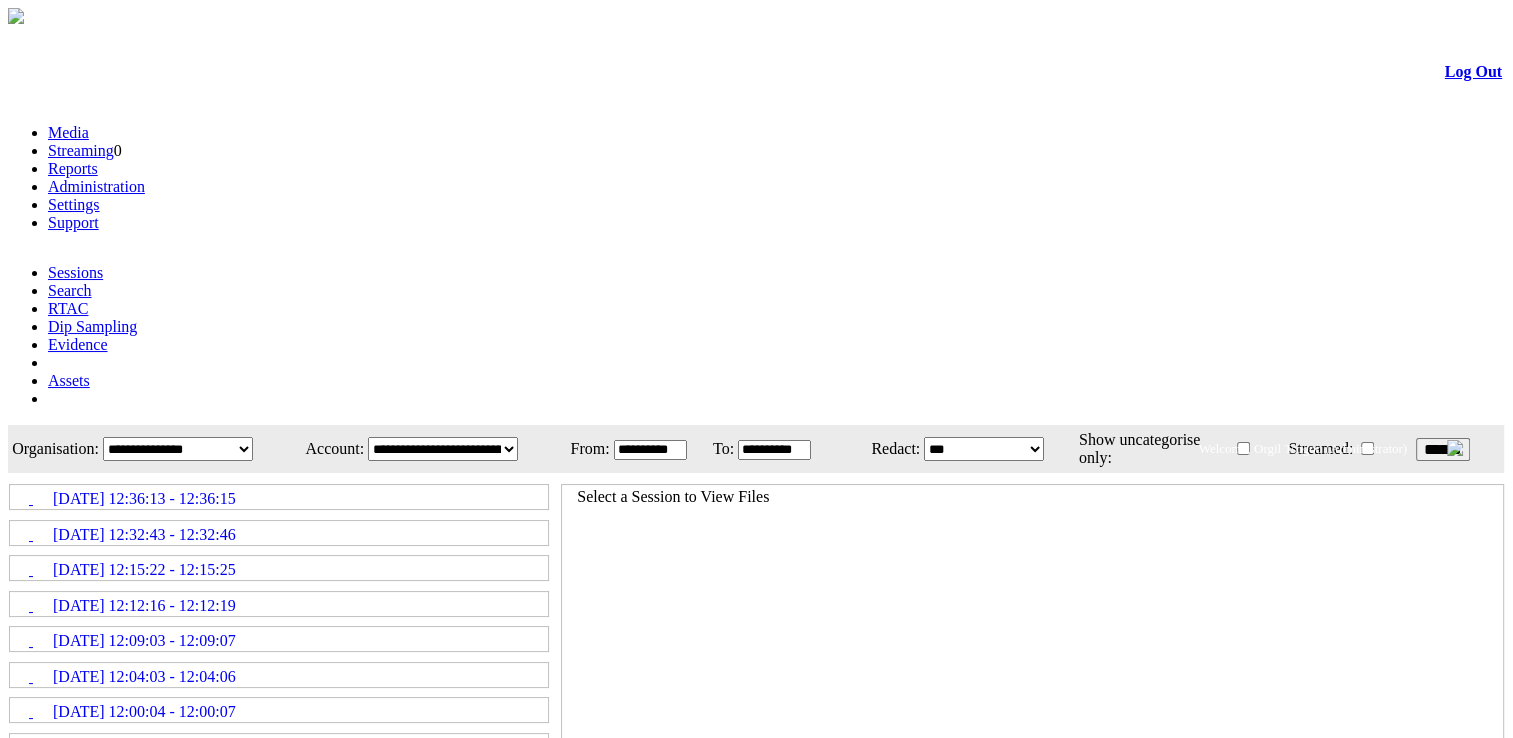 click on "02/07/2025 12:36:13 - 12:36:15" at bounding box center (144, 499) 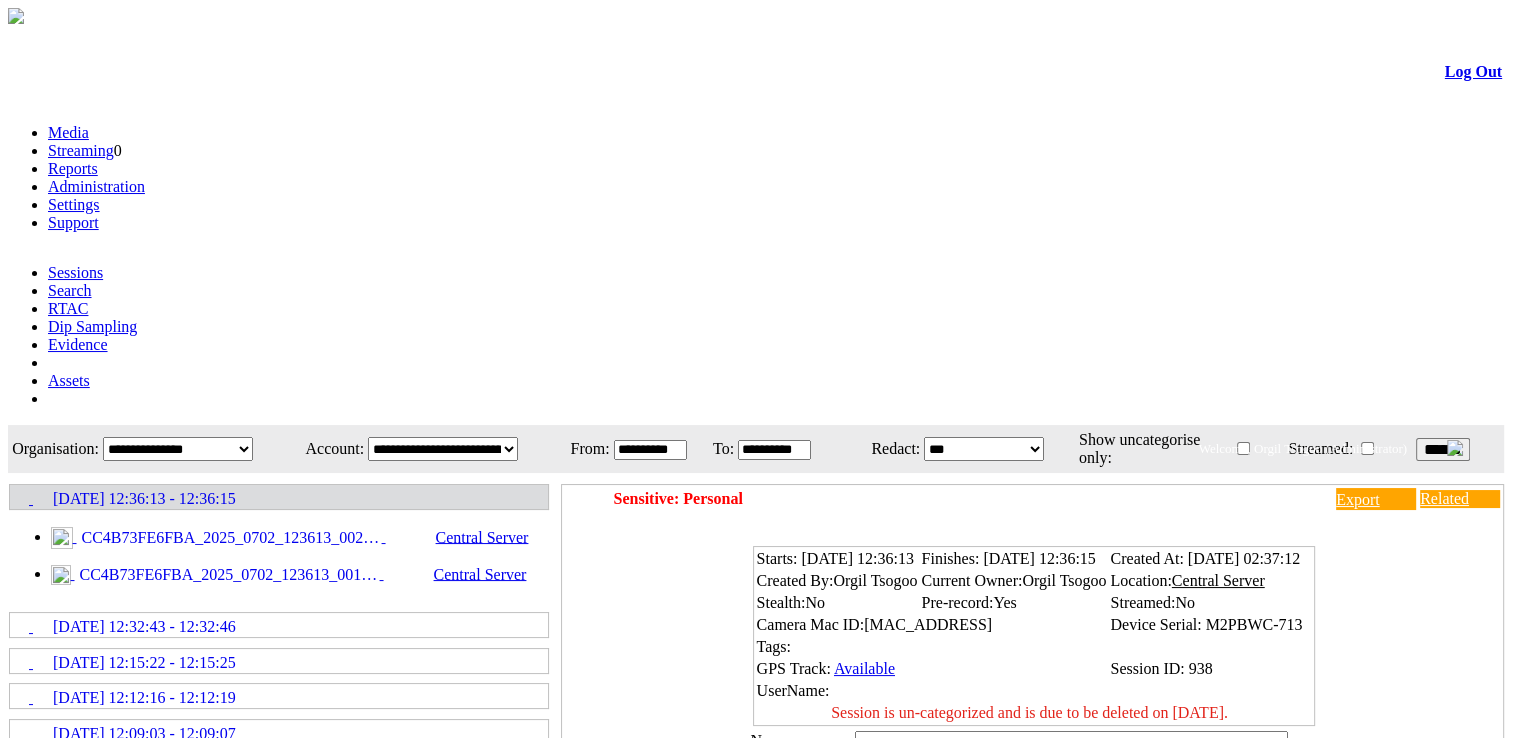 click on "******" at bounding box center [1443, 449] 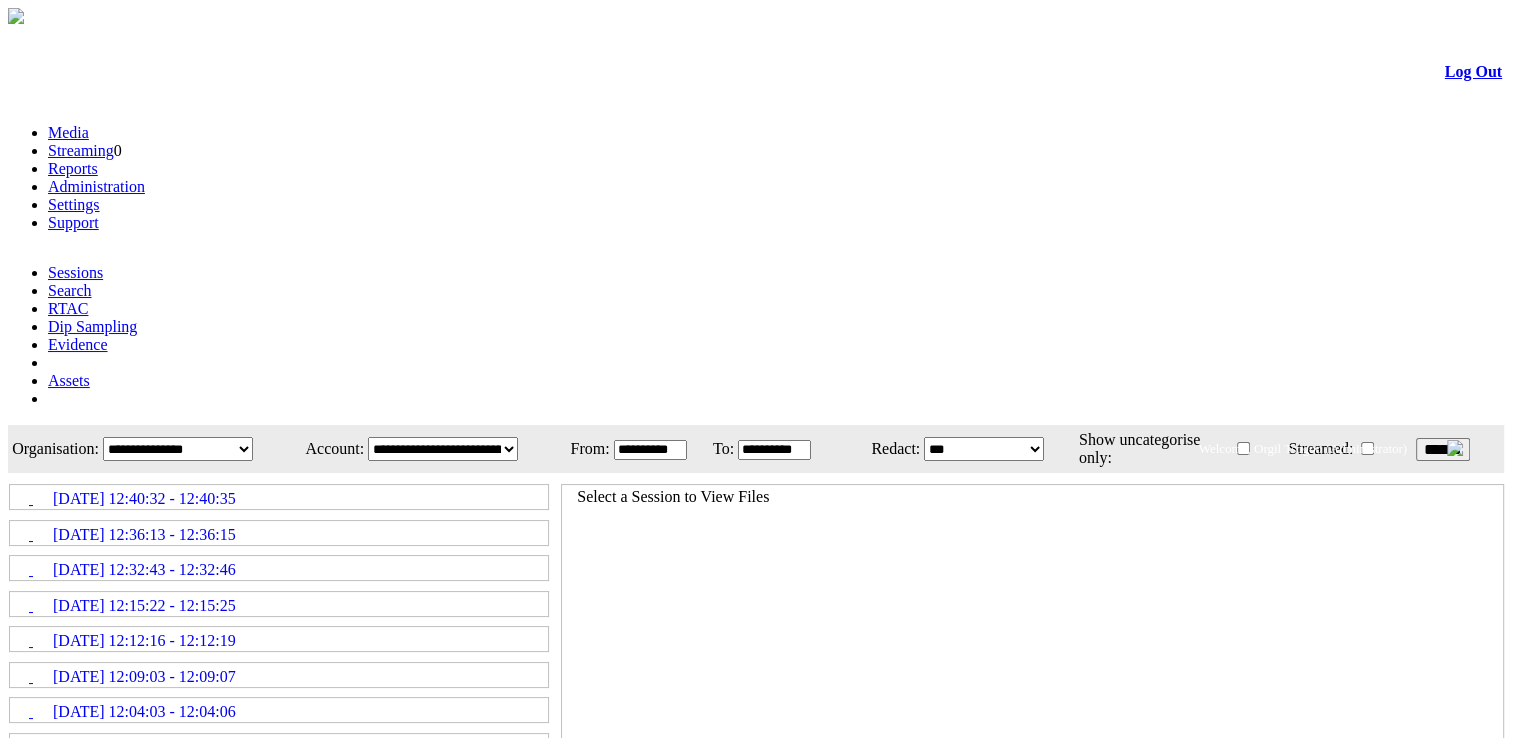click on "******" at bounding box center (1443, 449) 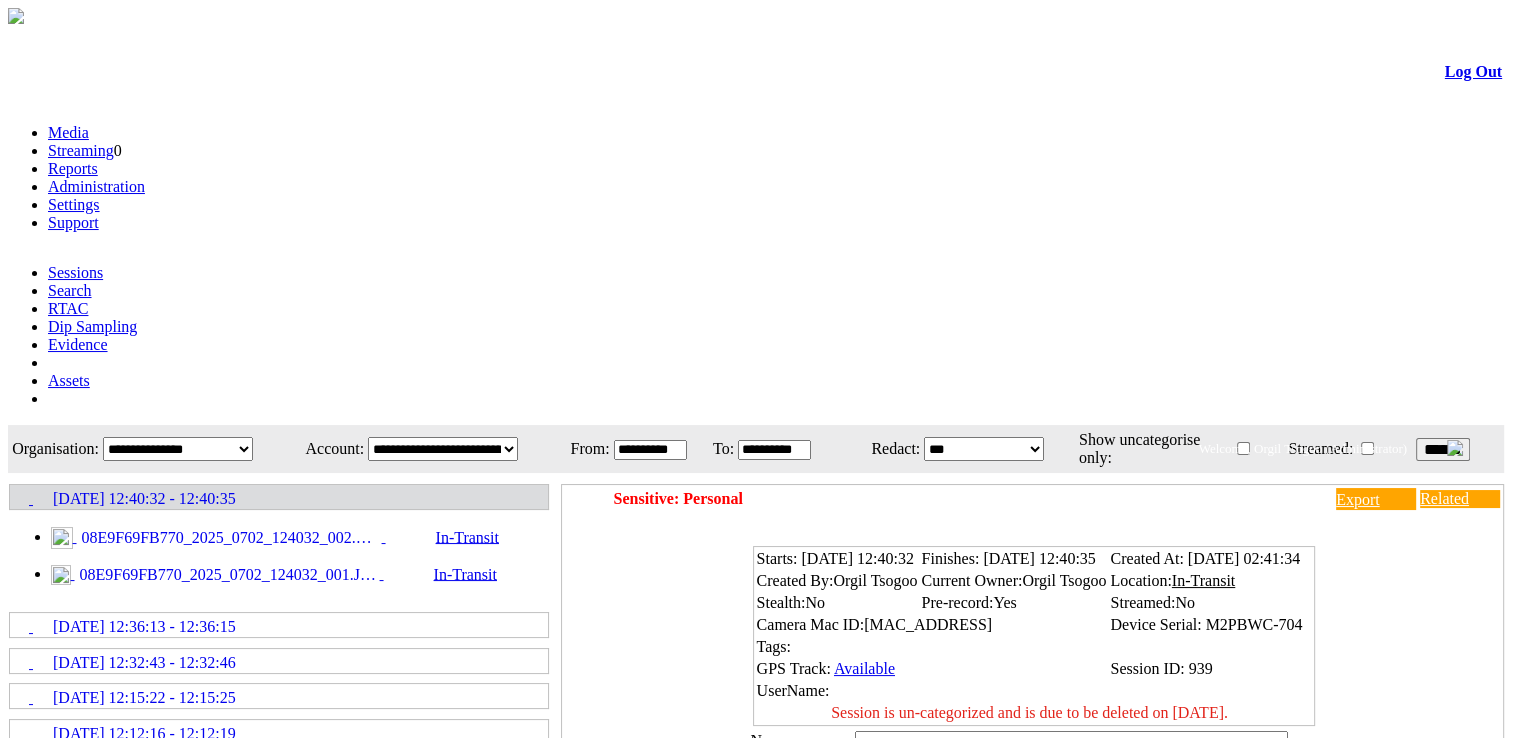 click on "In-Transit" at bounding box center [447, 537] 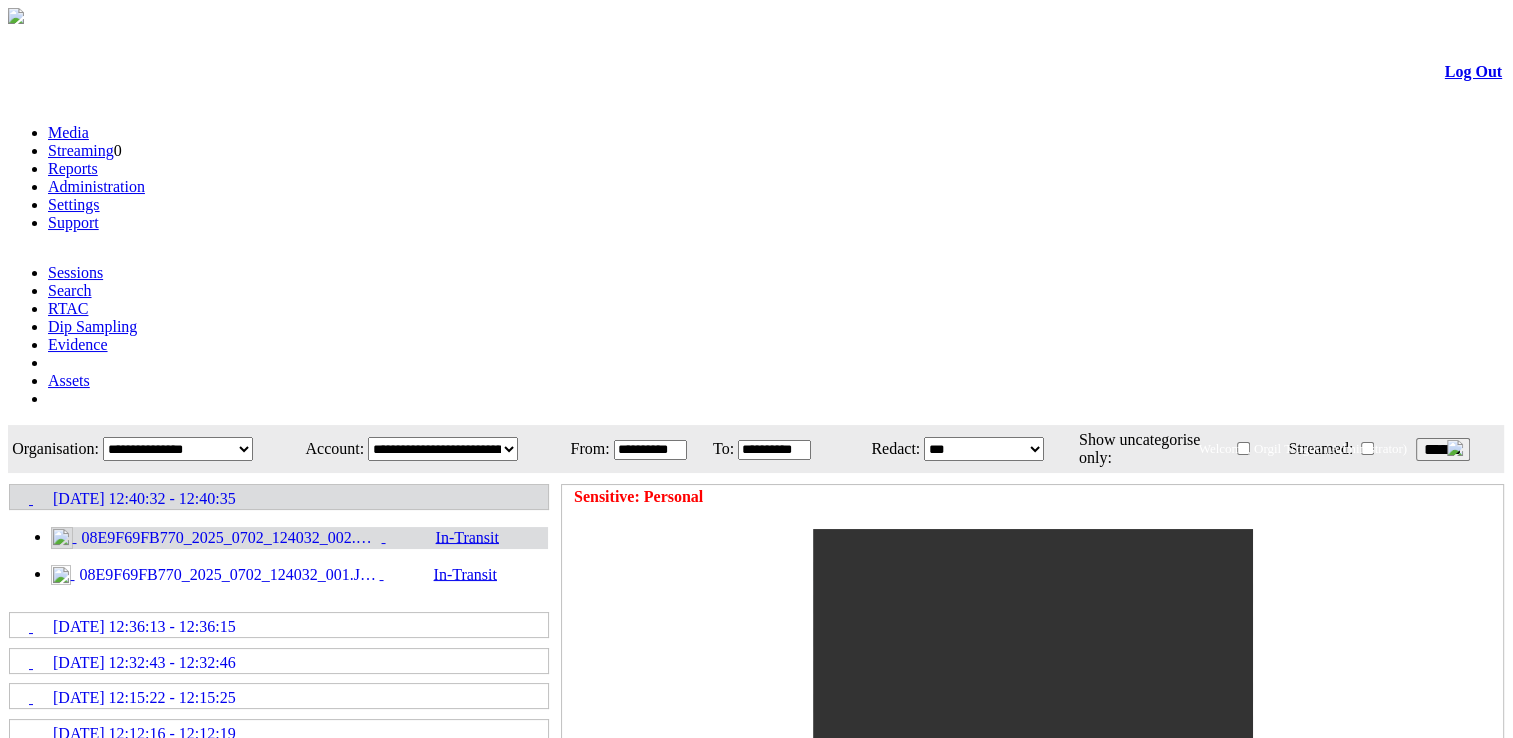 click on "******" at bounding box center [1443, 449] 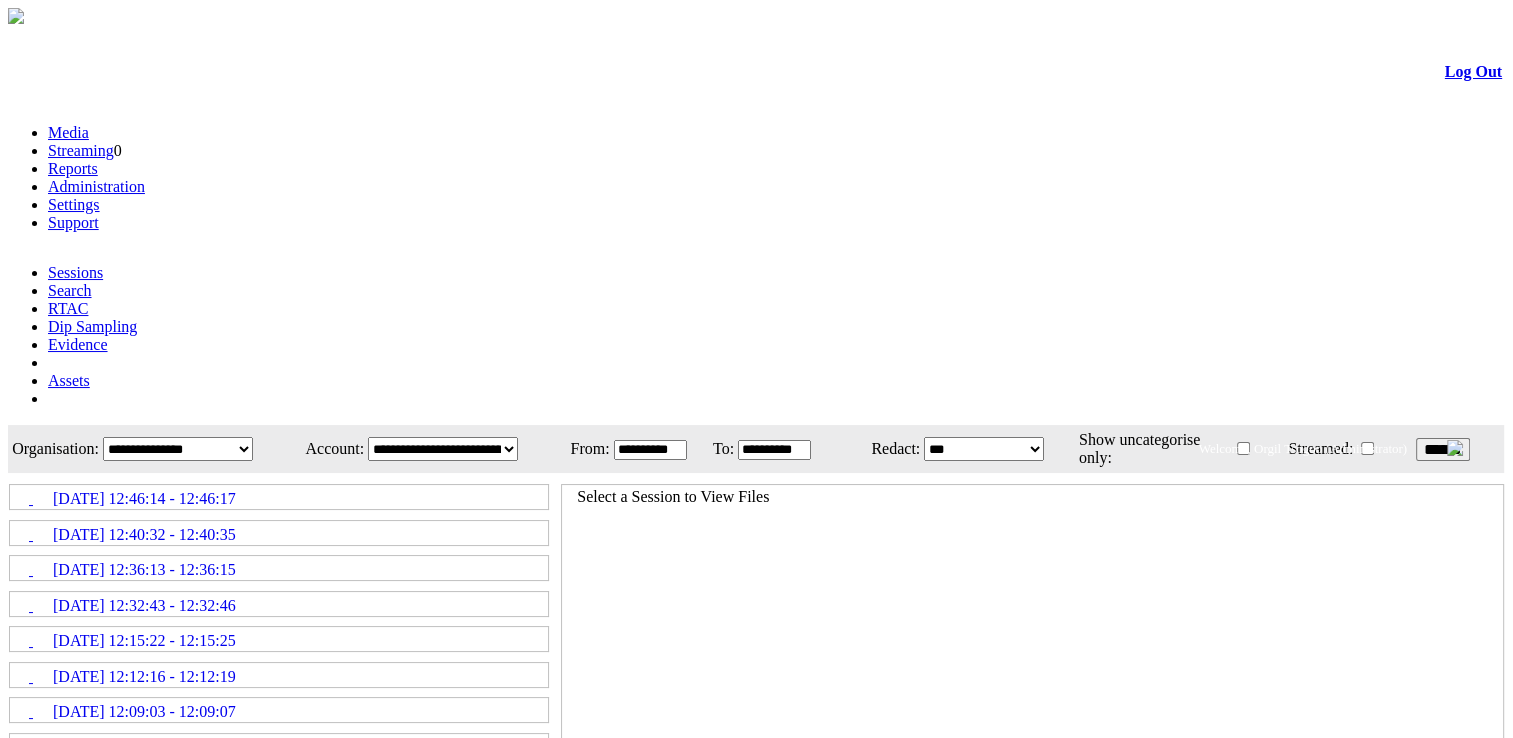 click on "******" at bounding box center [1443, 449] 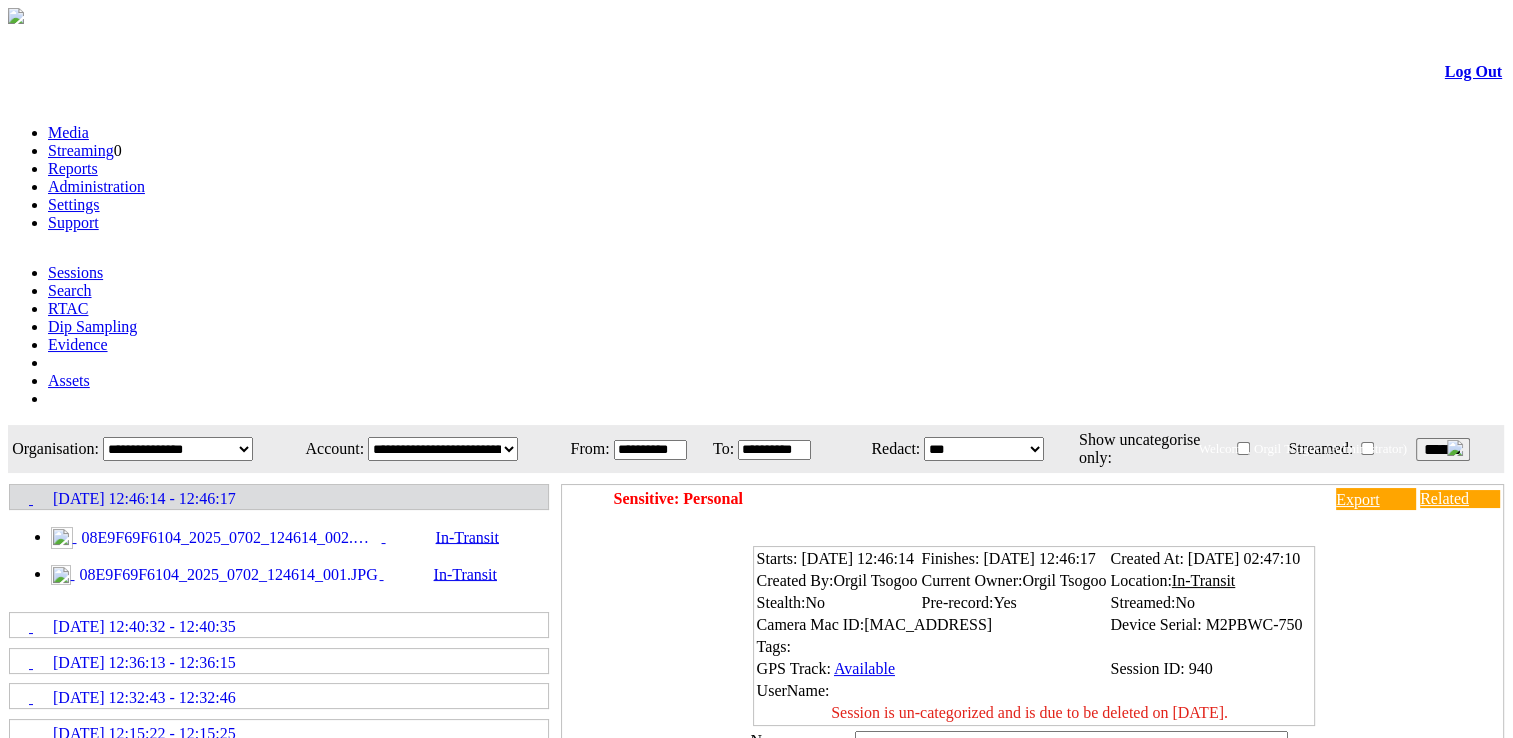 click on "08E9F69F6104_2025_0702_124614_002.MP4" at bounding box center (229, 538) 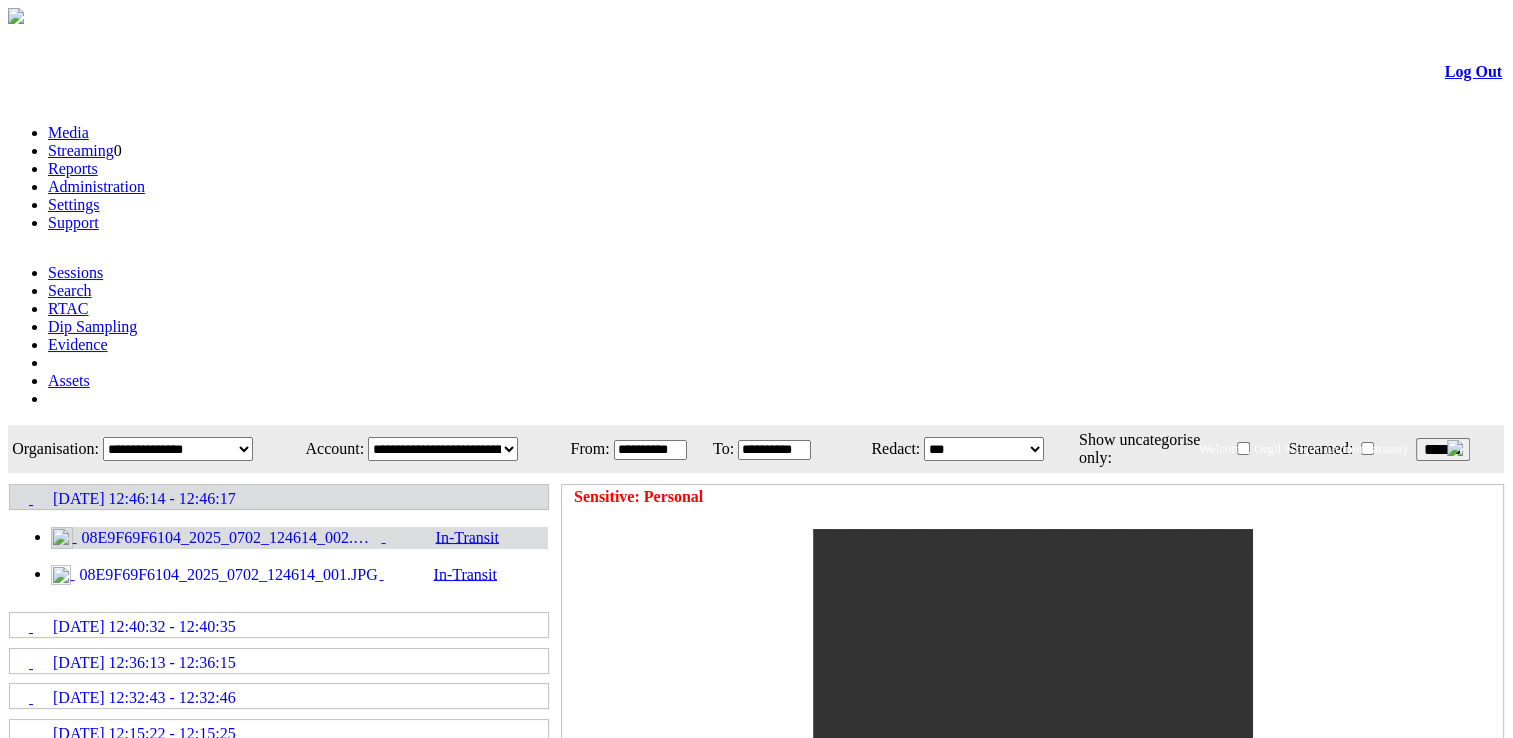 click on "******" at bounding box center (1443, 449) 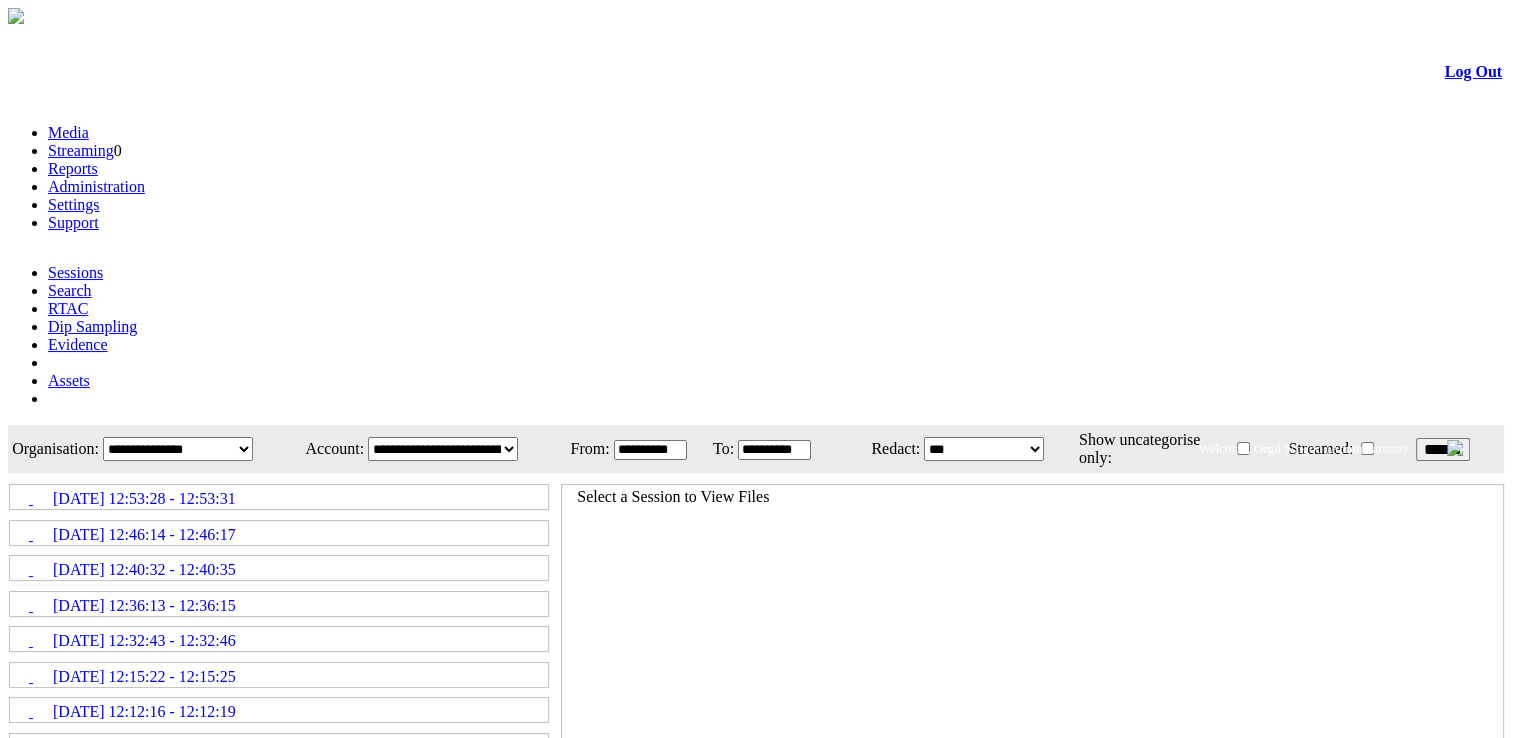 click on "[DATE] 12:53:28 - 12:53:31" at bounding box center [144, 499] 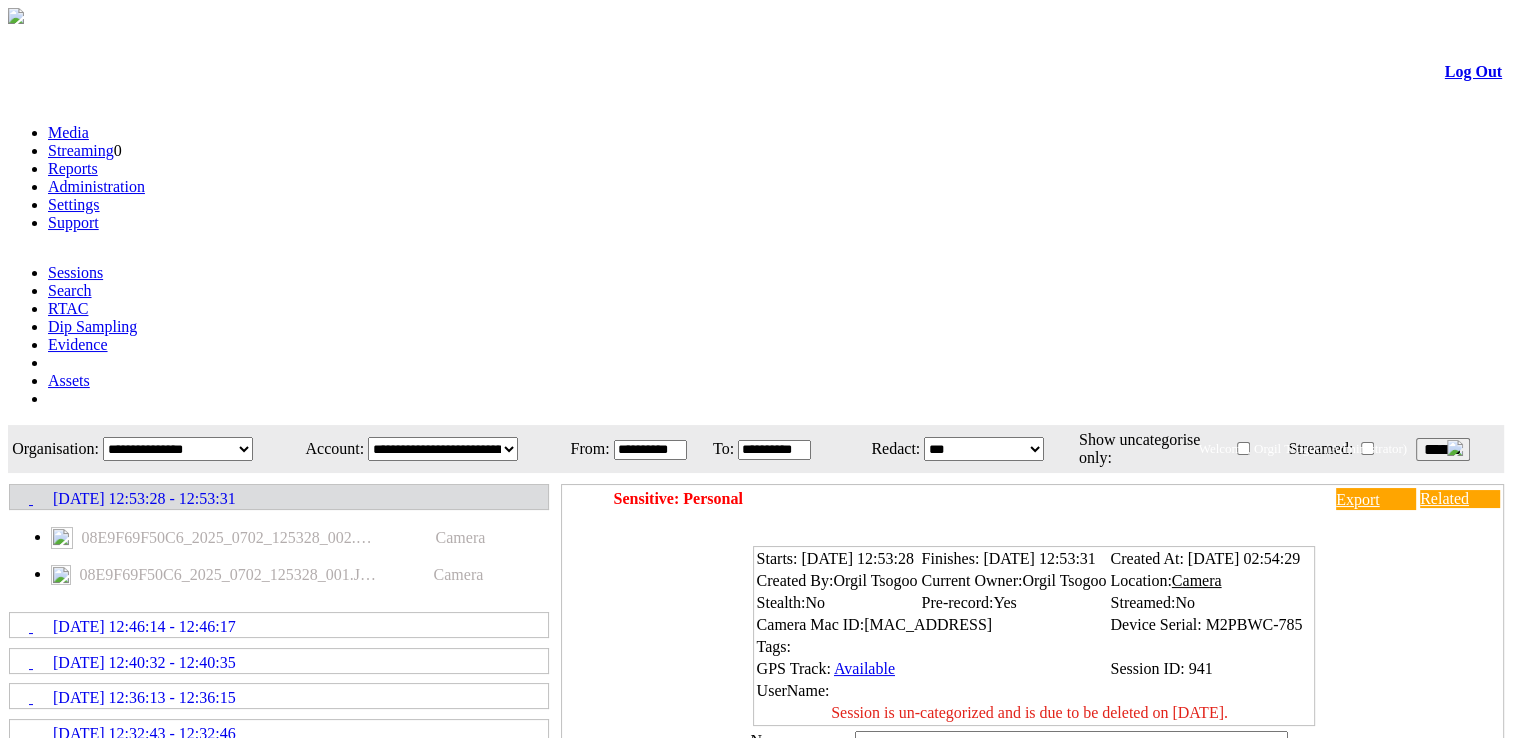 click on "02/07/2025 12:46:14 - 12:46:17" at bounding box center (144, 627) 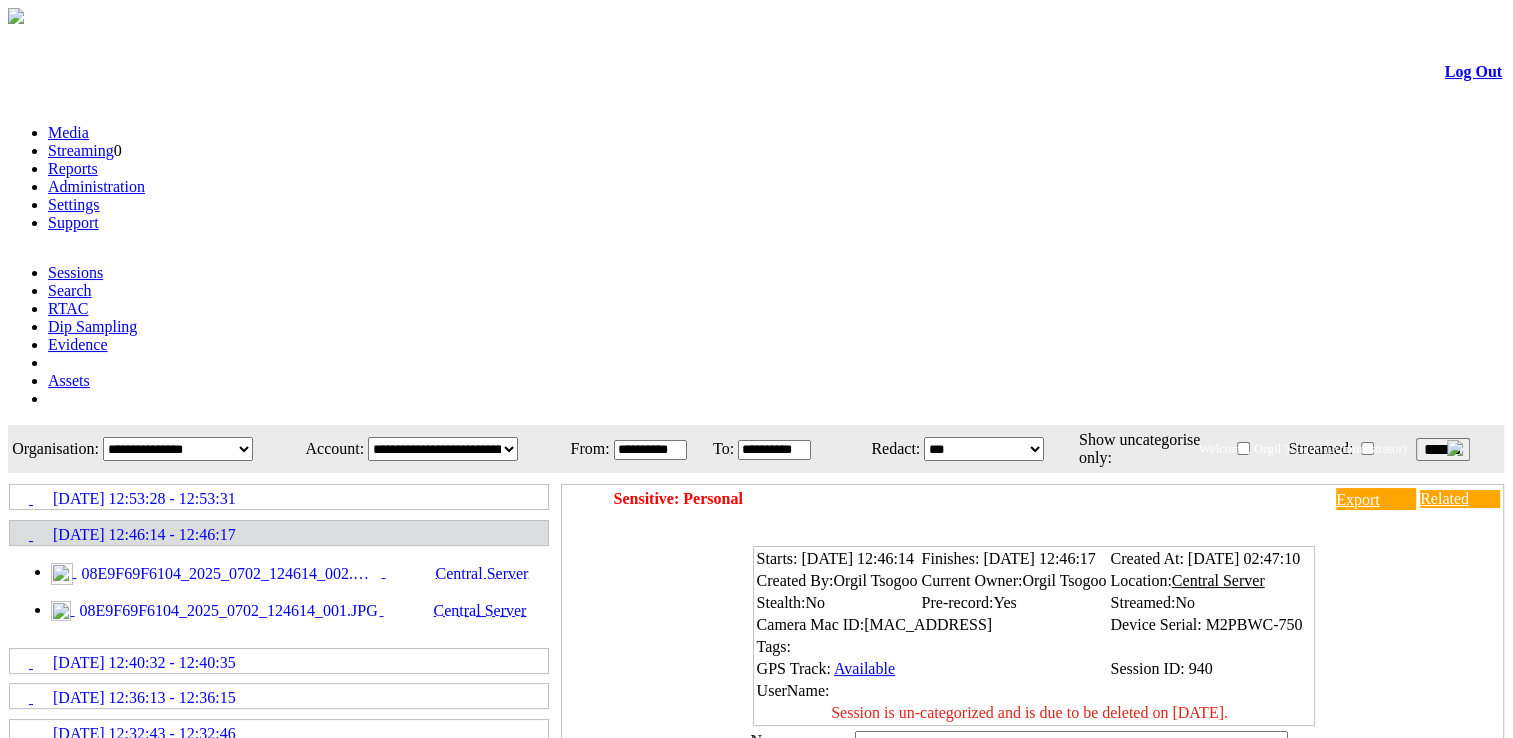 click on "08E9F69F6104_2025_0702_124614_002.MP4" at bounding box center [229, 574] 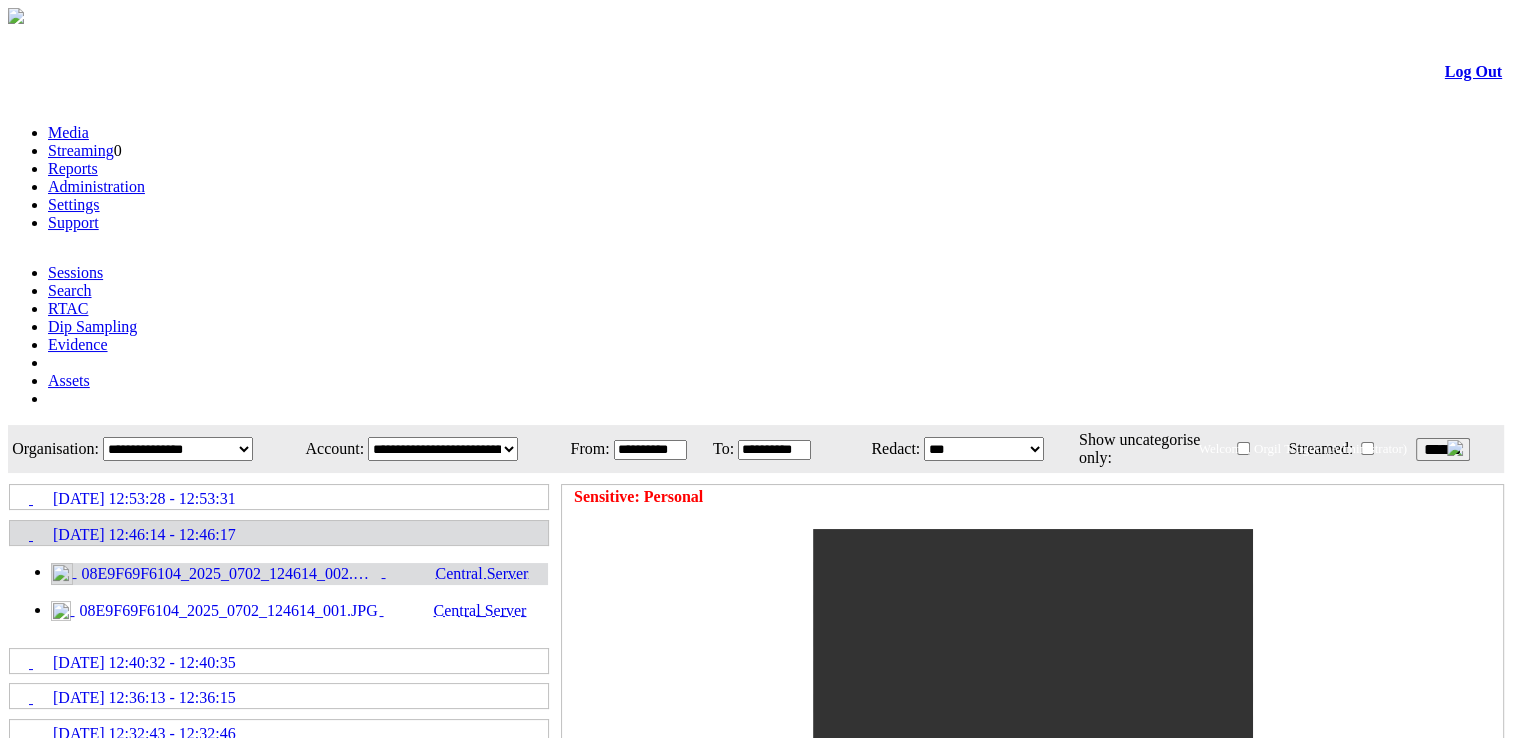click on "******" at bounding box center (1443, 449) 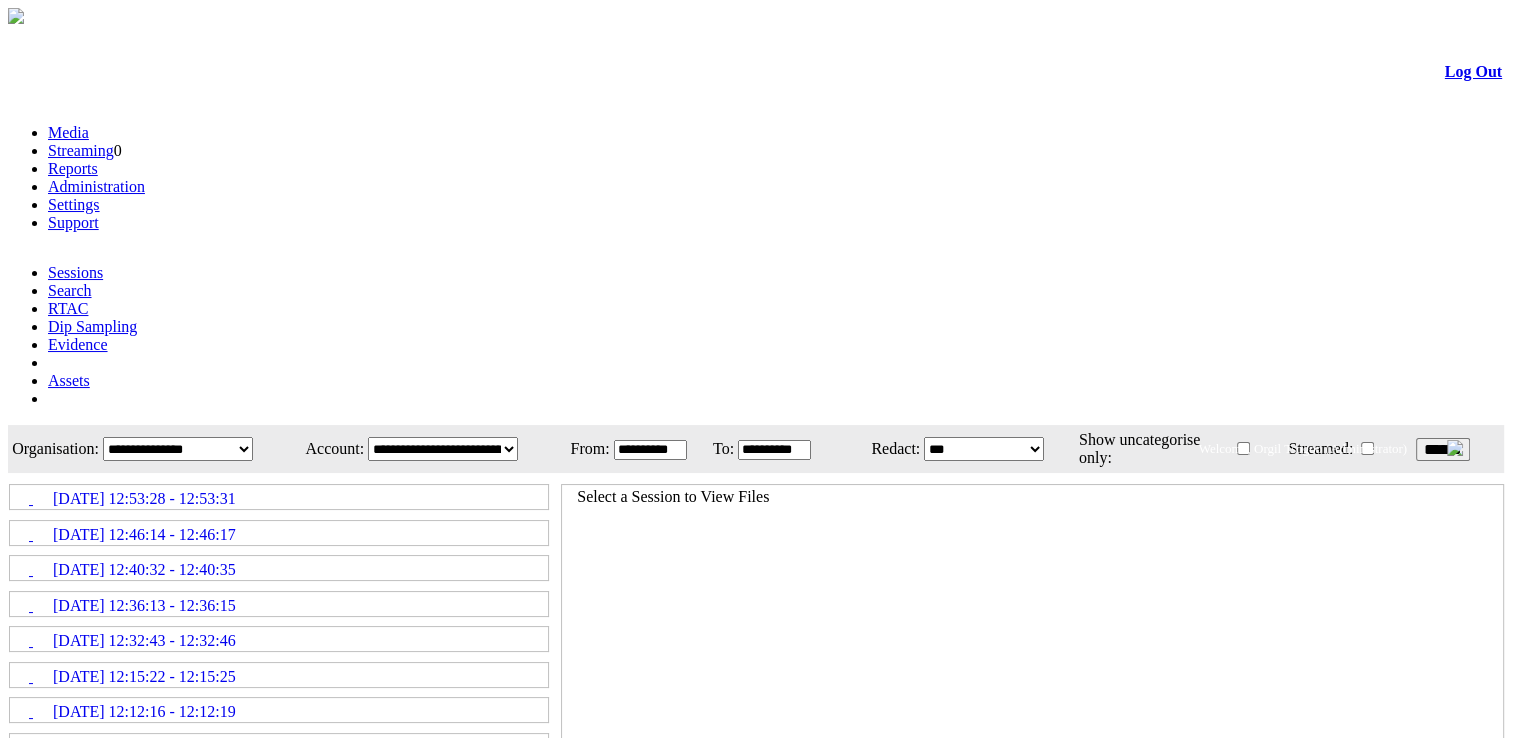 click on "[DATE] 12:53:28 - 12:53:31" at bounding box center [144, 499] 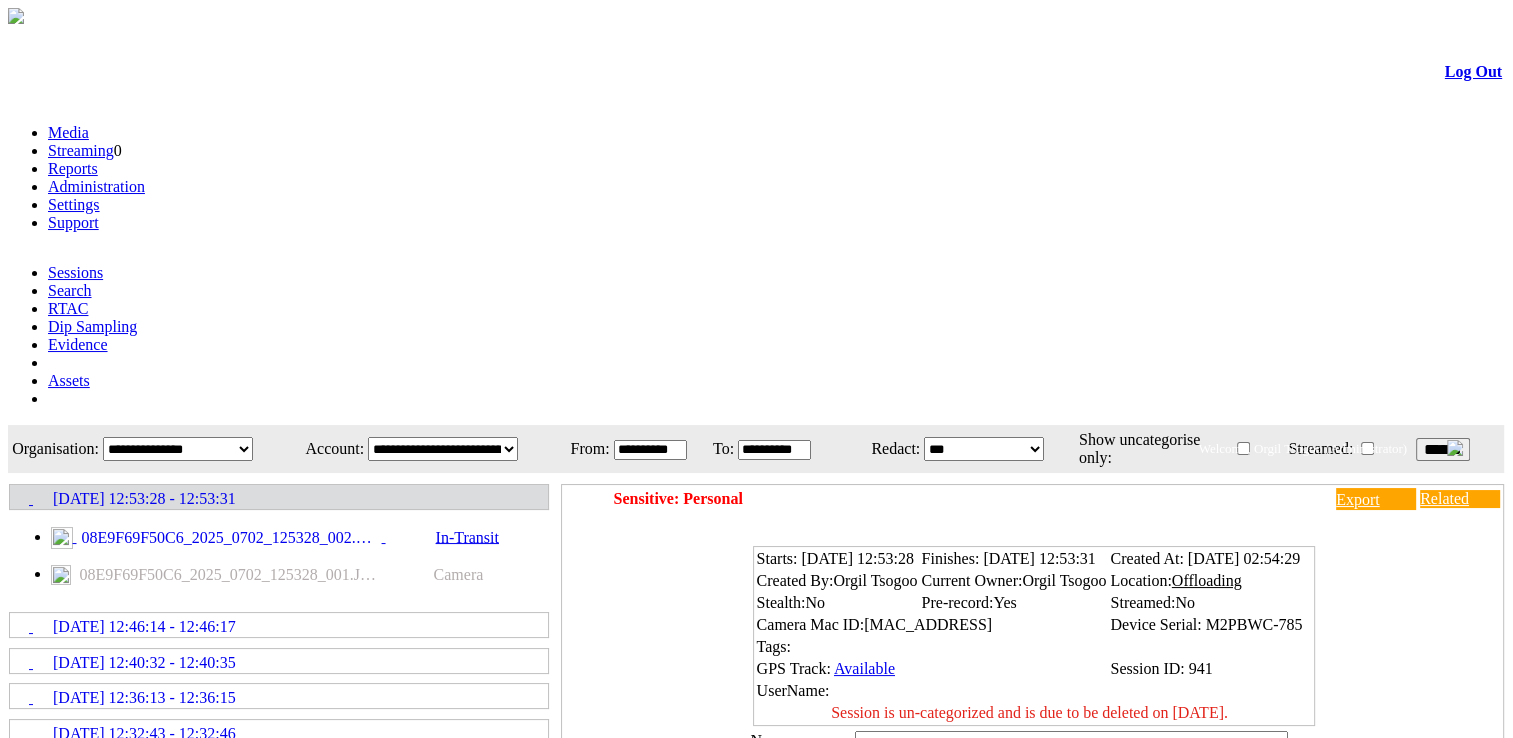 click on "******" at bounding box center [1443, 449] 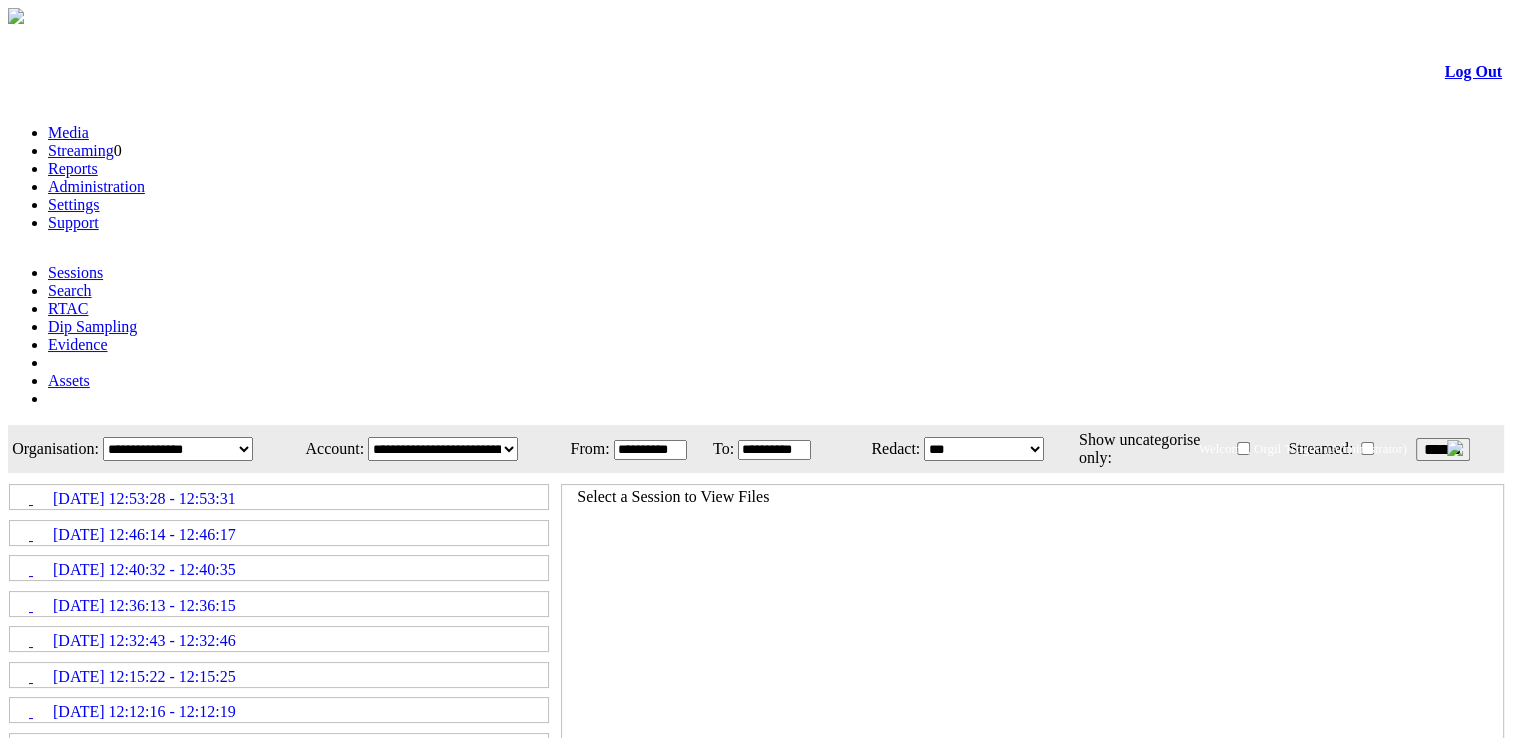 click on "[DATE] 12:53:28 - 12:53:31" at bounding box center (144, 499) 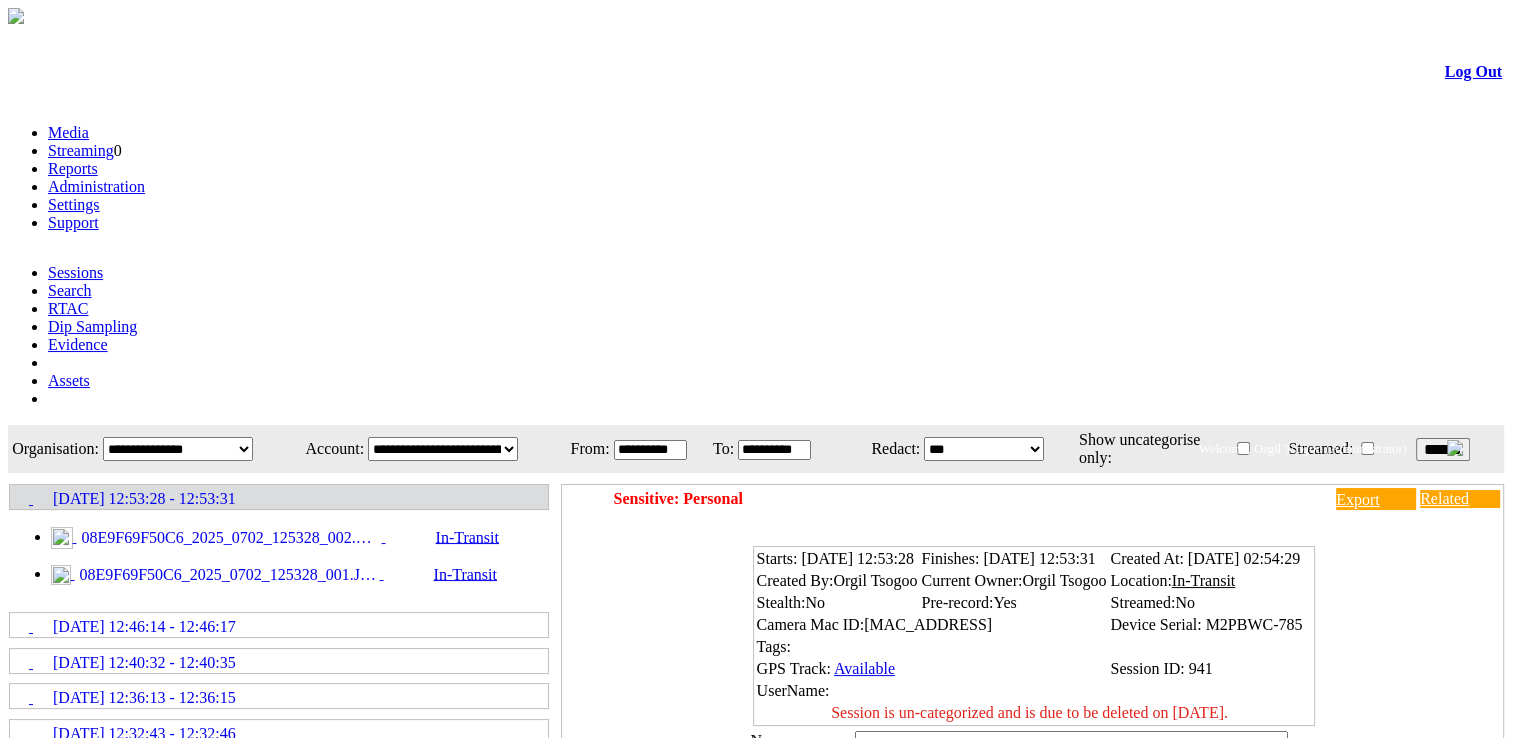 click on "08E9F69F50C6_2025_0702_125328_002.MP4" at bounding box center (229, 538) 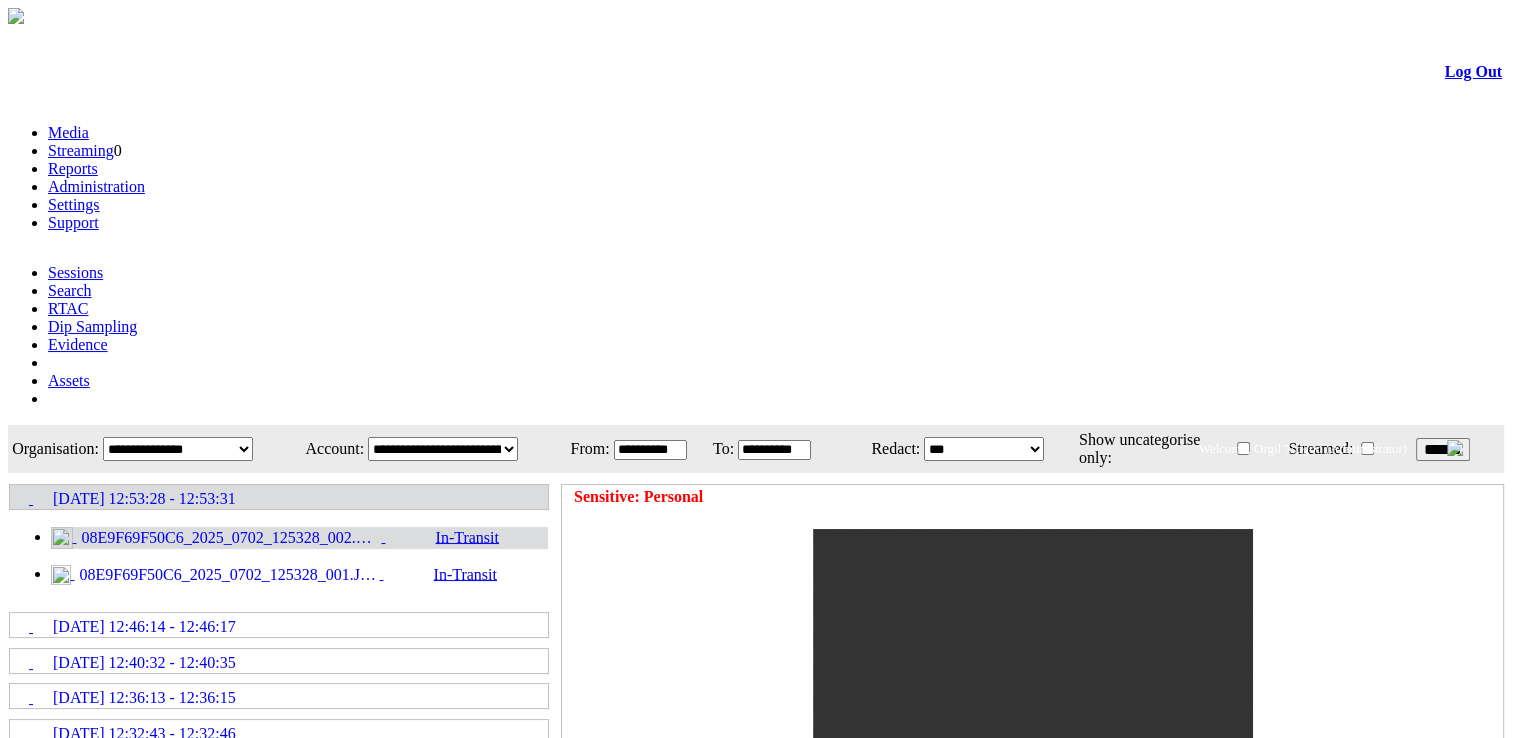click on "******" at bounding box center [1443, 449] 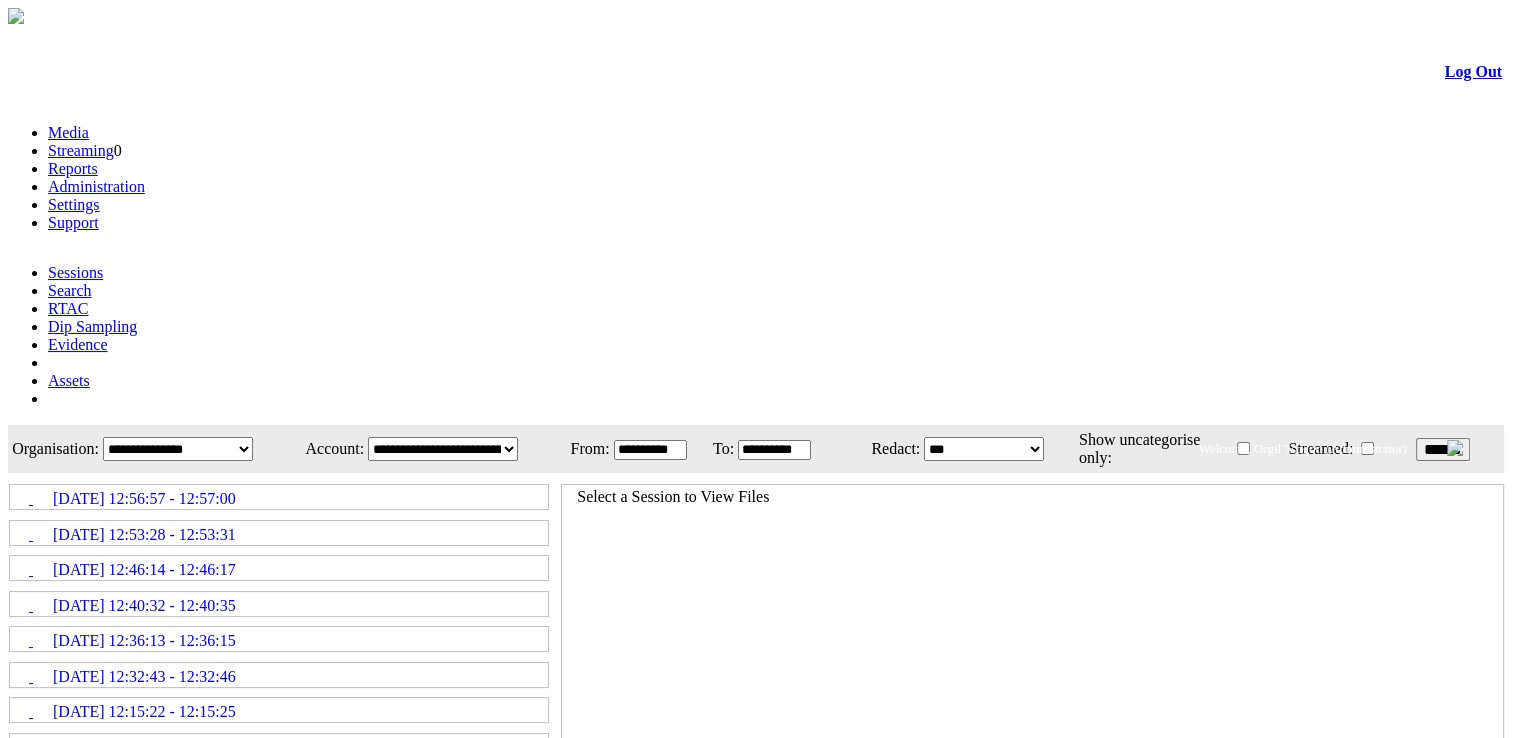 click on "[DATE] 12:56:57 - 12:57:00" at bounding box center (144, 499) 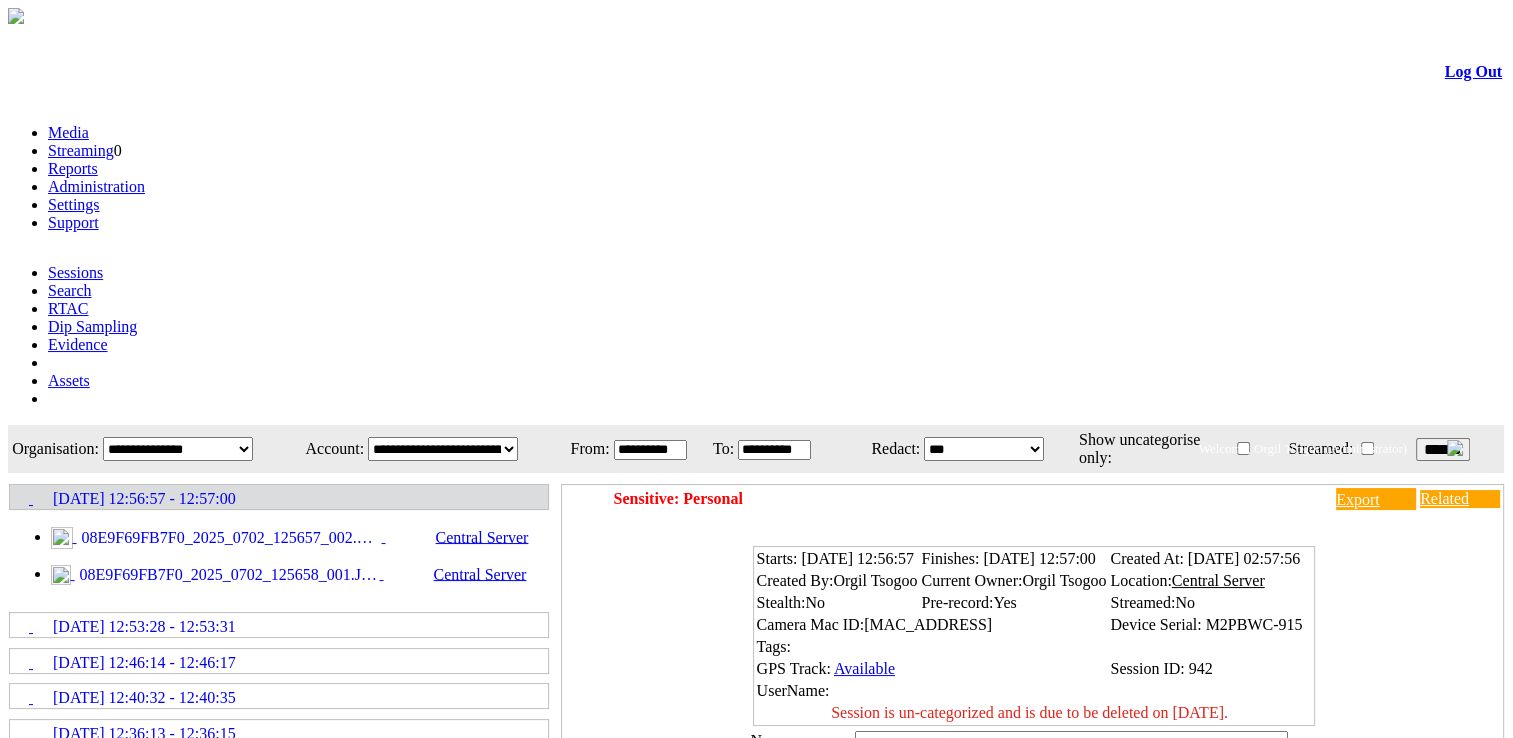 click on "08E9F69FB7F0_2025_0702_125657_002.MP4" at bounding box center (229, 538) 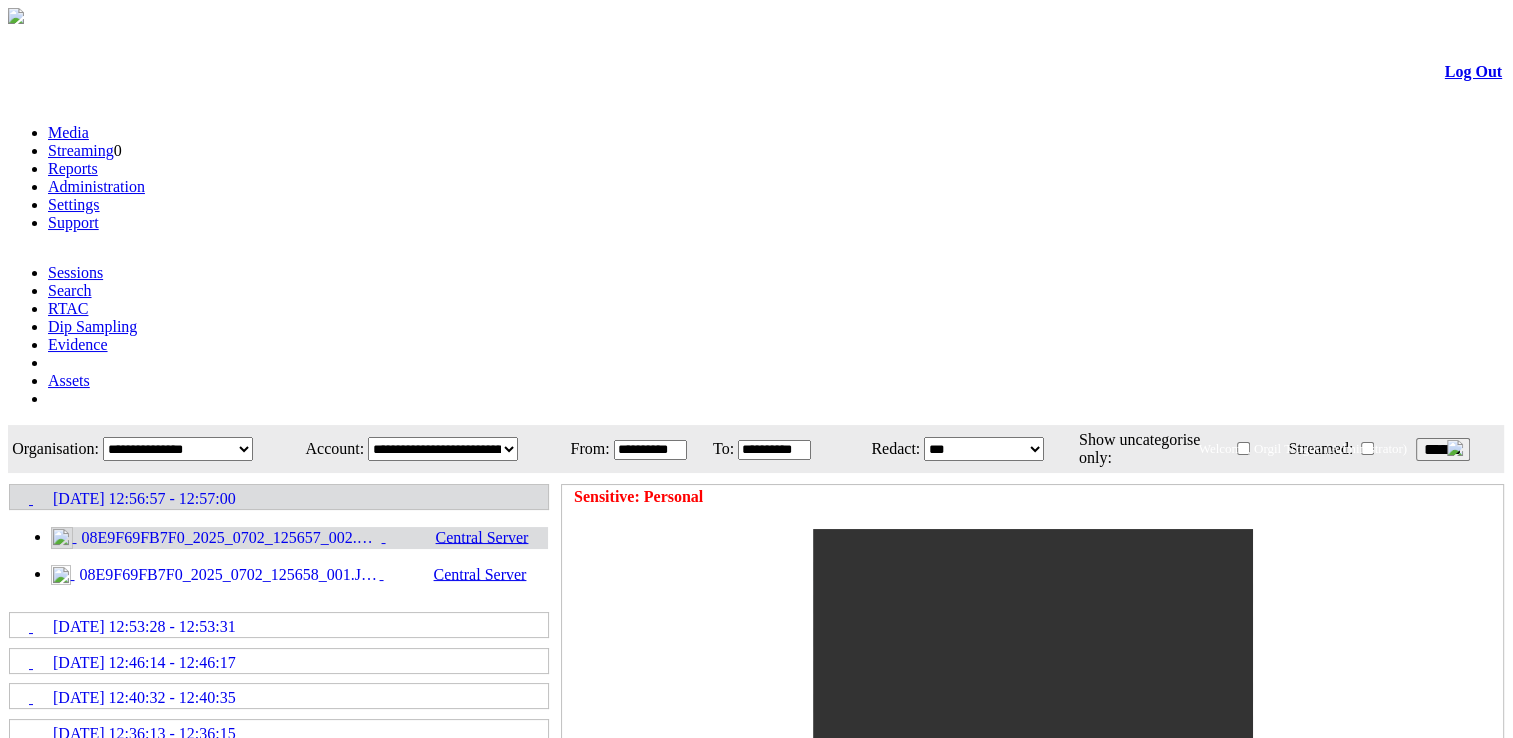 click on "******" at bounding box center [1443, 449] 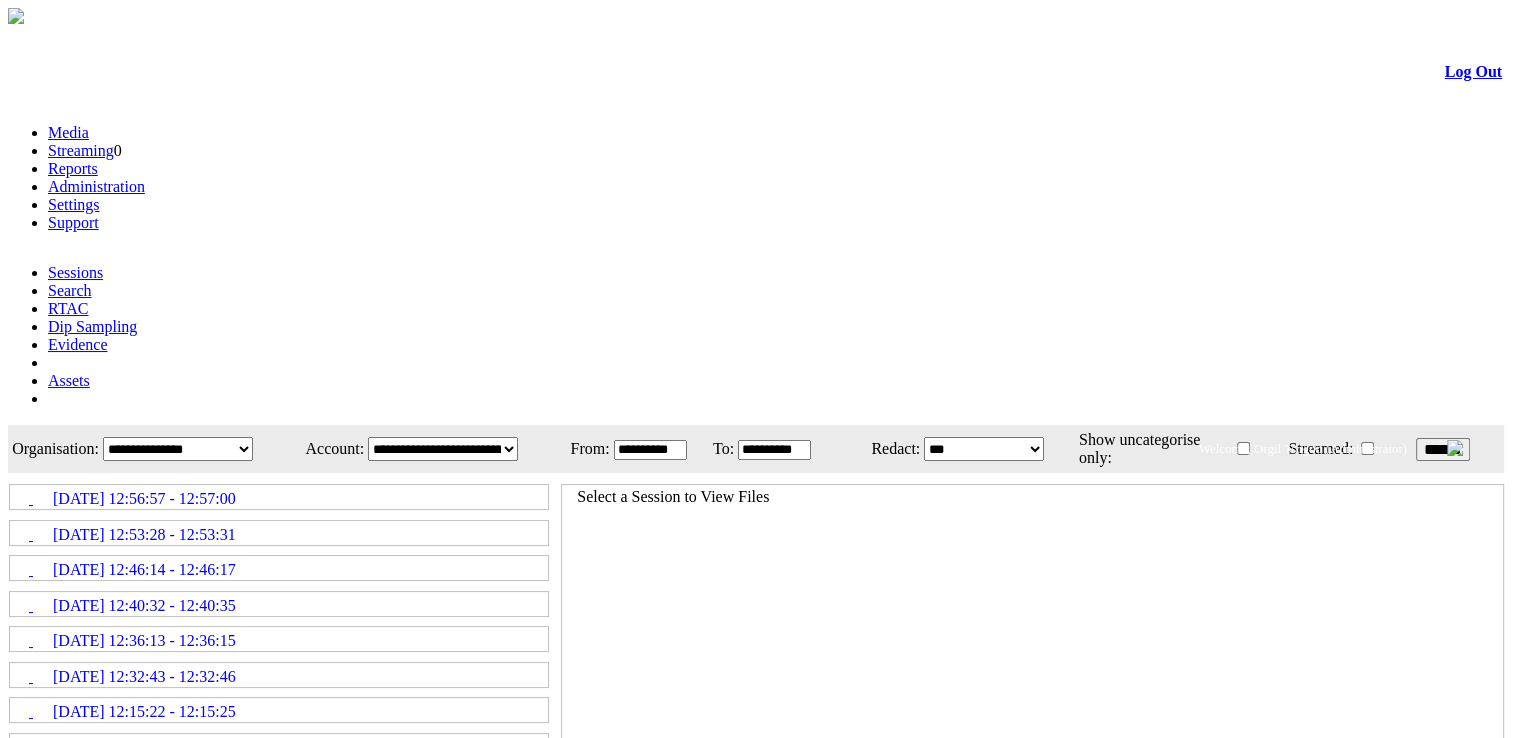 click on "******" at bounding box center (1443, 449) 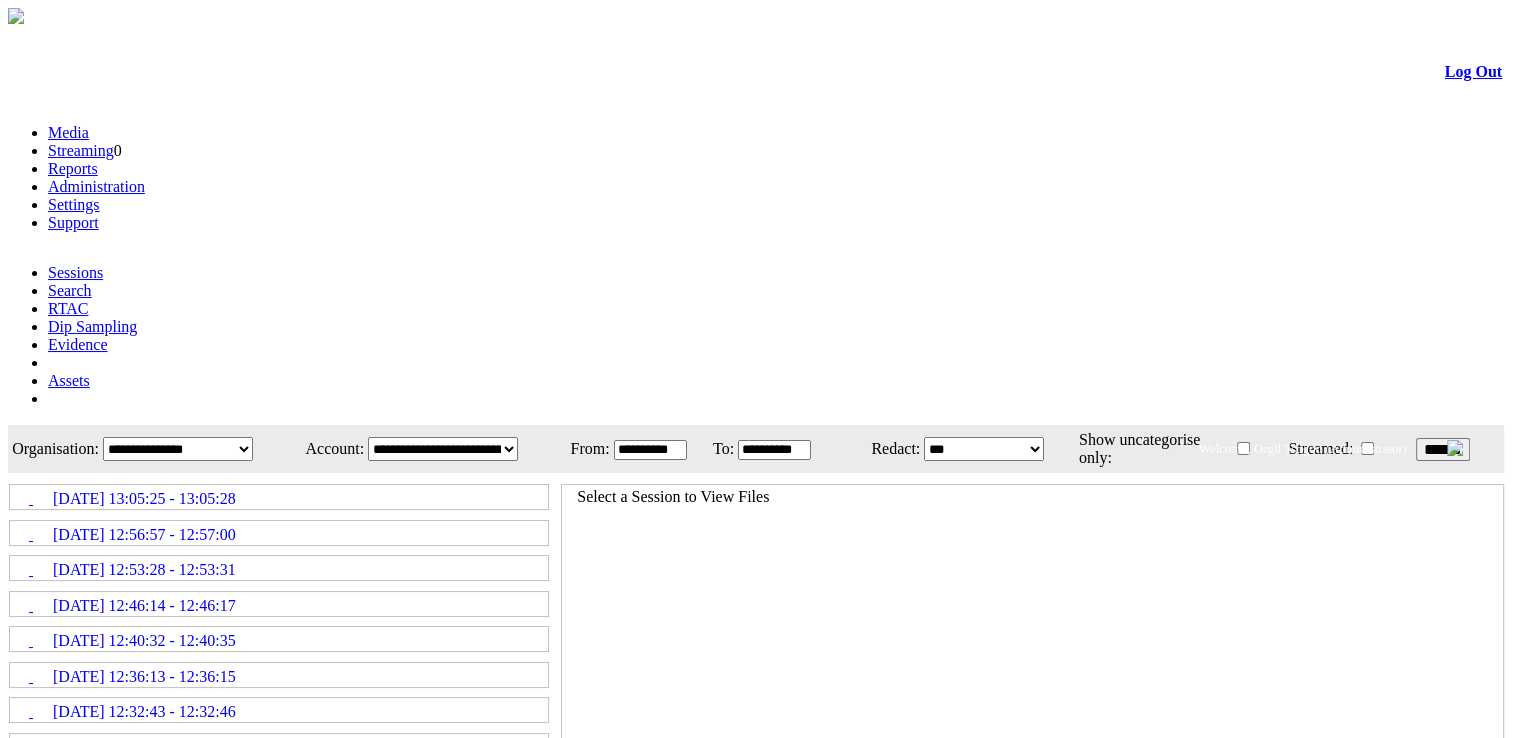 click on "******" at bounding box center [1443, 449] 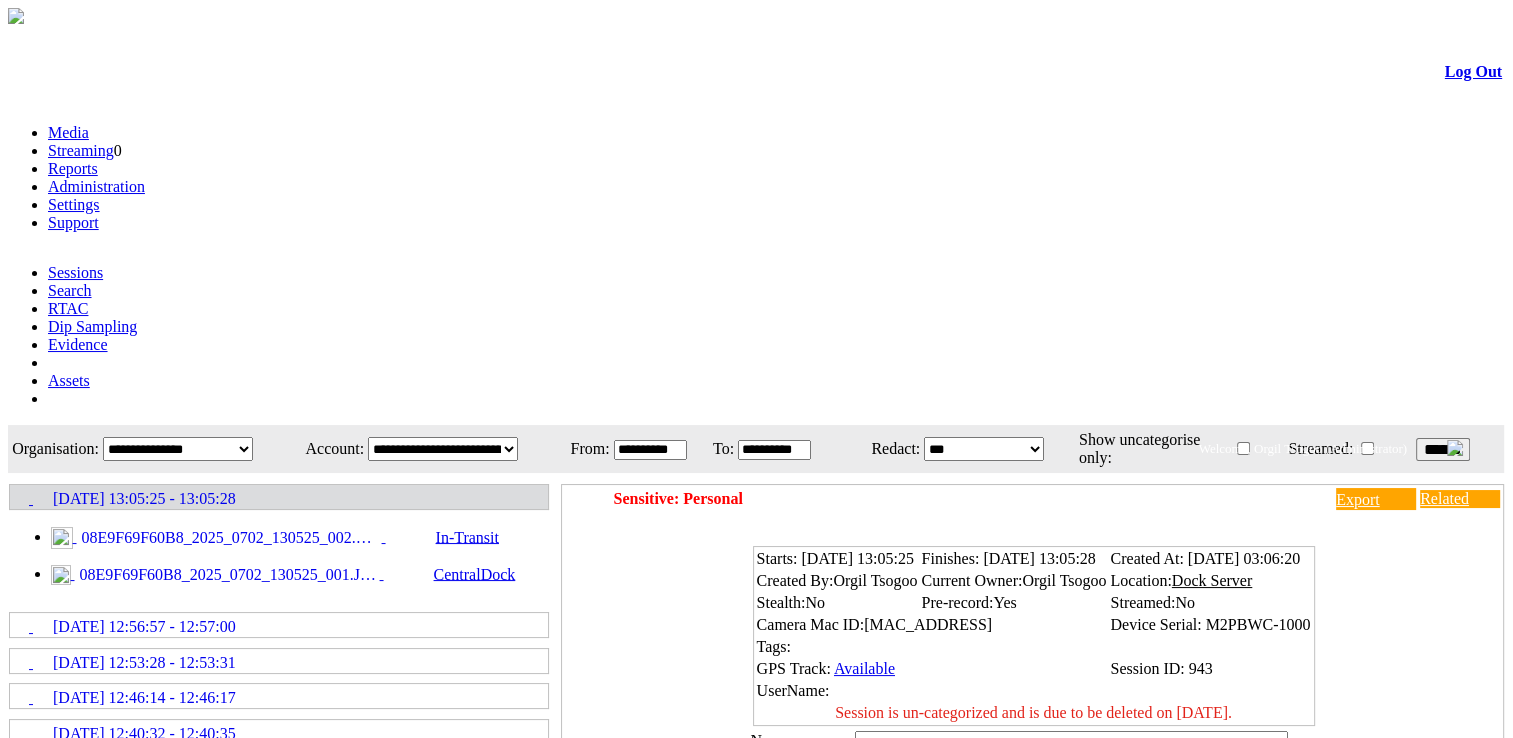 click on "08E9F69F60B8_2025_0702_130525_002.MP4" at bounding box center (229, 538) 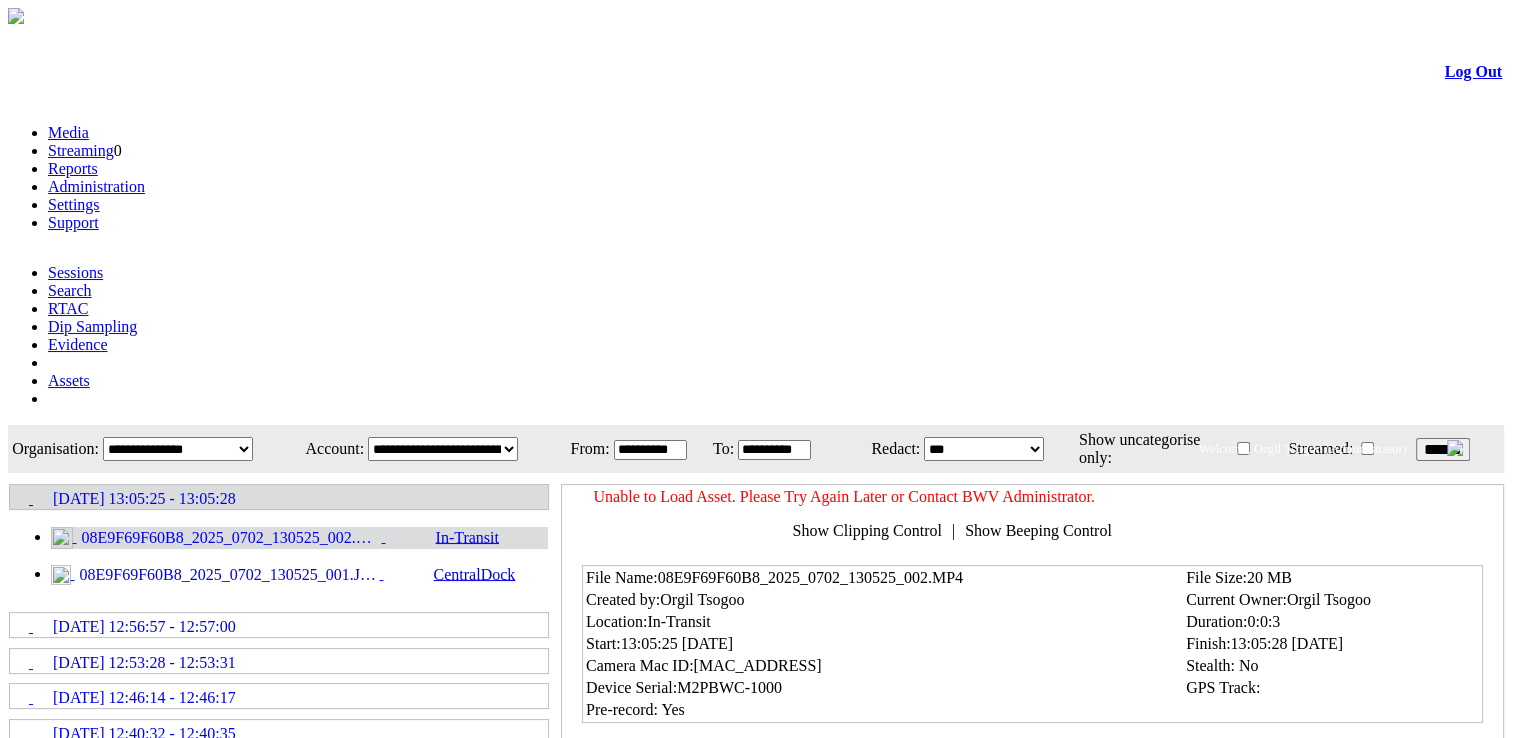 click on "******" at bounding box center [1443, 449] 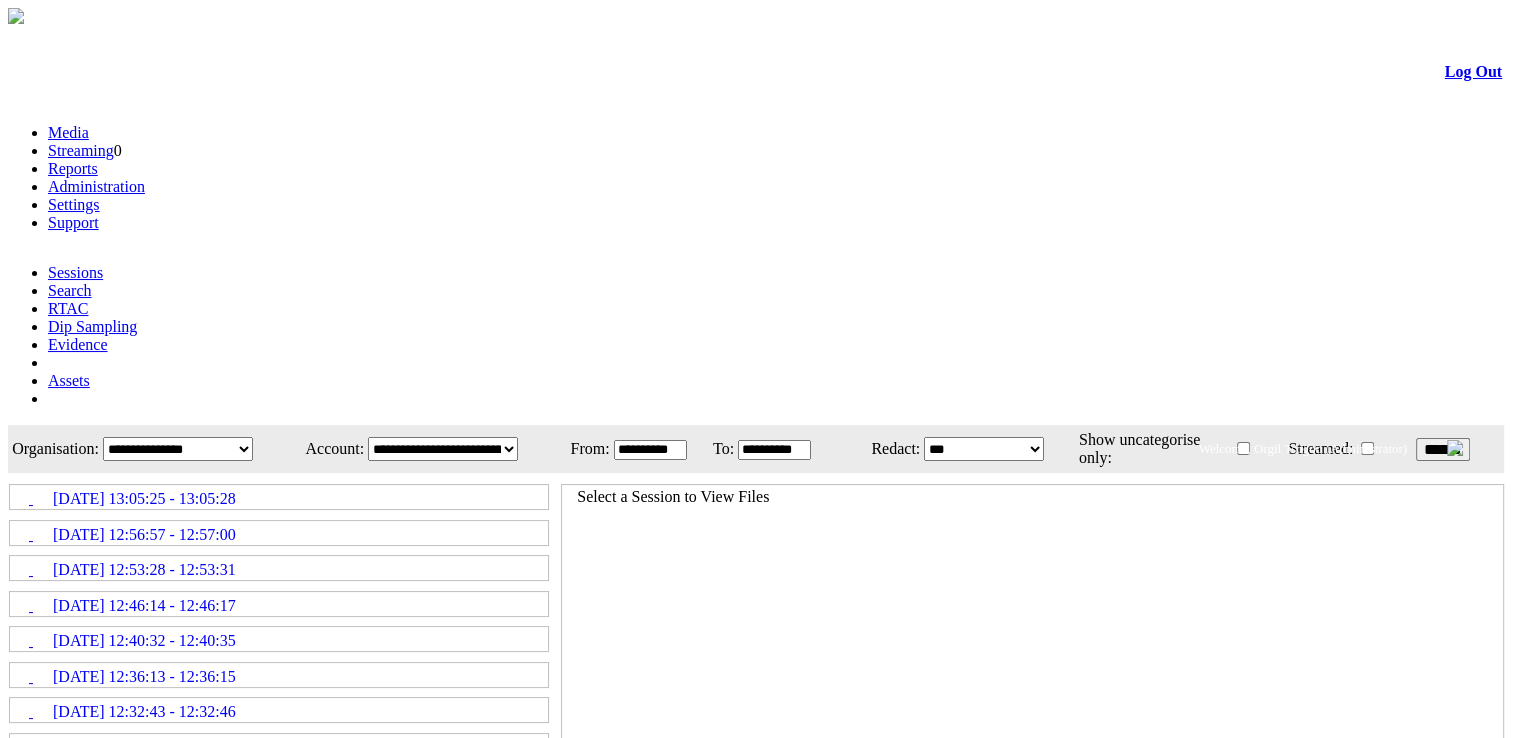 click on "******" at bounding box center [1443, 449] 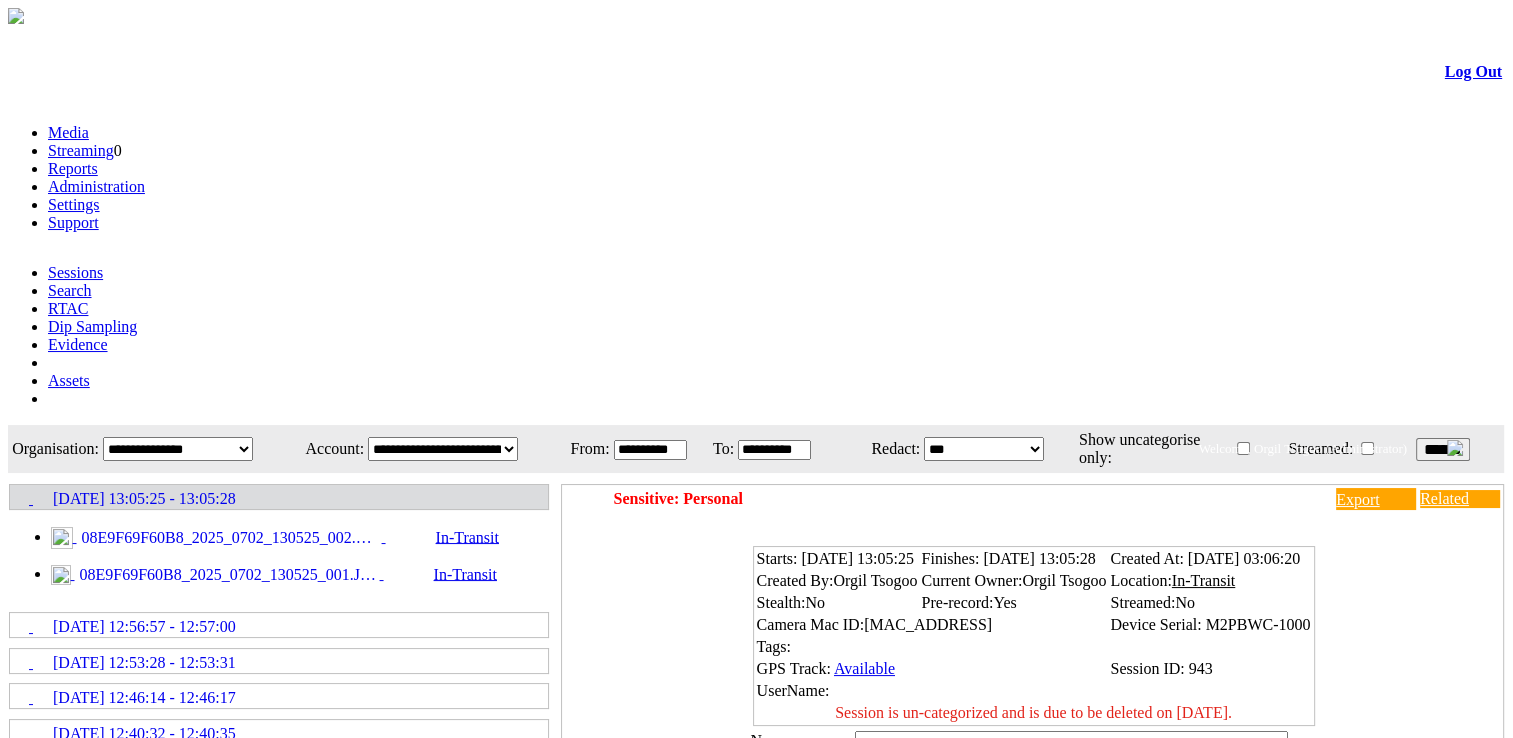 click on "08E9F69F60B8_2025_0702_130525_002.MP4" at bounding box center (229, 538) 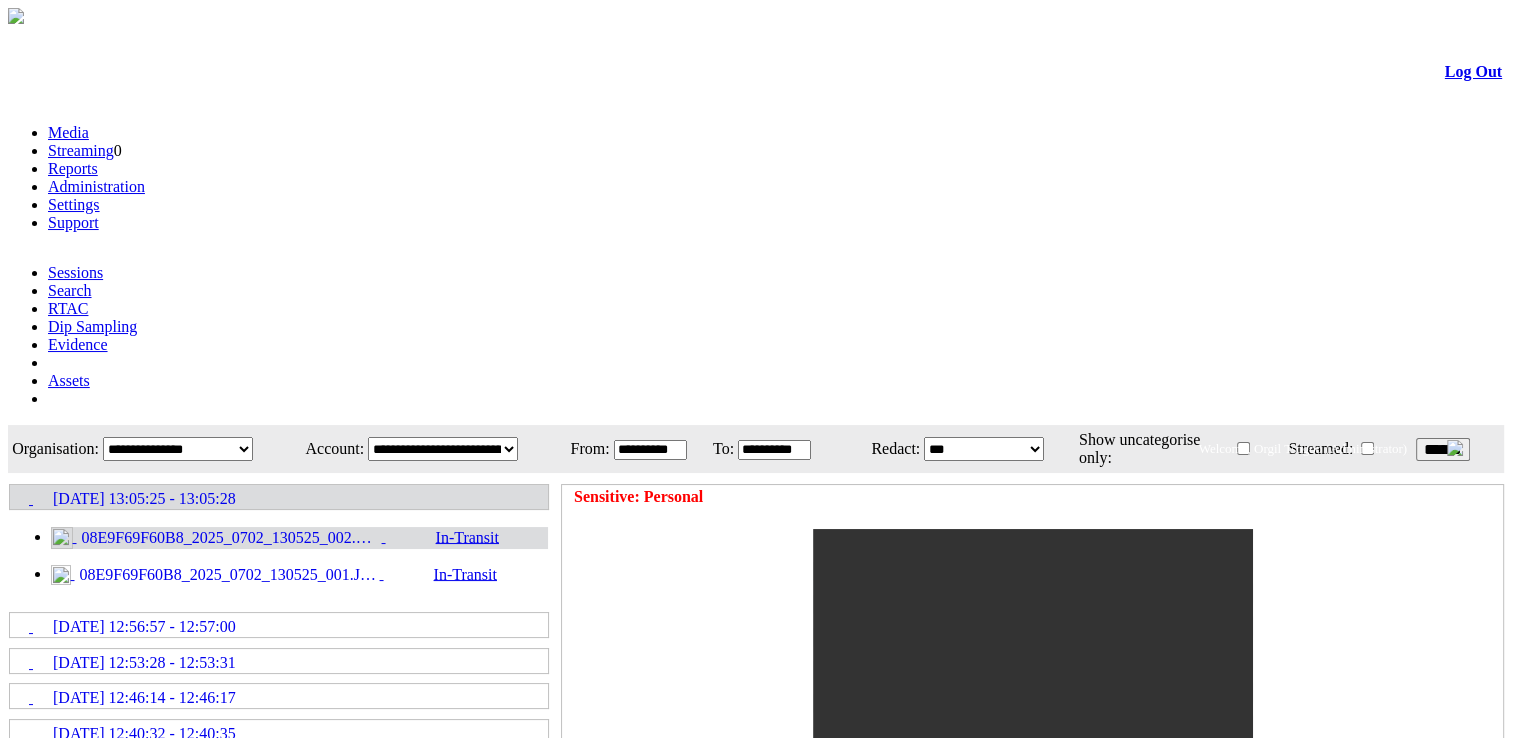 click on "******" at bounding box center [1443, 449] 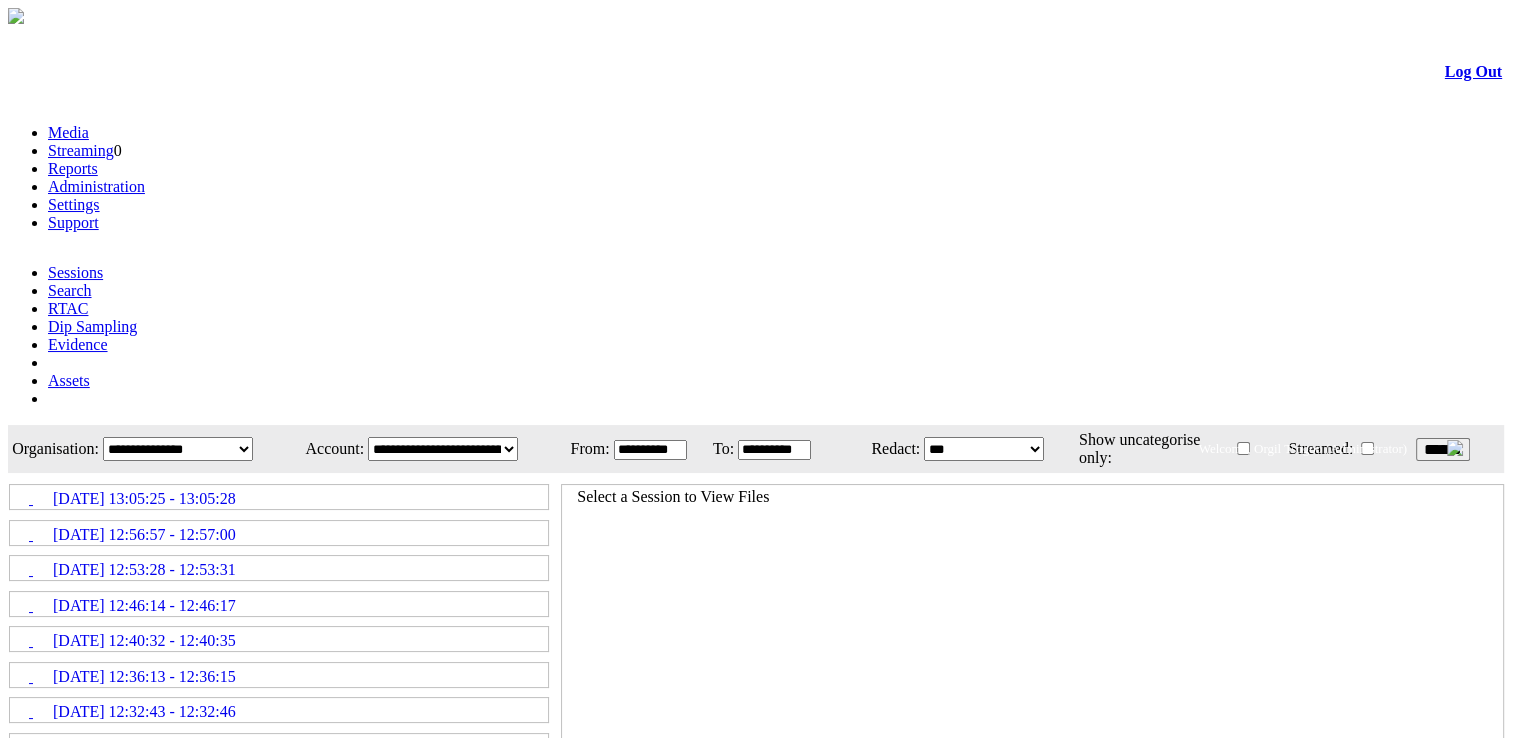 click on "******" at bounding box center (1443, 449) 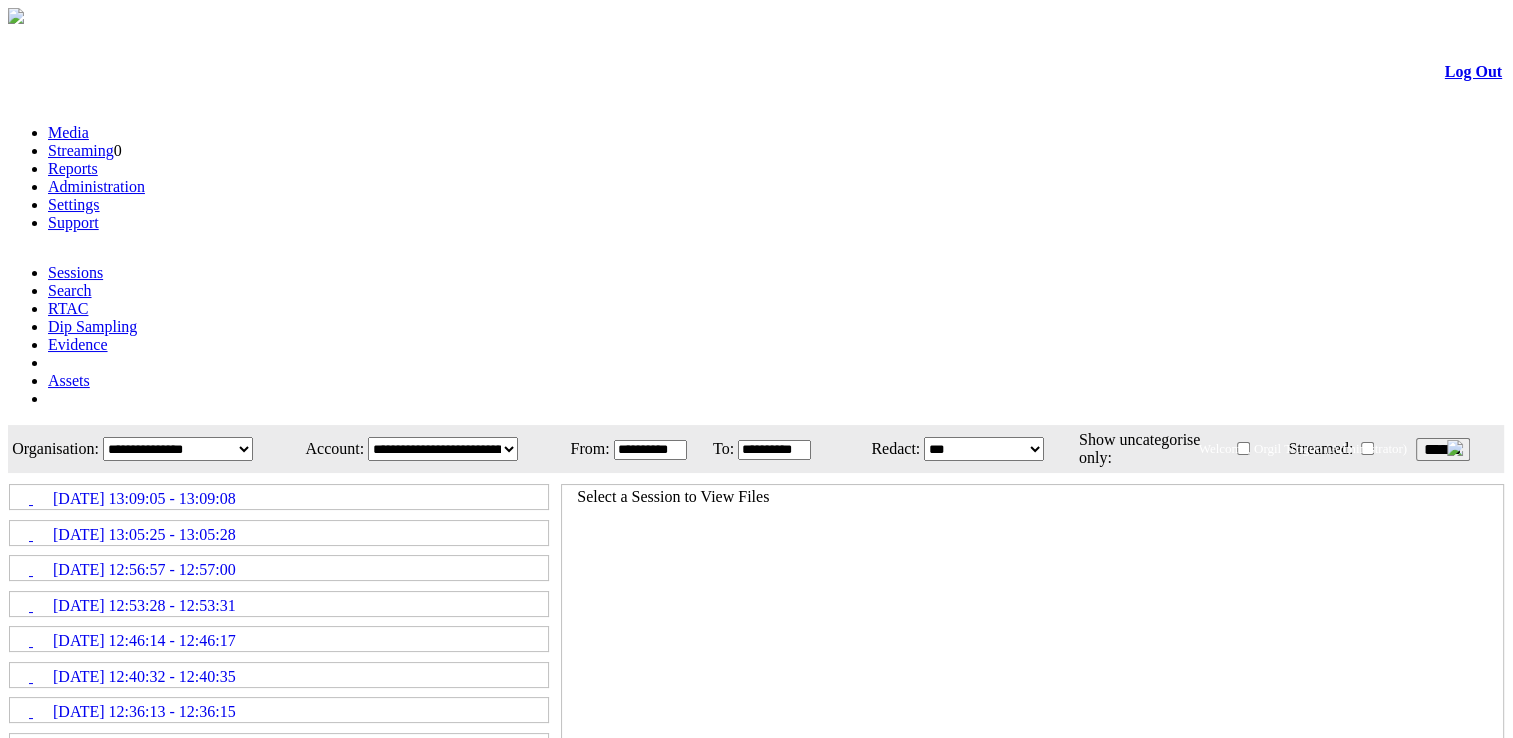 click on "******" at bounding box center [1443, 449] 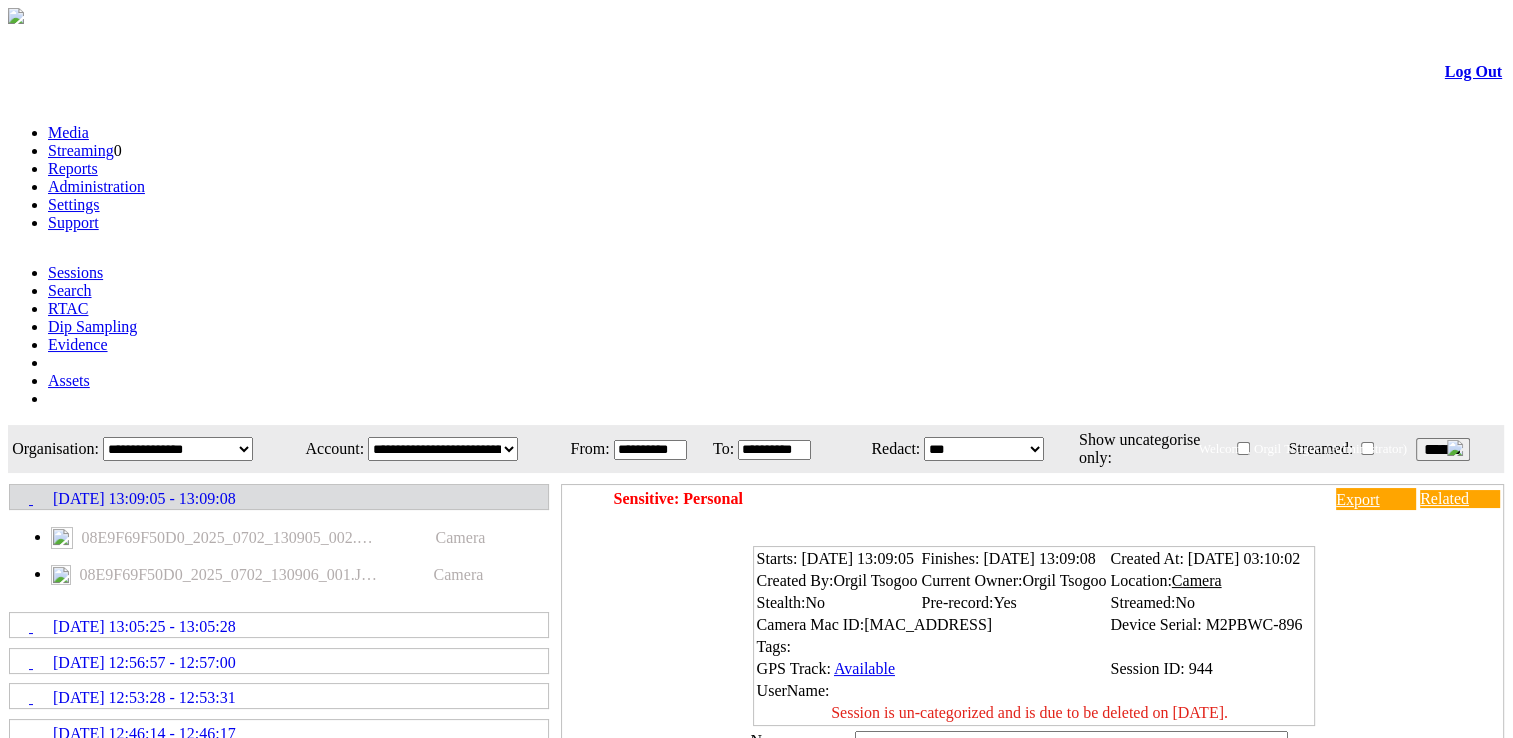 click on "******" at bounding box center (1443, 449) 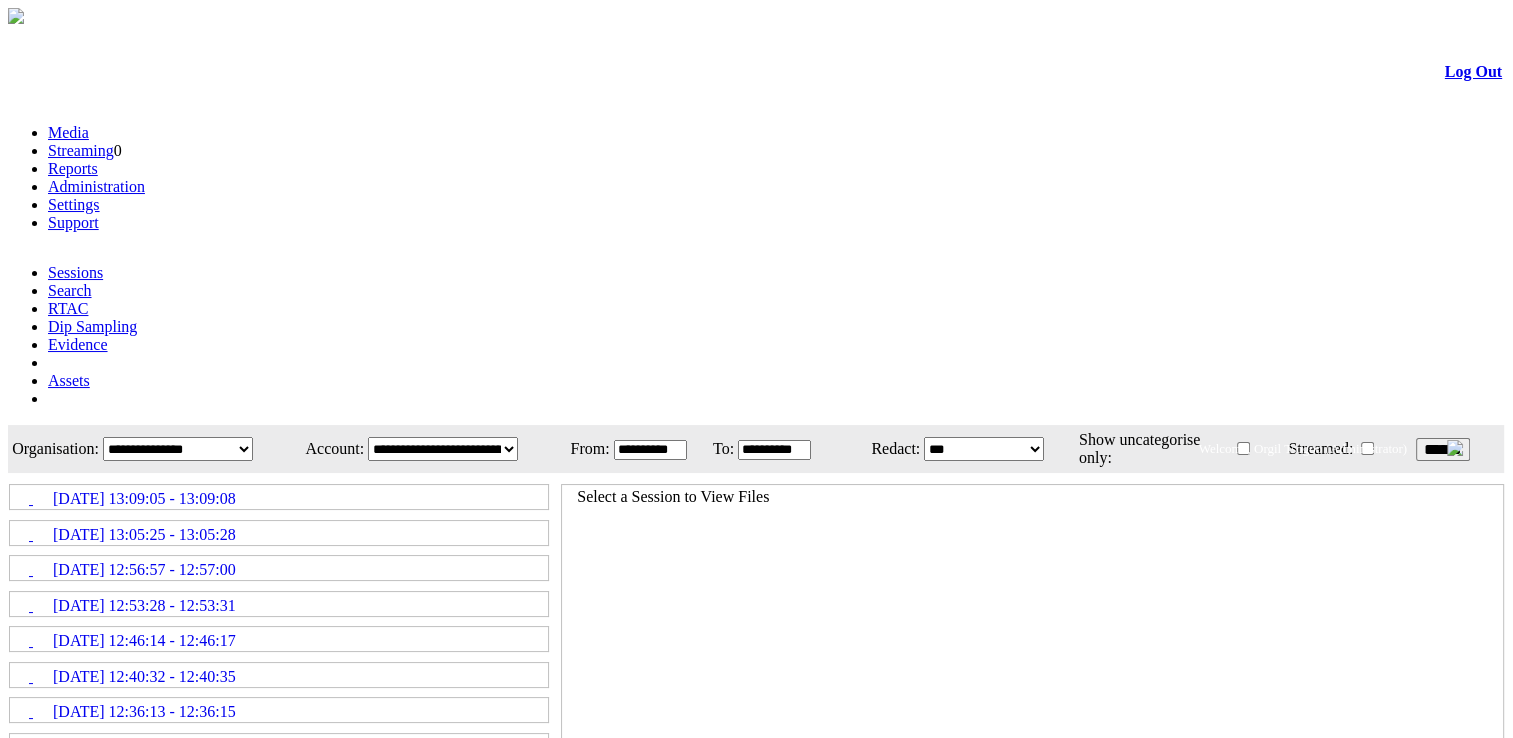 click on "******" at bounding box center [1443, 449] 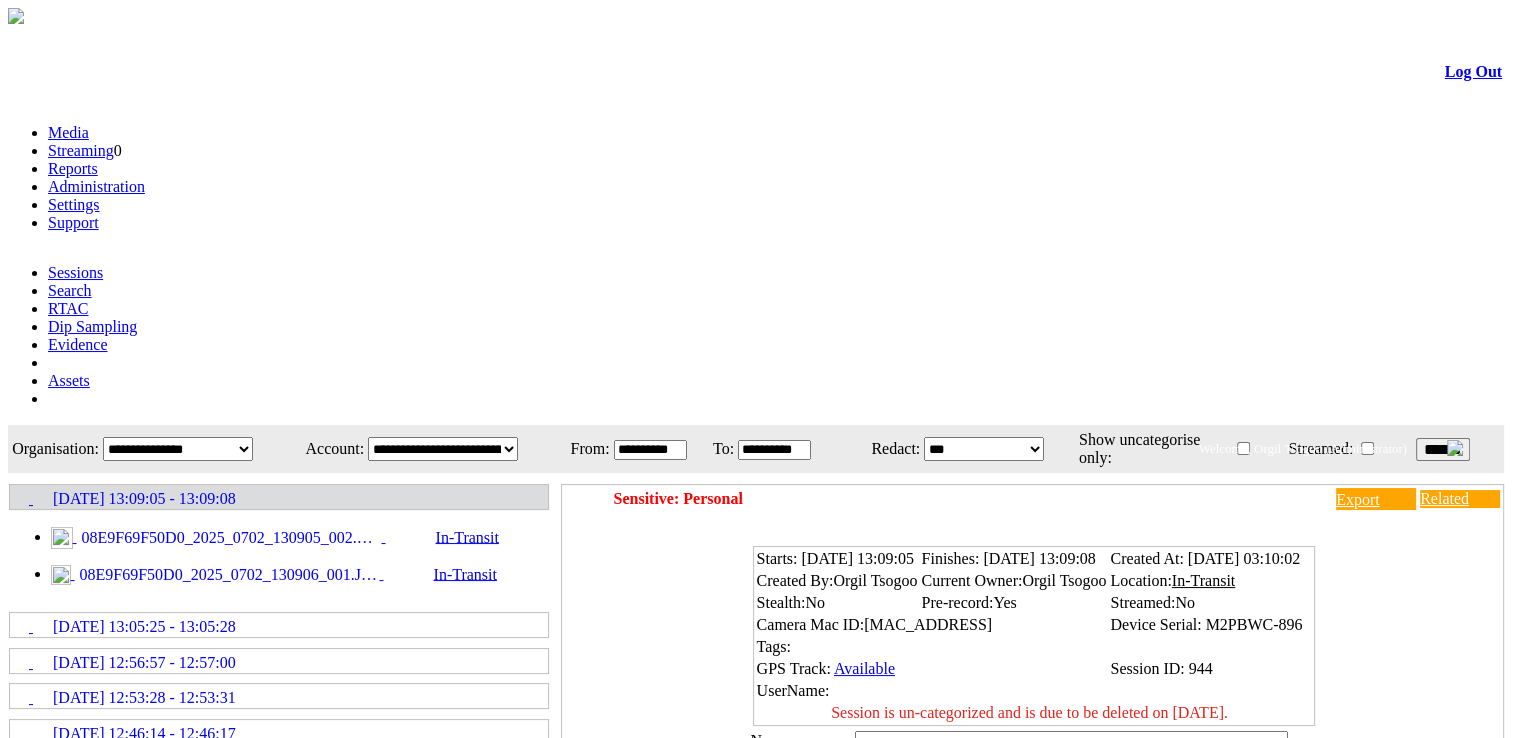 click on "******" at bounding box center [1443, 449] 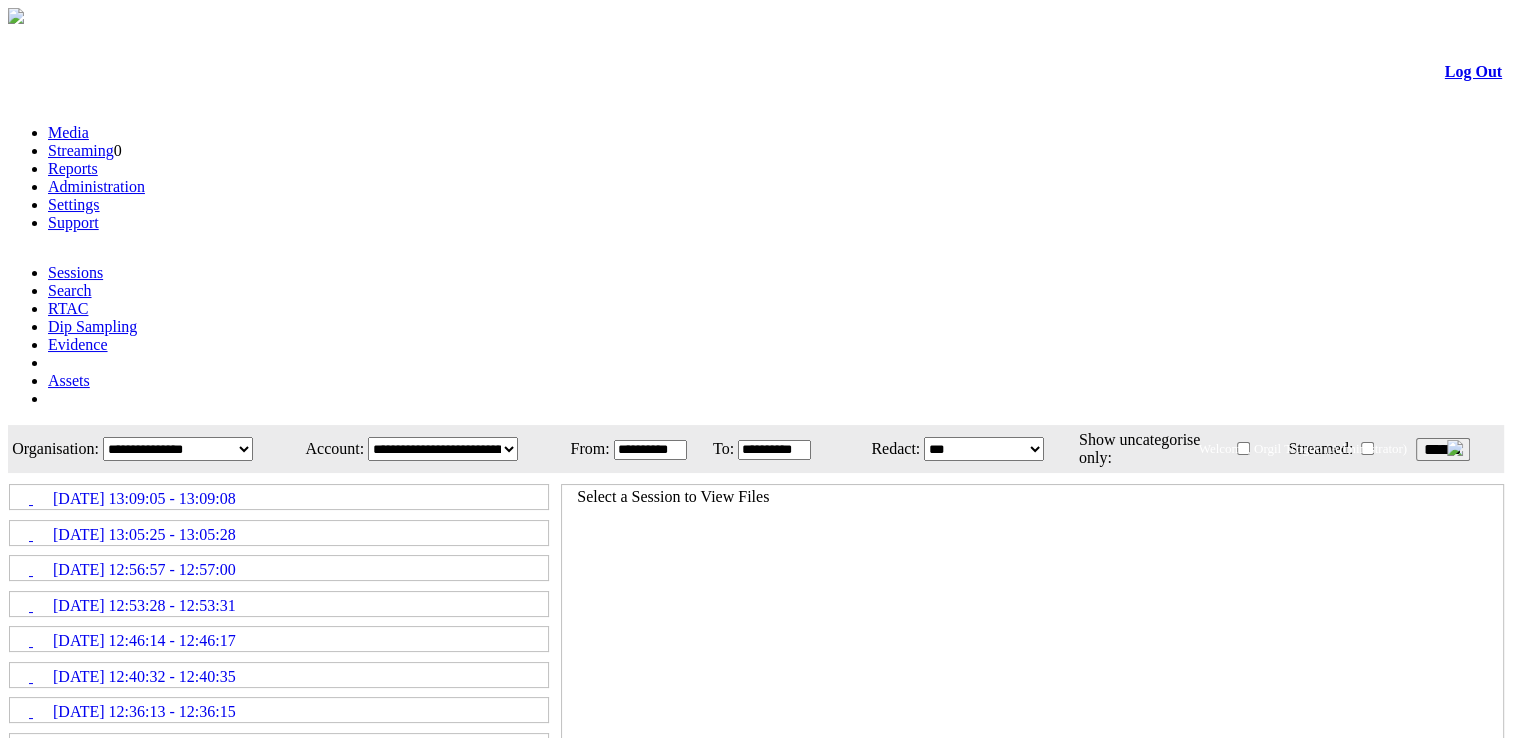 click on "[DATE] 13:09:05 - 13:09:08" at bounding box center [144, 499] 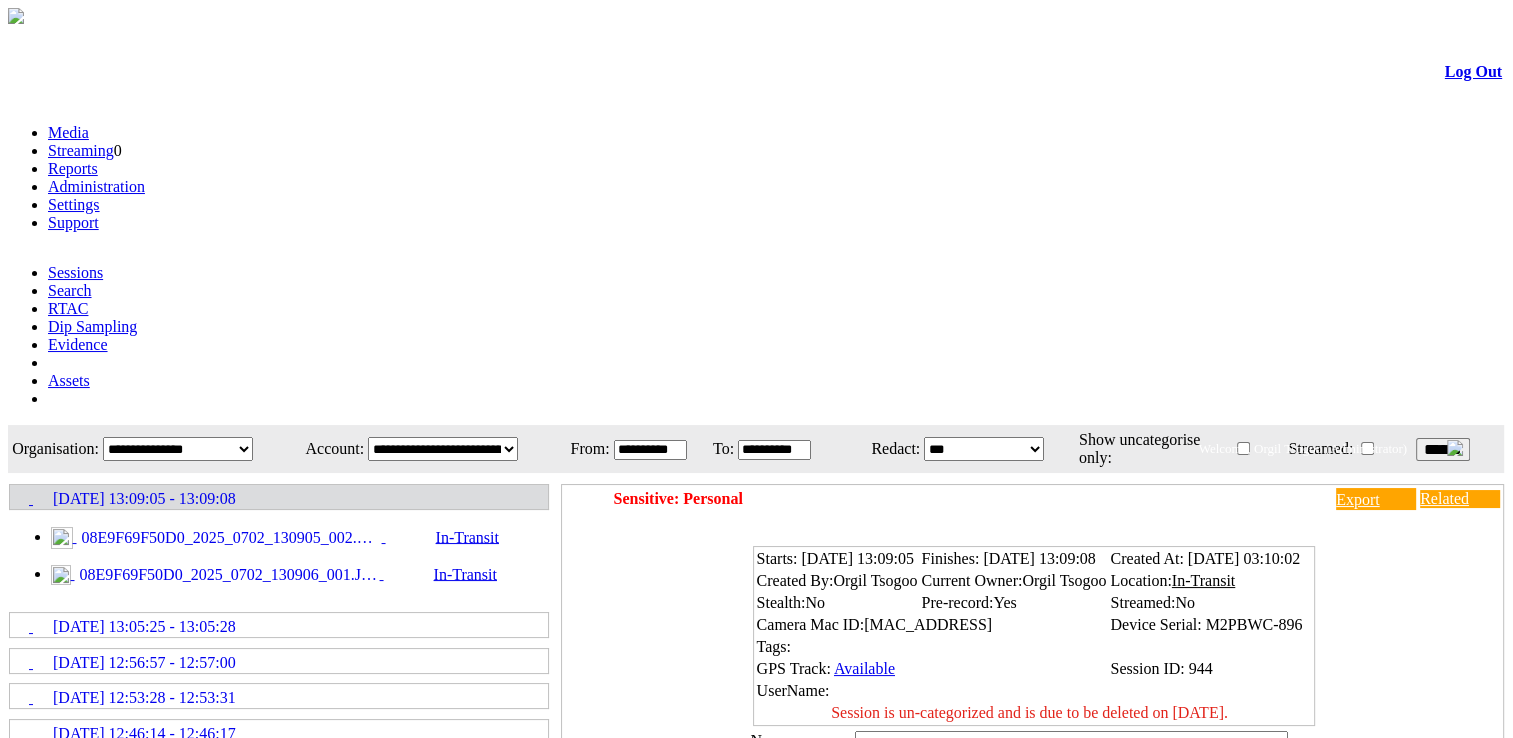 click on "******" at bounding box center [1443, 449] 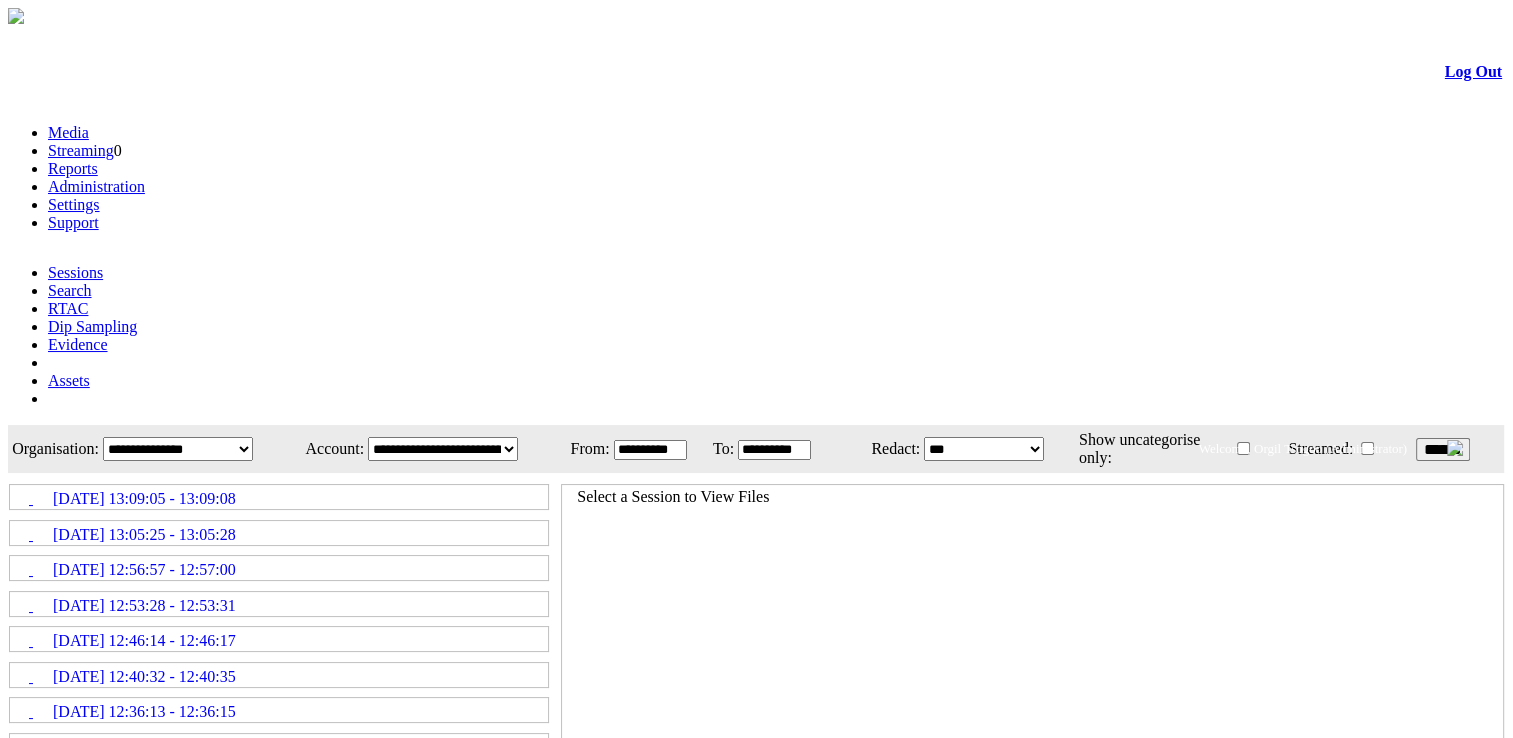 drag, startPoint x: 236, startPoint y: 277, endPoint x: 304, endPoint y: 286, distance: 68.593 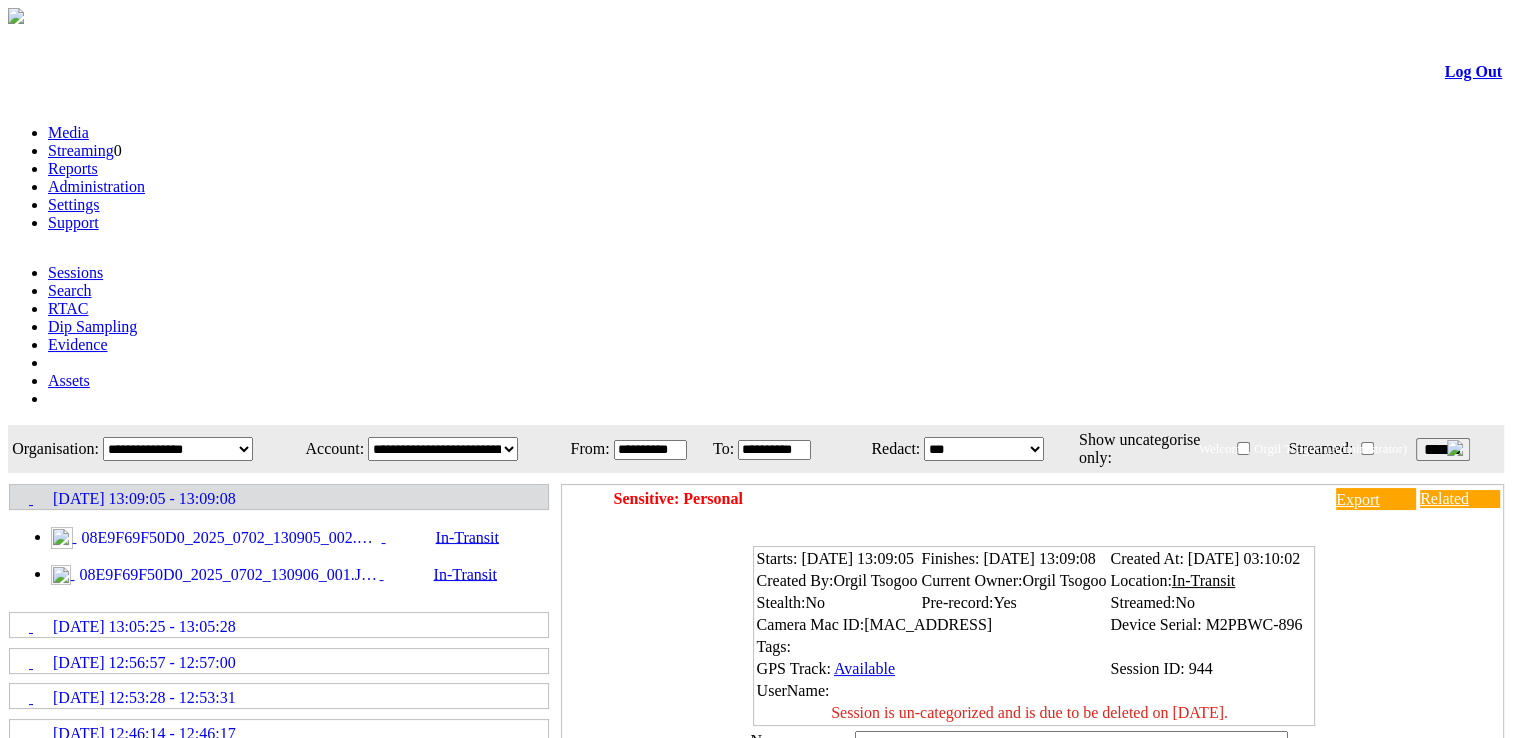 click on "08E9F69F50D0_2025_0702_130905_002.MP4" at bounding box center [229, 538] 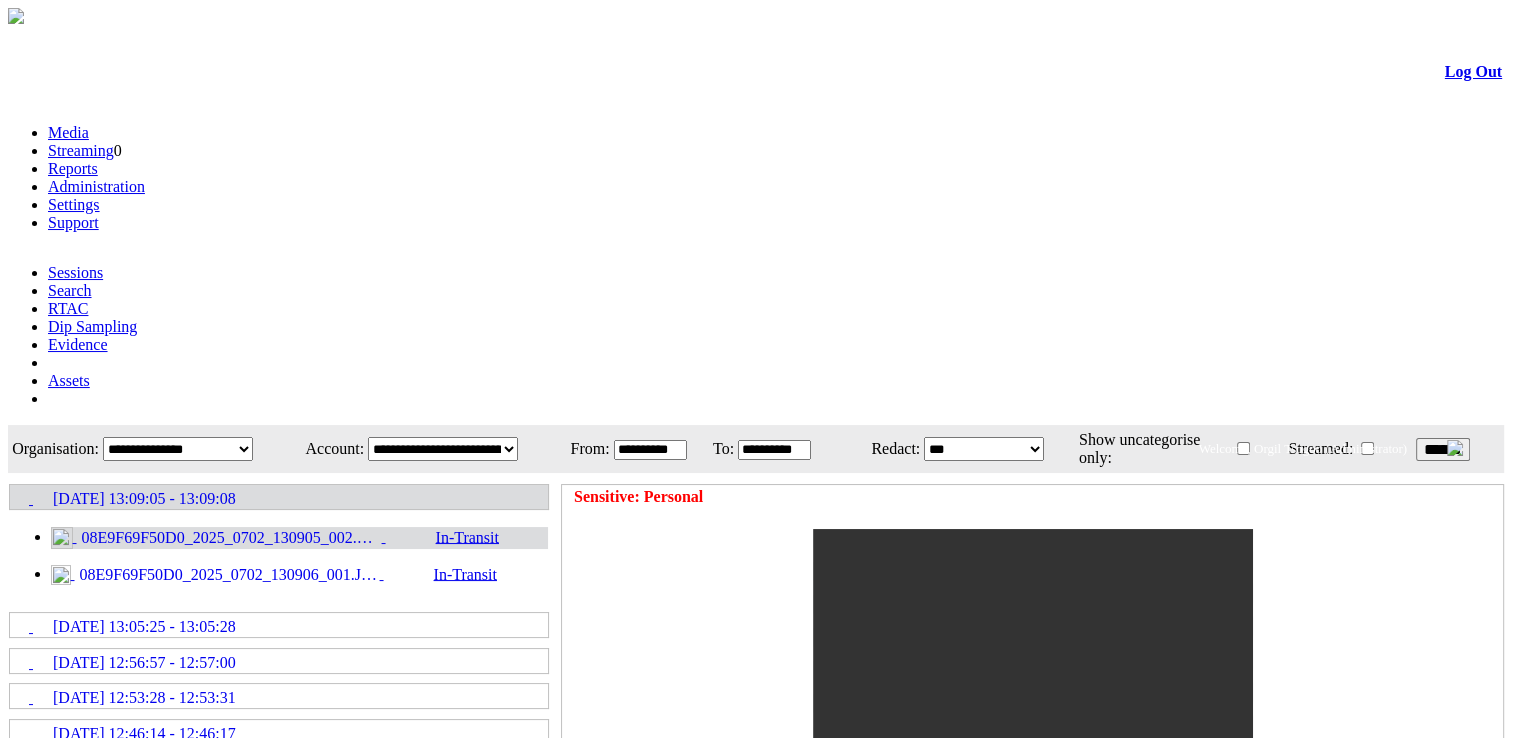 click on "******" at bounding box center [1443, 449] 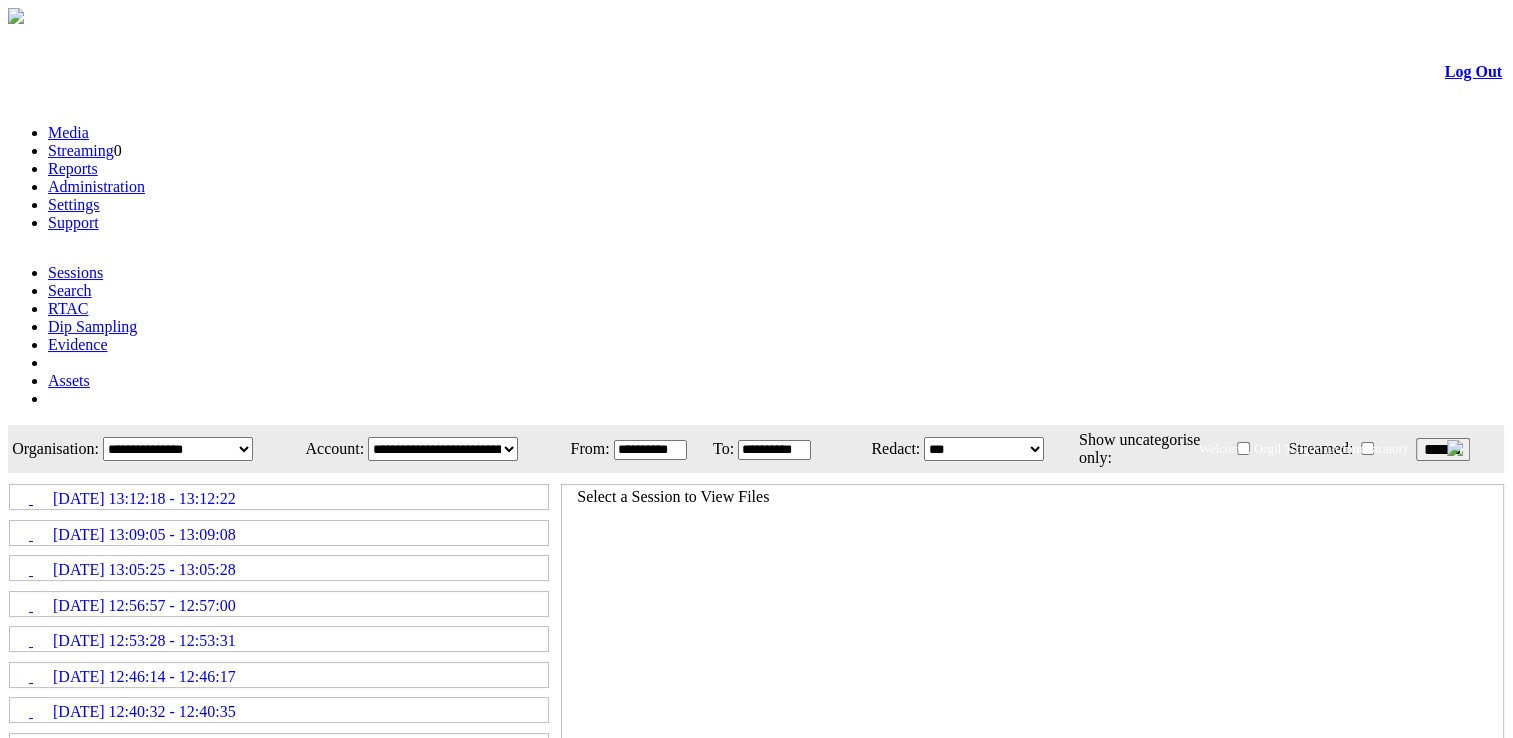 drag, startPoint x: 308, startPoint y: 263, endPoint x: 184, endPoint y: 215, distance: 132.96616 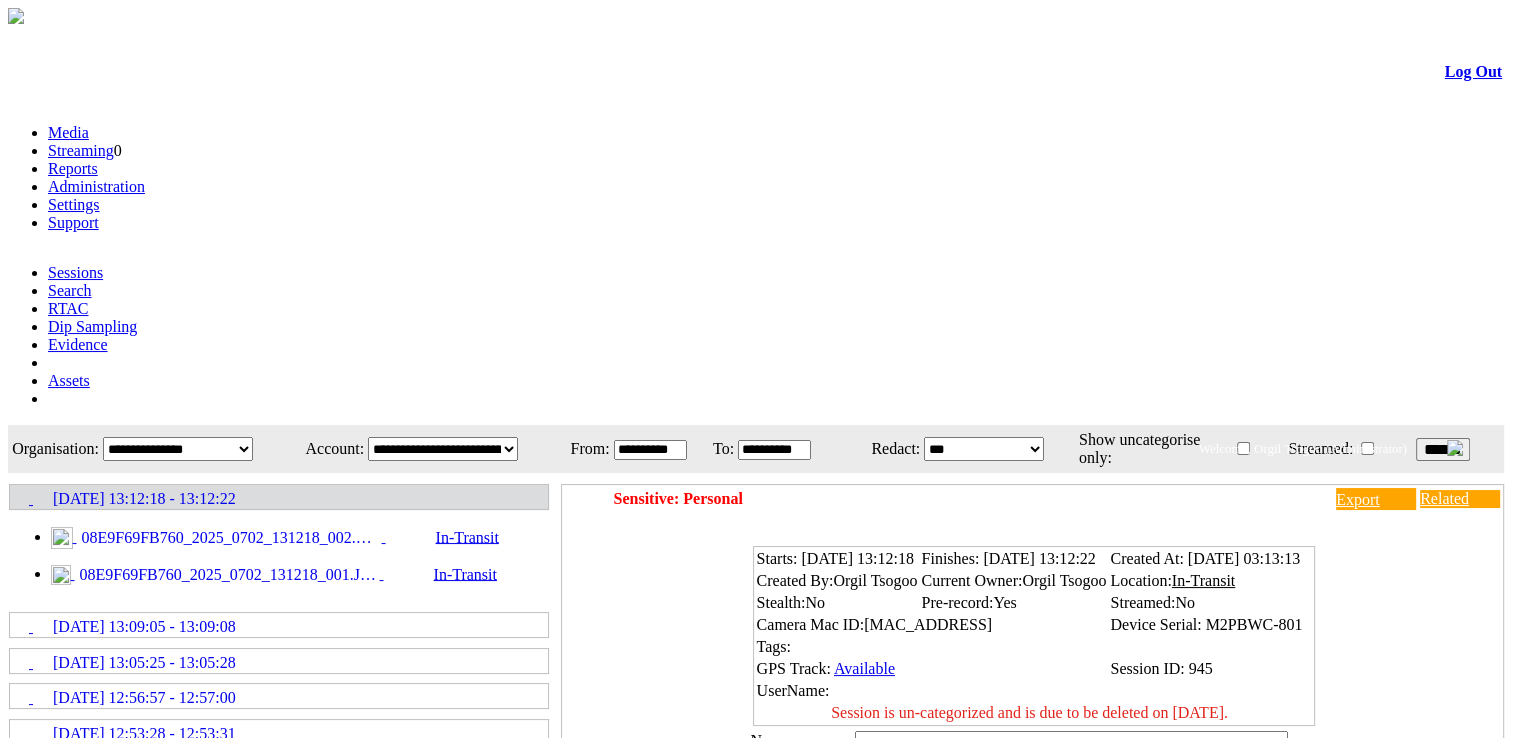 click on "08E9F69FB760_2025_0702_131218_002.MP4" at bounding box center (229, 538) 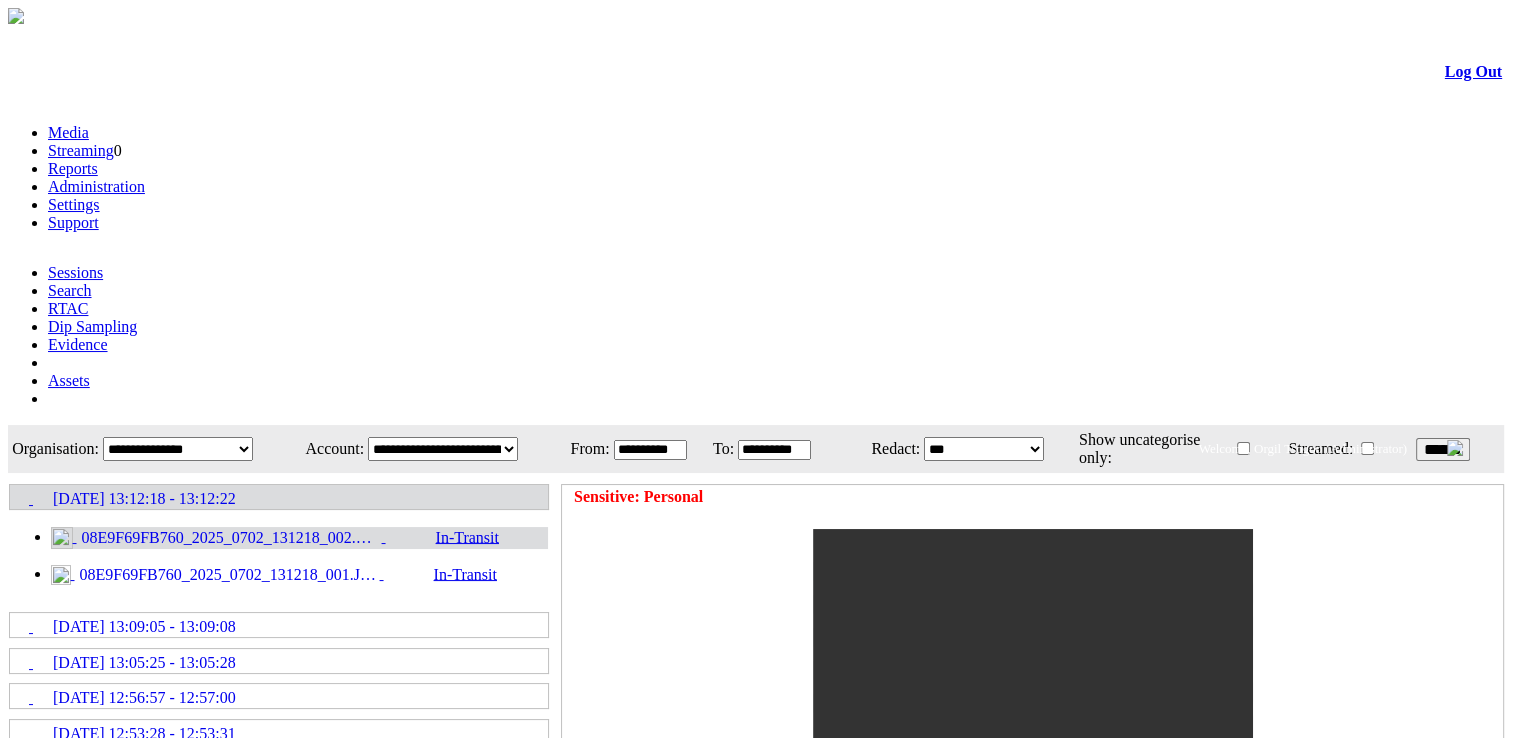 click on "******" at bounding box center (1443, 449) 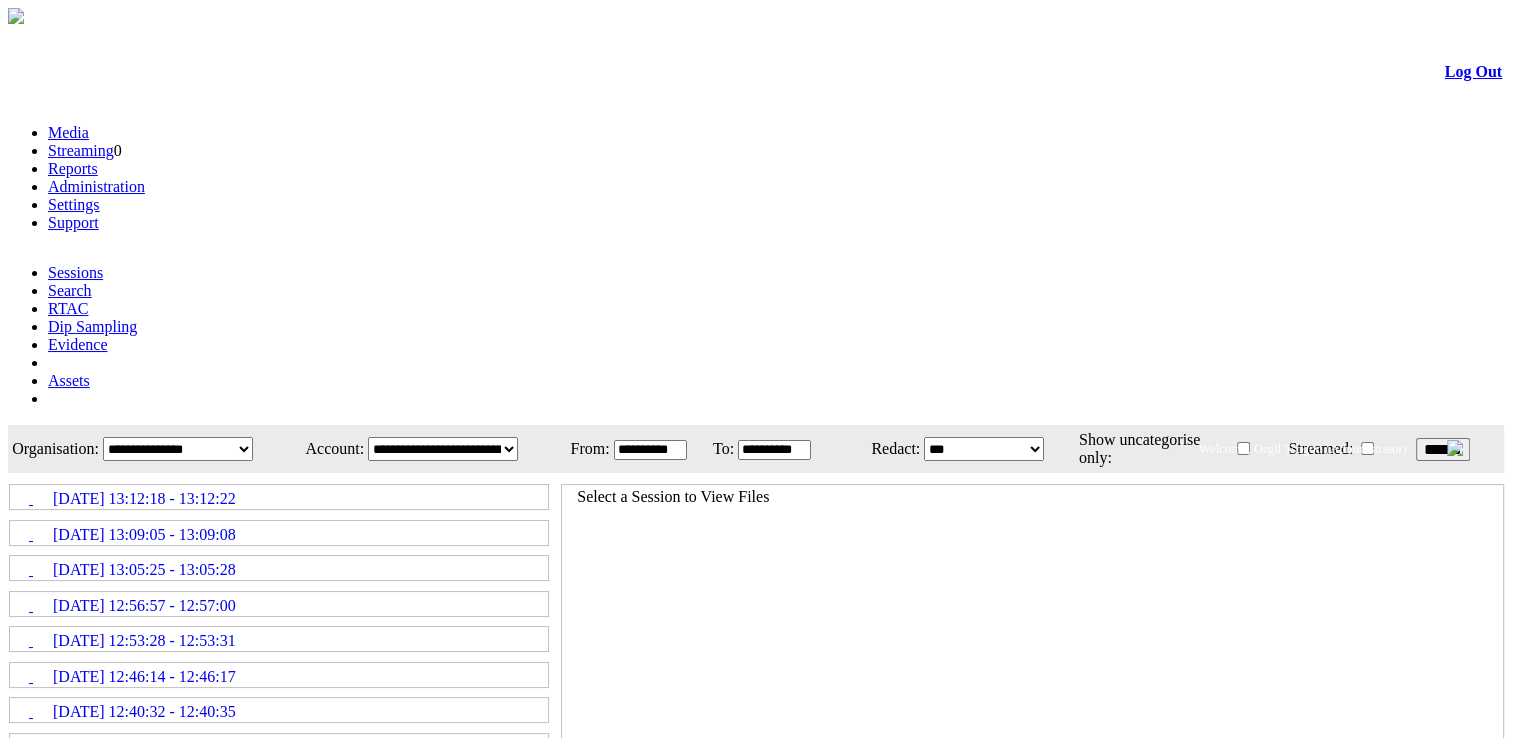 click on "[DATE] 13:09:05 - 13:09:08" at bounding box center (279, 532) 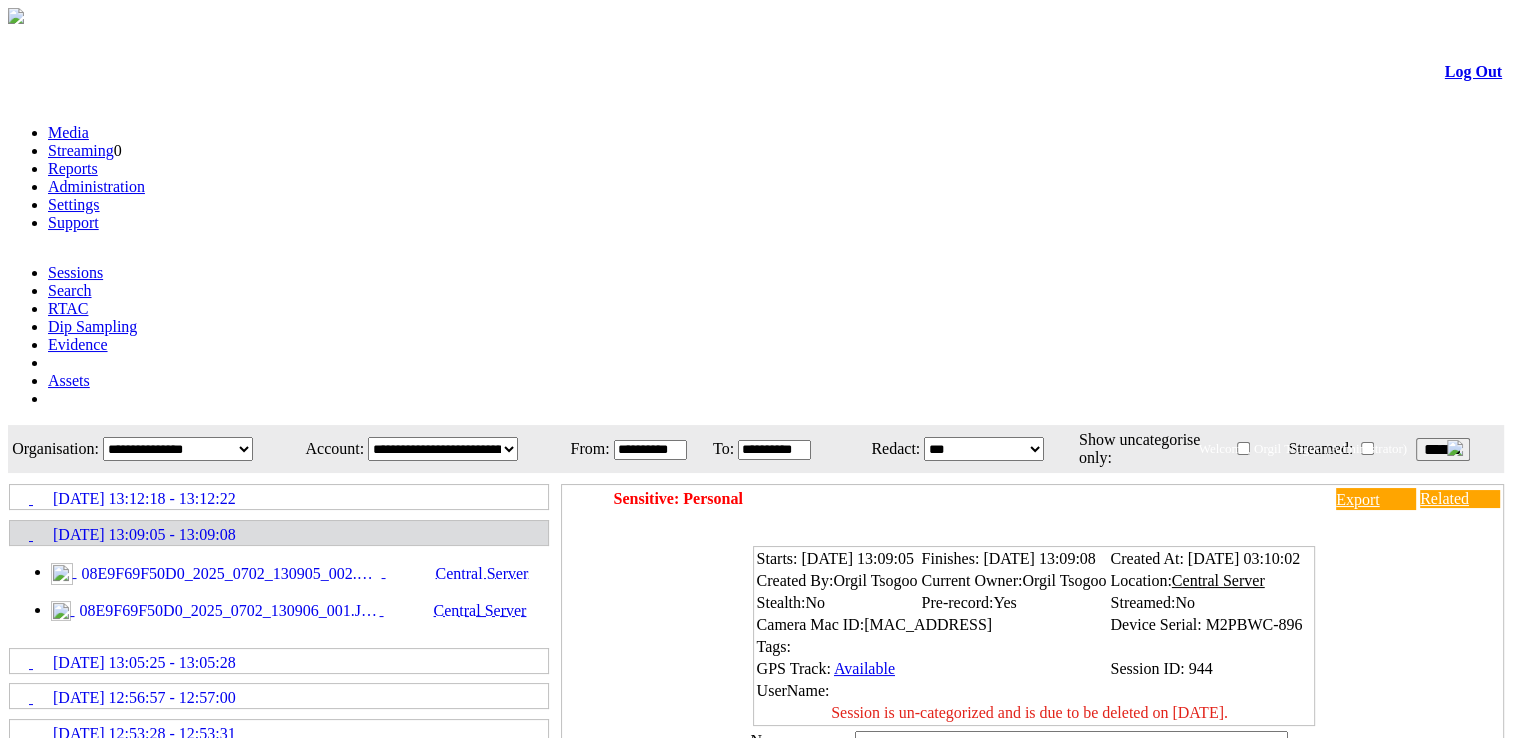 click on "08E9F69F50D0_2025_0702_130905_002.MP4" at bounding box center (229, 574) 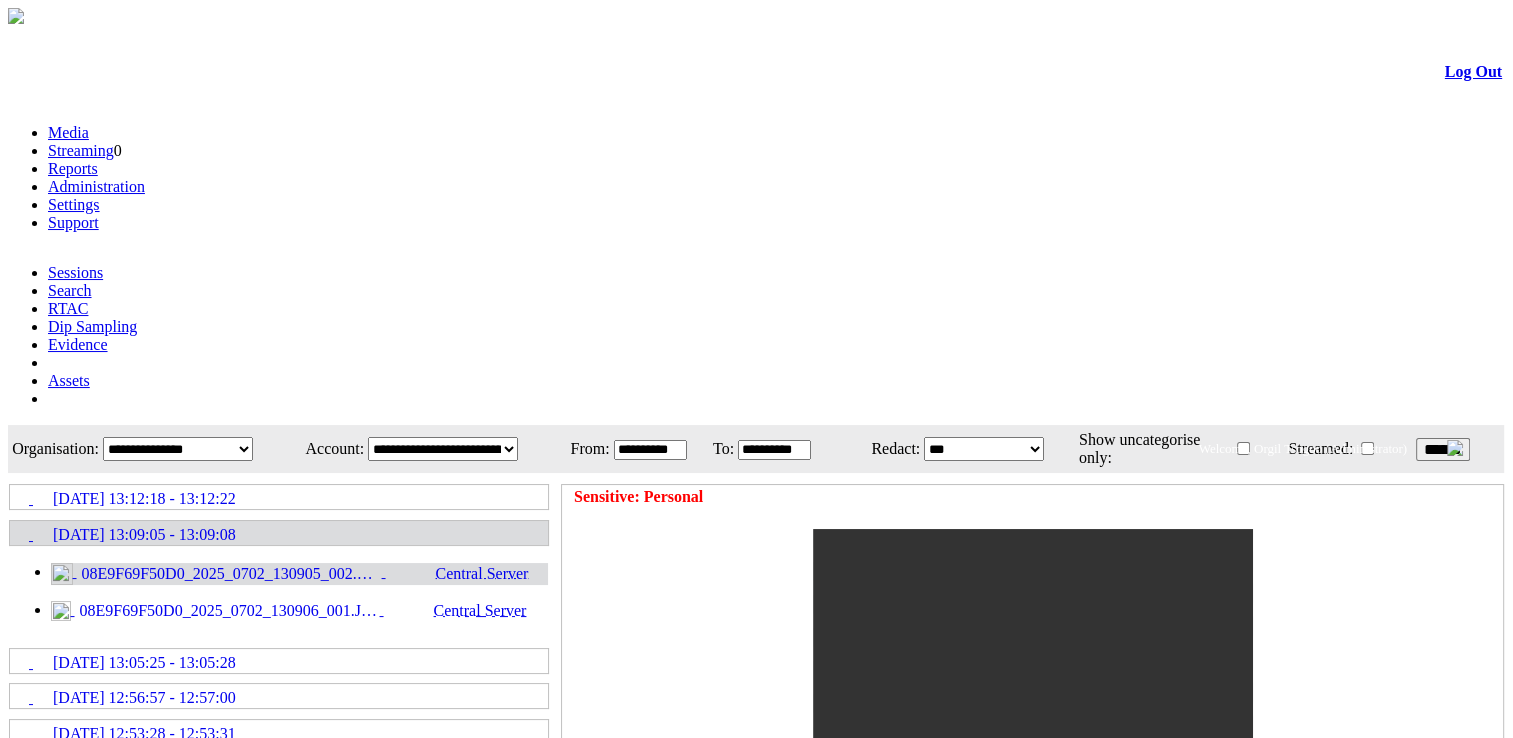 click on "**********" at bounding box center [178, 449] 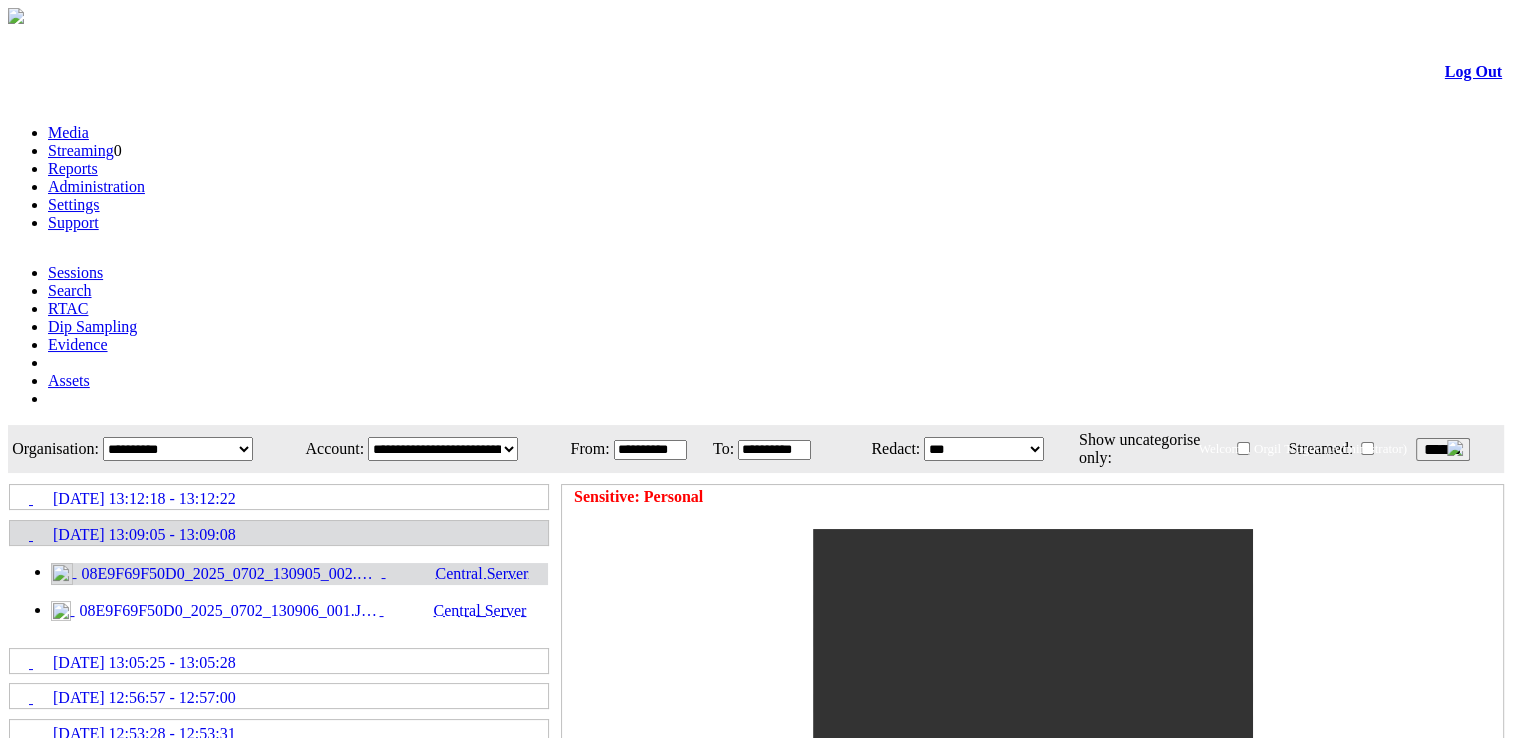 click on "**********" at bounding box center (178, 449) 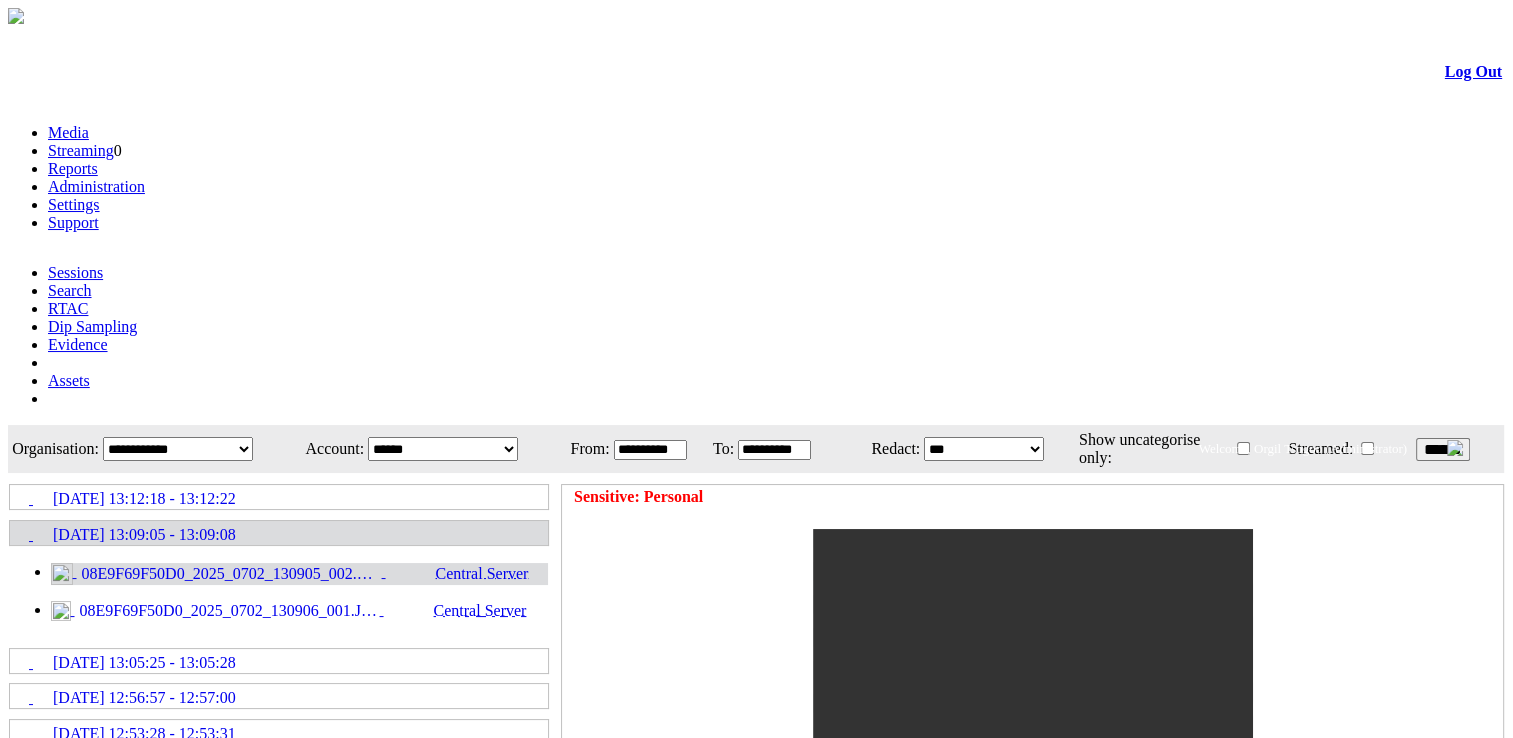 click on "******" at bounding box center [1443, 449] 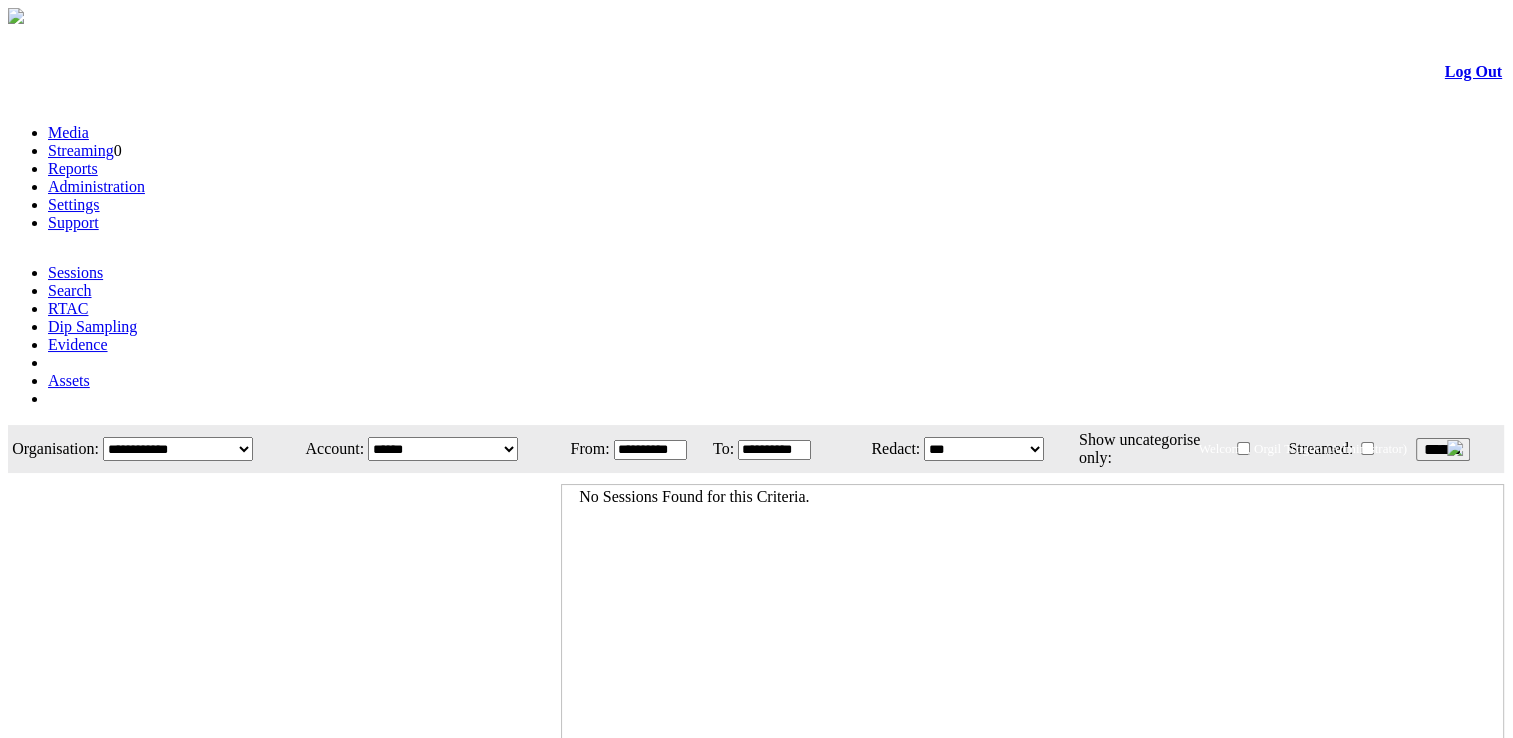 drag, startPoint x: 316, startPoint y: 222, endPoint x: 304, endPoint y: 218, distance: 12.649111 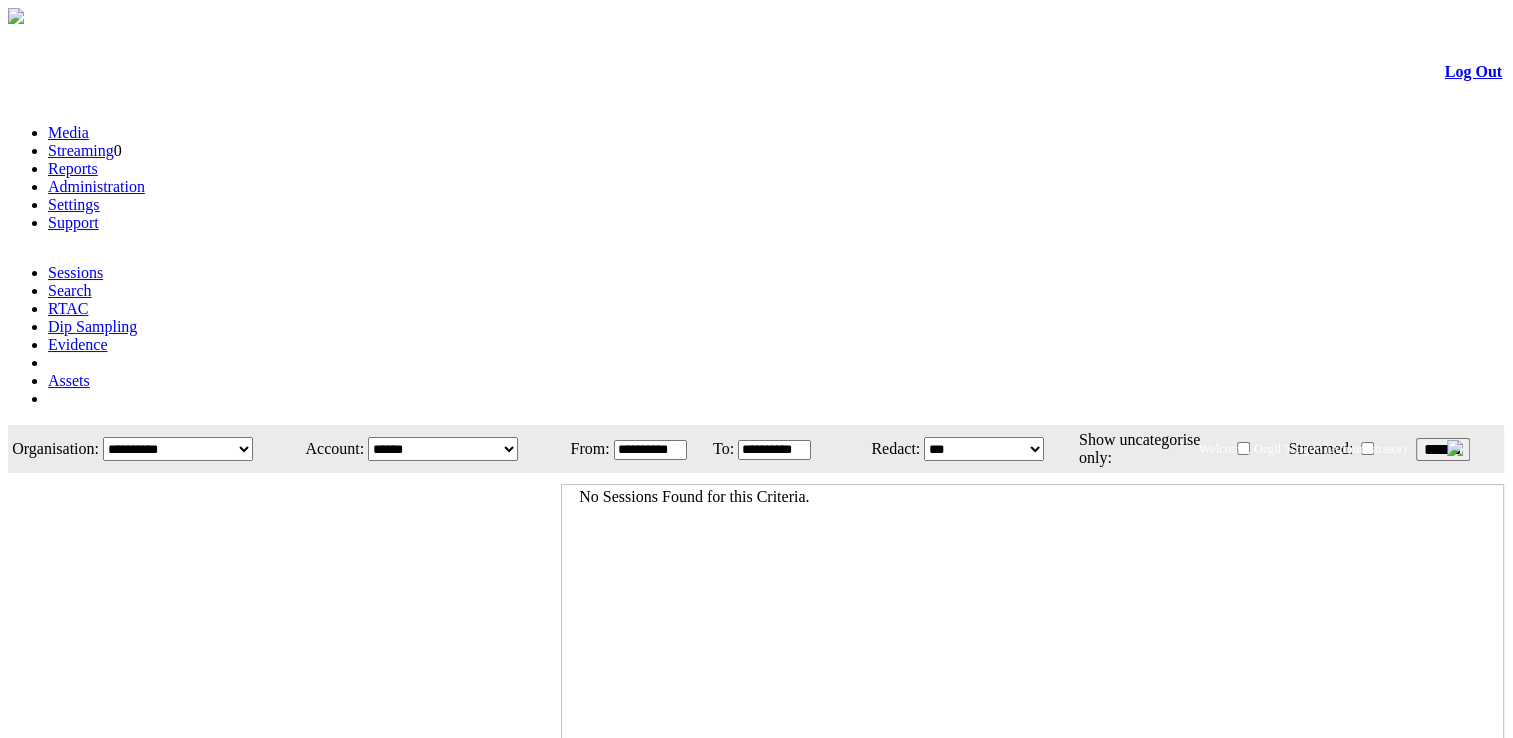 click on "**********" at bounding box center (178, 449) 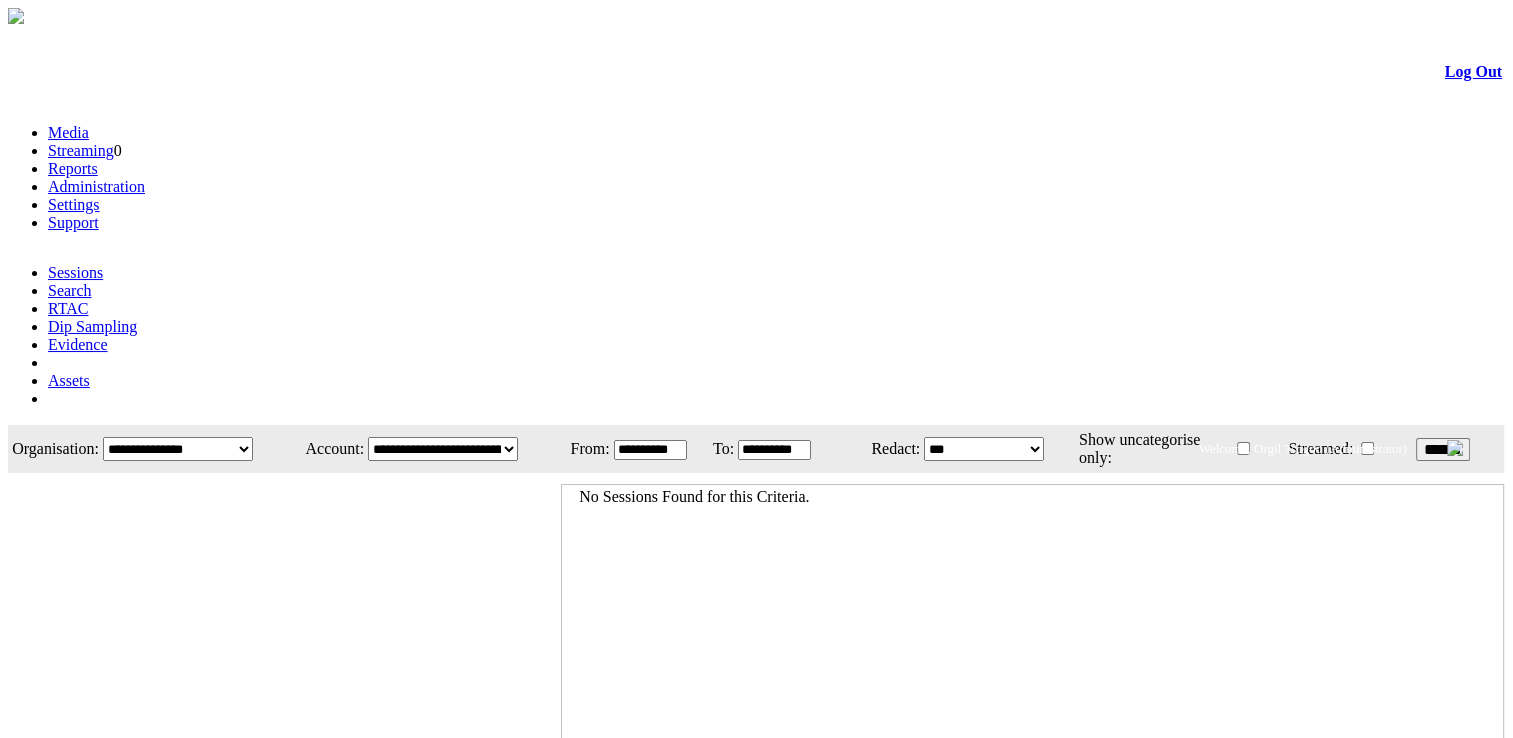 click on "******" at bounding box center (1443, 449) 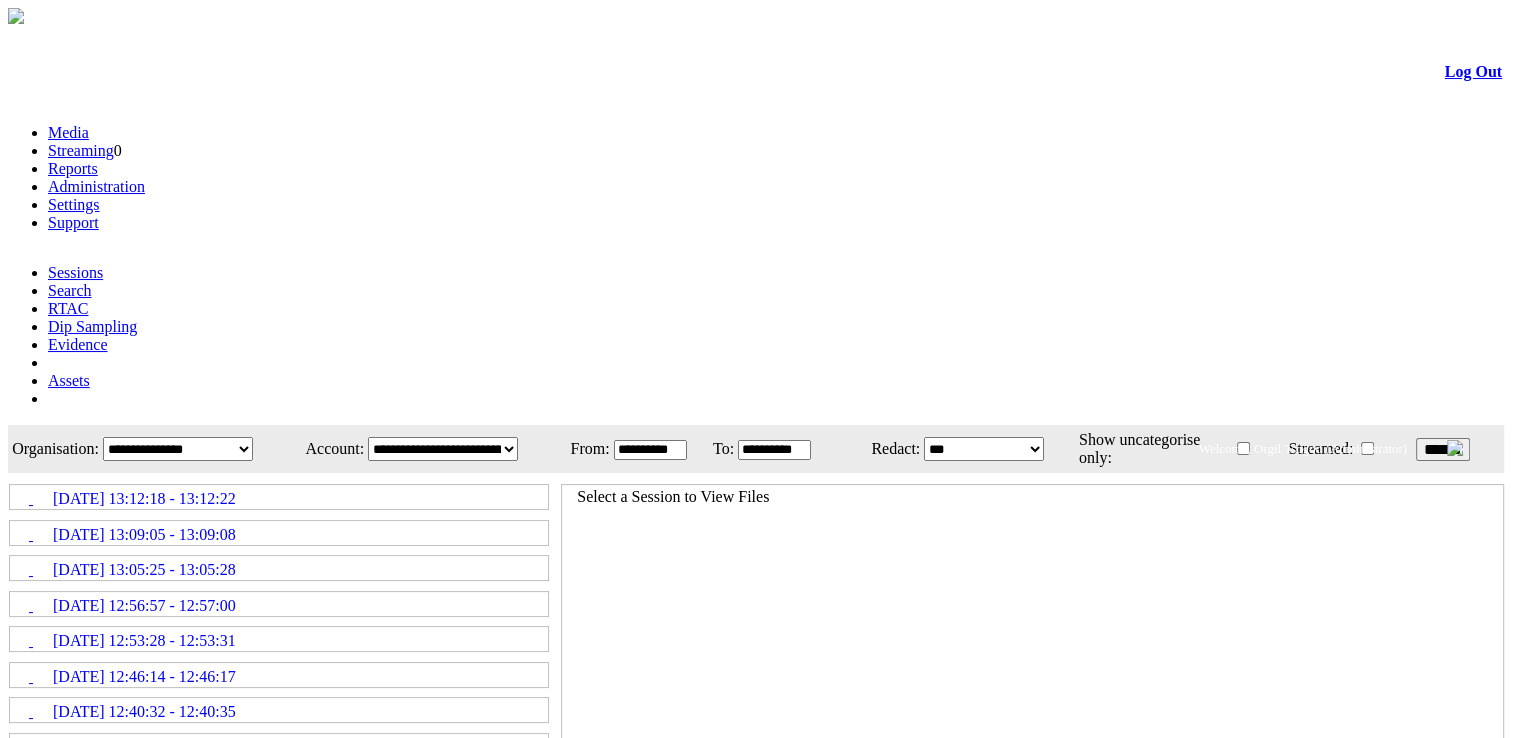 click on "******" at bounding box center (1443, 449) 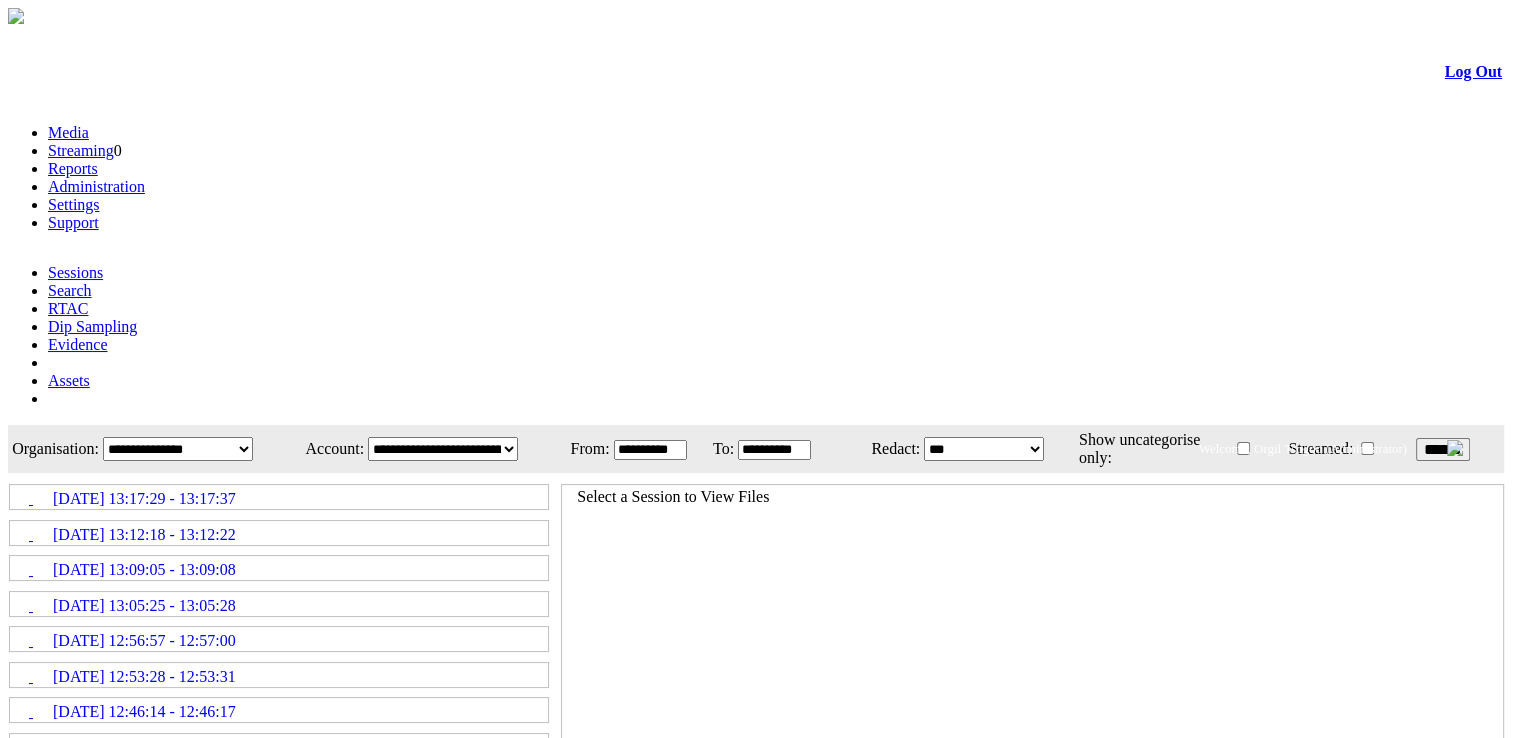 click on "[DATE] 13:17:29 - 13:17:37" at bounding box center (279, 497) 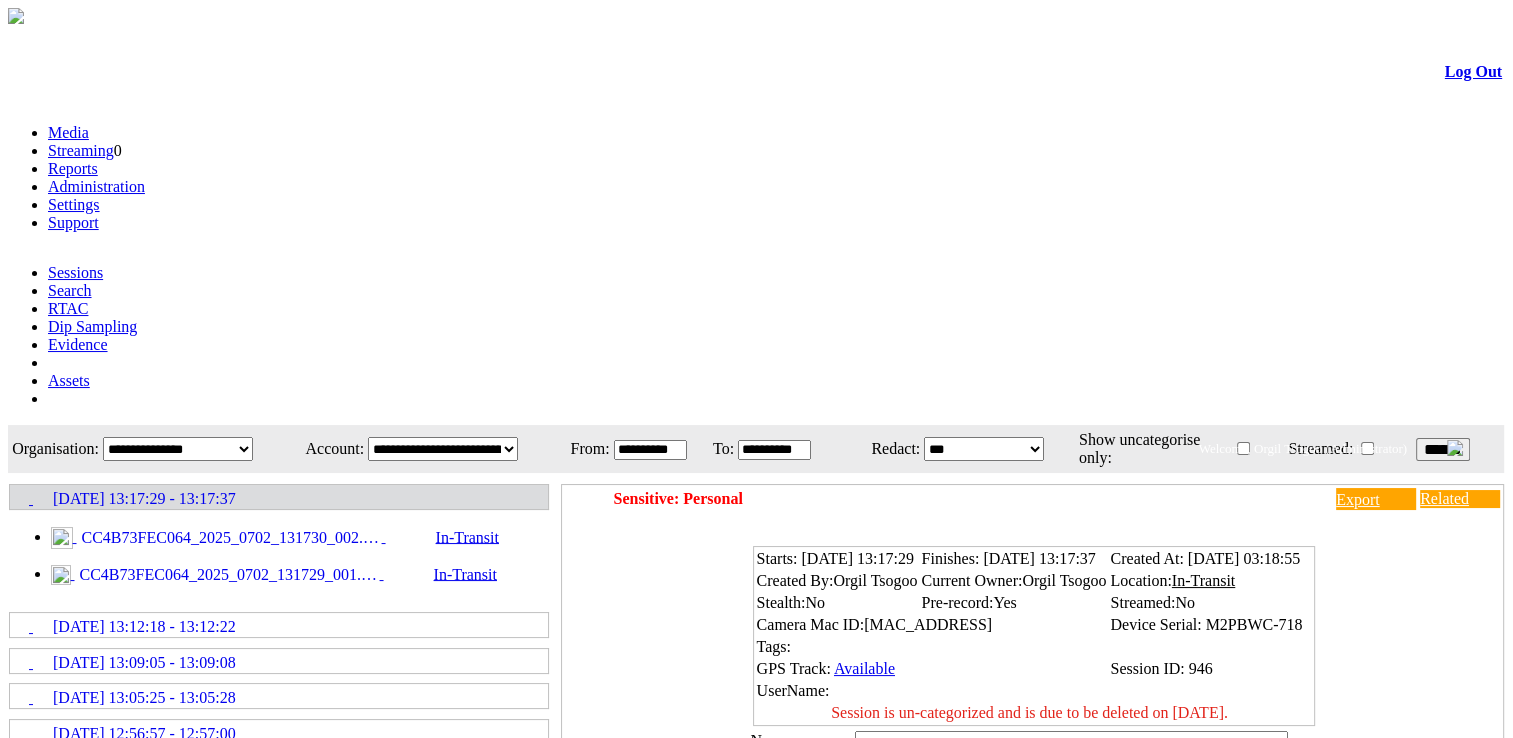 click on "CC4B73FEC064_2025_0702_131730_002.MP4" at bounding box center (229, 538) 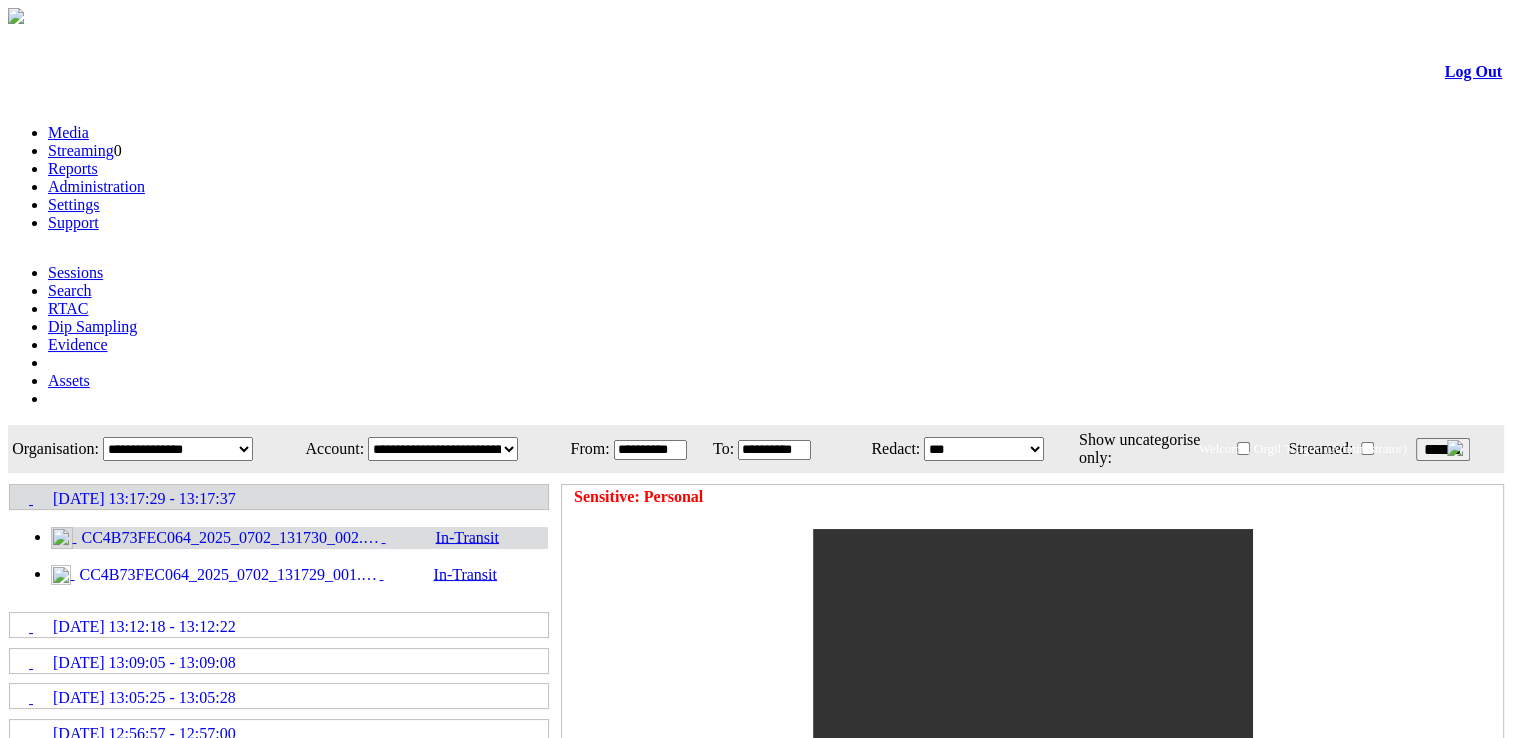 drag, startPoint x: 1421, startPoint y: 210, endPoint x: 702, endPoint y: 343, distance: 731.19763 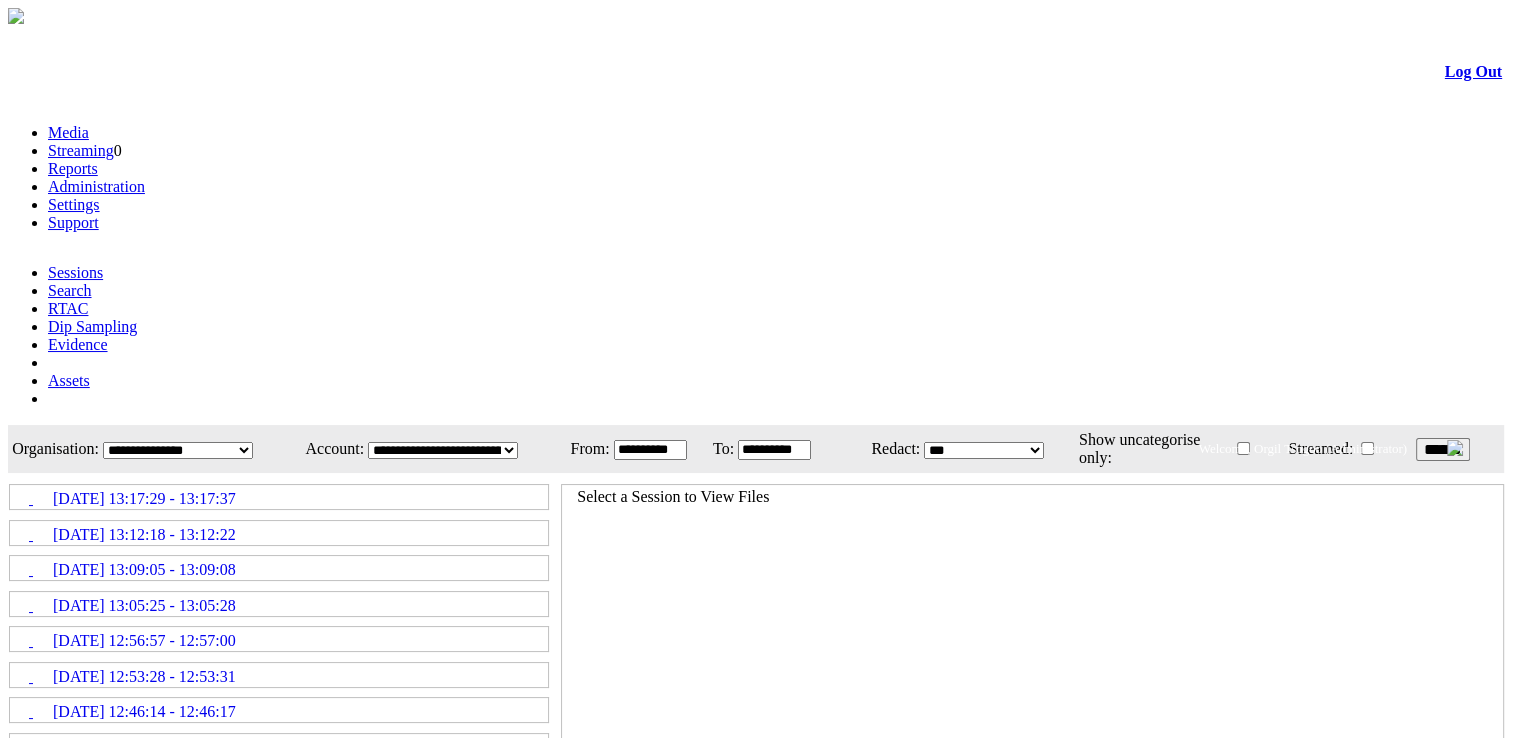 click on "[DATE] 13:17:29 - 13:17:37" at bounding box center (144, 499) 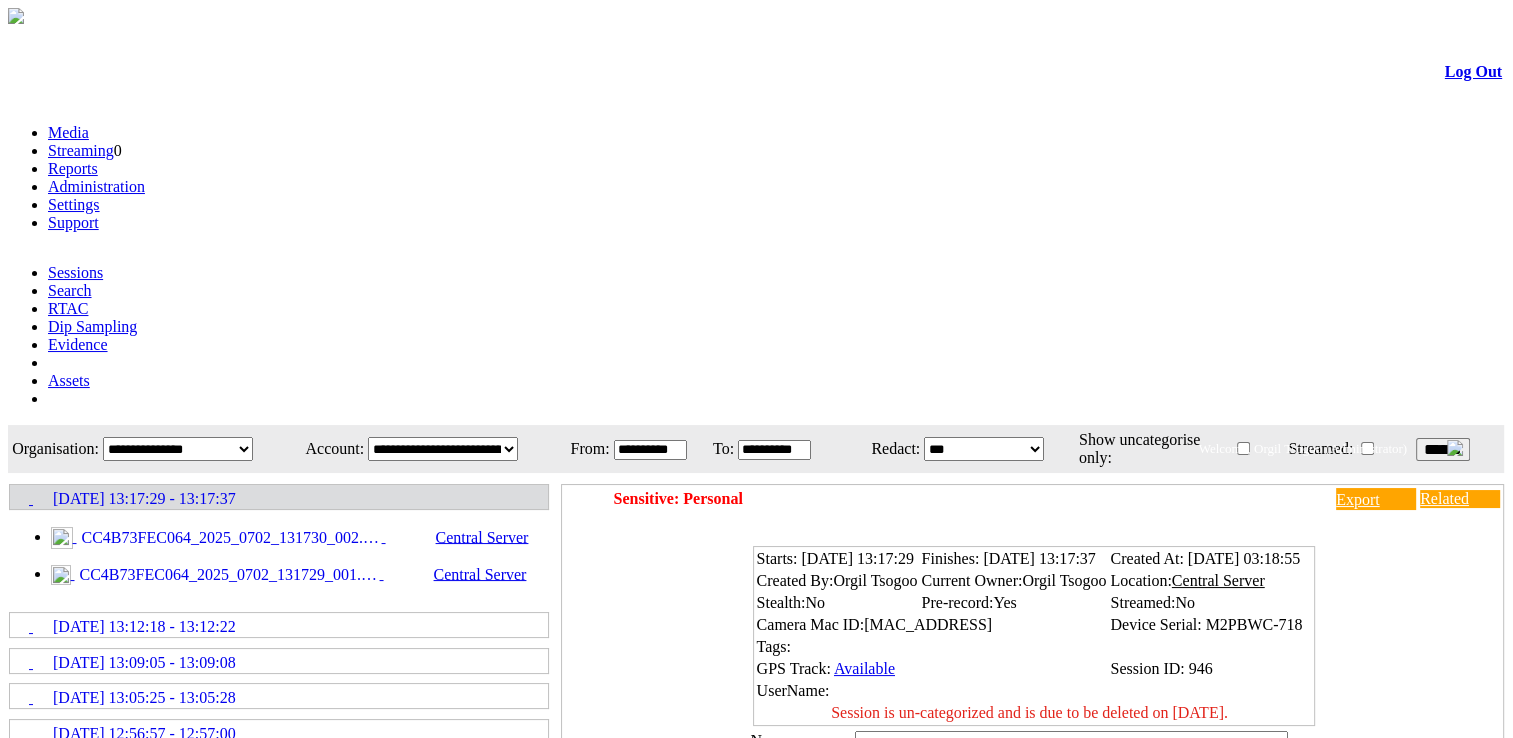 click on "CC4B73FEC064_2025_0702_131730_002.MP4" at bounding box center [229, 538] 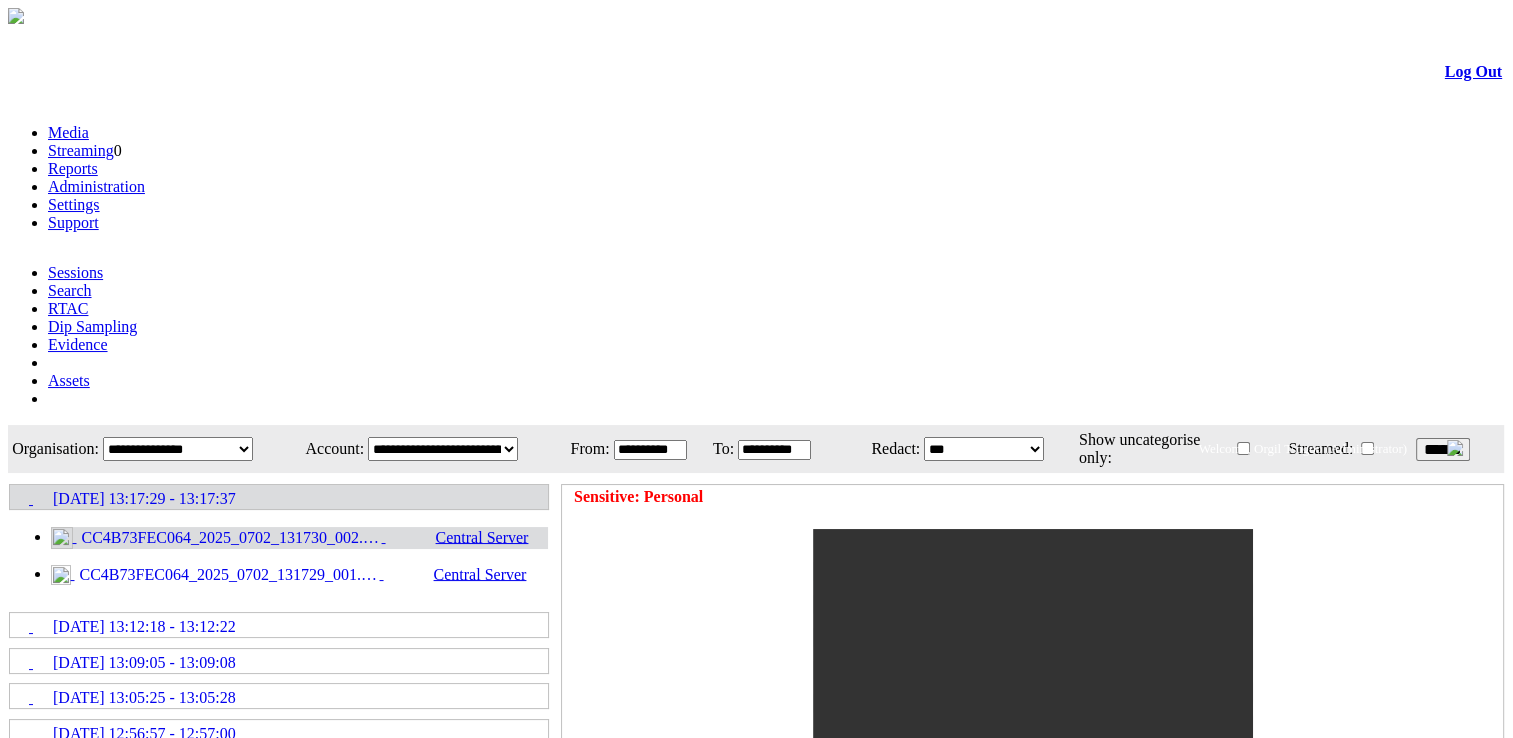click on "******" at bounding box center [1443, 449] 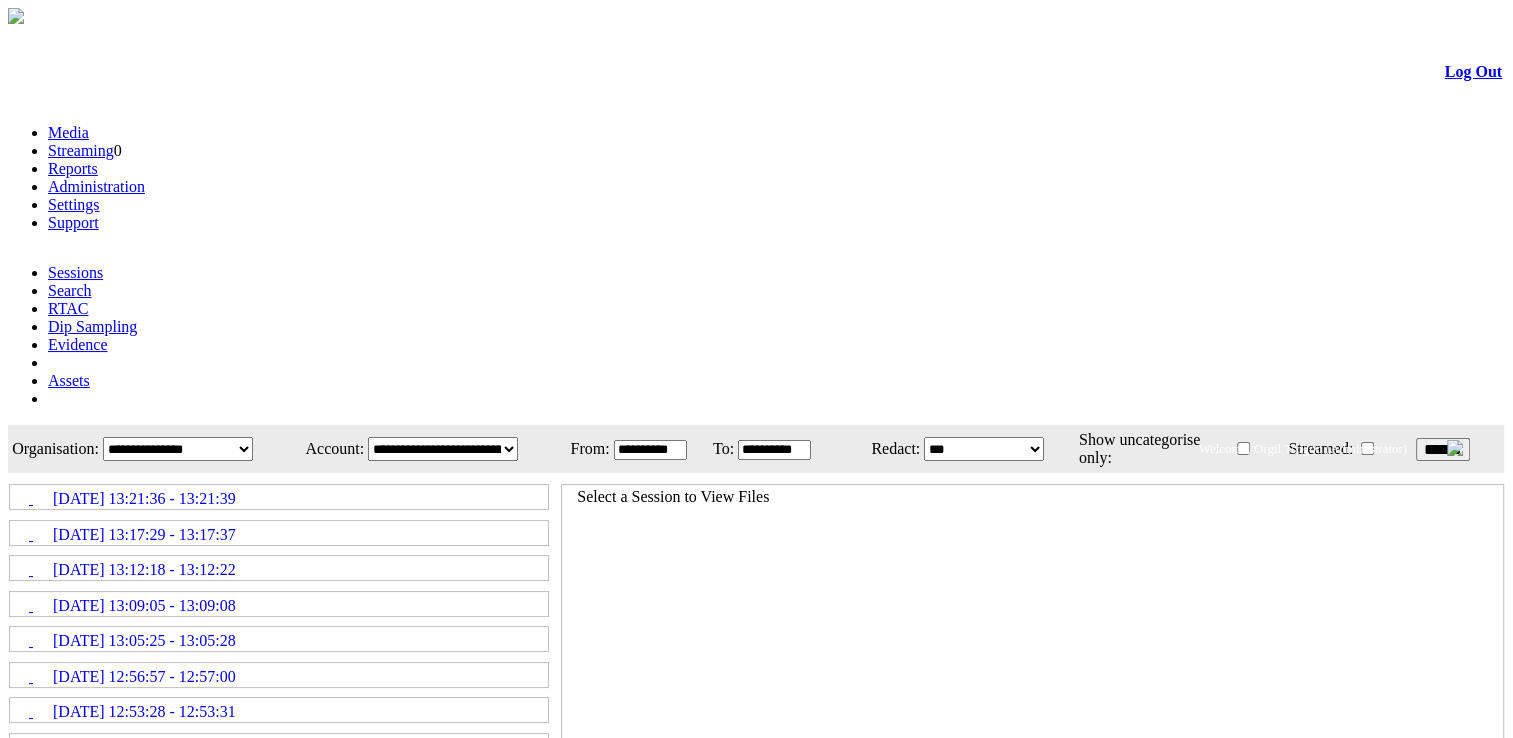 click on "******" at bounding box center [1443, 449] 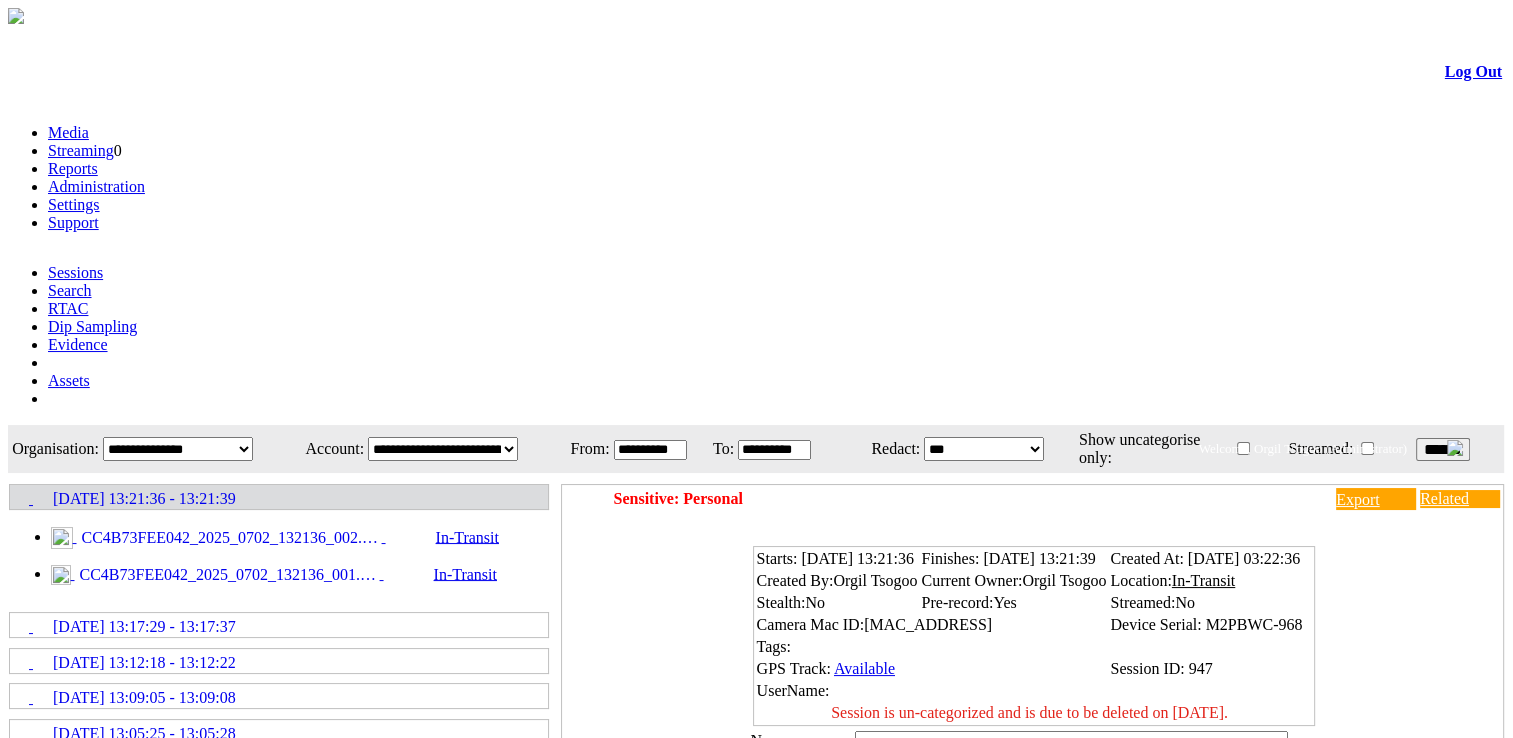 click on "CC4B73FEE042_2025_0702_132136_002.MP4" at bounding box center (229, 538) 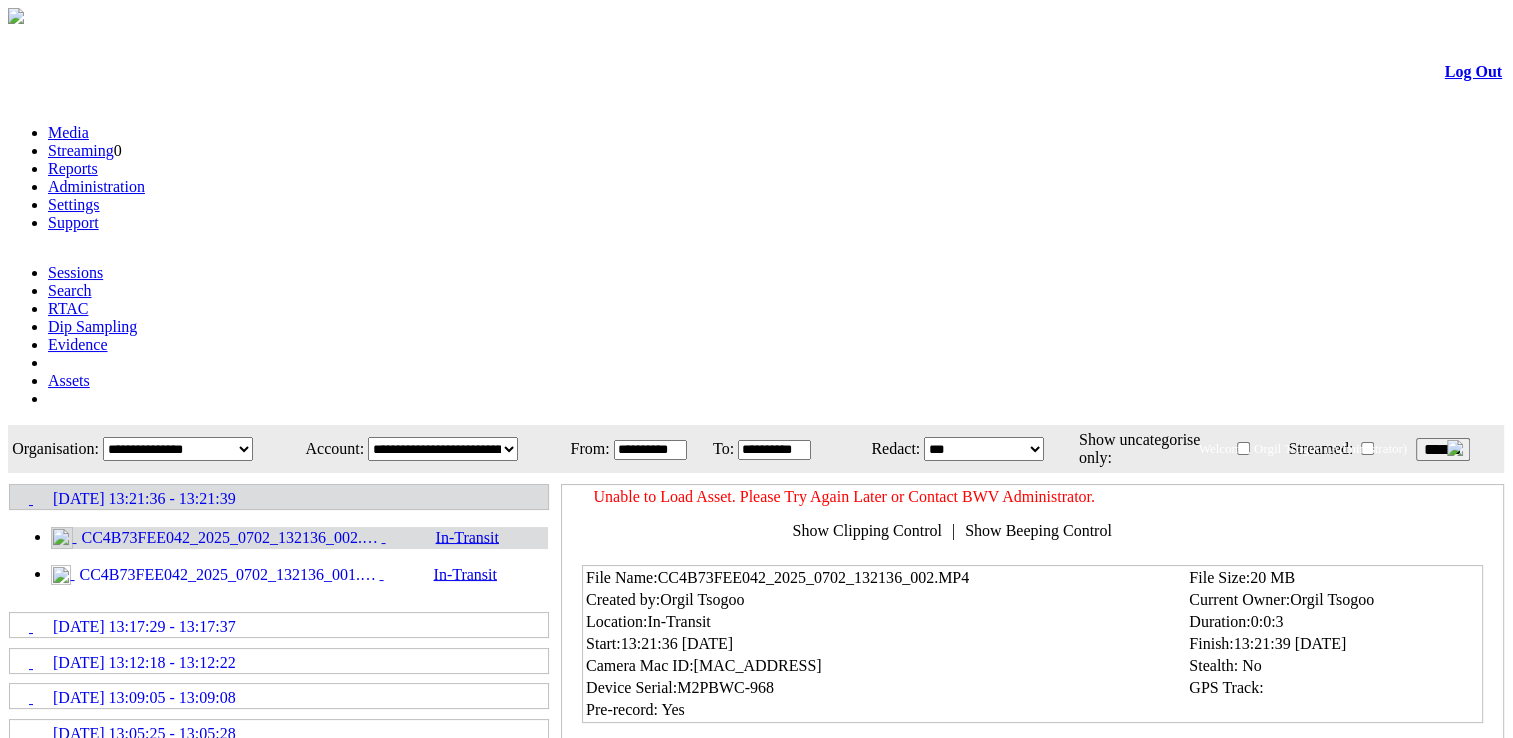 click on "******" at bounding box center (1443, 449) 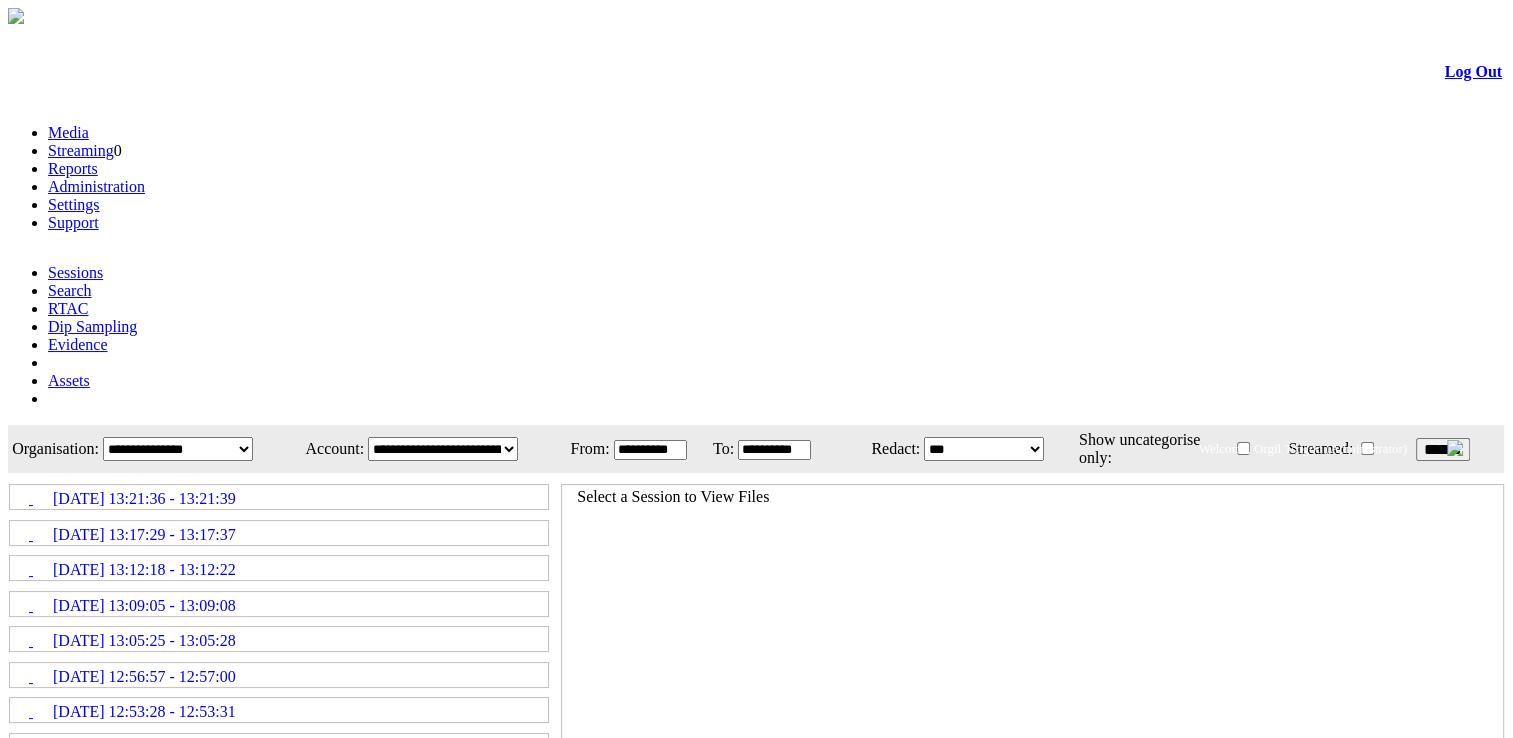 click on "******" at bounding box center [1443, 449] 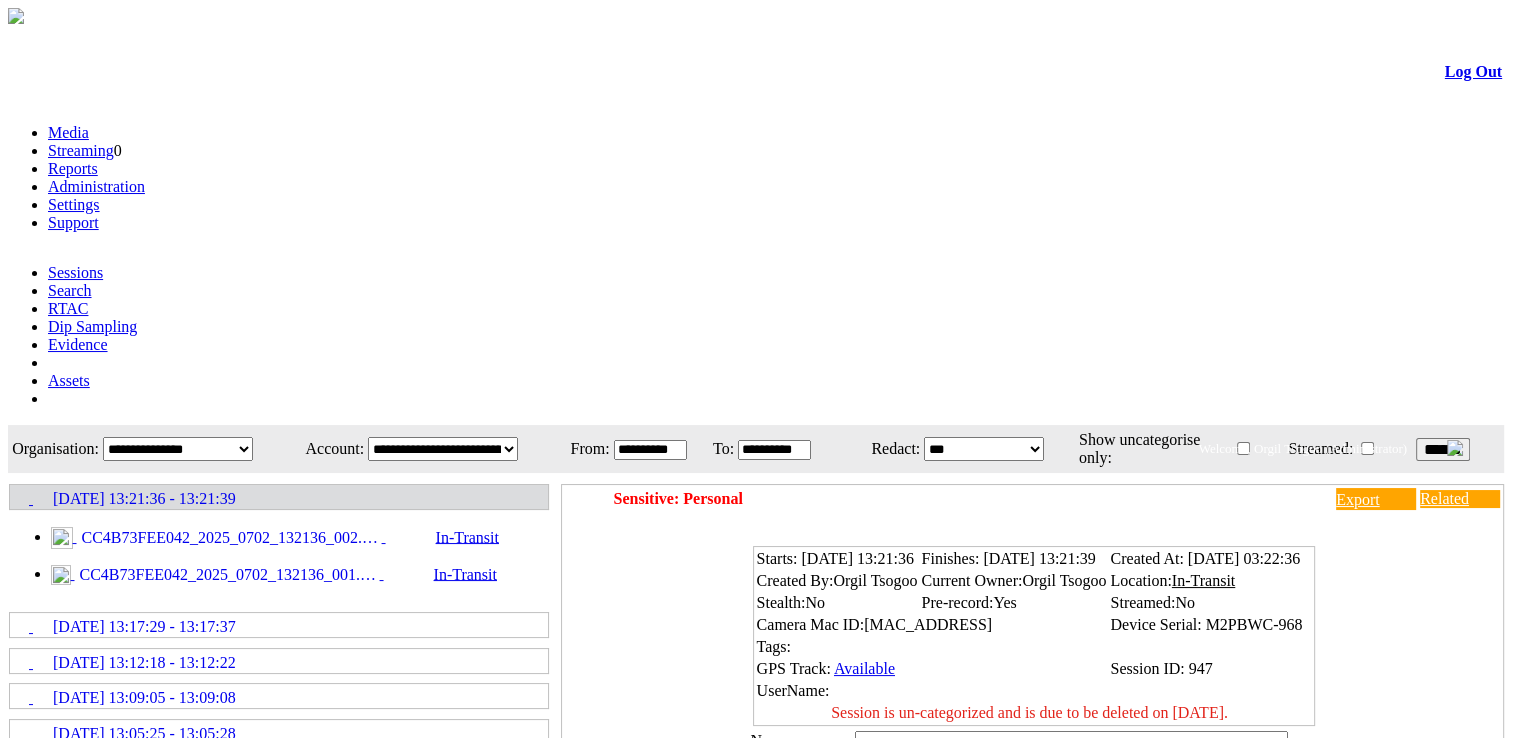 click on "CC4B73FEE042_2025_0702_132136_002.MP4" at bounding box center [229, 538] 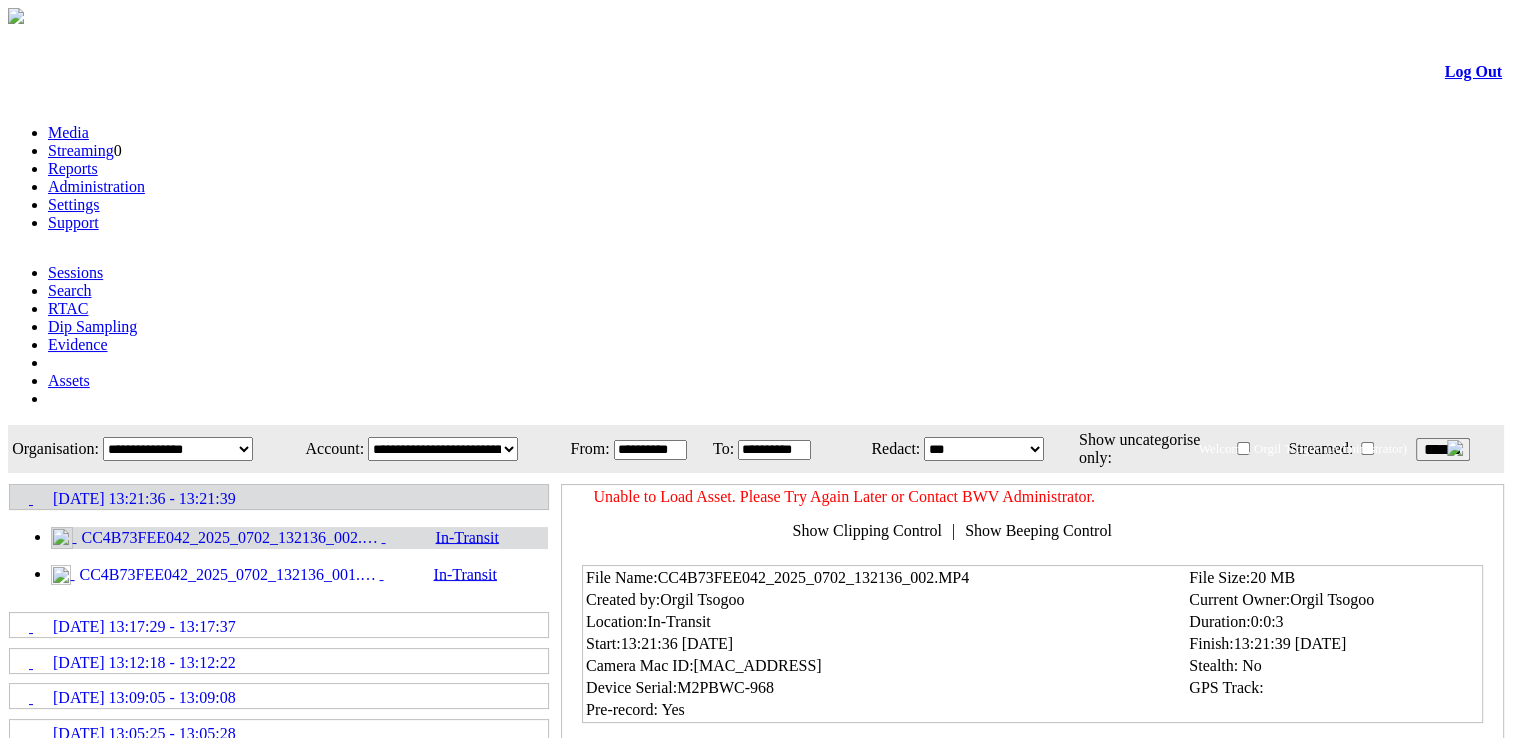 click on "******" at bounding box center [1443, 449] 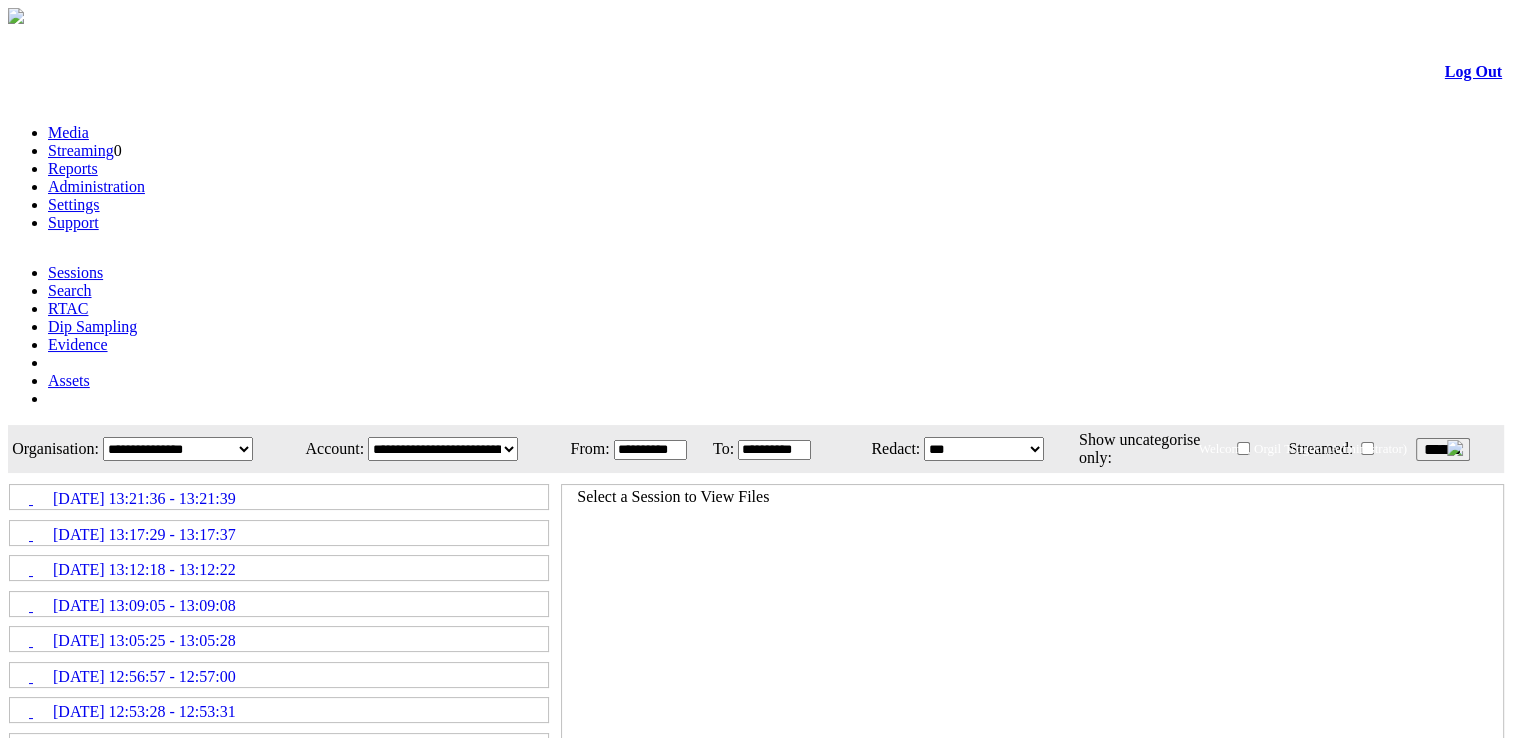 click on "******" at bounding box center [1443, 449] 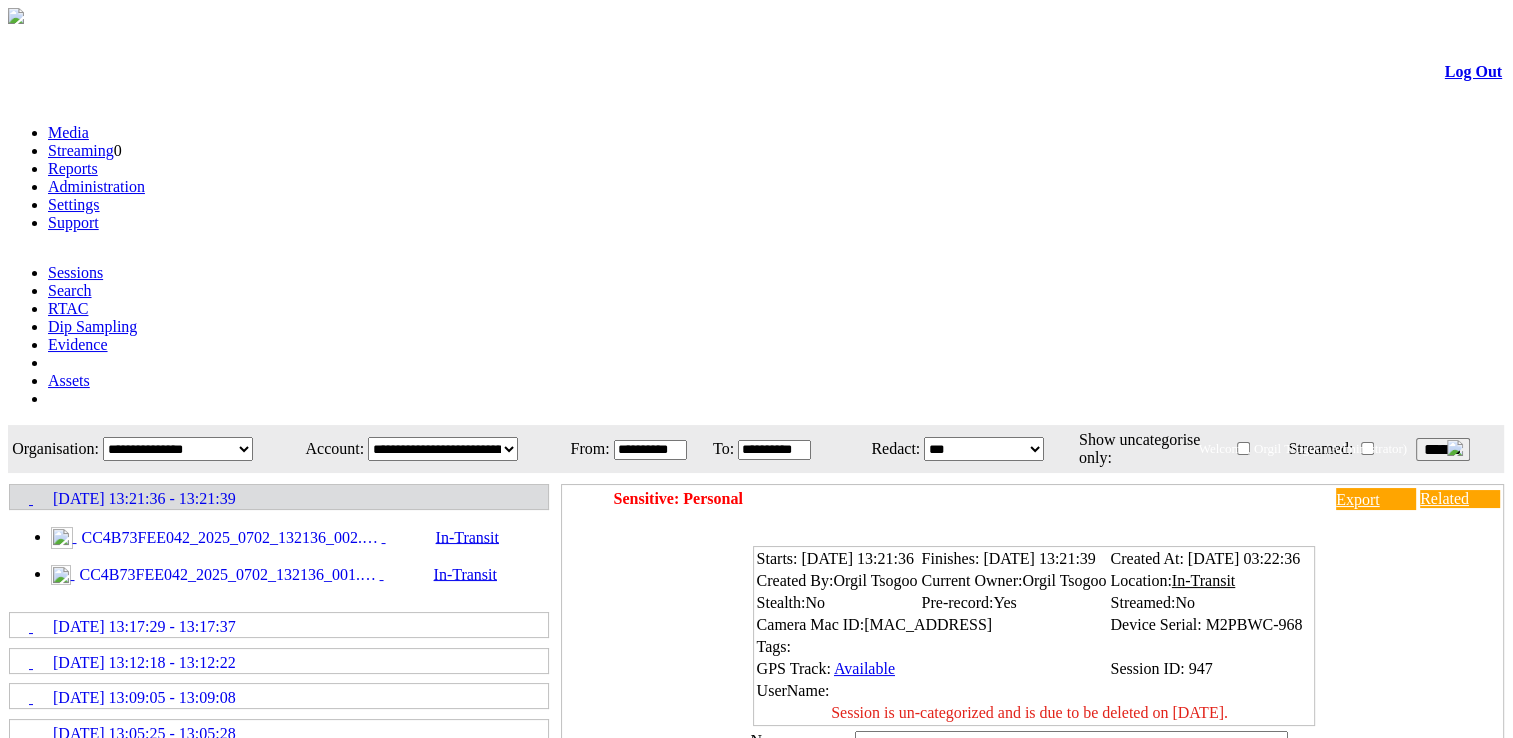 click on "CC4B73FEE042_2025_0702_132136_002.MP4" at bounding box center (229, 538) 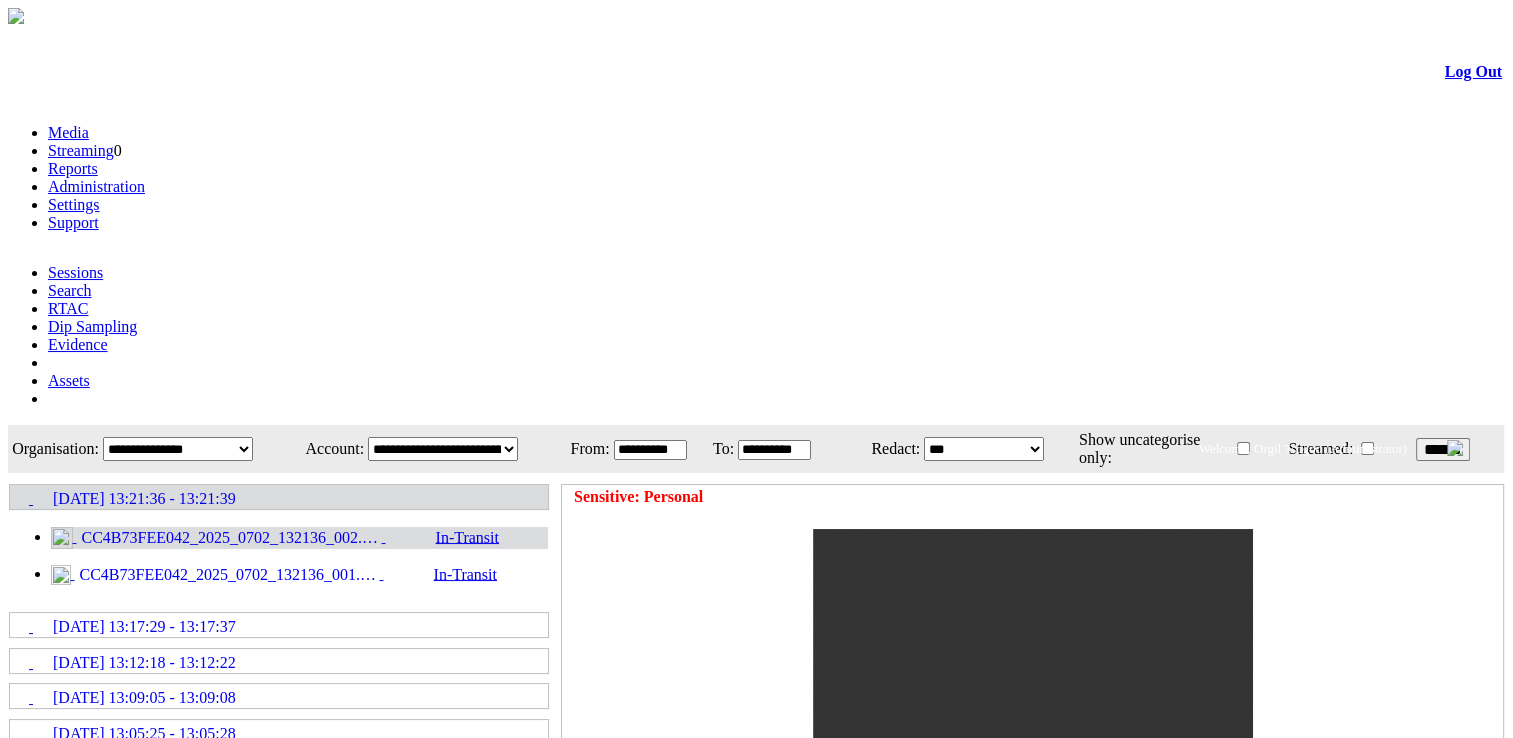 click on "******" at bounding box center (1443, 449) 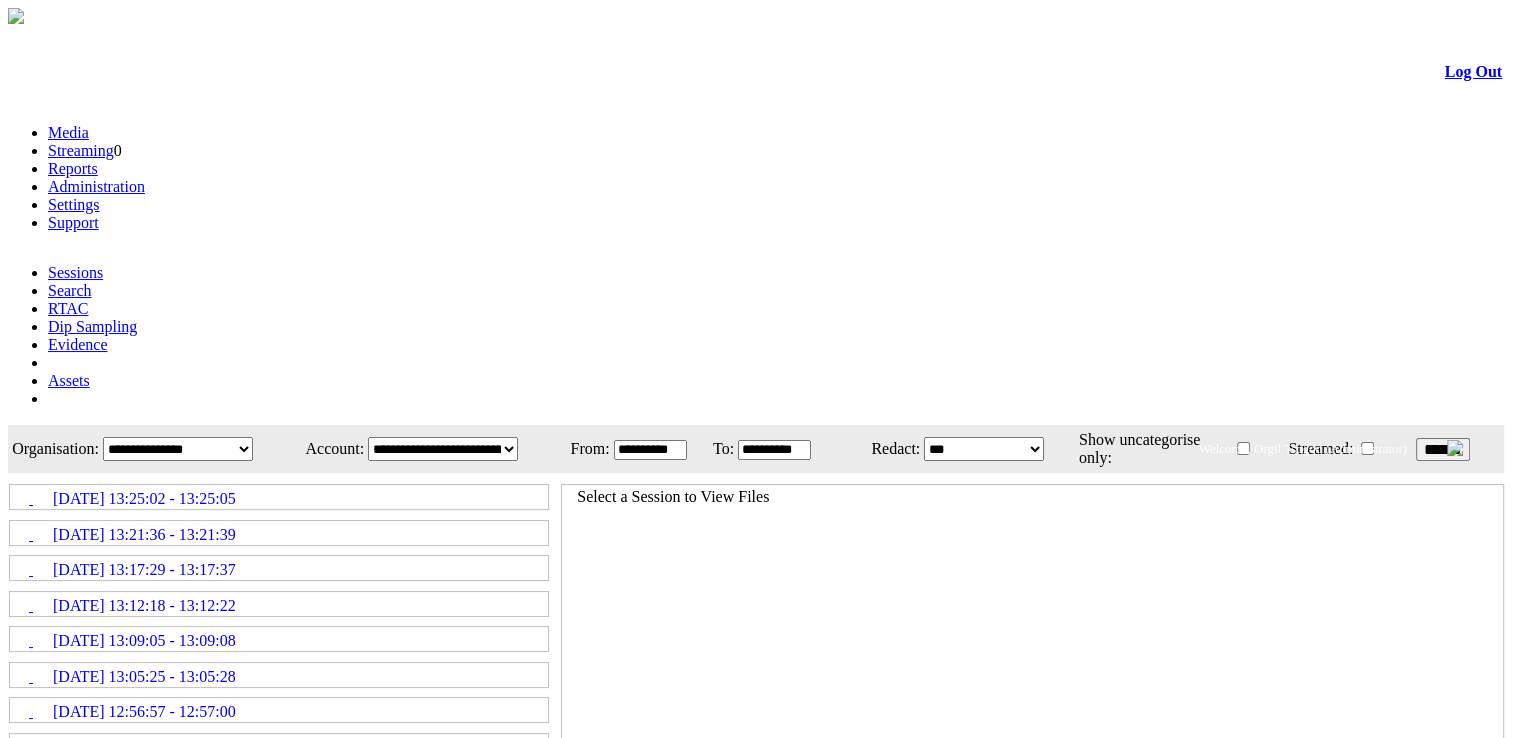 click on "[DATE] 13:25:02 - 13:25:05" at bounding box center (279, 497) 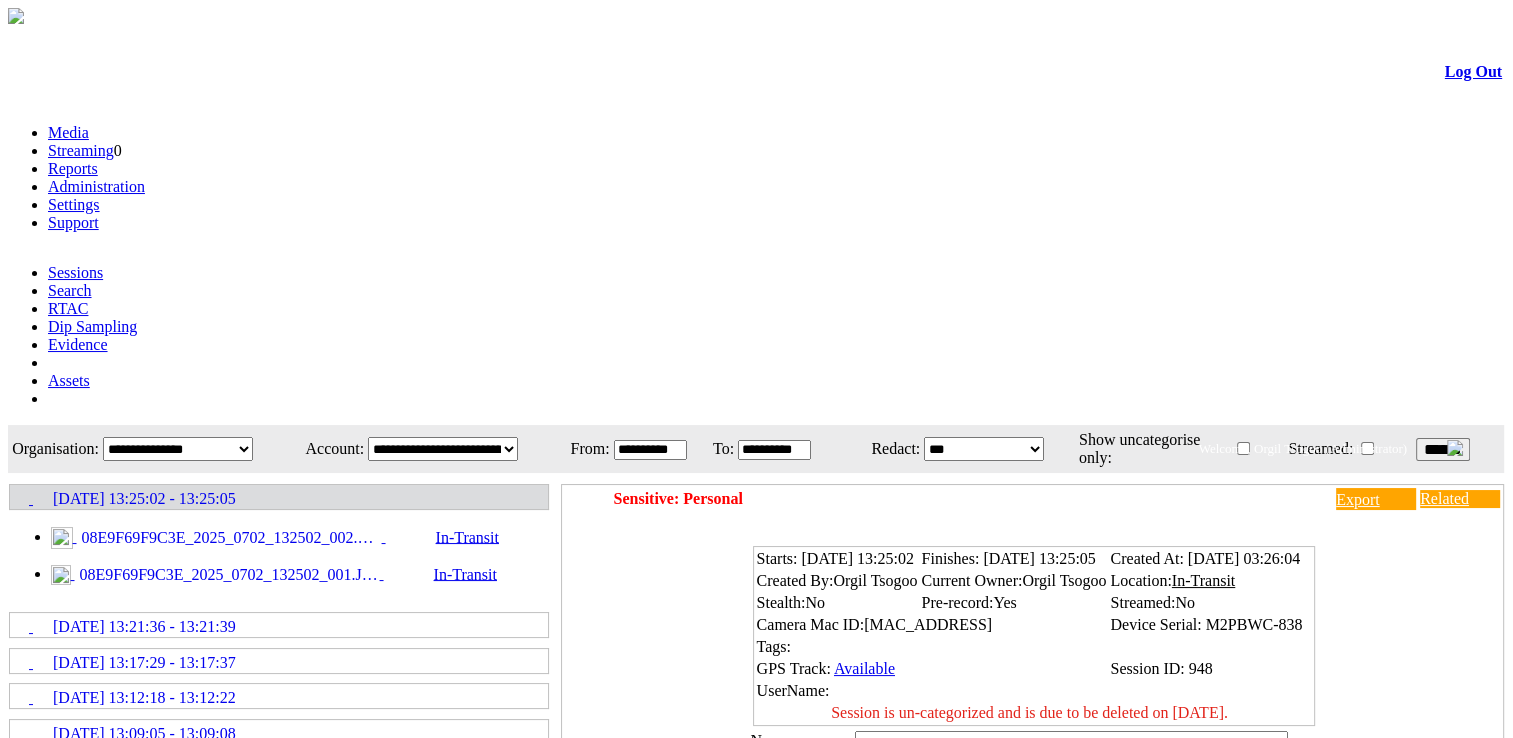 click on "08E9F69F9C3E_2025_0702_132502_002.MP4" at bounding box center [229, 538] 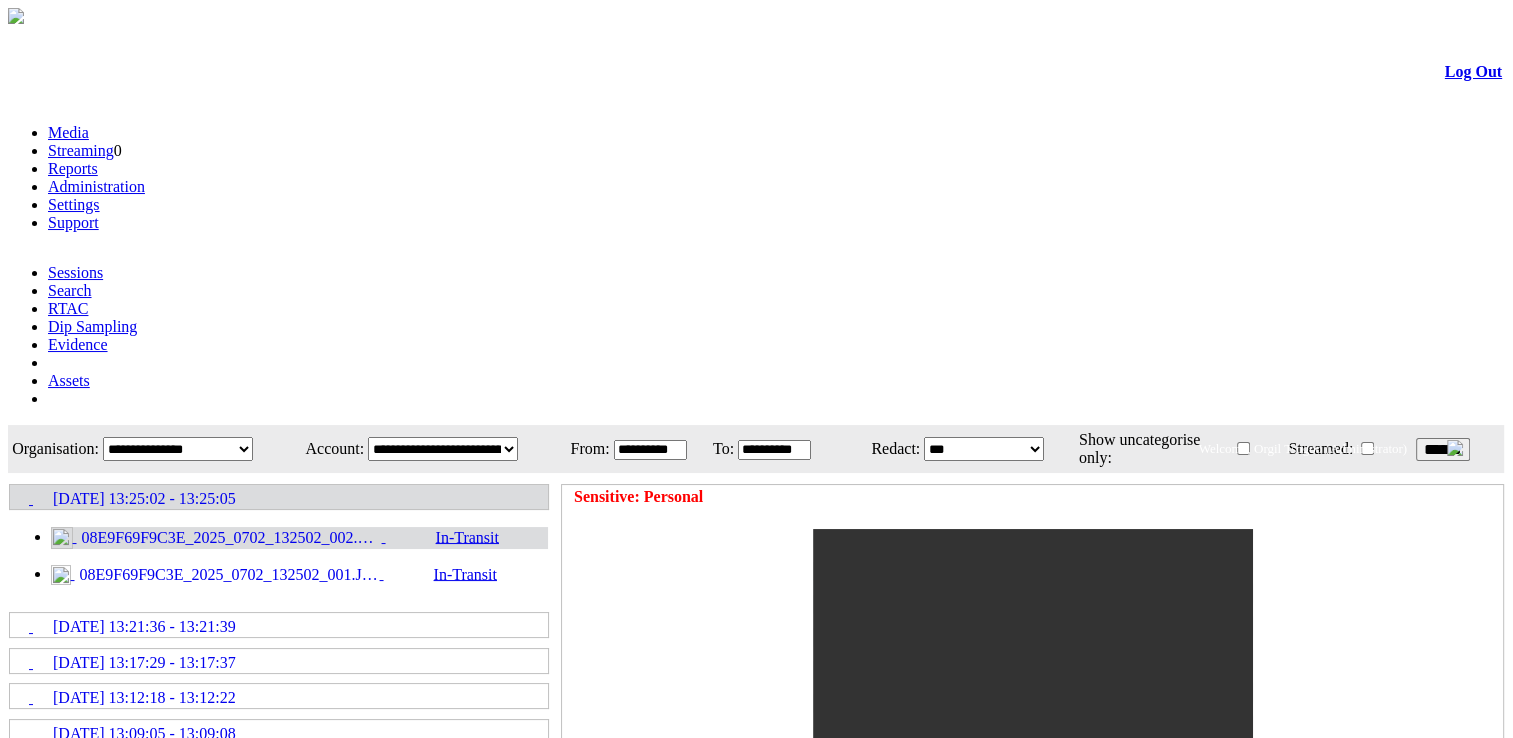 click on "******" at bounding box center (1443, 449) 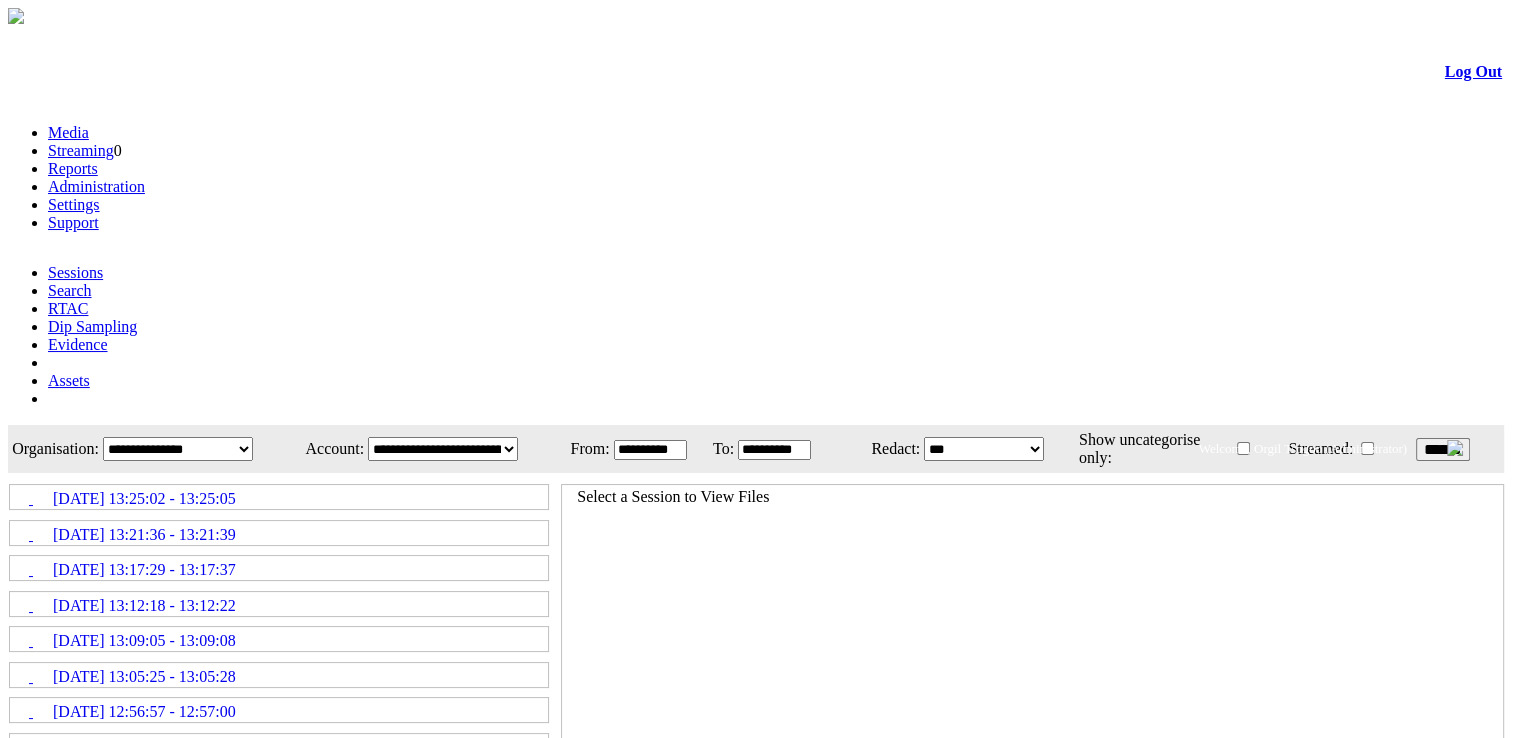 click on "******" at bounding box center [1443, 449] 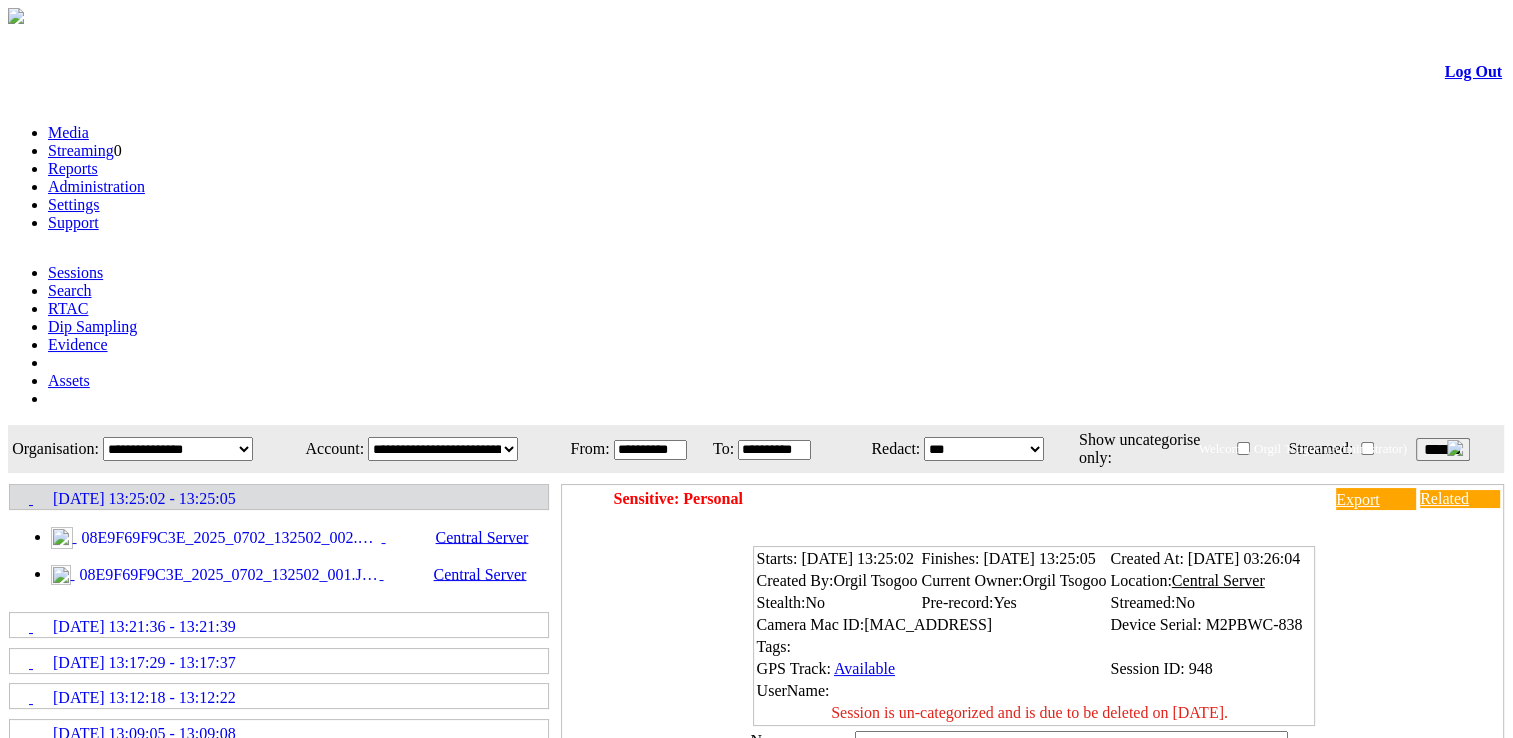 click on "08E9F69F9C3E_2025_0702_132502_002.MP4" at bounding box center [229, 538] 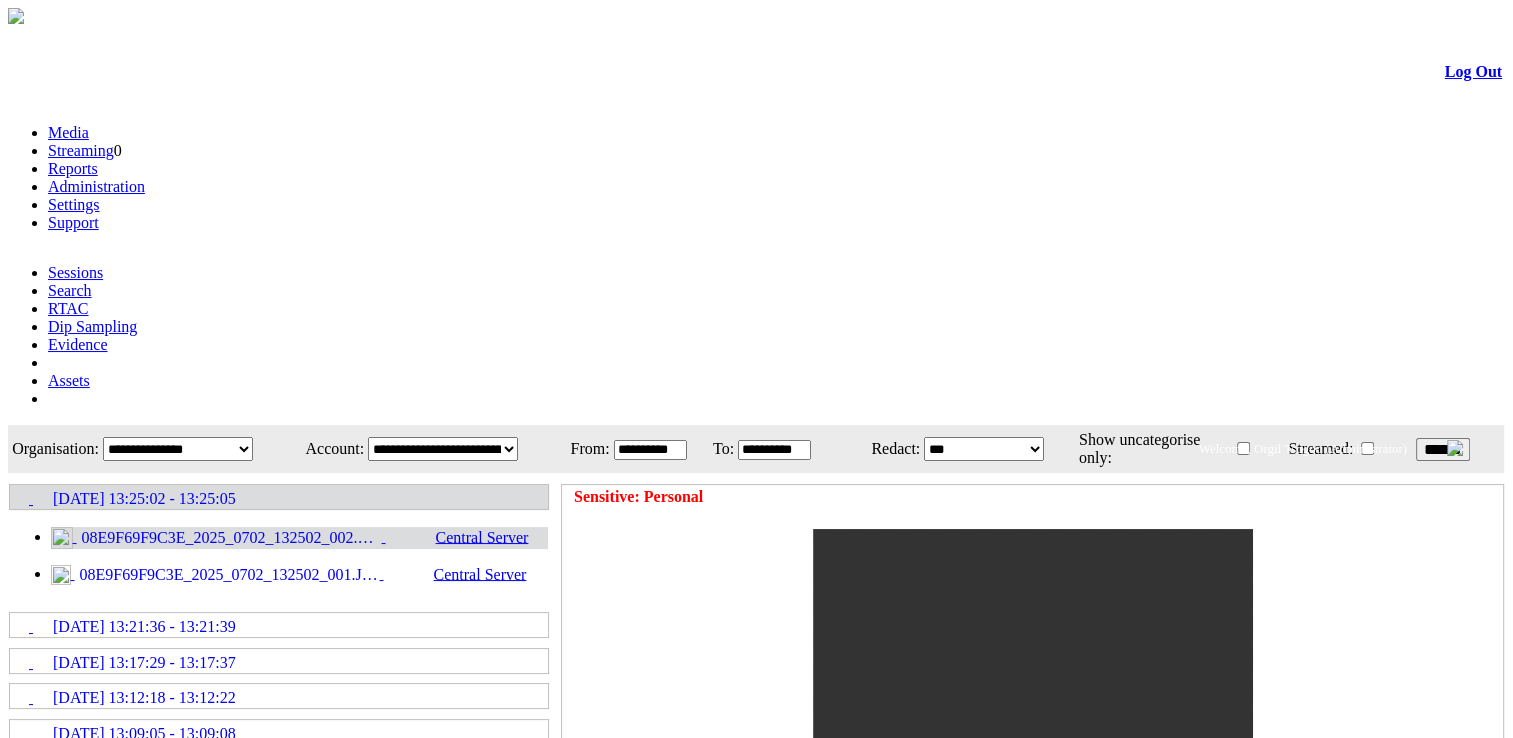 click on "******" at bounding box center (1443, 449) 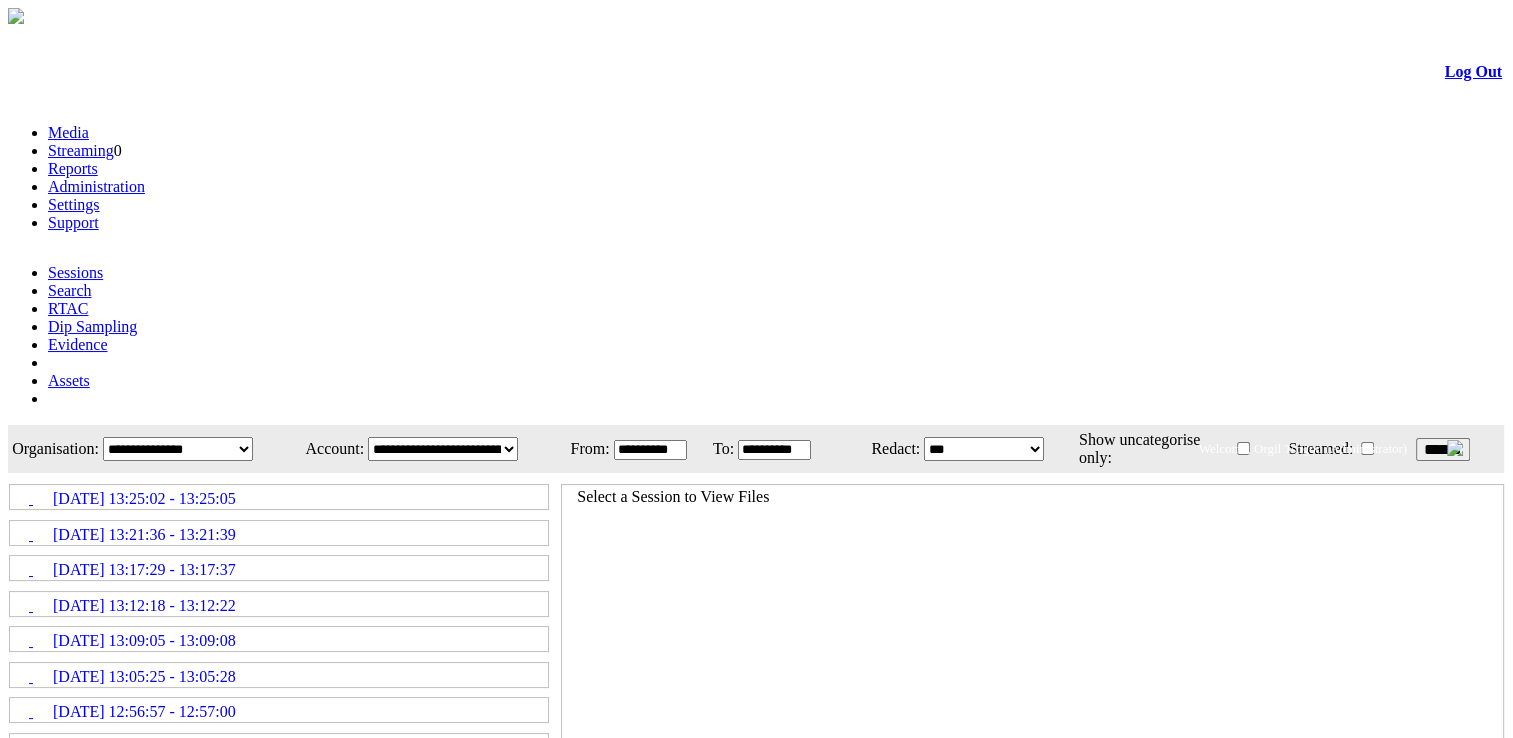 click on "[DATE] 13:25:02 - 13:25:05" at bounding box center [279, 497] 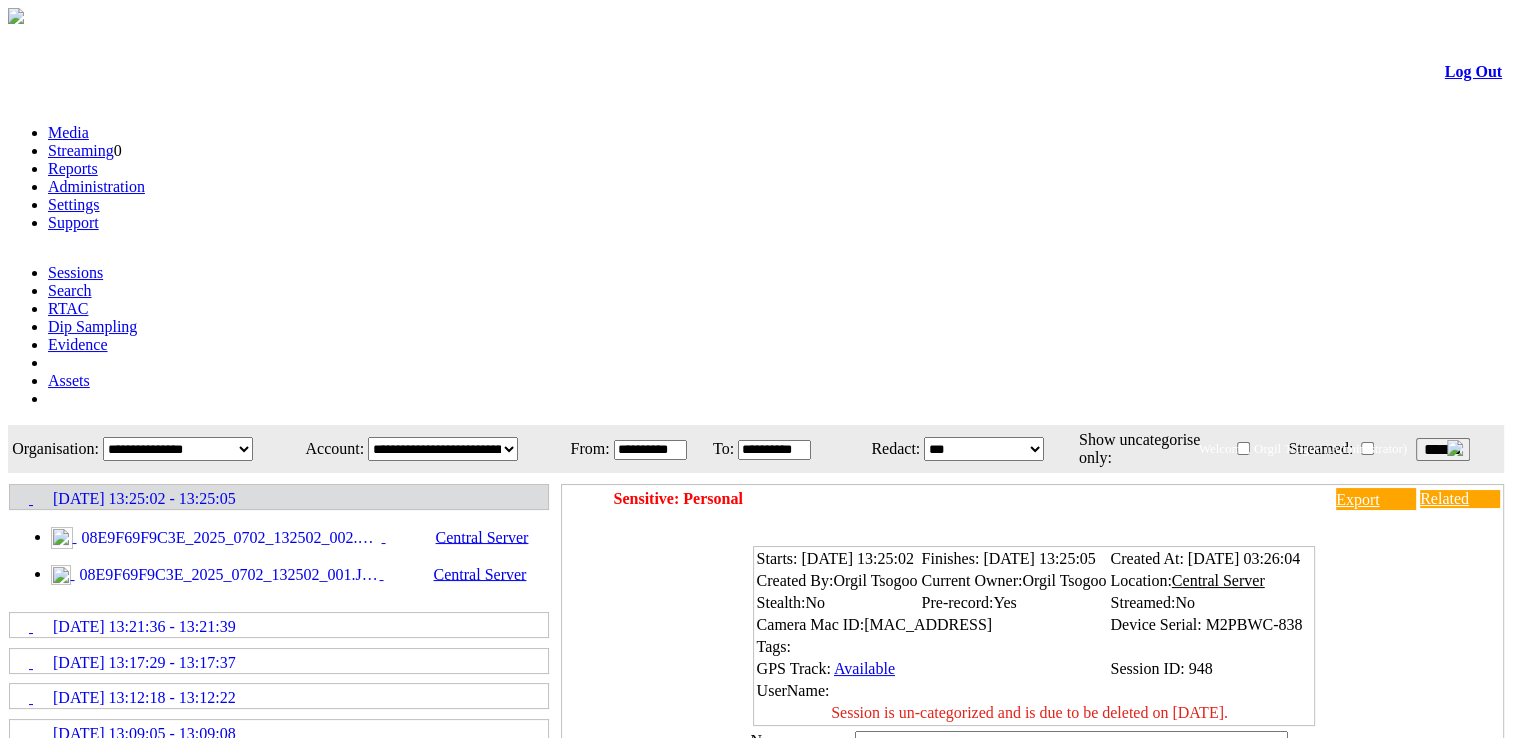 click on "08E9F69F9C3E_2025_0702_132502_002.MP4" at bounding box center [229, 538] 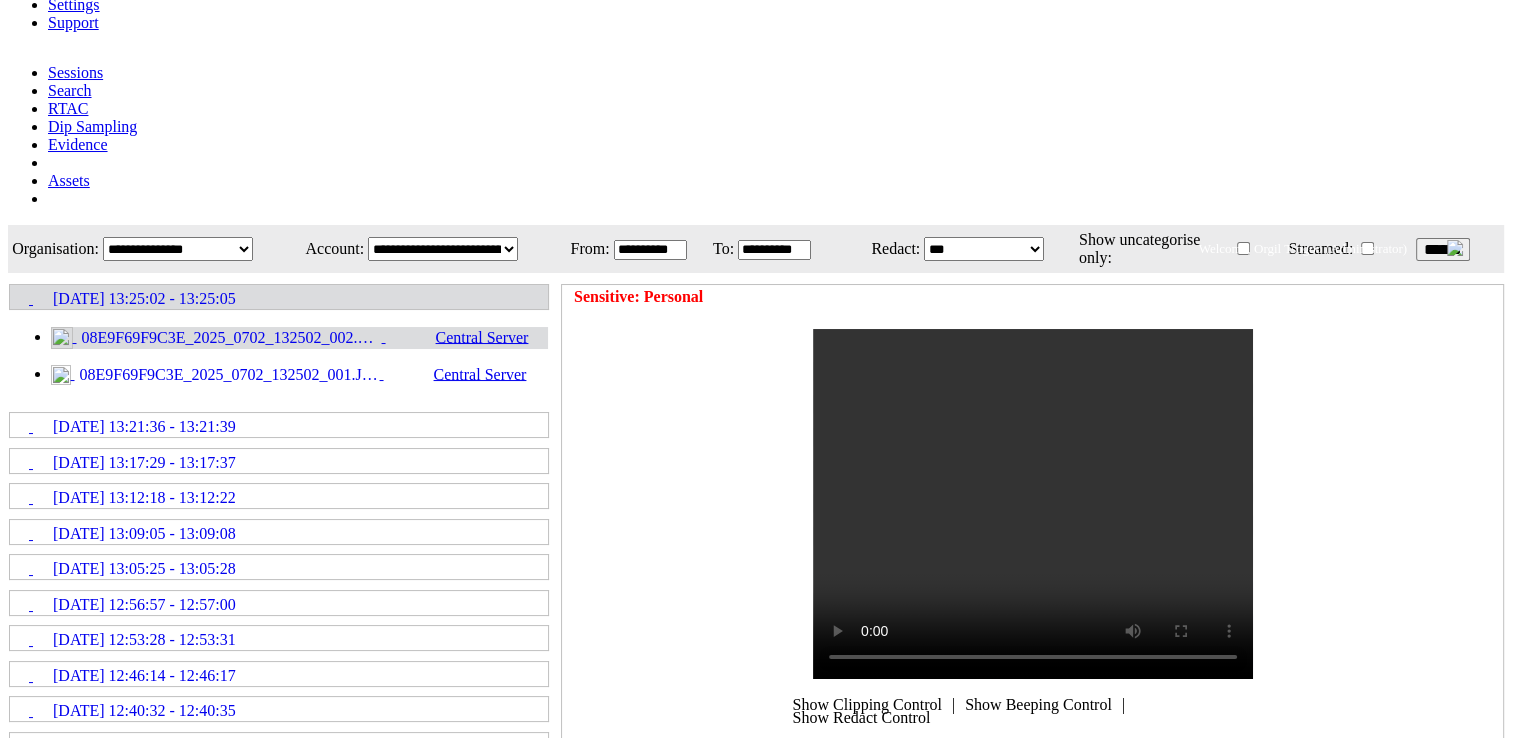 scroll, scrollTop: 200, scrollLeft: 0, axis: vertical 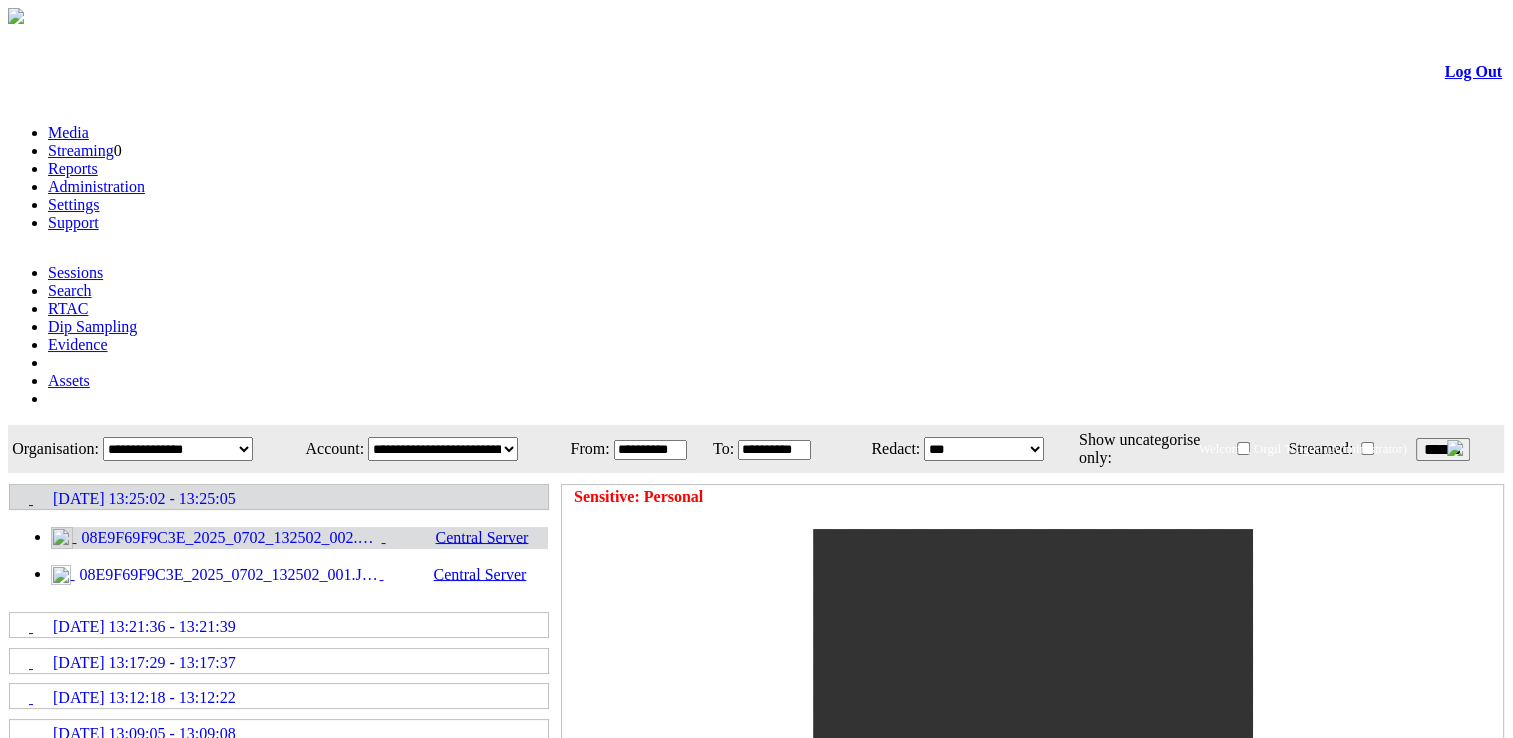 click on "Administration" at bounding box center (96, 186) 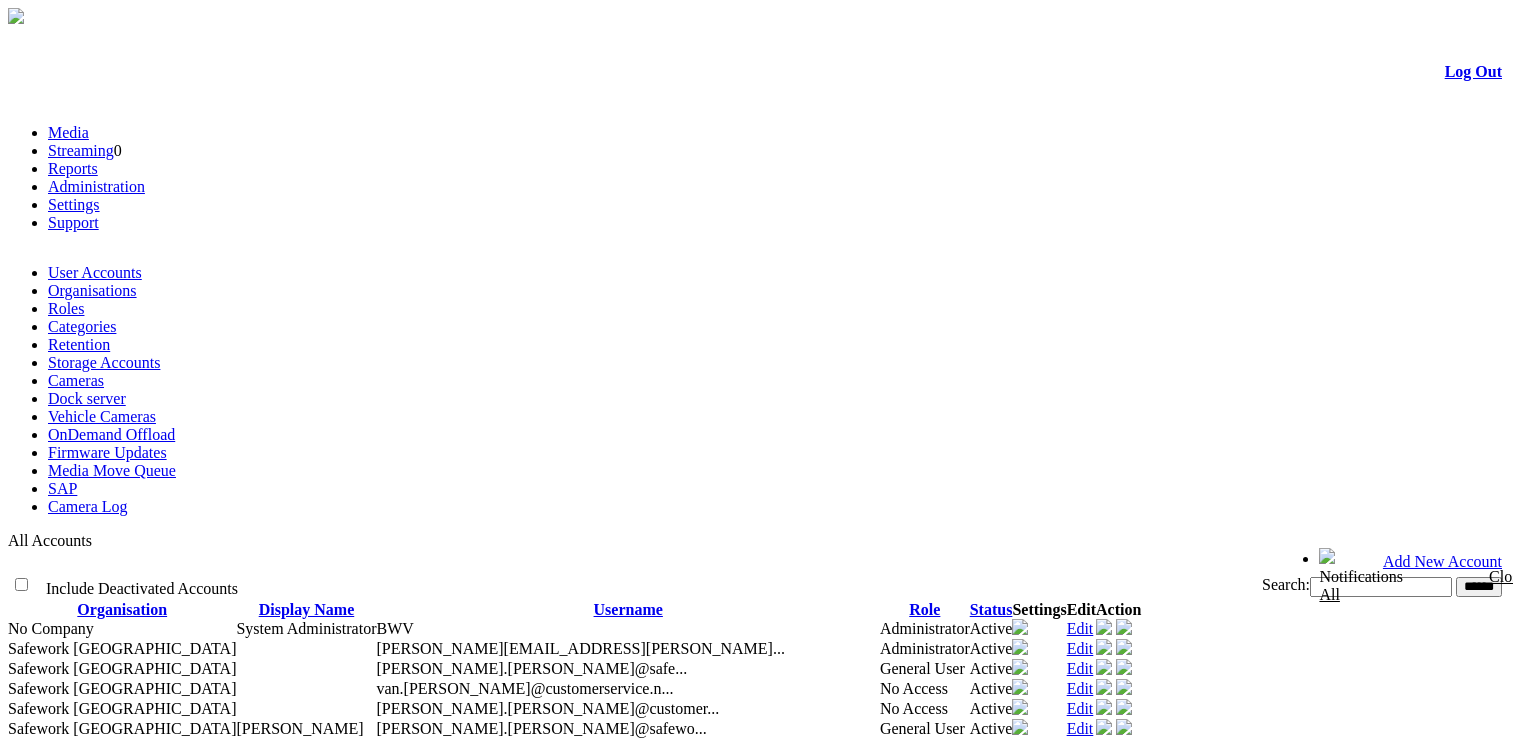 scroll, scrollTop: 0, scrollLeft: 0, axis: both 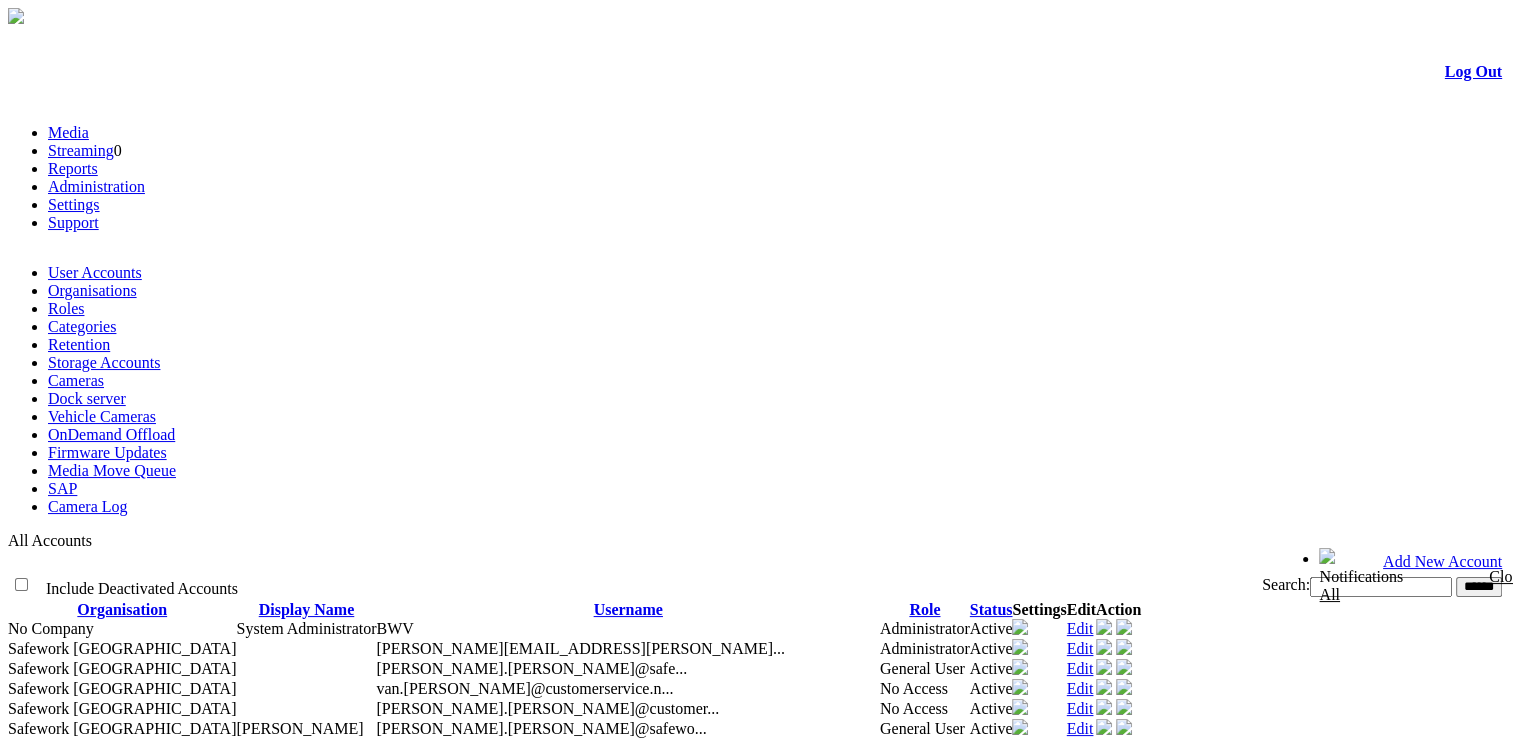 click on "Cameras" at bounding box center (76, 380) 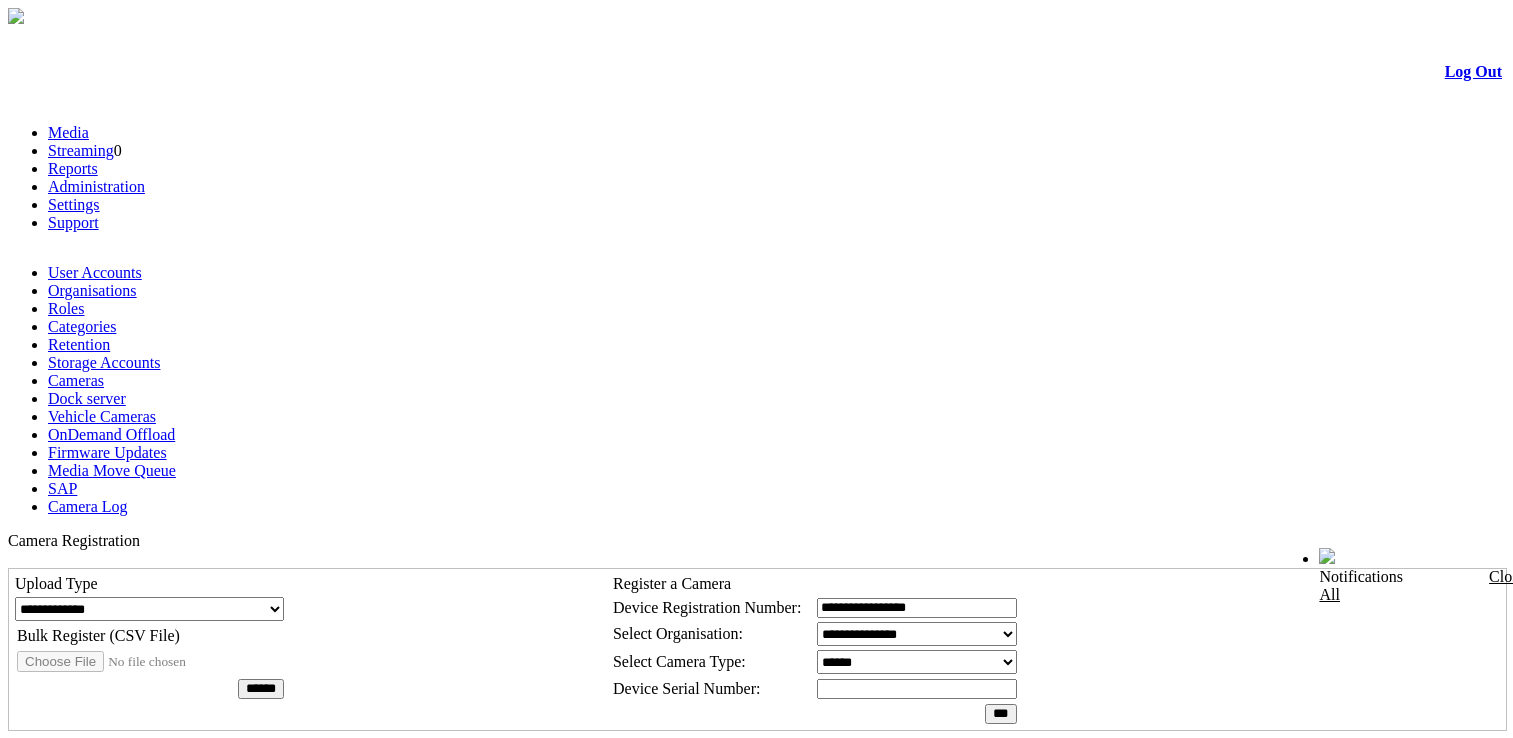 scroll, scrollTop: 0, scrollLeft: 0, axis: both 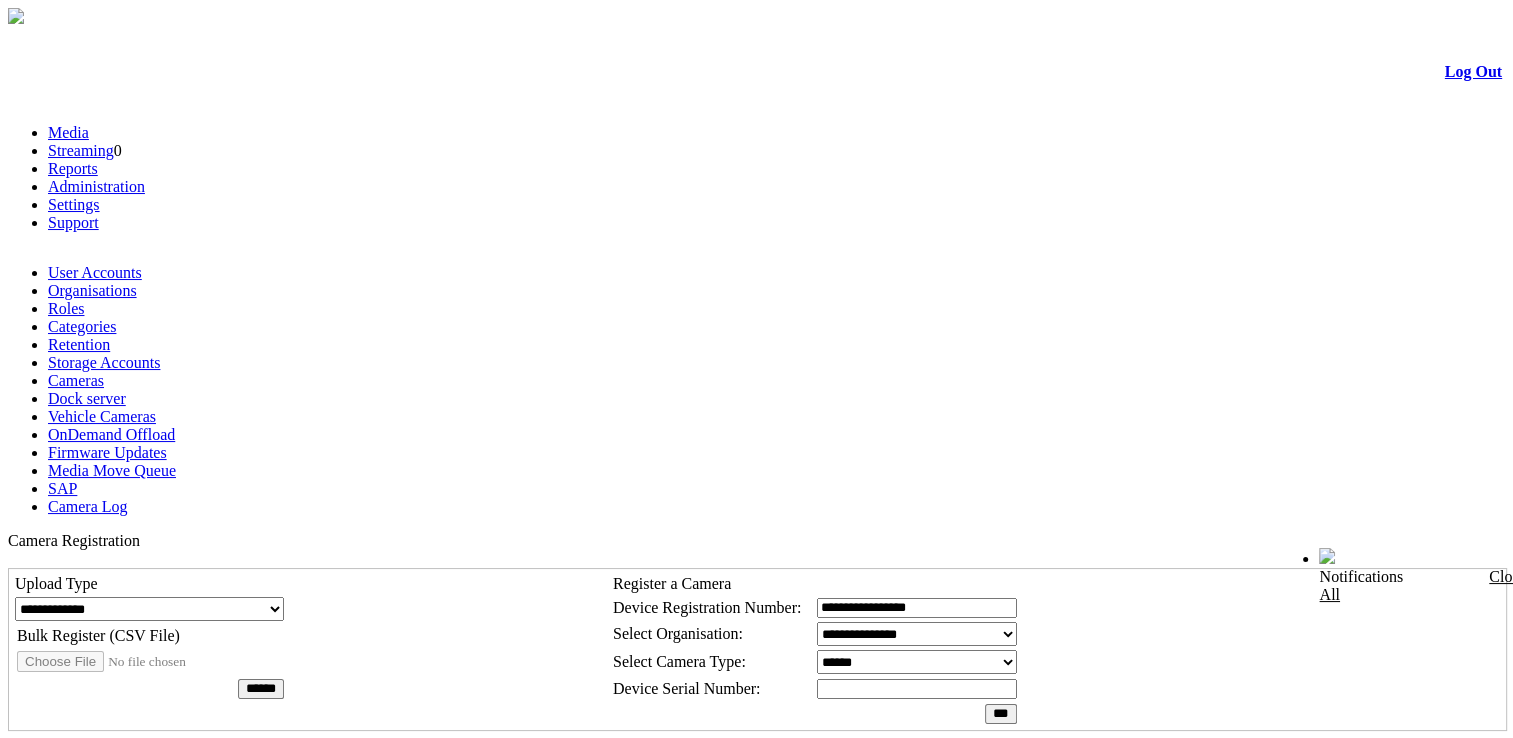 click on "Search:" at bounding box center [127, 797] 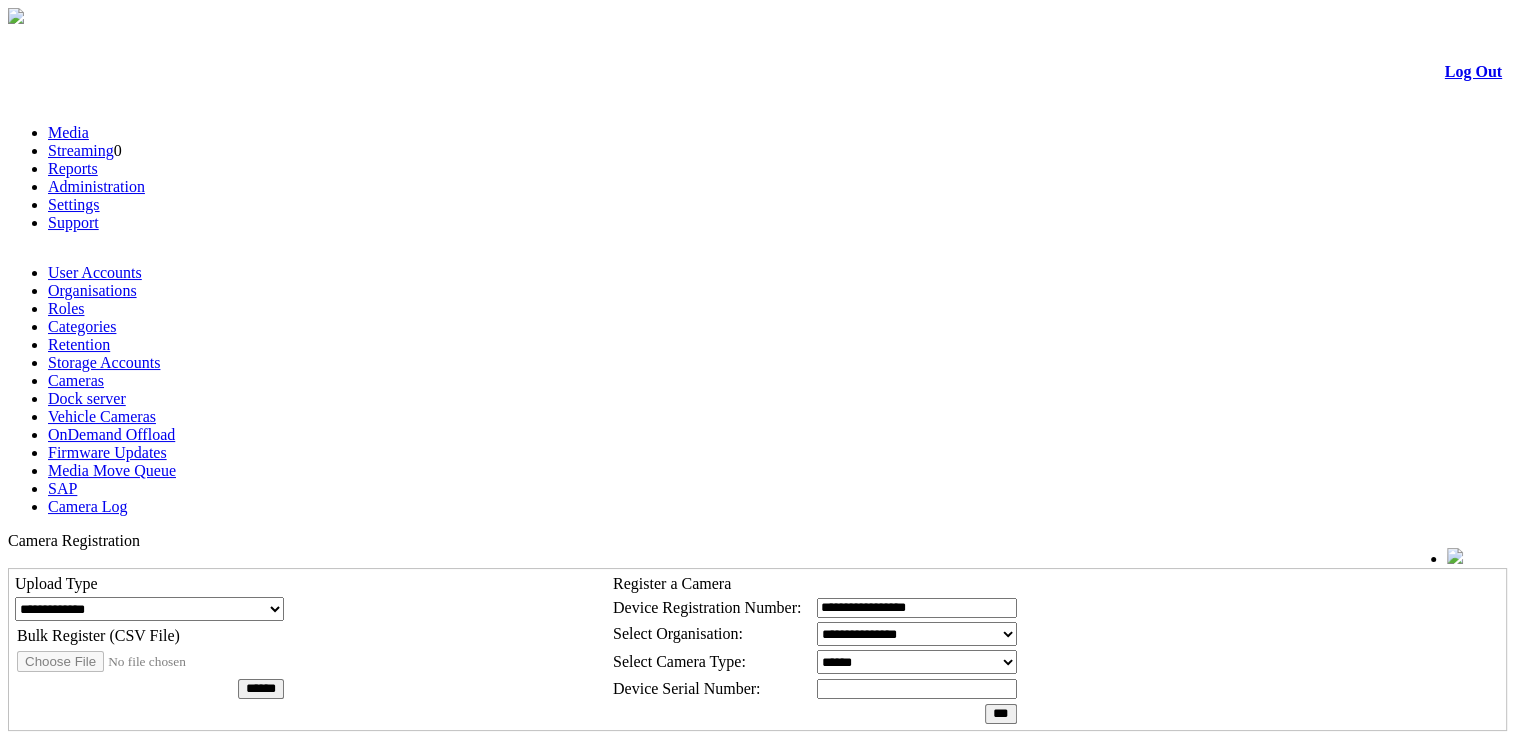 type on "**********" 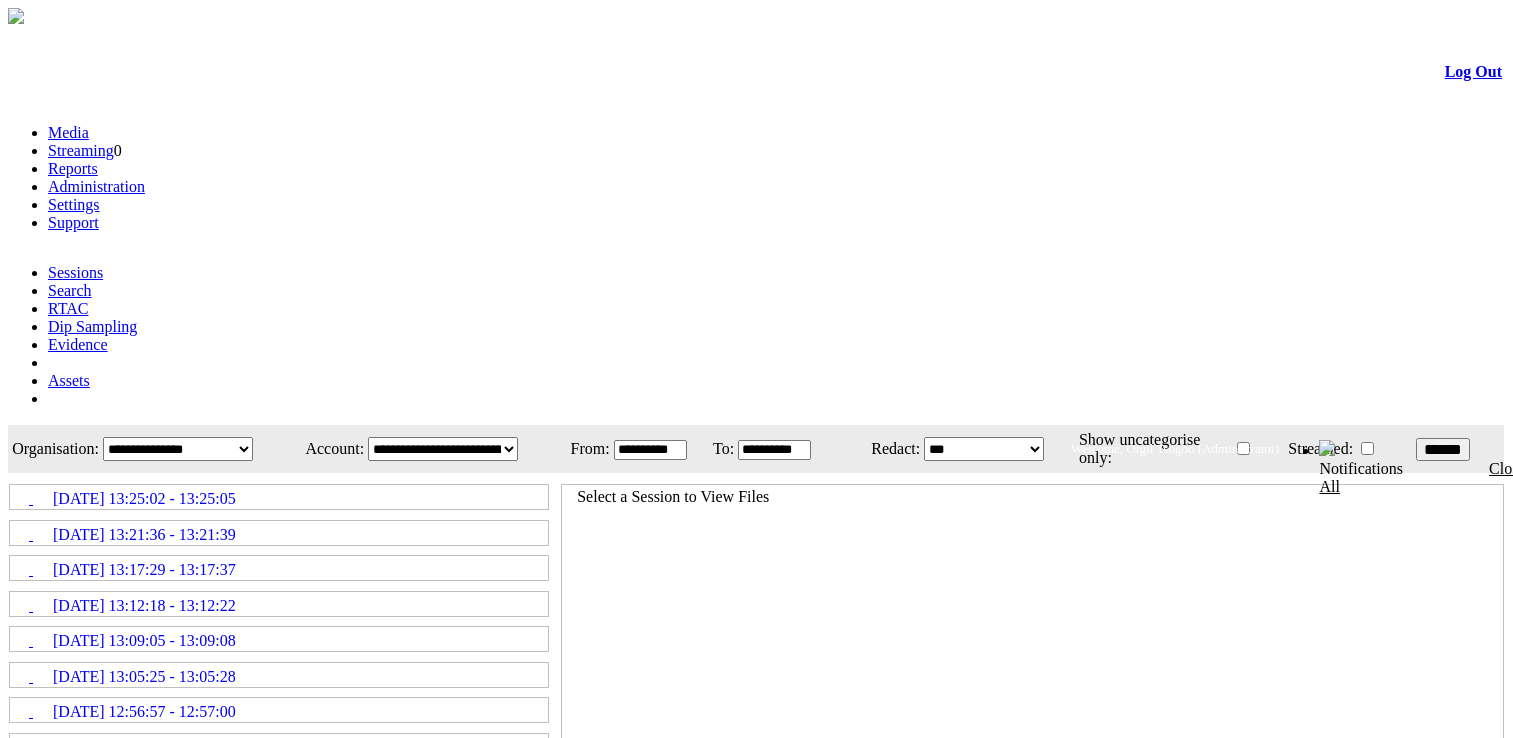 scroll, scrollTop: 0, scrollLeft: 0, axis: both 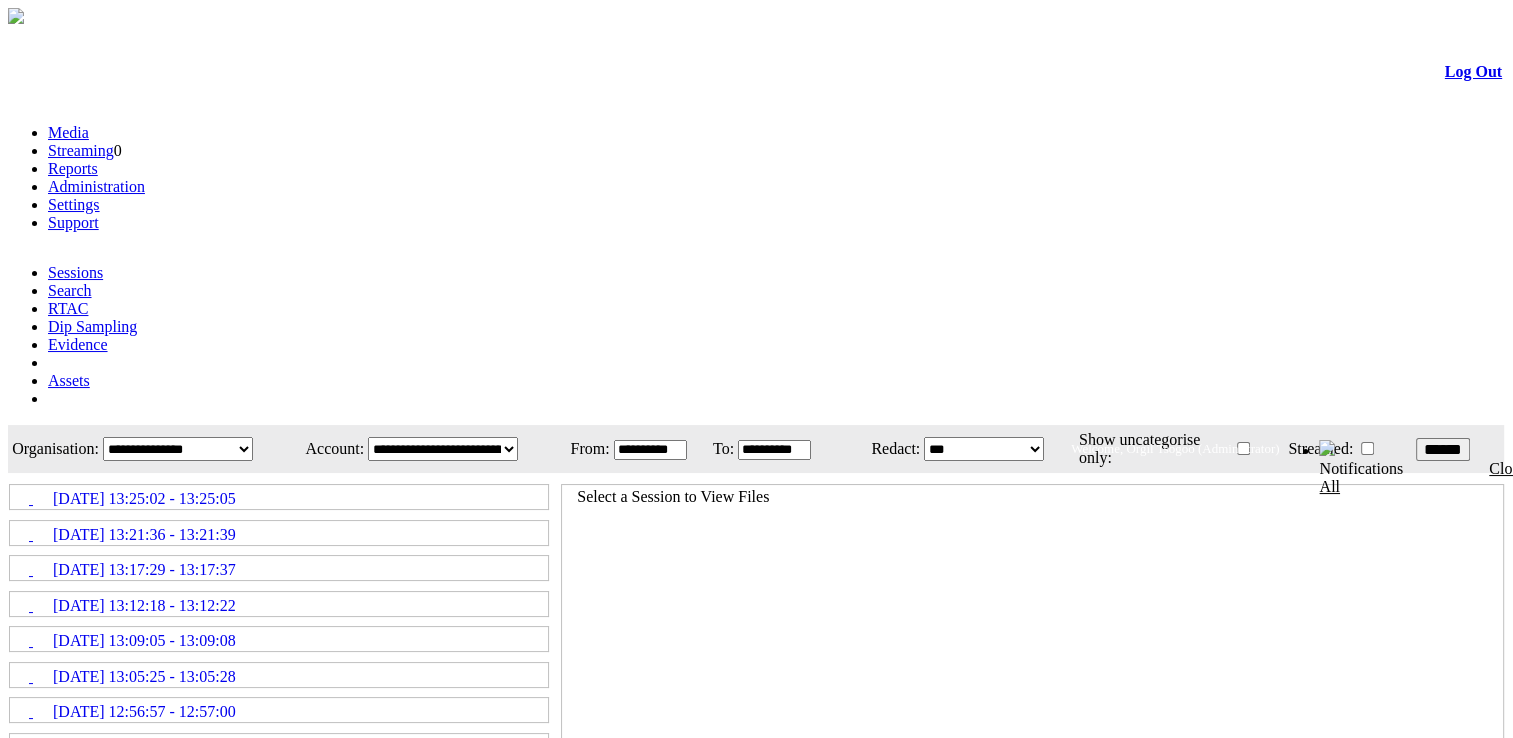 click on "******" at bounding box center (1443, 449) 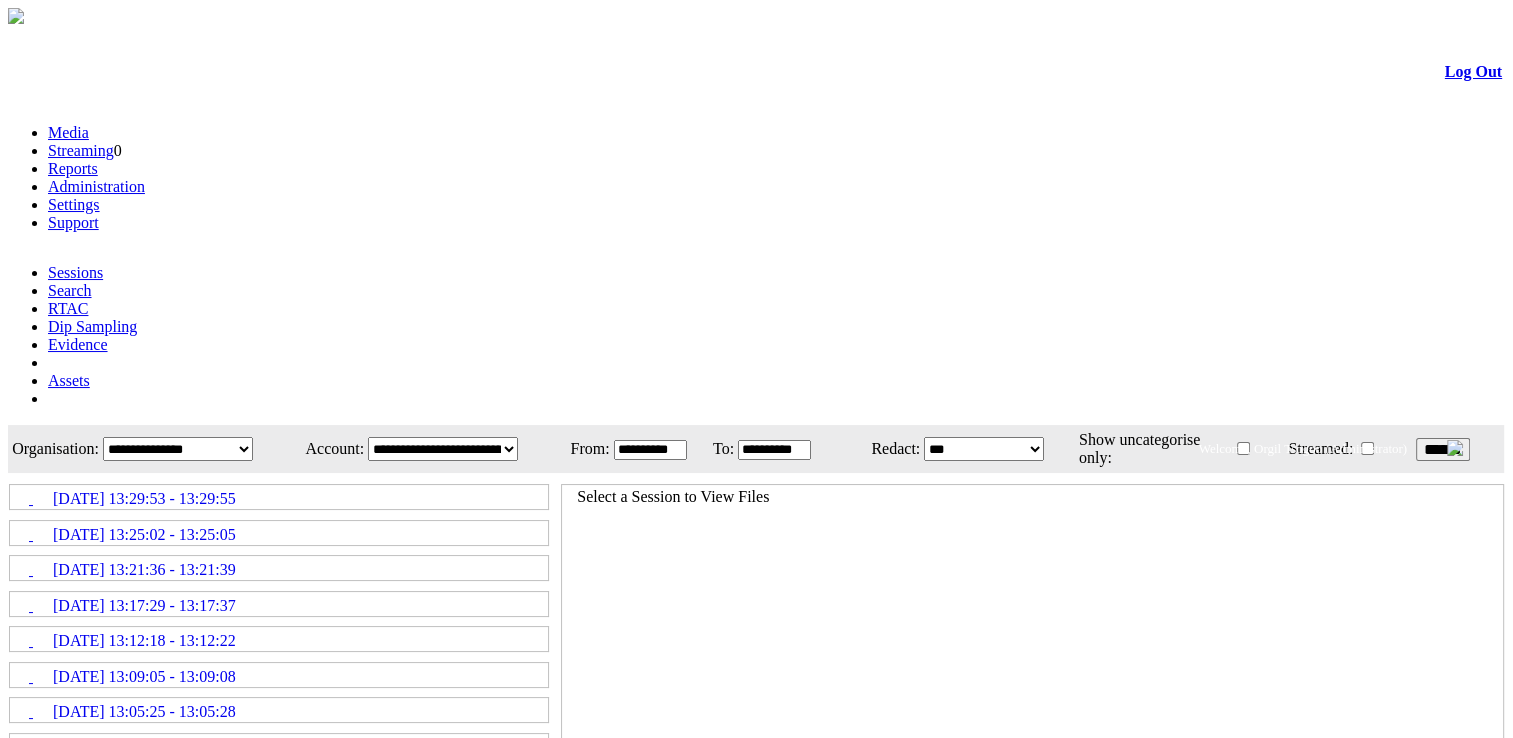 click on "[DATE] 13:29:53 - 13:29:55" at bounding box center (279, 497) 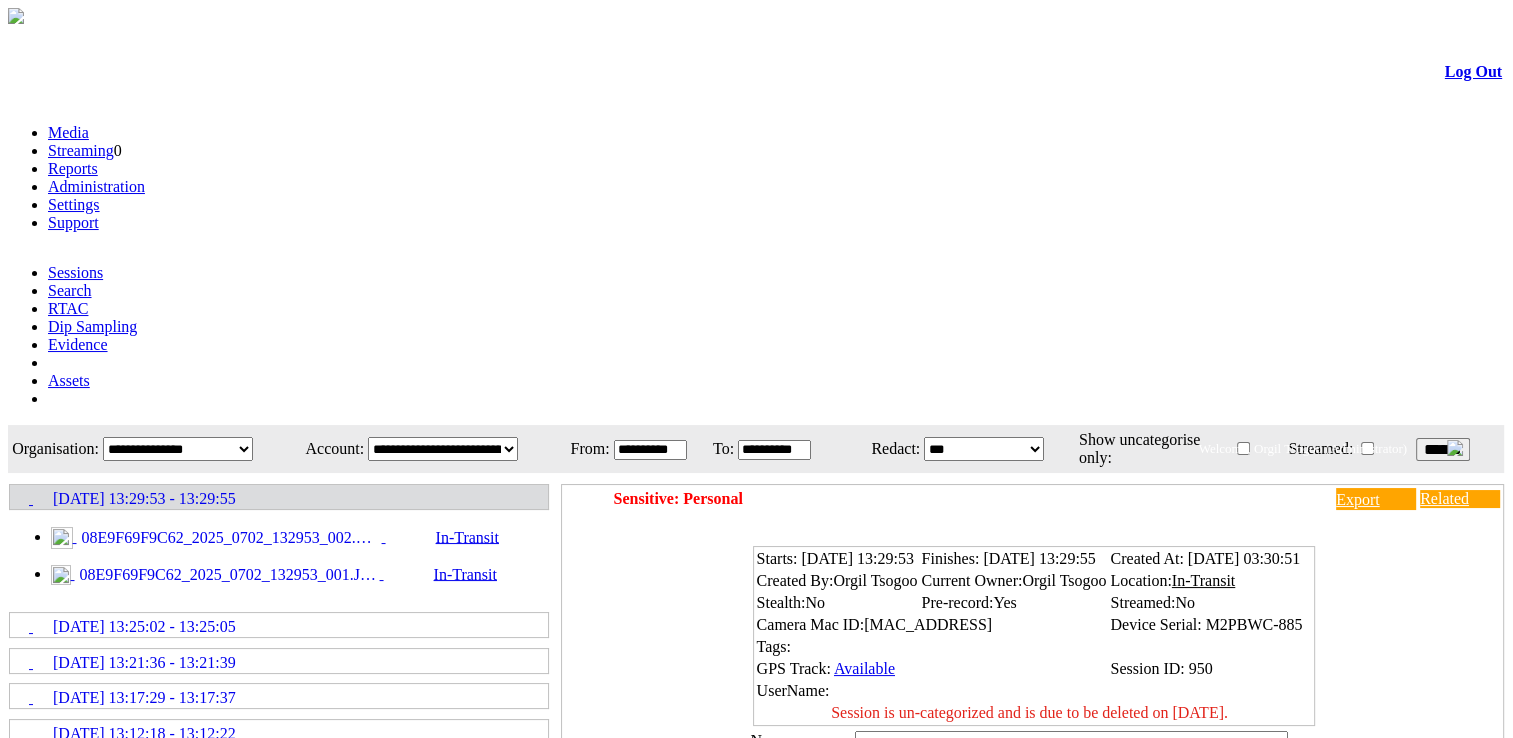 click on "08E9F69F9C62_2025_0702_132953_002.MP4" at bounding box center (229, 538) 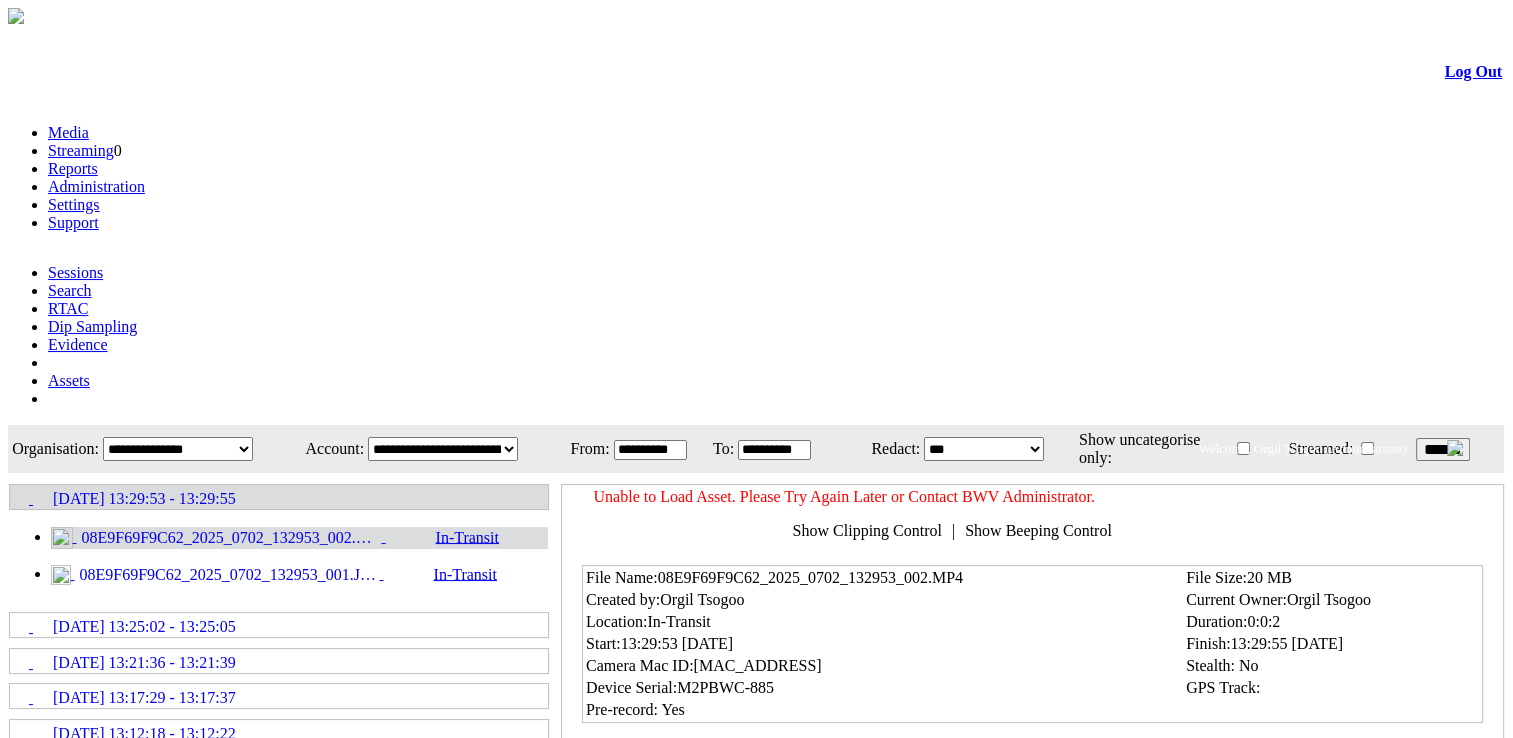click on "******" at bounding box center (1443, 449) 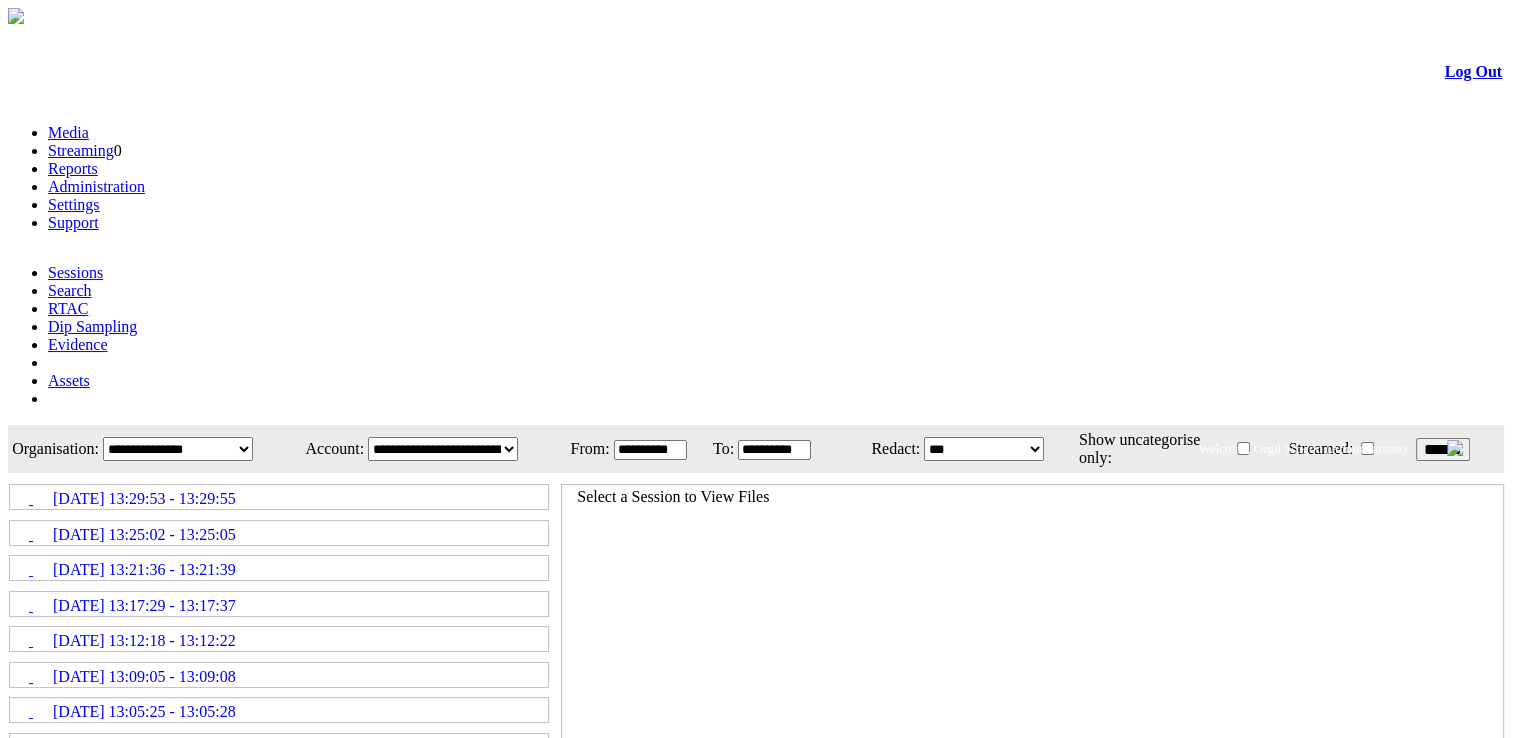 click on "[DATE] 13:29:53 - 13:29:55" at bounding box center (144, 499) 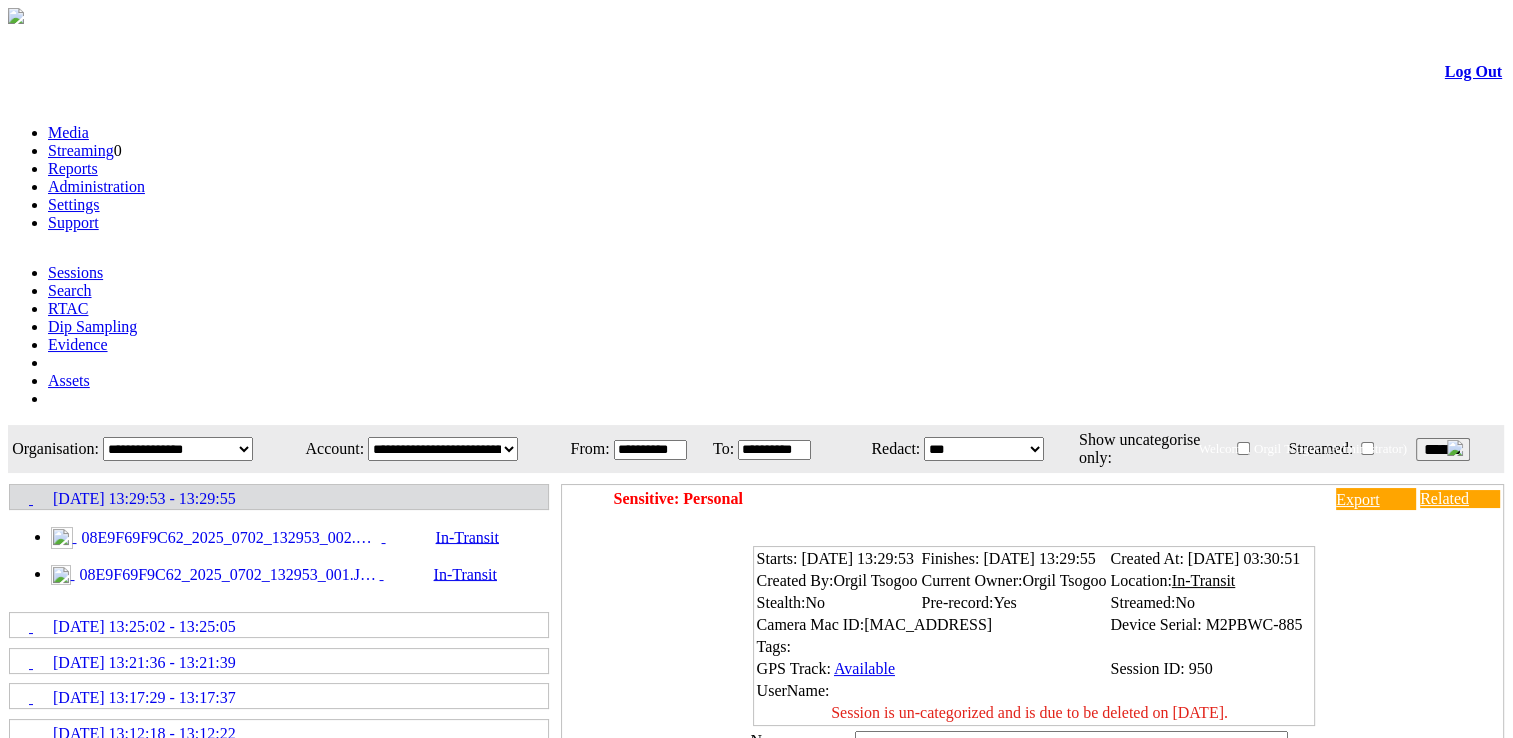 click on "08E9F69F9C62_2025_0702_132953_002.MP4" at bounding box center (229, 538) 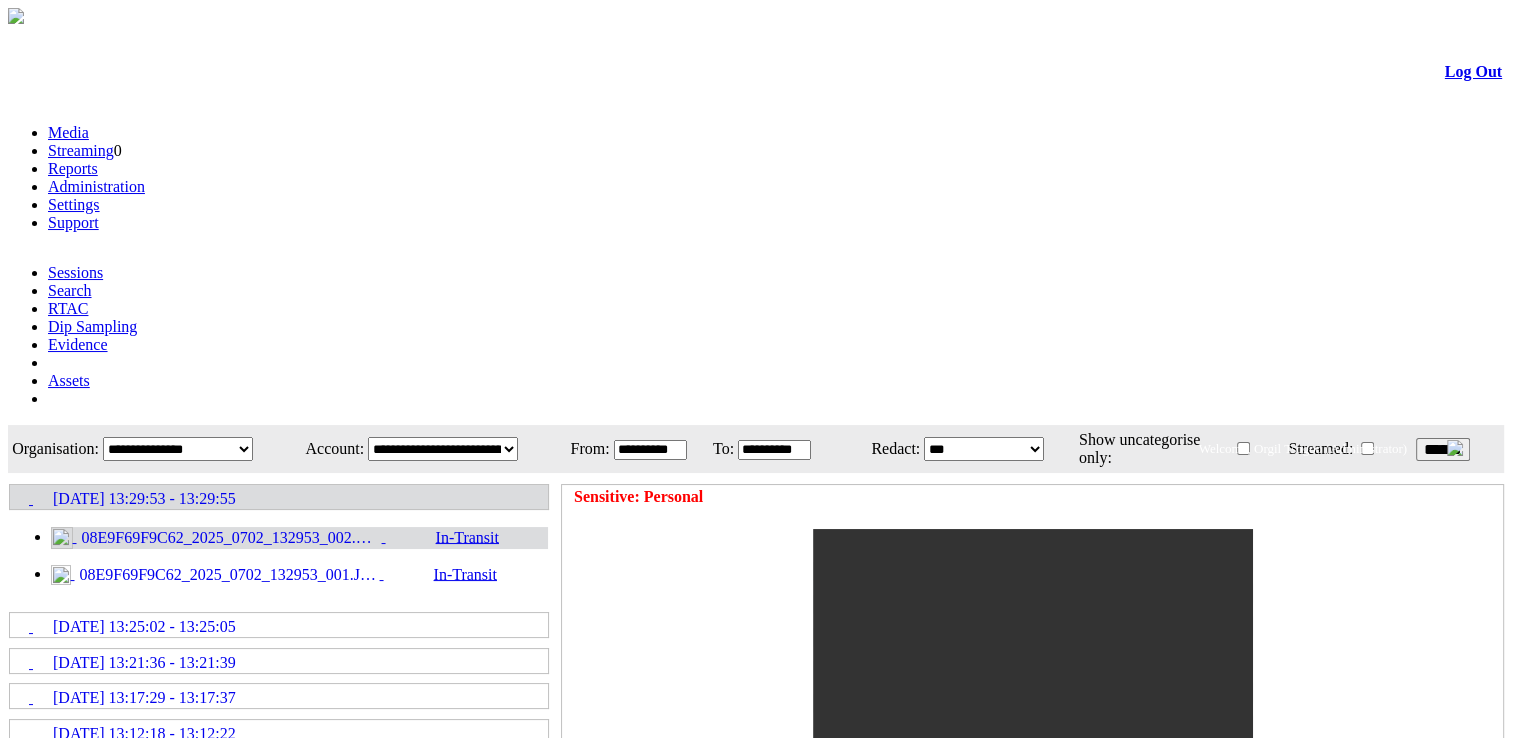 click on "******" at bounding box center (1443, 449) 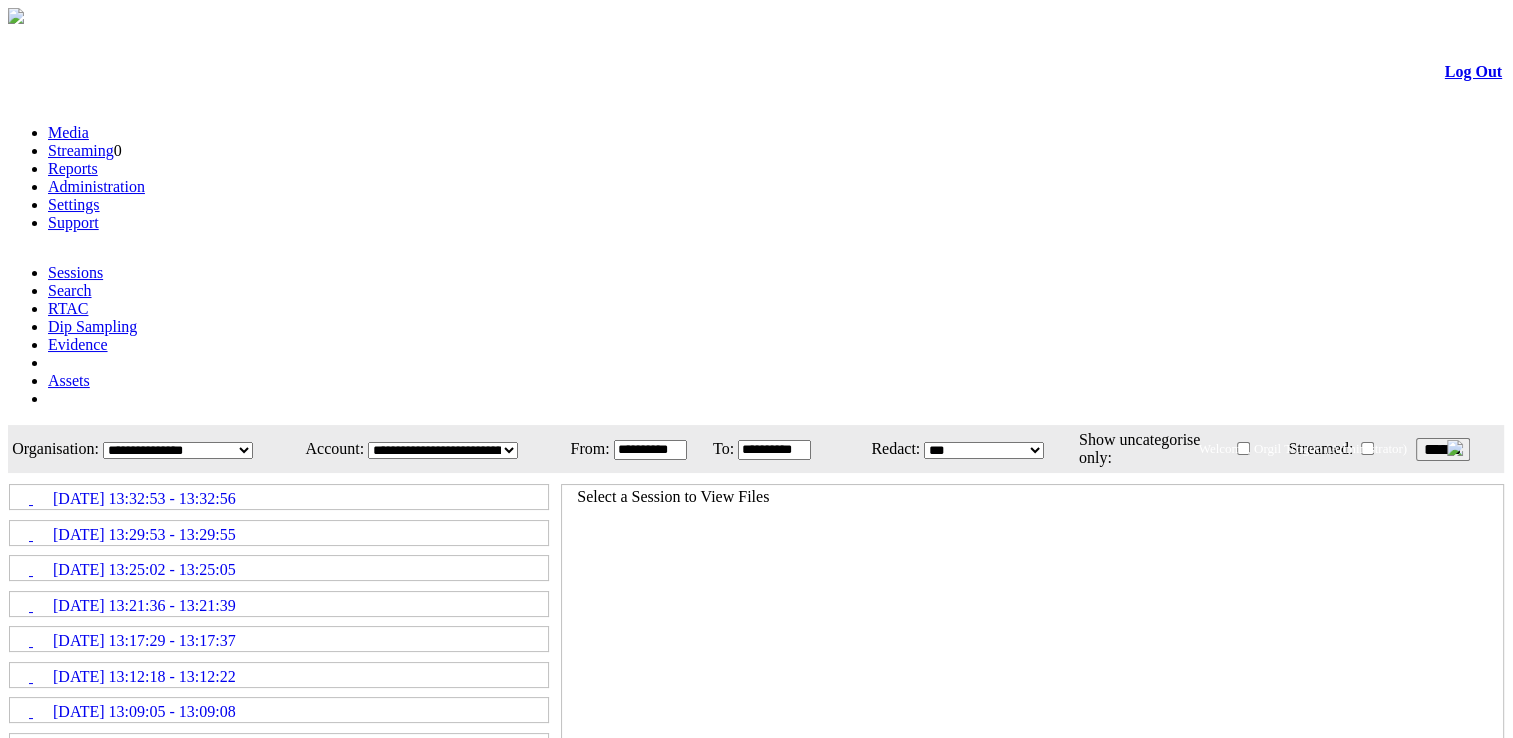 click on "[DATE] 13:32:53 - 13:32:56" at bounding box center [279, 497] 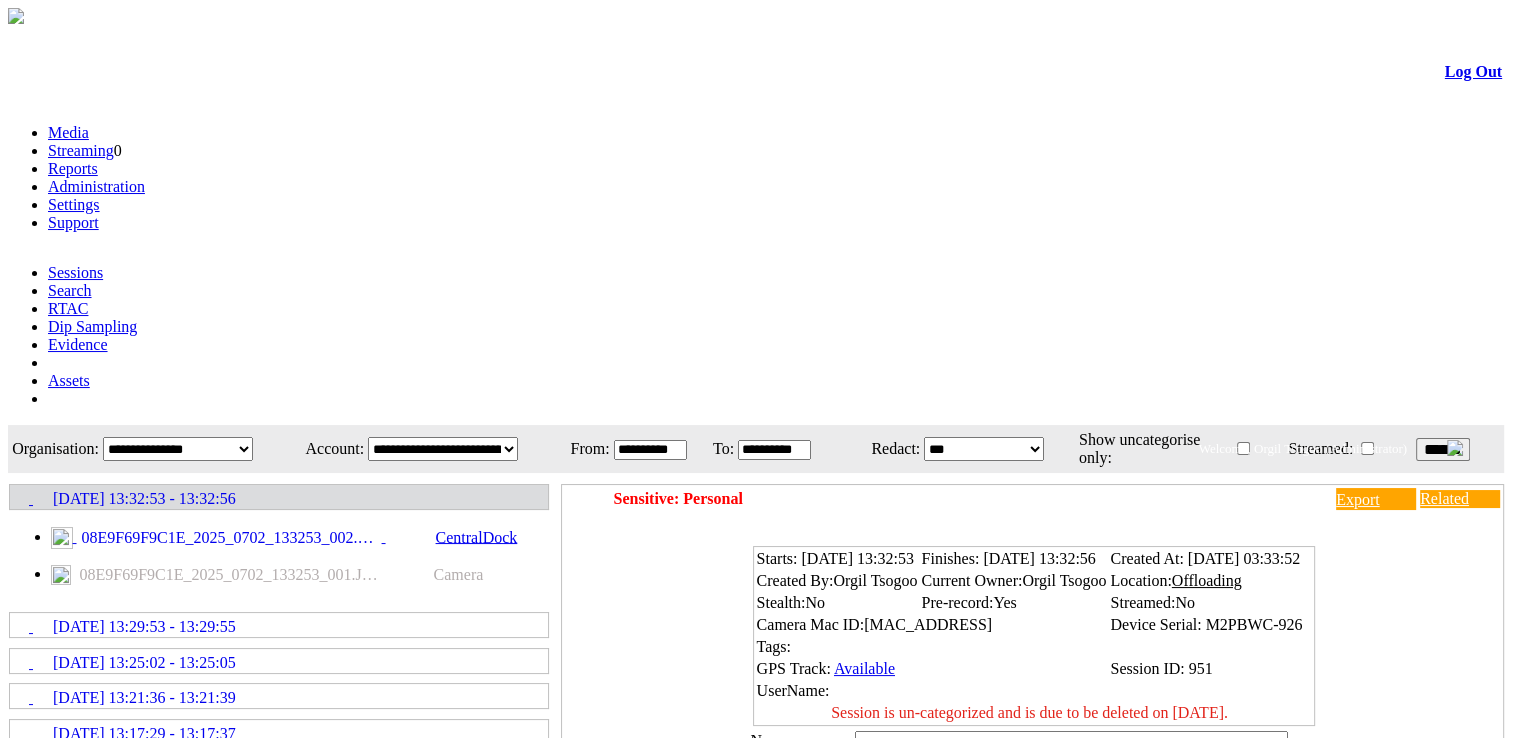 click on "******" at bounding box center (1443, 449) 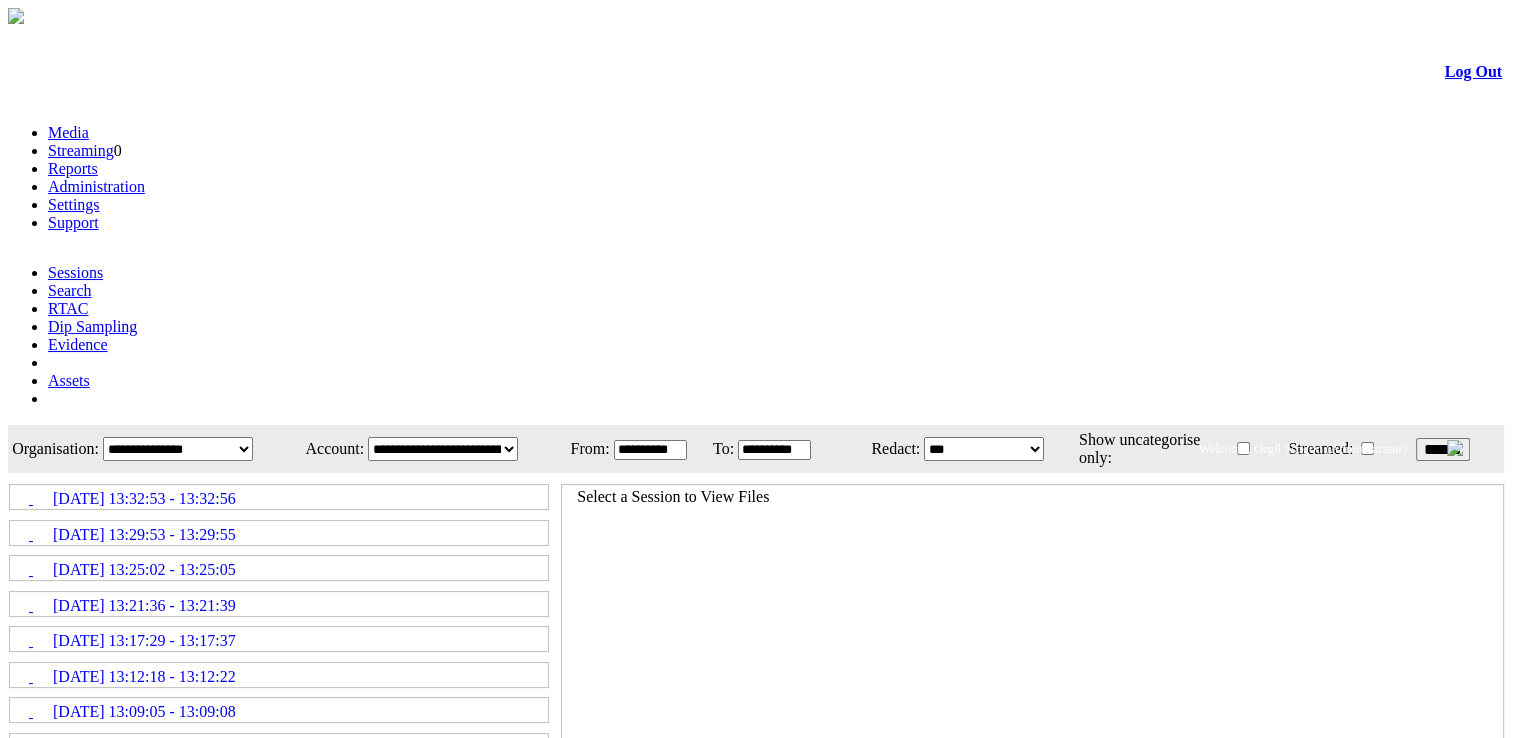 click on "[DATE] 13:32:53 - 13:32:56" at bounding box center (144, 499) 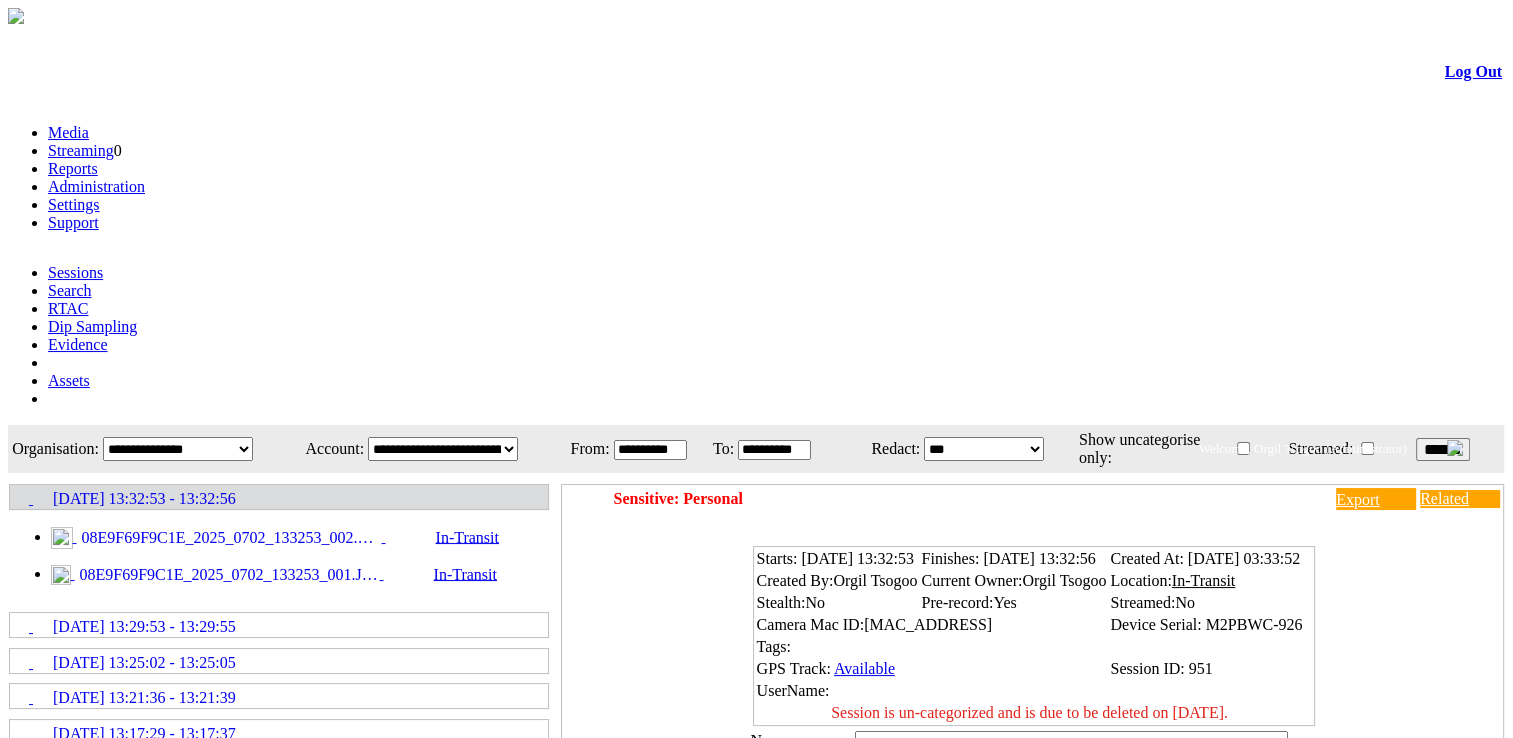 click on "08E9F69F9C1E_2025_0702_133253_002.MP4" at bounding box center [229, 538] 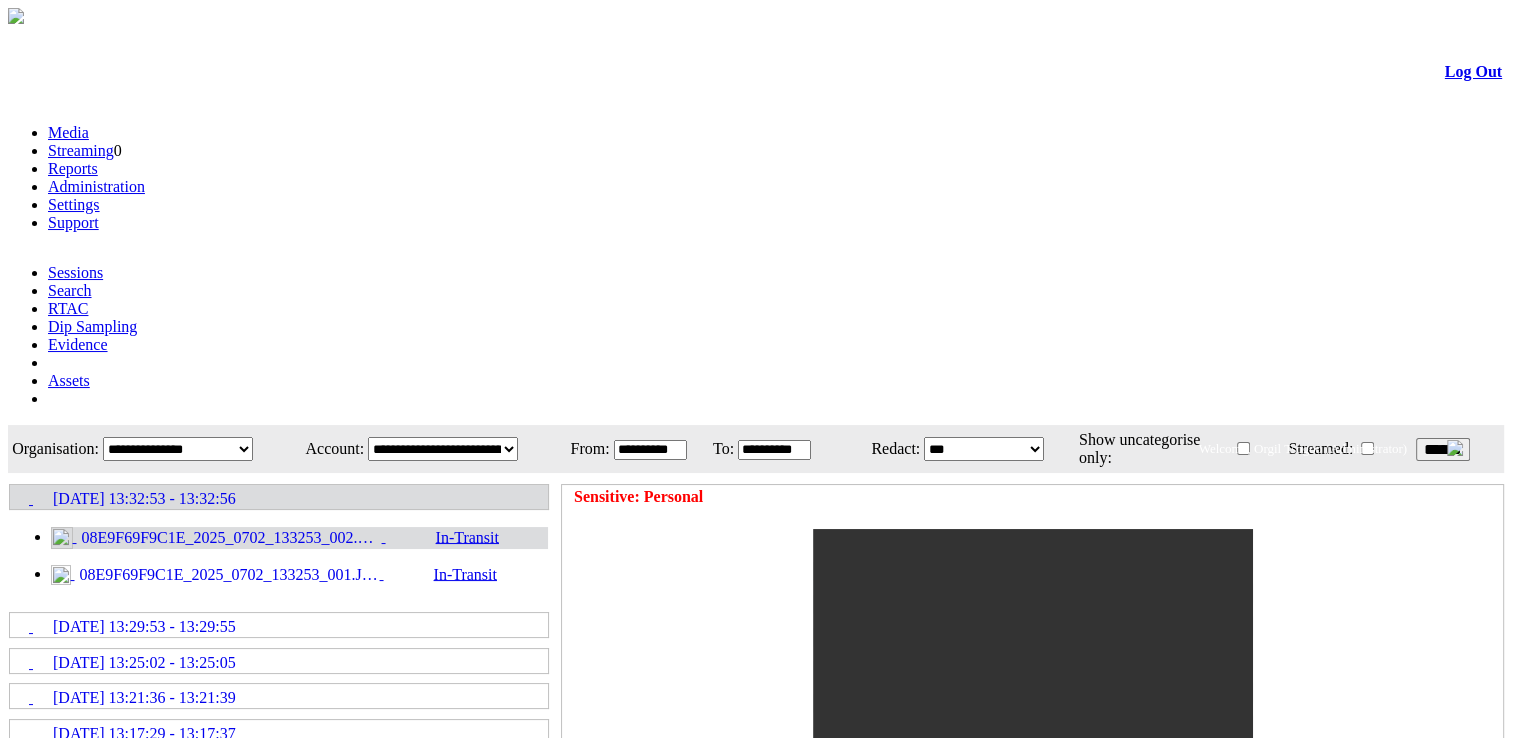 click on "******" at bounding box center [1443, 449] 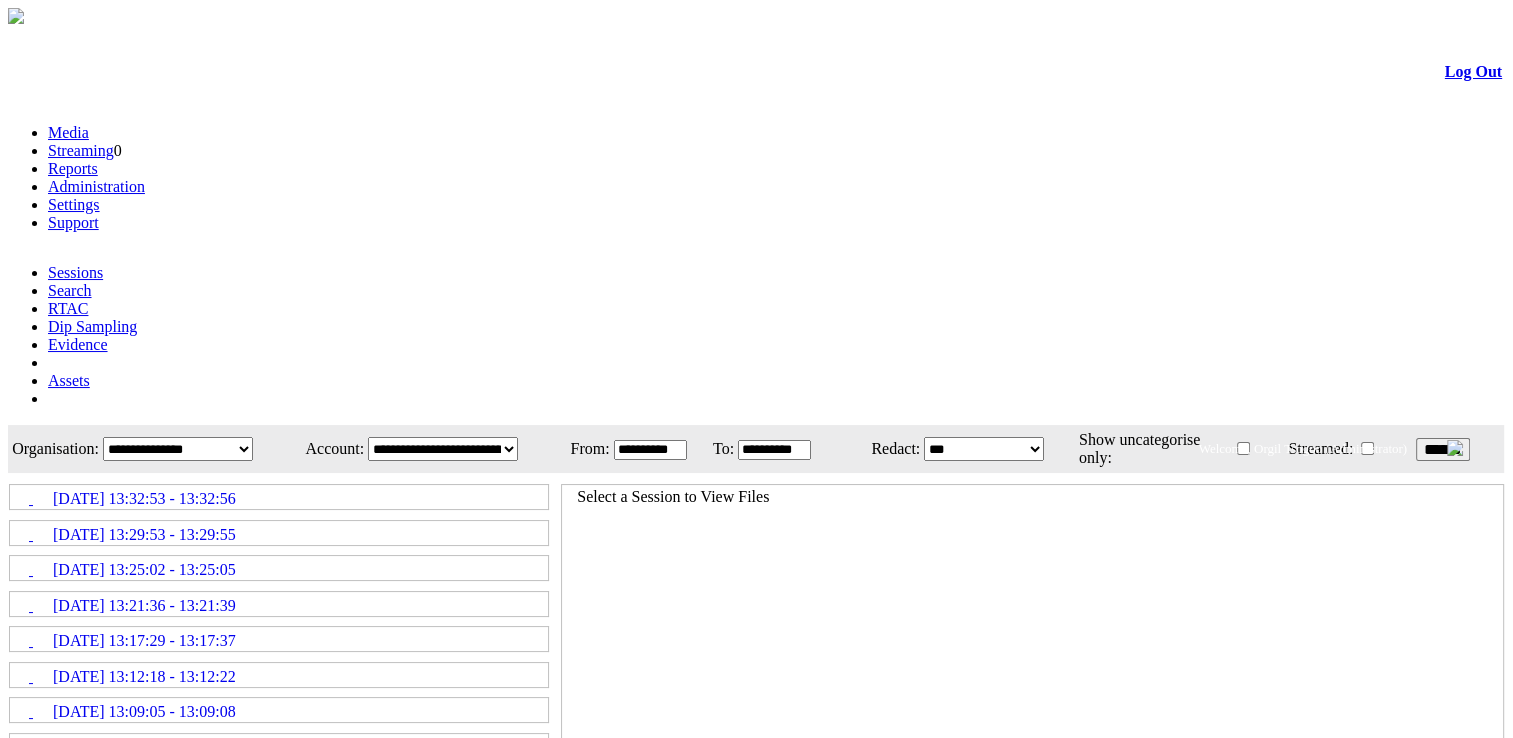 click on "[DATE] 13:32:53 - 13:32:56" at bounding box center [144, 499] 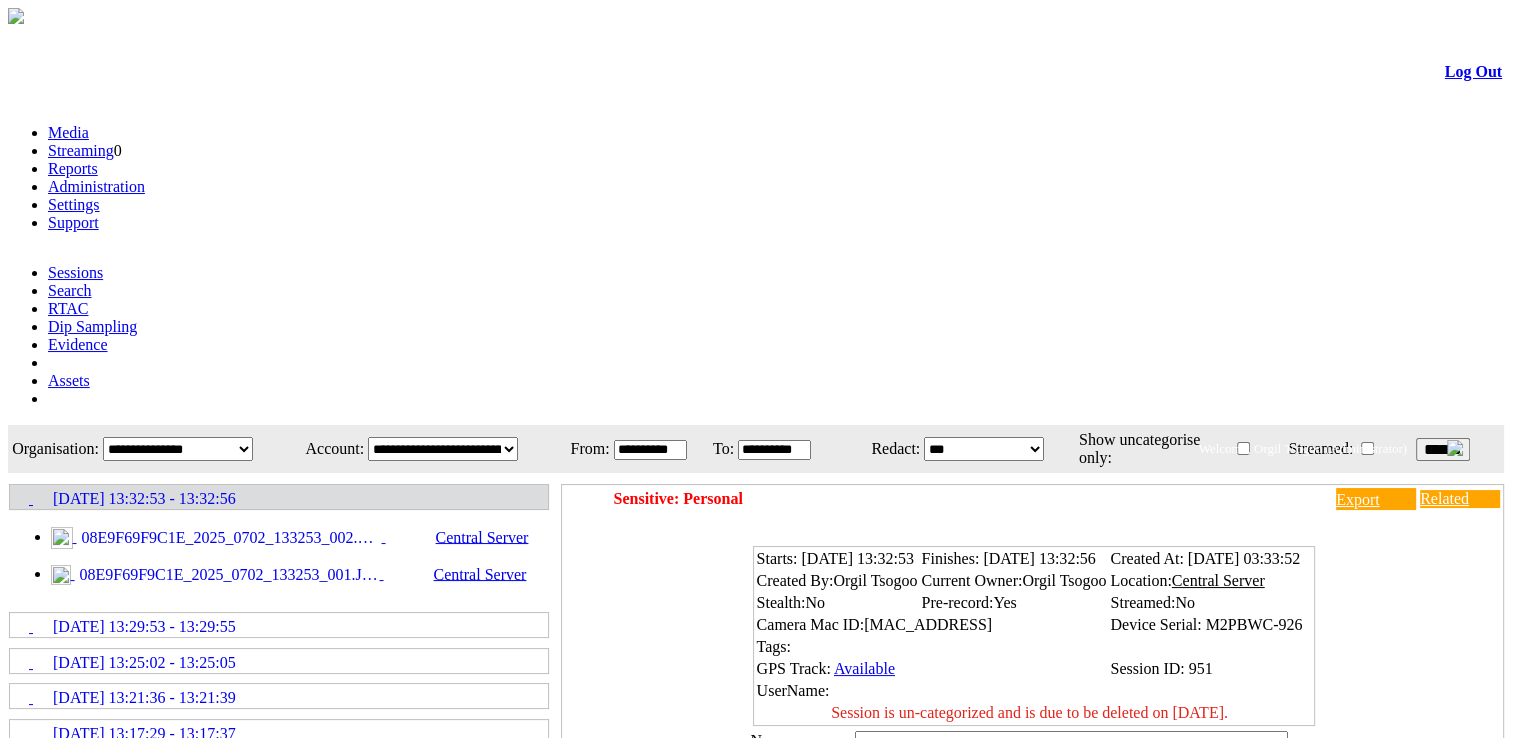 click on "08E9F69F9C1E_2025_0702_133253_002.MP4" at bounding box center [229, 538] 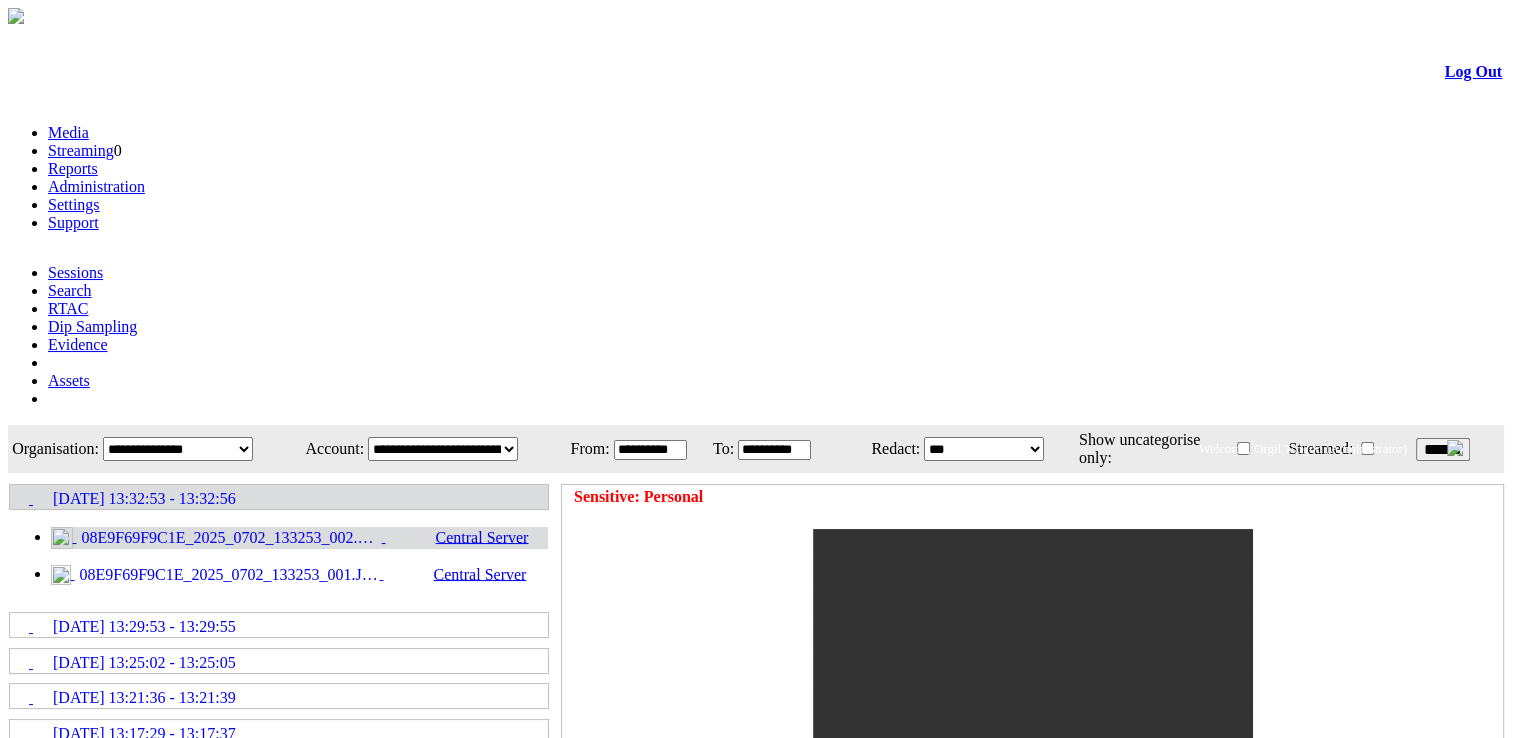 click on "******" at bounding box center (1443, 449) 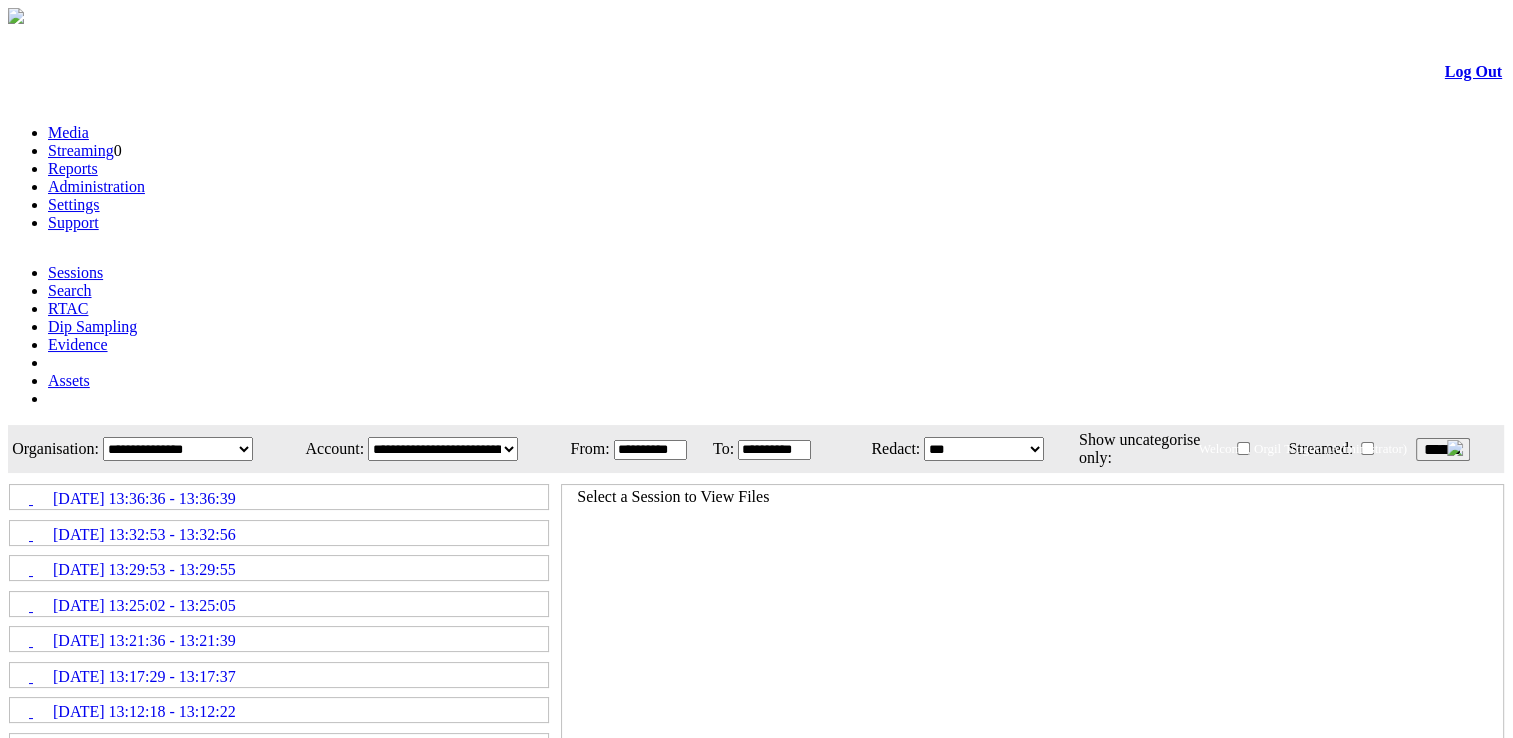click on "******" at bounding box center [1443, 449] 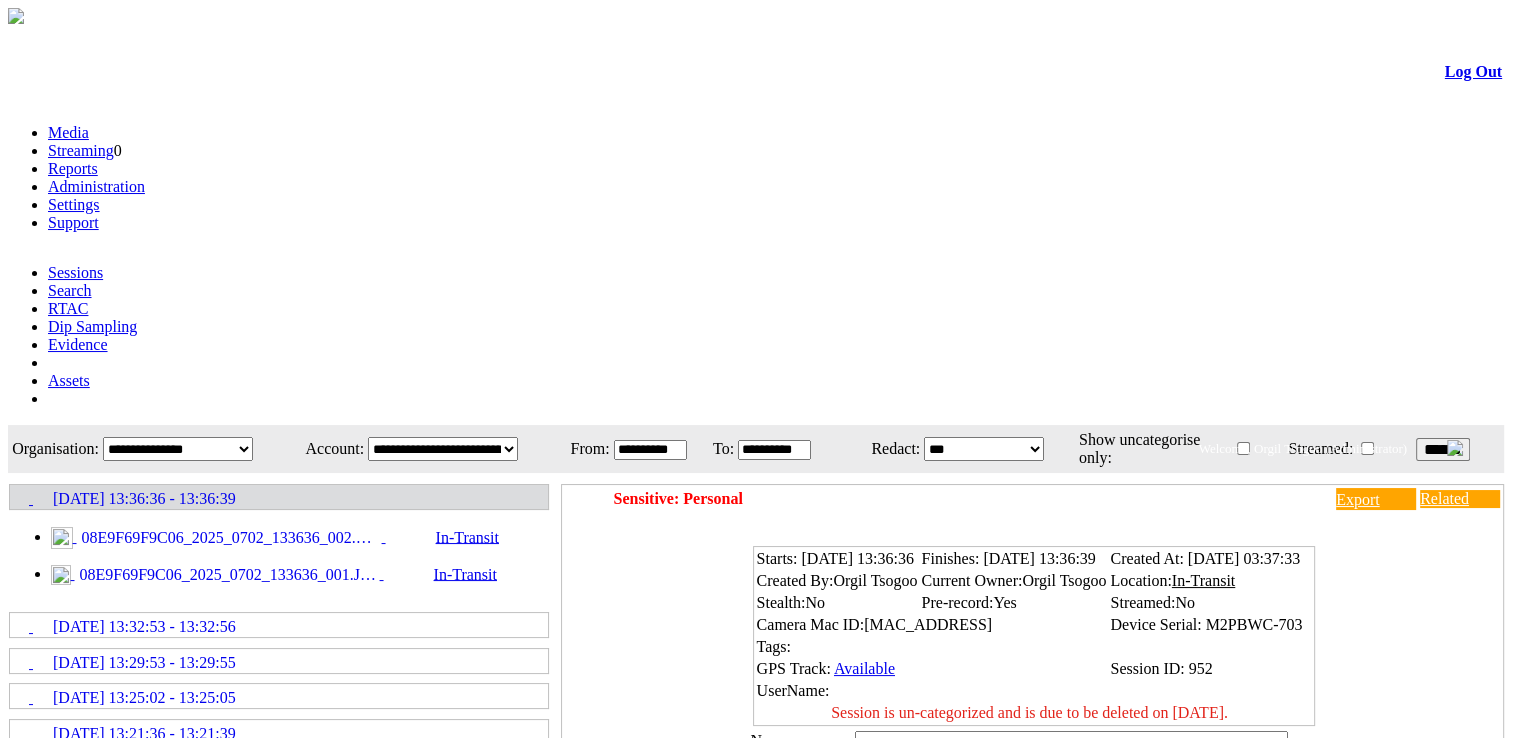 drag, startPoint x: 314, startPoint y: 295, endPoint x: 324, endPoint y: 294, distance: 10.049875 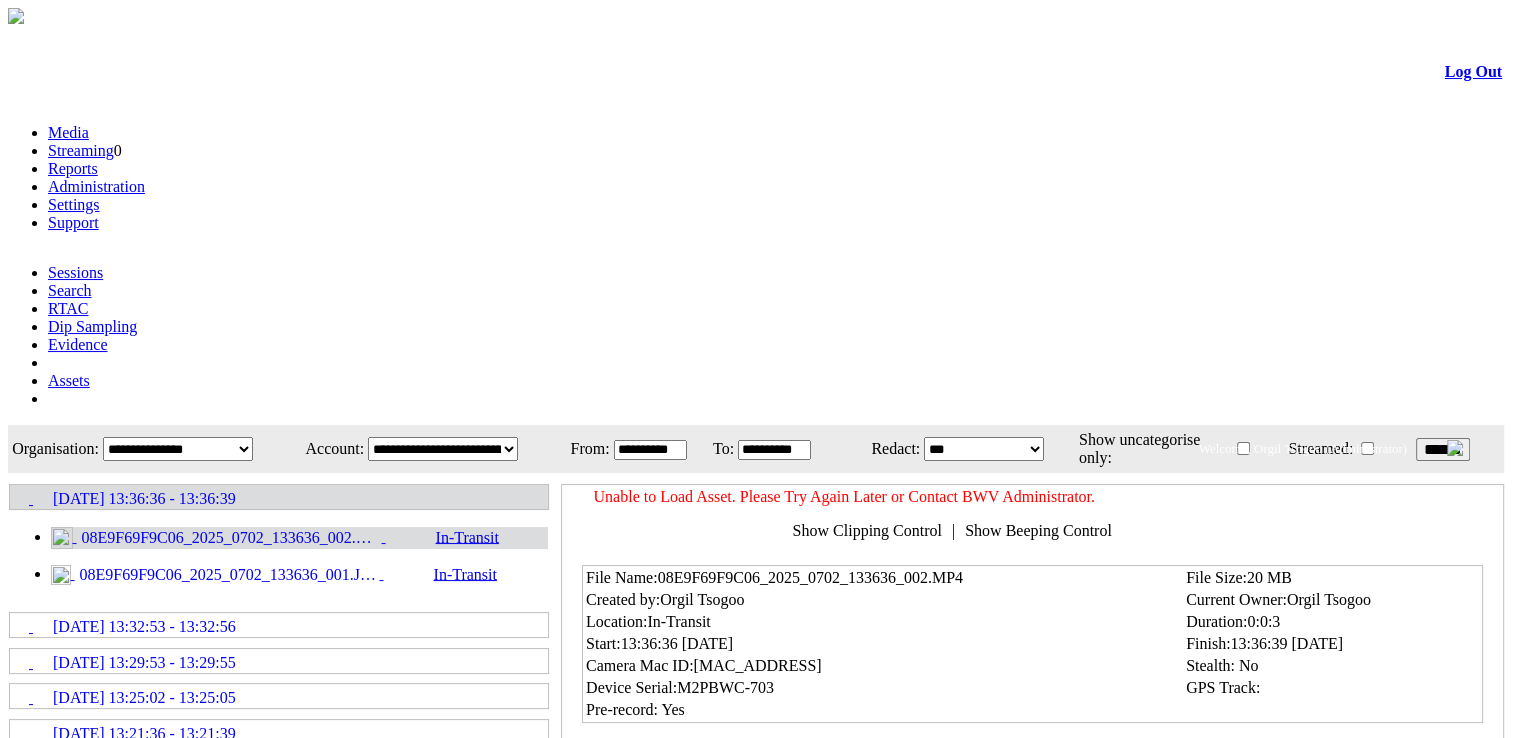 click on "******" at bounding box center (1443, 449) 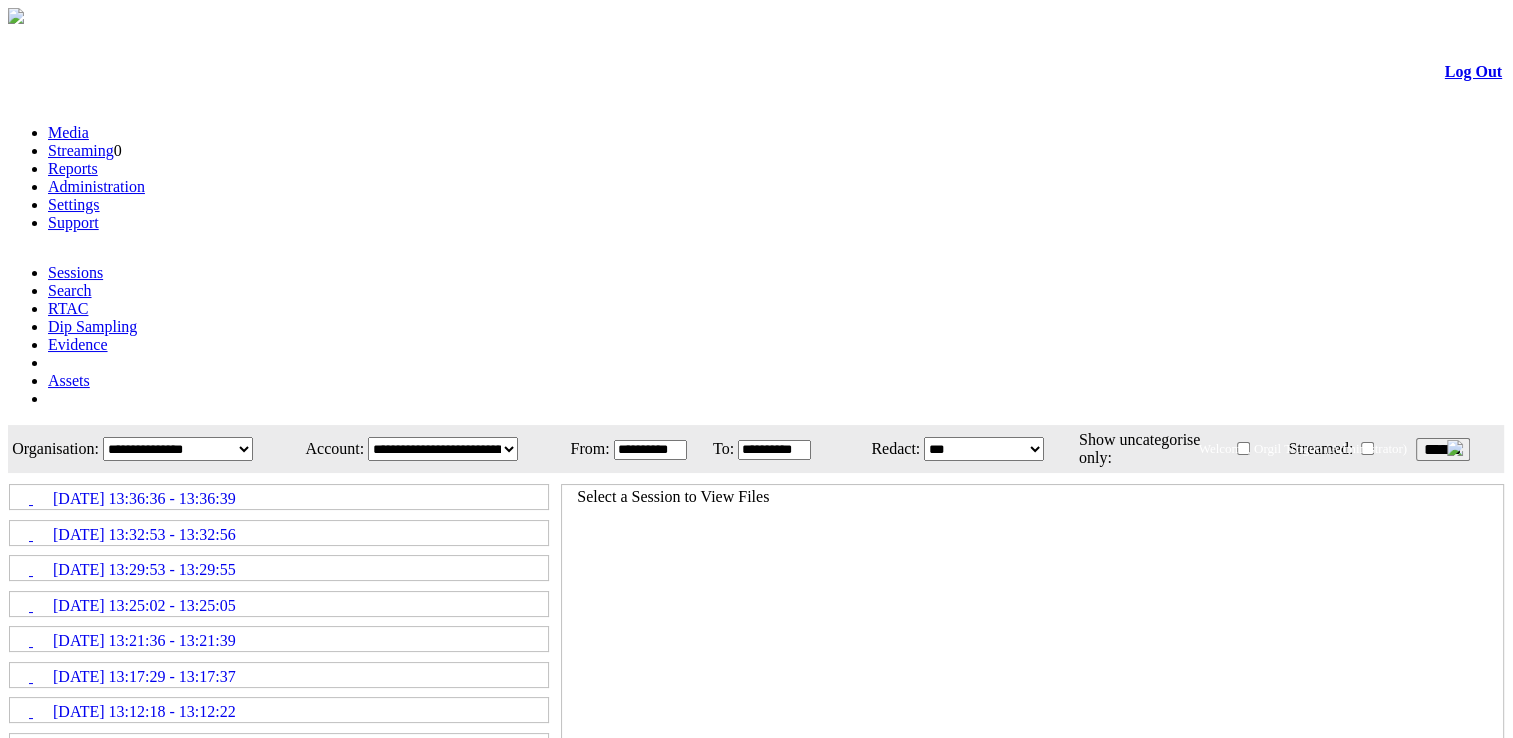 click on "[DATE] 13:36:36 - 13:36:39" at bounding box center (279, 497) 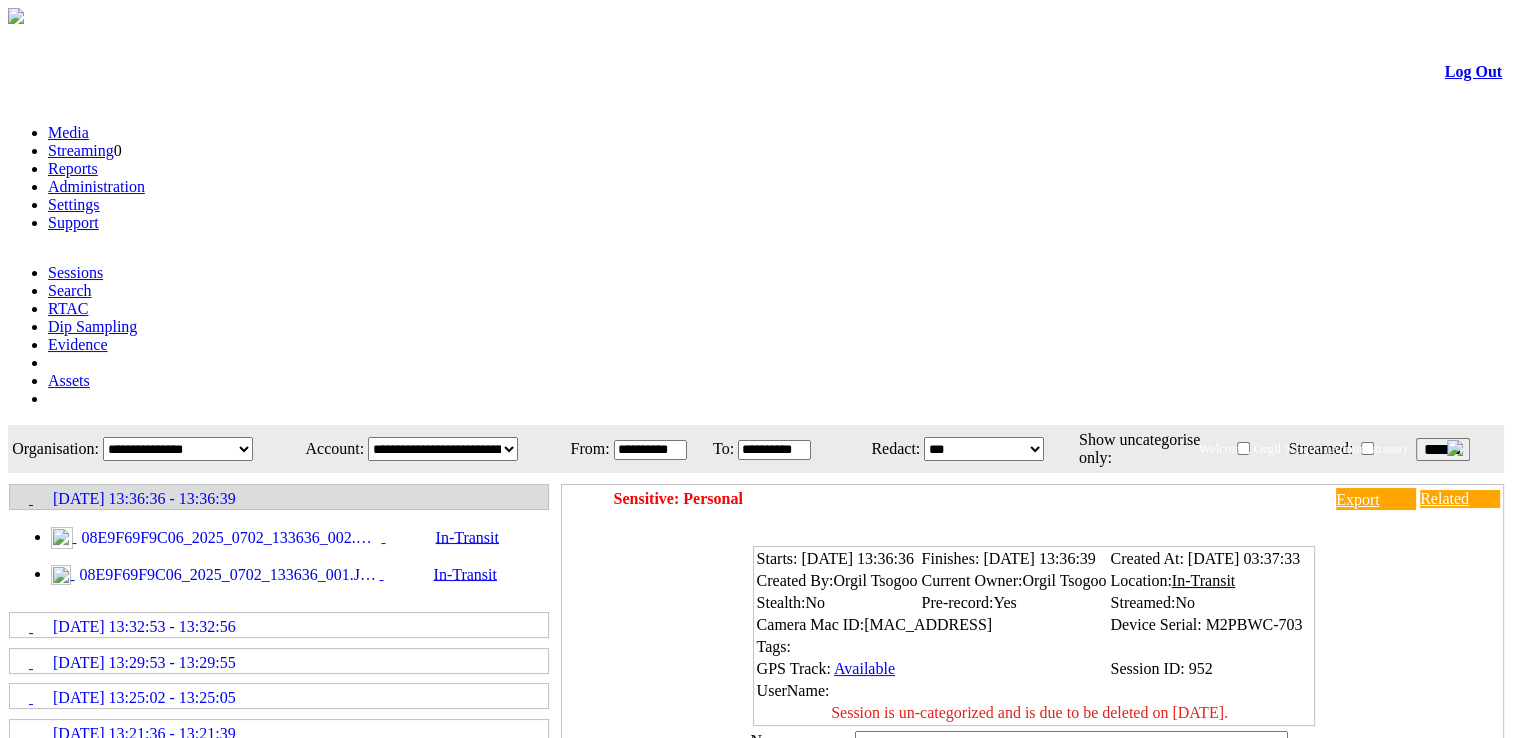 click on "08E9F69F9C06_2025_0702_133636_002.MP4" at bounding box center (229, 538) 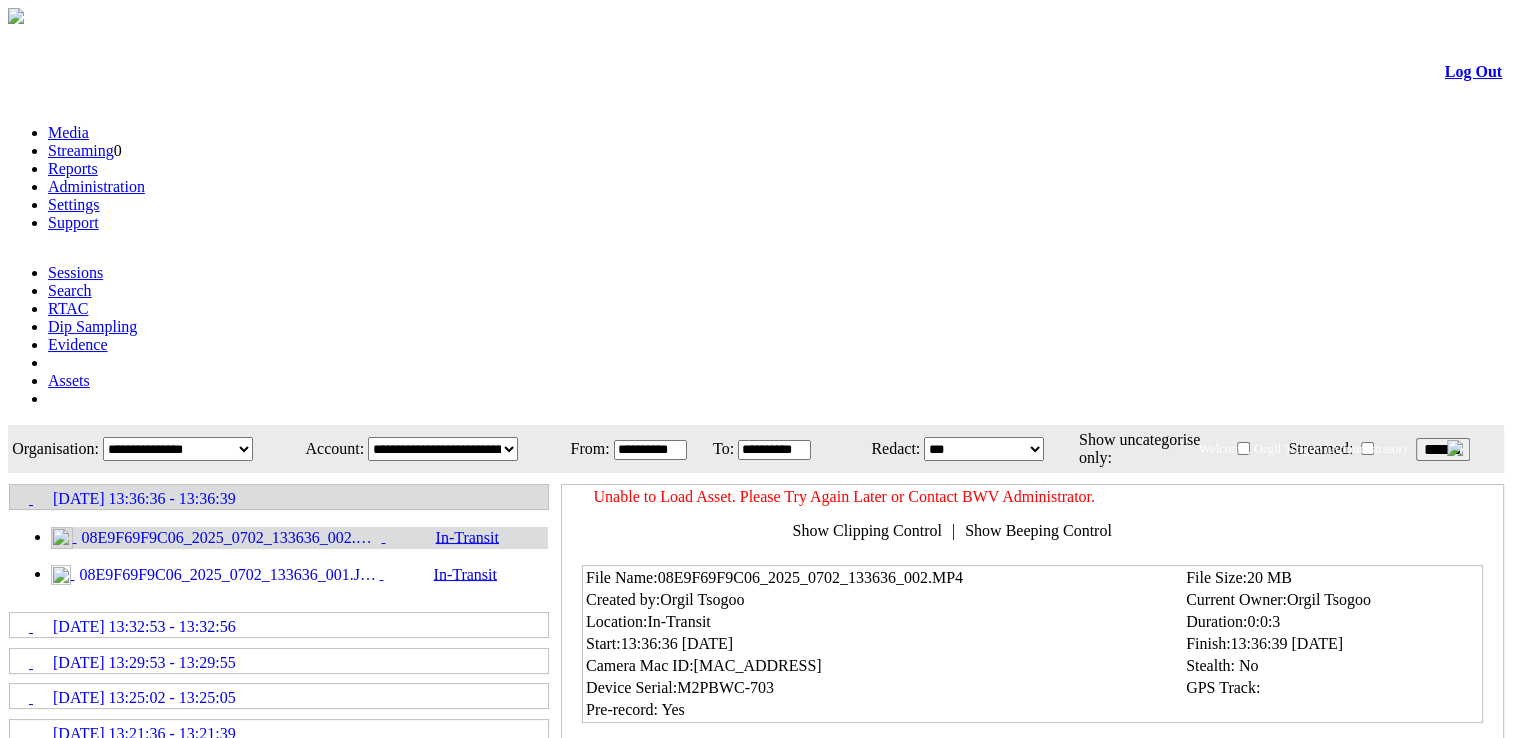 click on "******" at bounding box center (1443, 449) 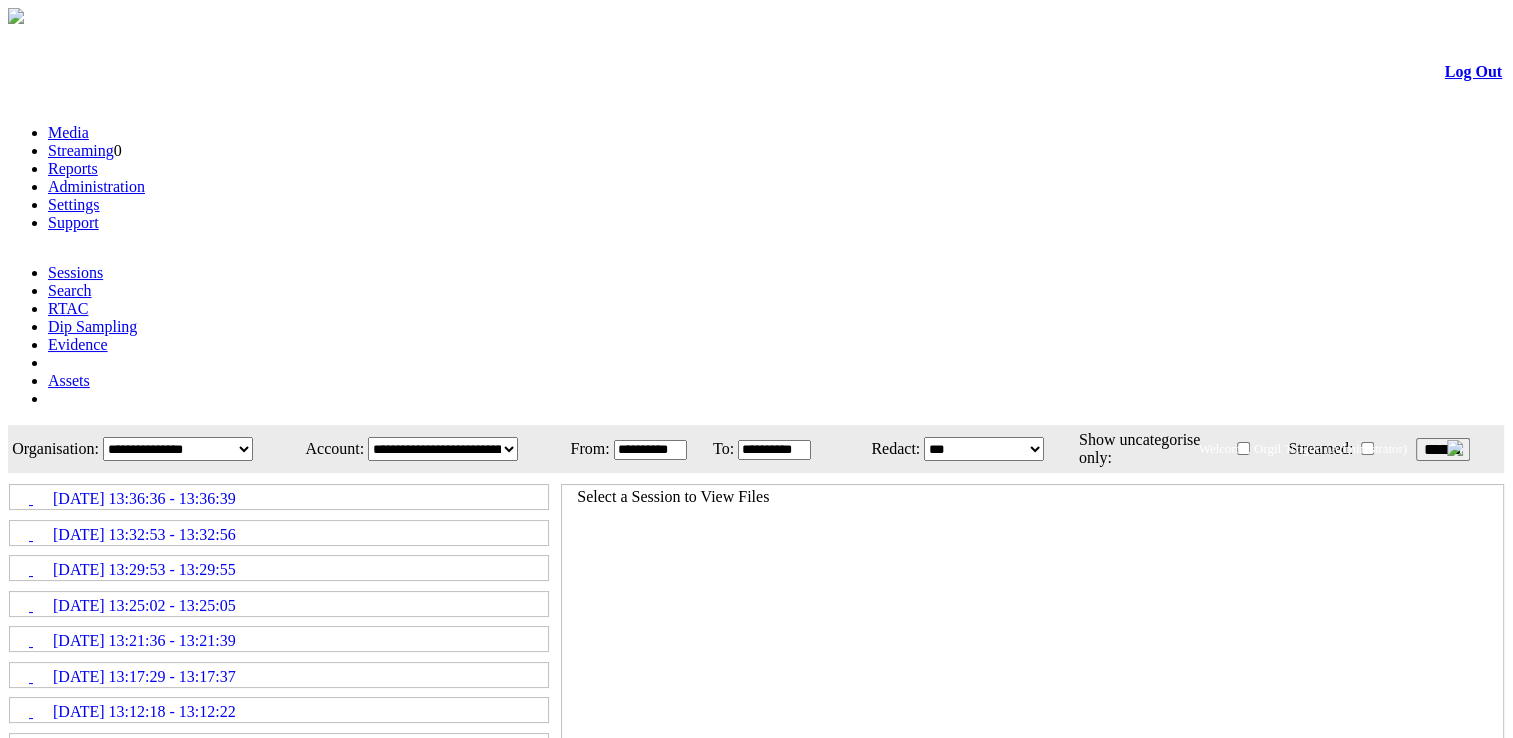 click on "[DATE] 13:36:36 - 13:36:39" at bounding box center [279, 497] 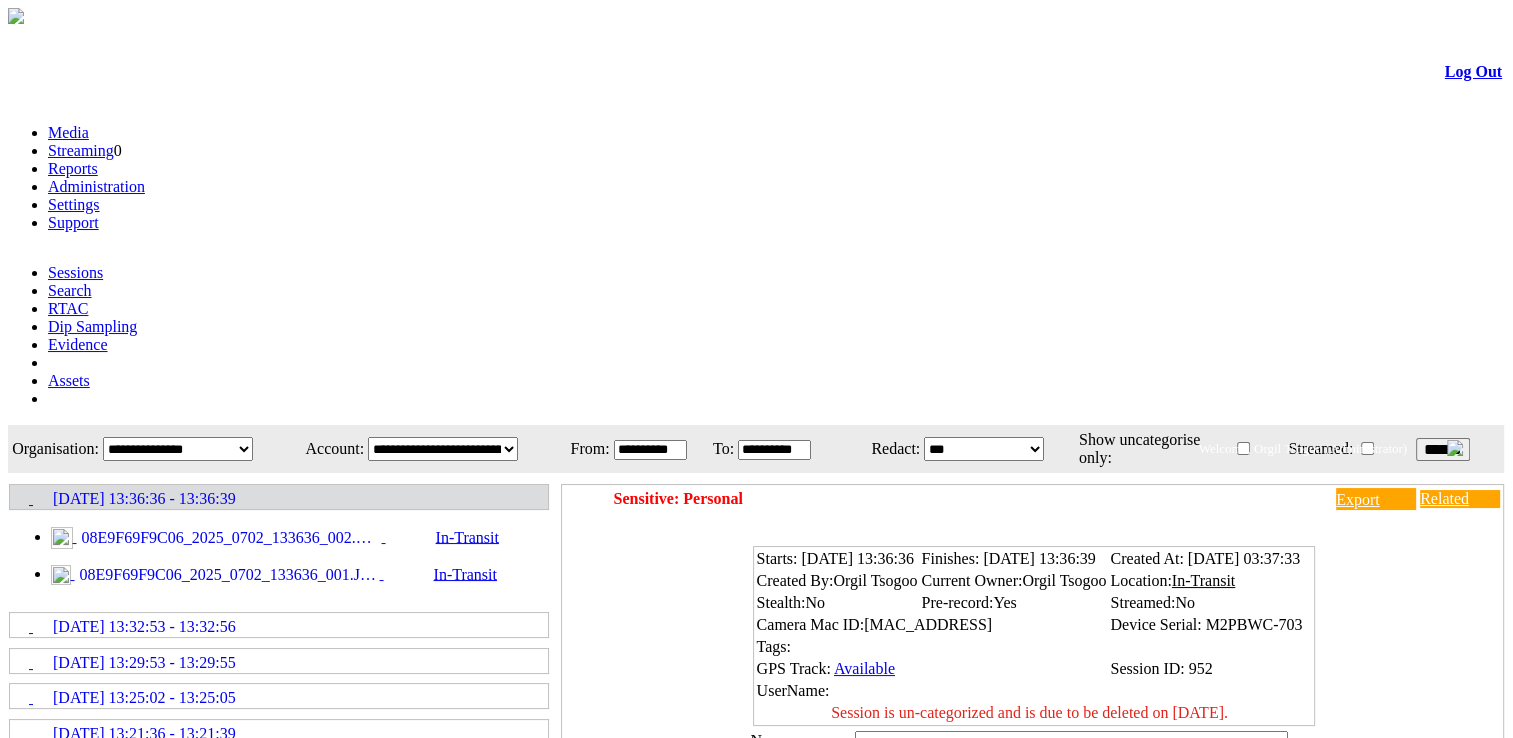 click on "08E9F69F9C06_2025_0702_133636_002.MP4" at bounding box center (229, 538) 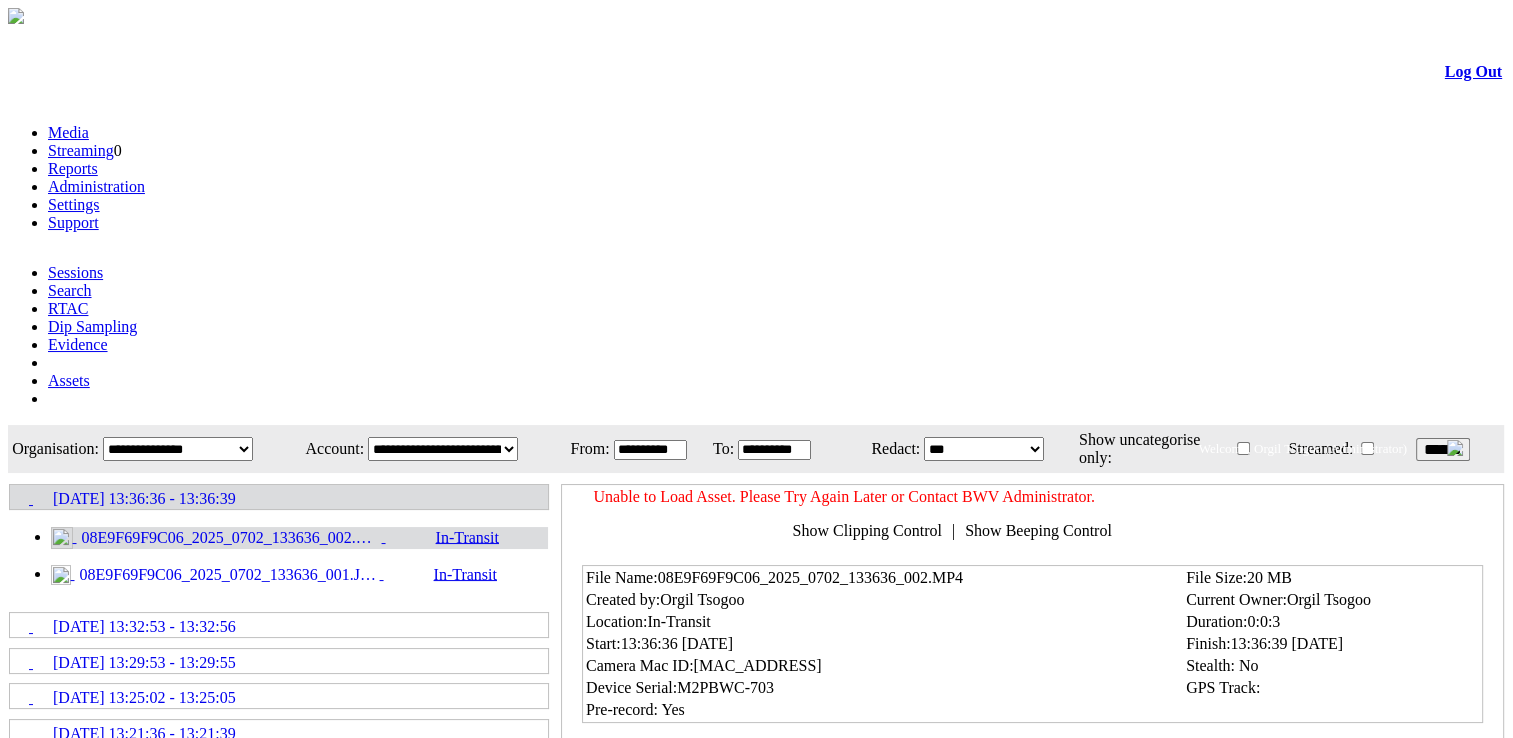 drag, startPoint x: 1409, startPoint y: 209, endPoint x: 1141, endPoint y: 263, distance: 273.38617 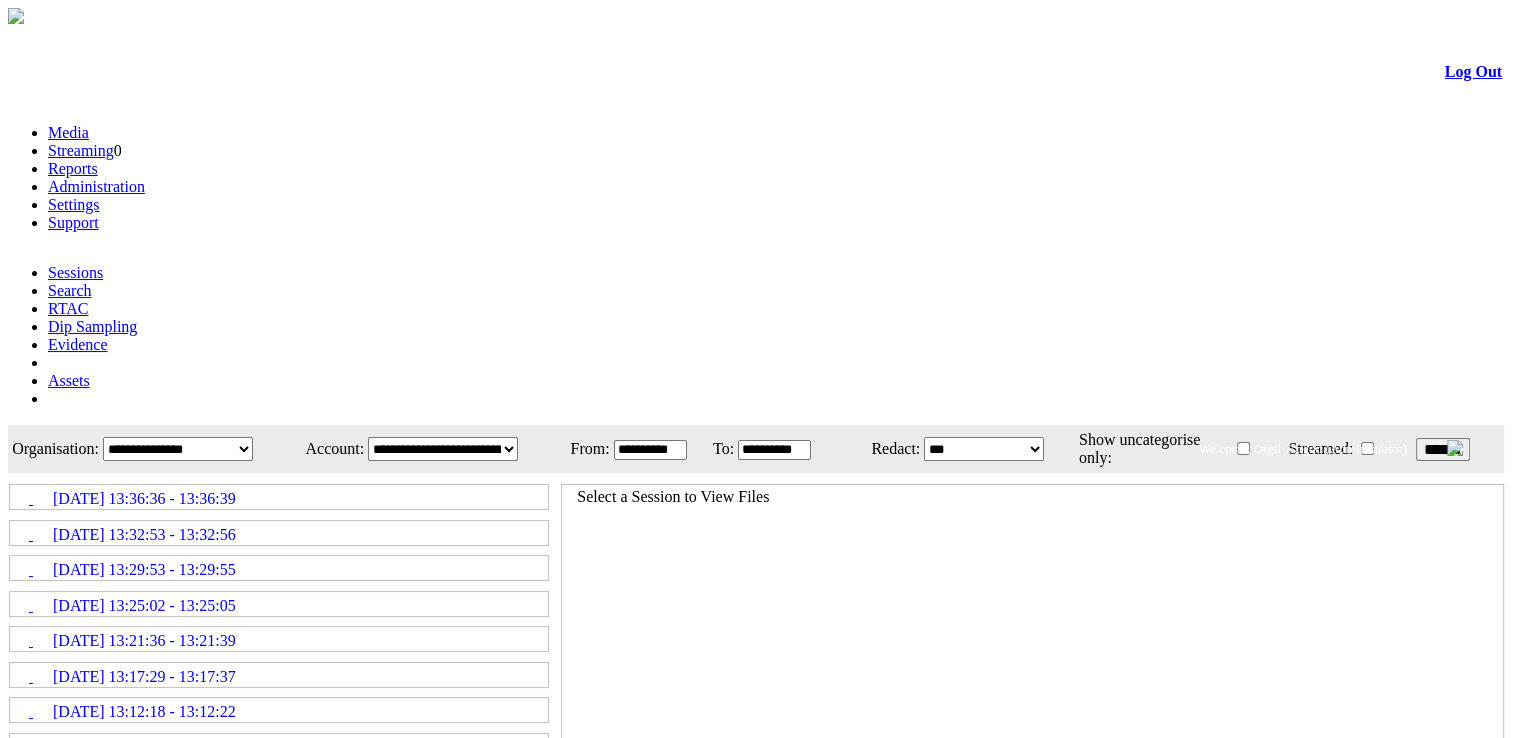 click on "[DATE] 13:36:36 - 13:36:39" at bounding box center [144, 499] 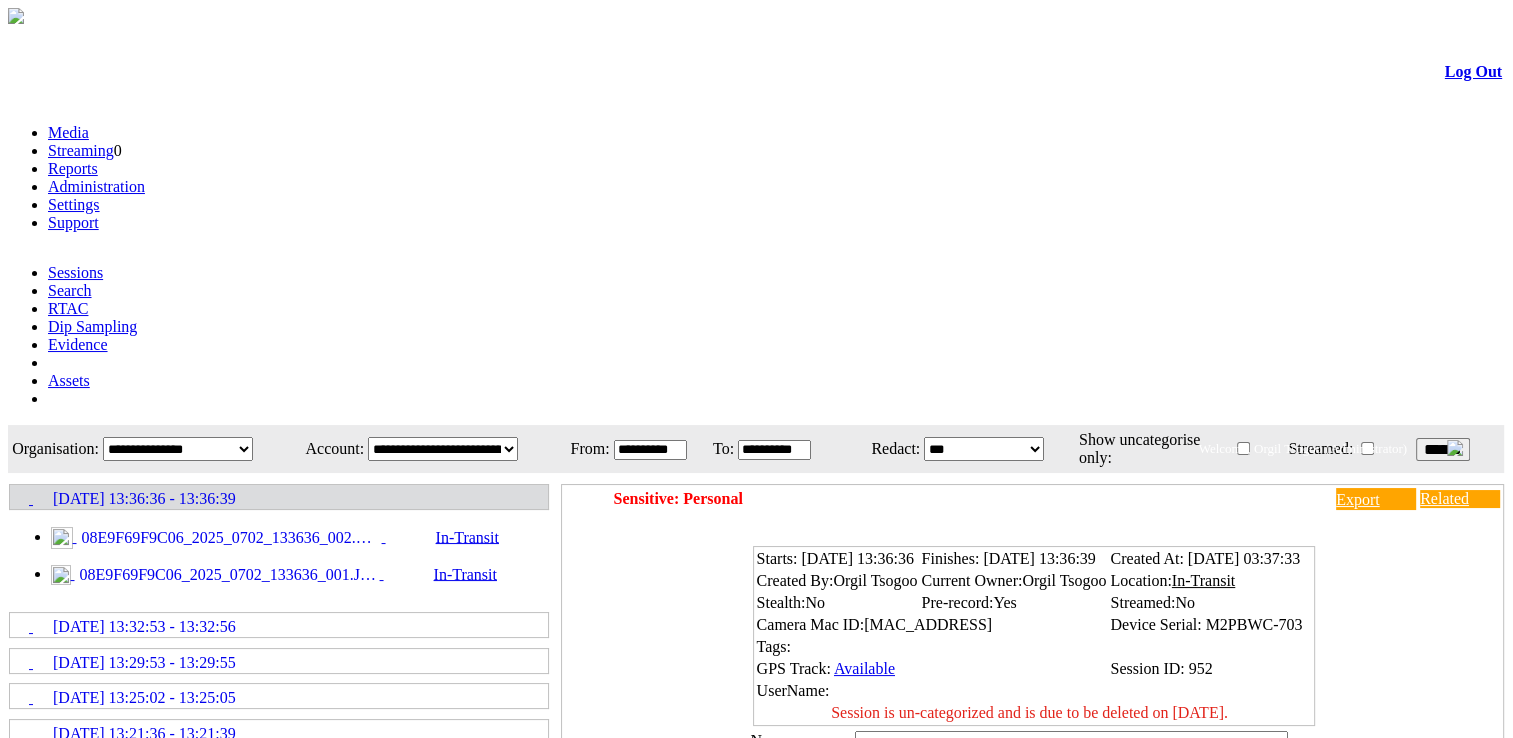 click on "08E9F69F9C06_2025_0702_133636_002.MP4" at bounding box center (229, 538) 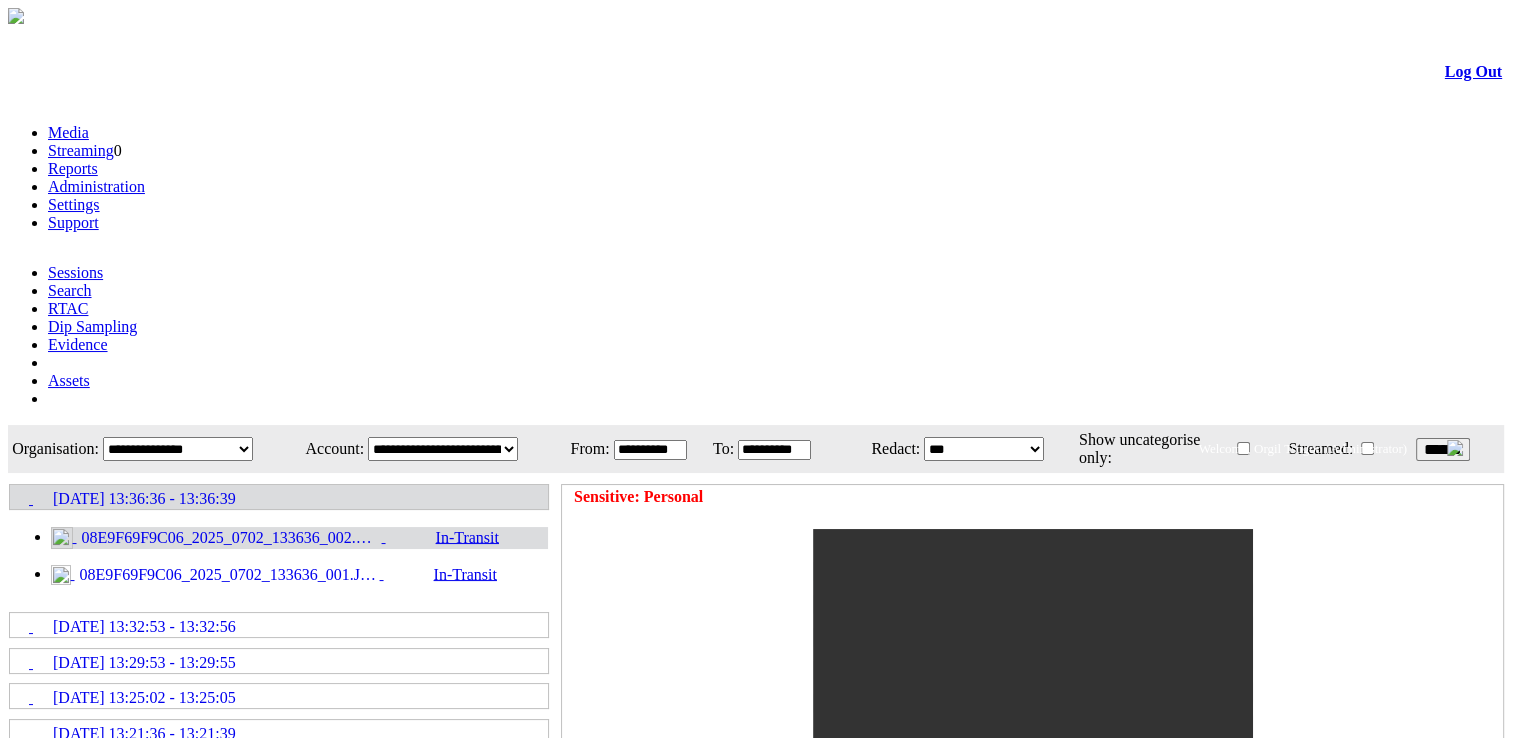 click on "******" at bounding box center (1443, 449) 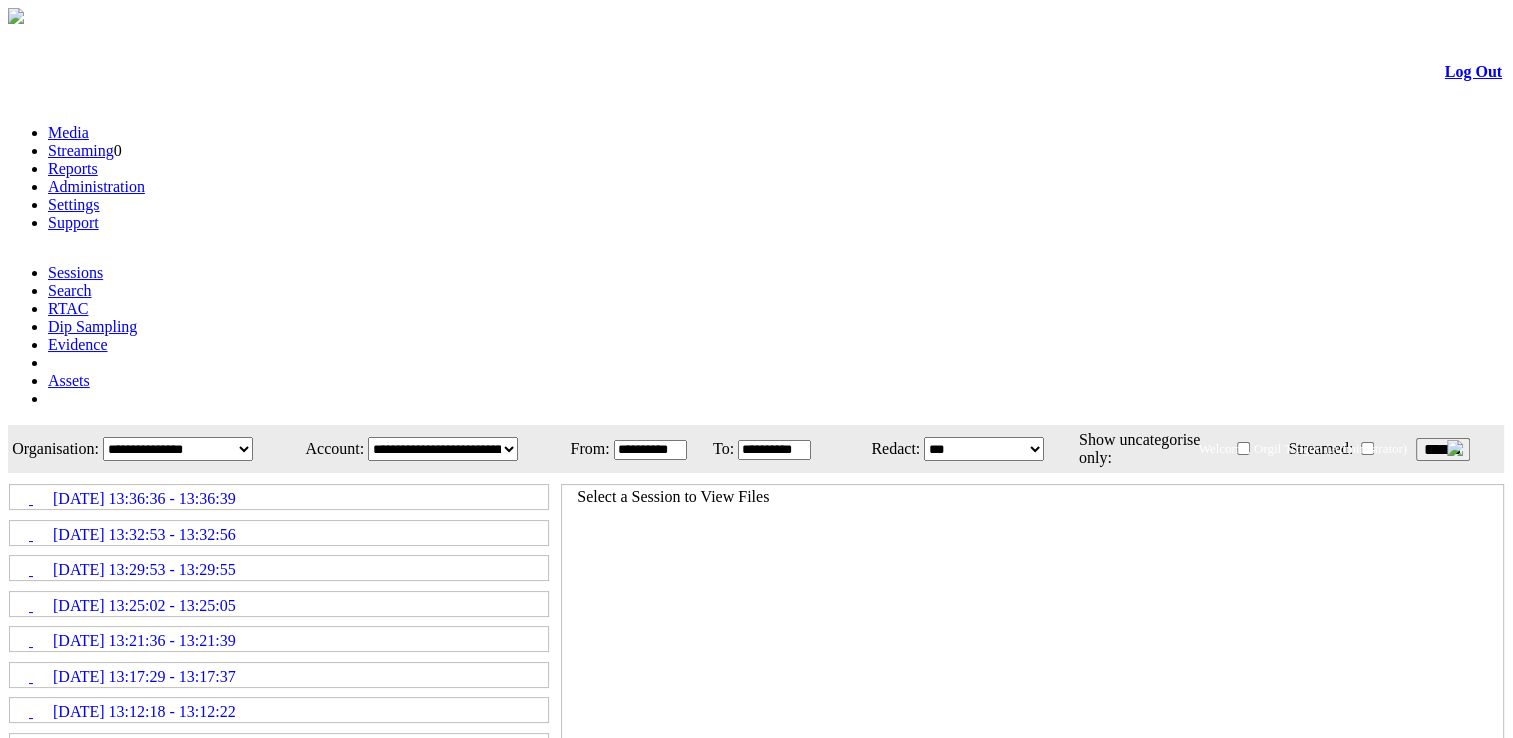 click on "[DATE] 13:36:36 - 13:36:39" at bounding box center [144, 499] 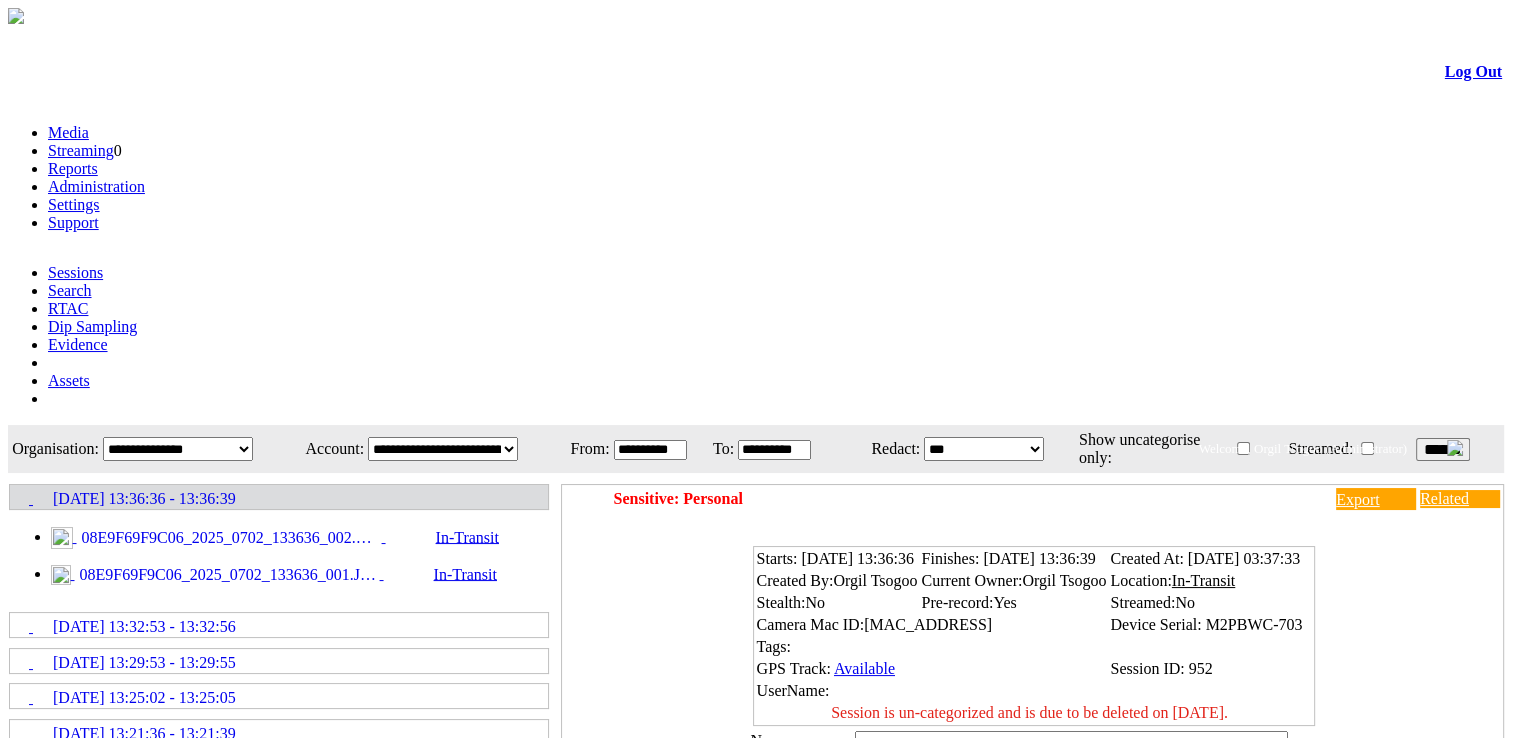 click on "08E9F69F9C06_2025_0702_133636_002.MP4" at bounding box center [229, 538] 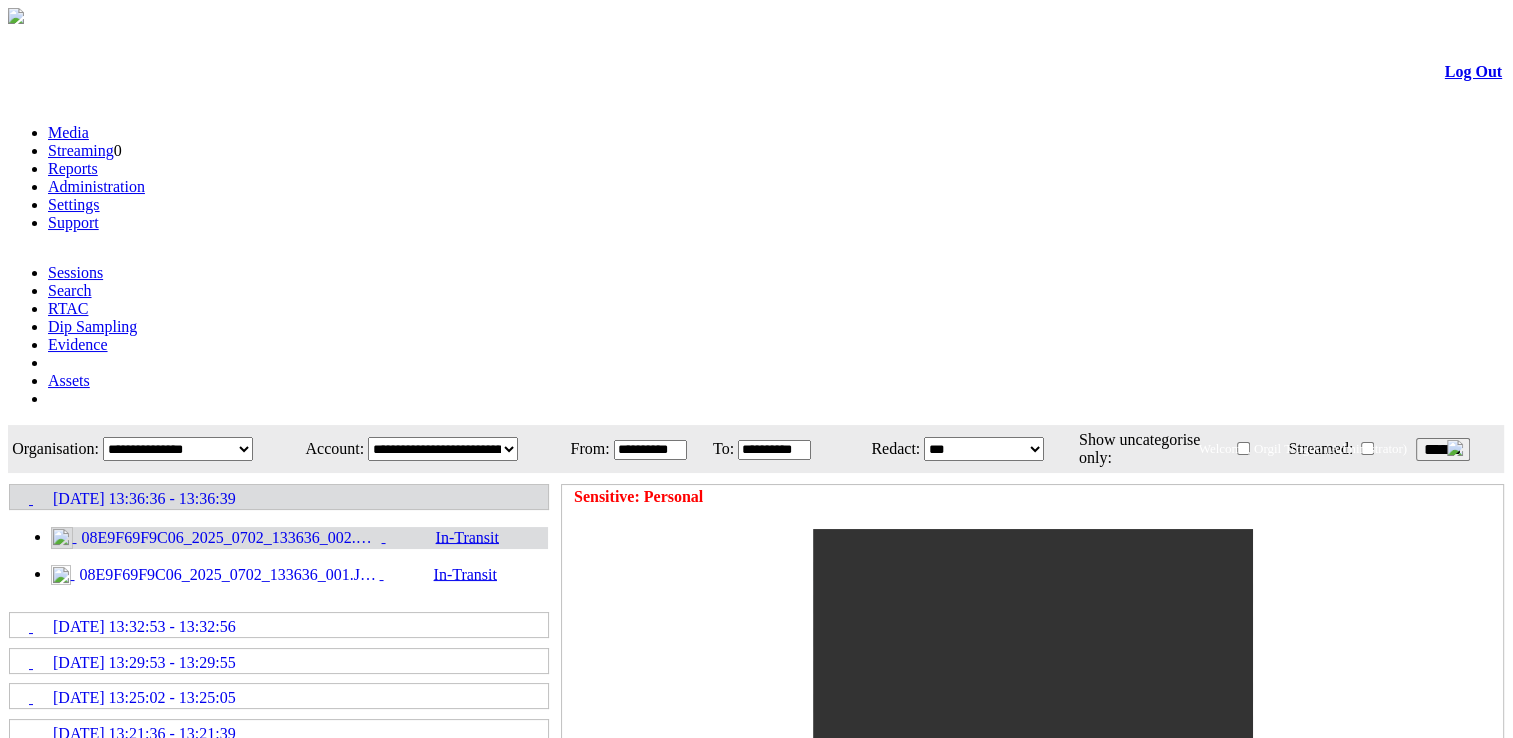 click on "******" at bounding box center [1443, 449] 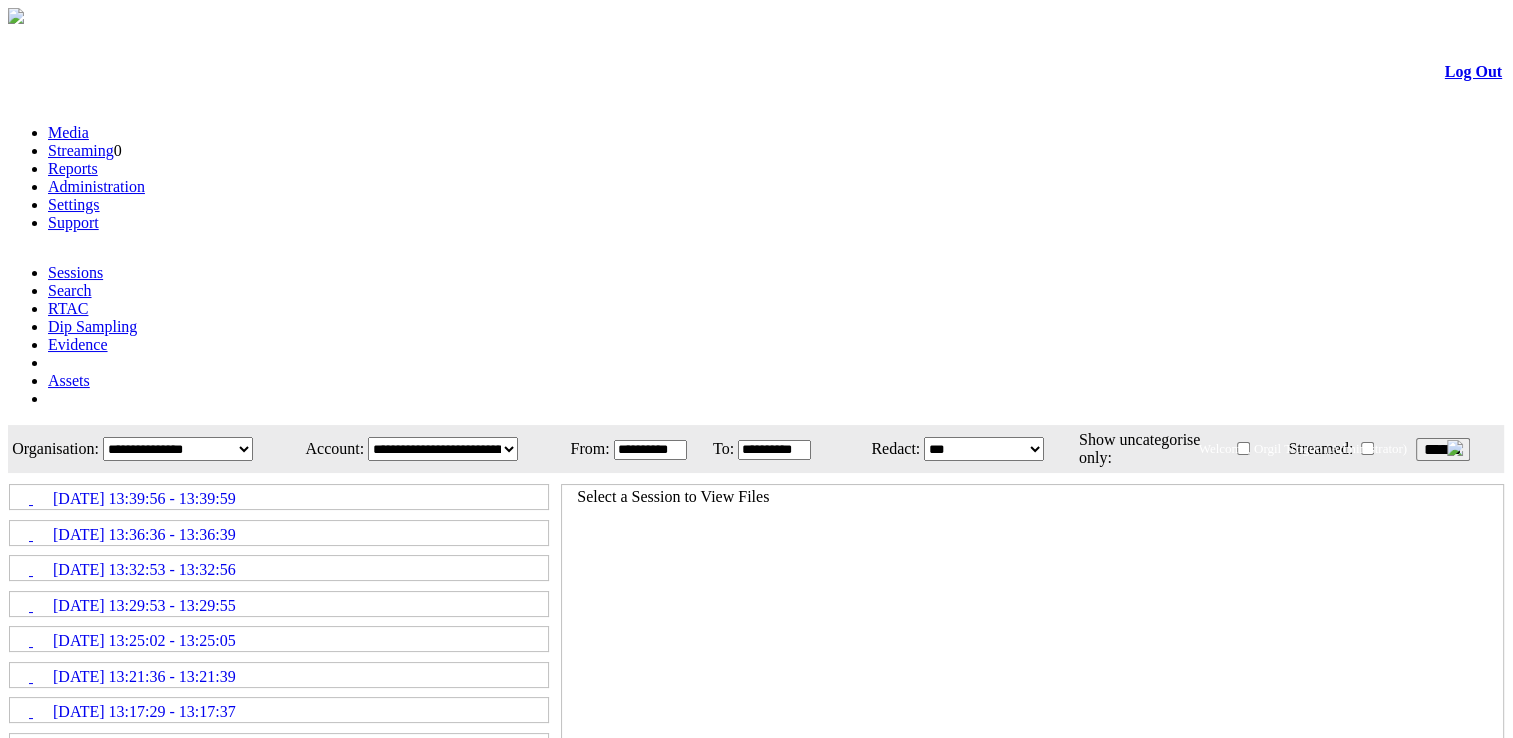 click on "[DATE] 13:39:56 - 13:39:59" at bounding box center [144, 499] 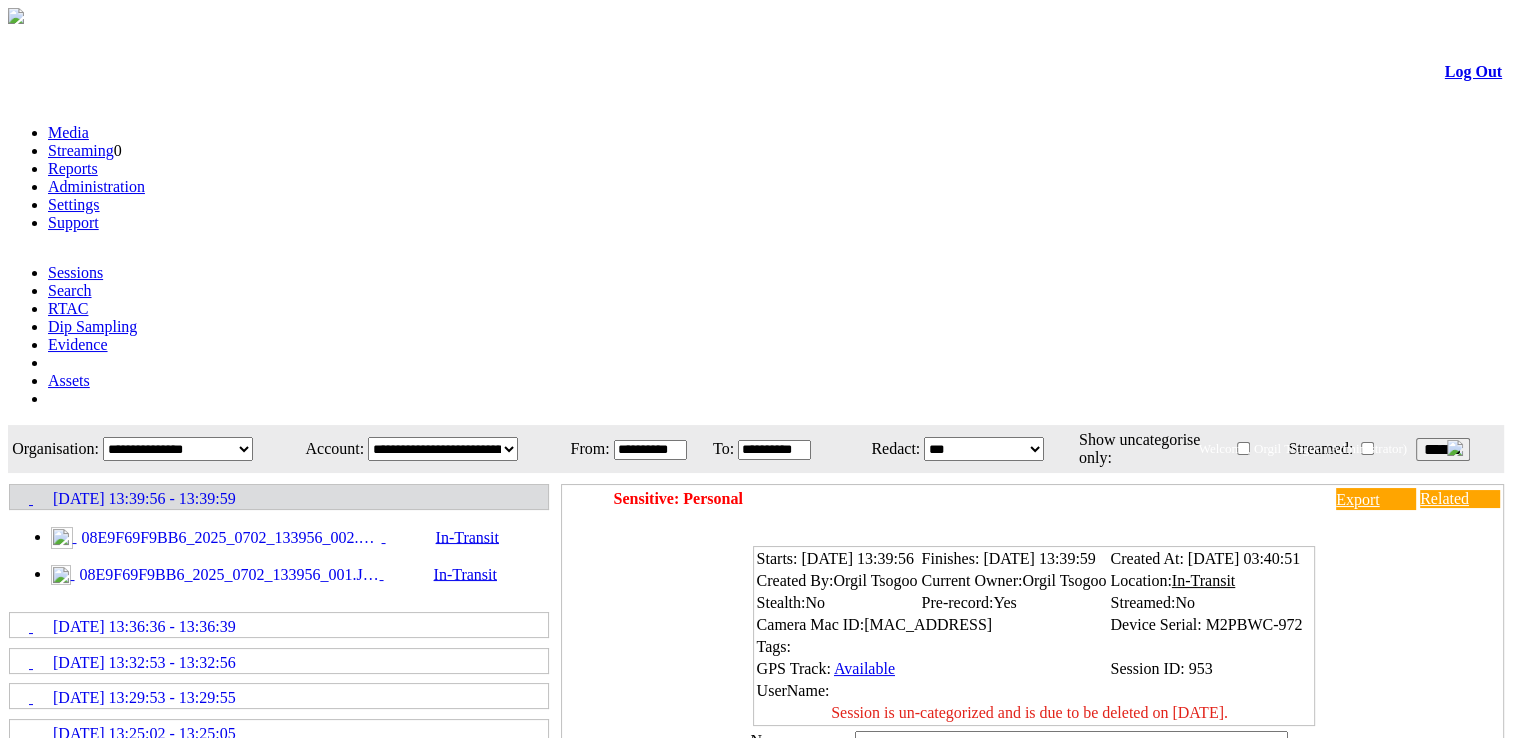 click on "08E9F69F9BB6_2025_0702_133956_002.MP4" at bounding box center (229, 538) 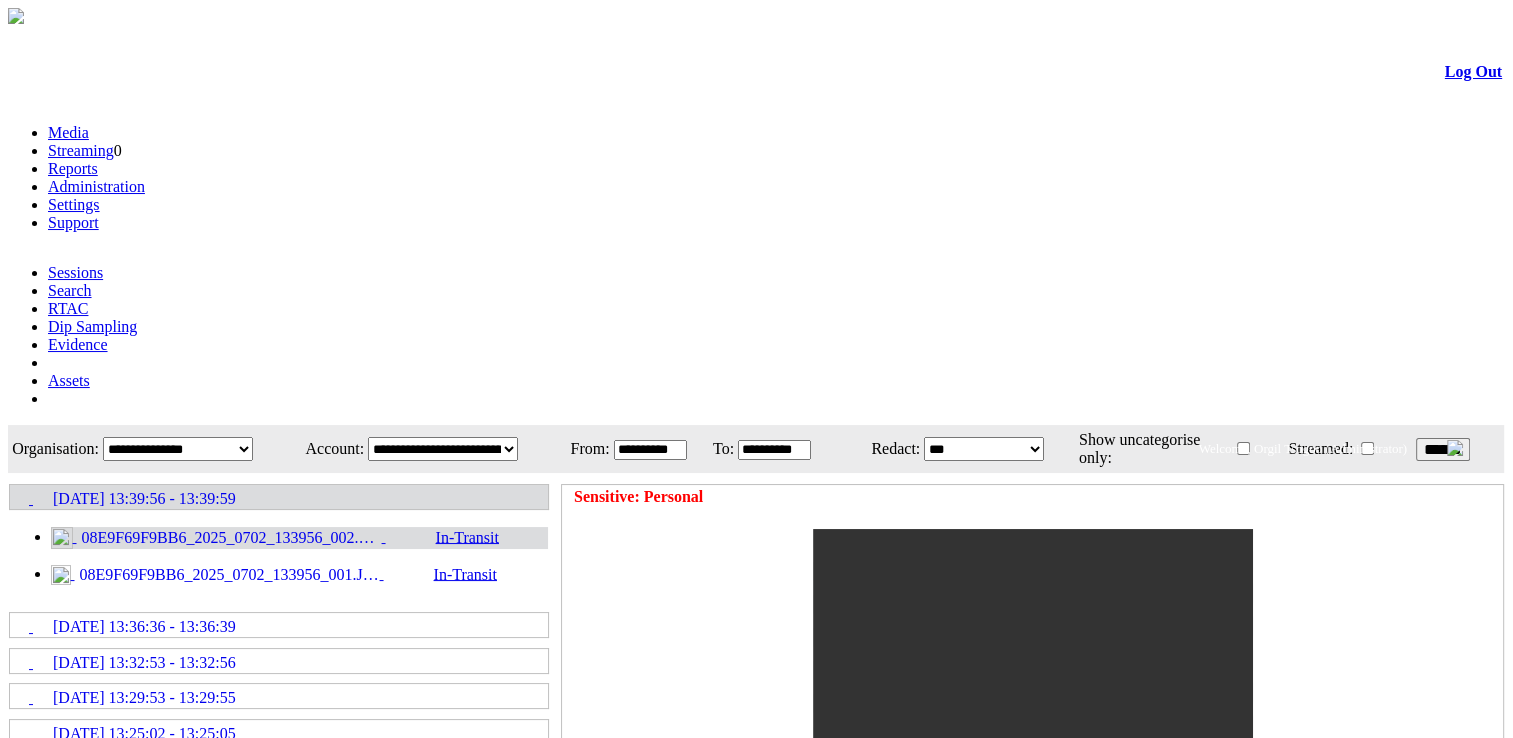 drag, startPoint x: 1431, startPoint y: 213, endPoint x: 493, endPoint y: 257, distance: 939.03143 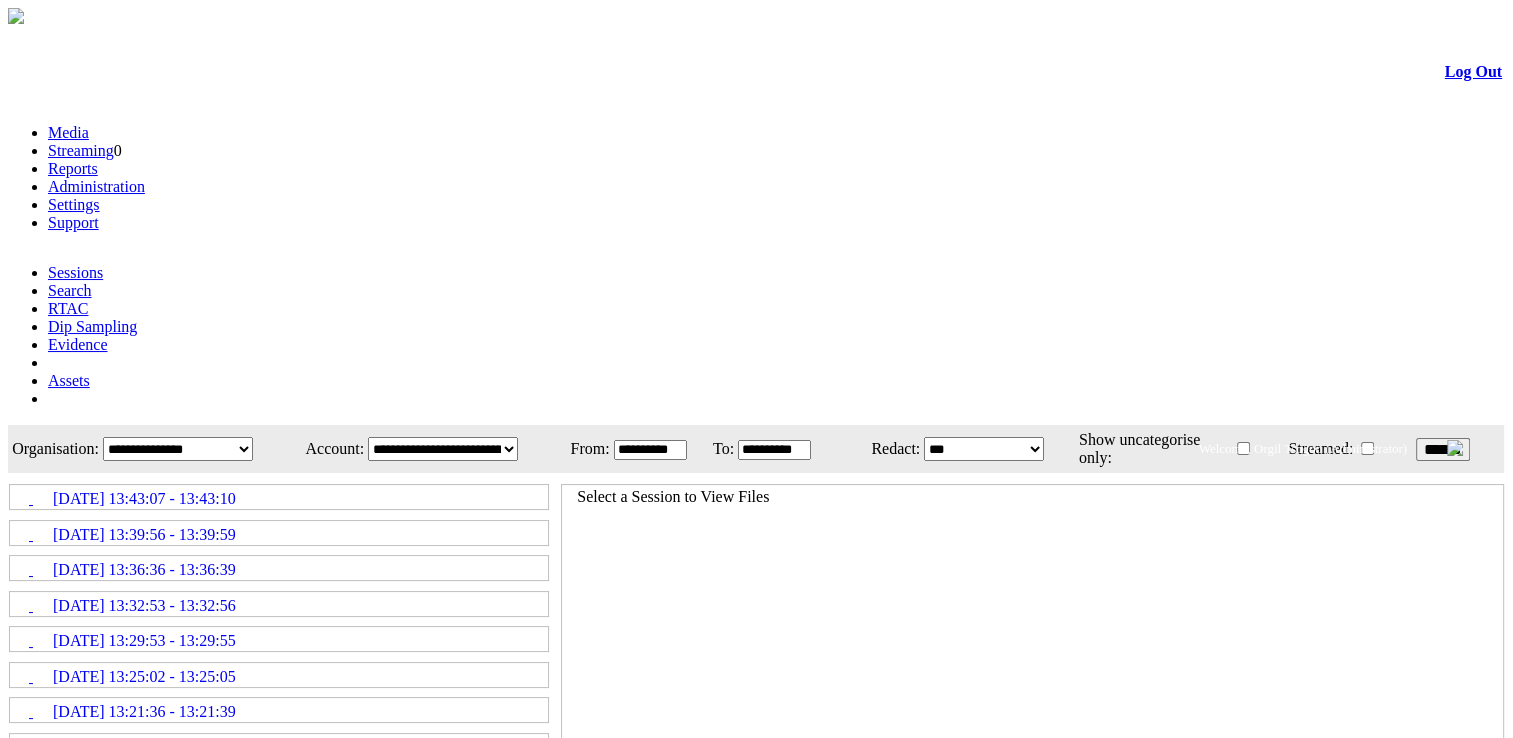 click on "[DATE] 13:43:07 - 13:43:10" at bounding box center [144, 499] 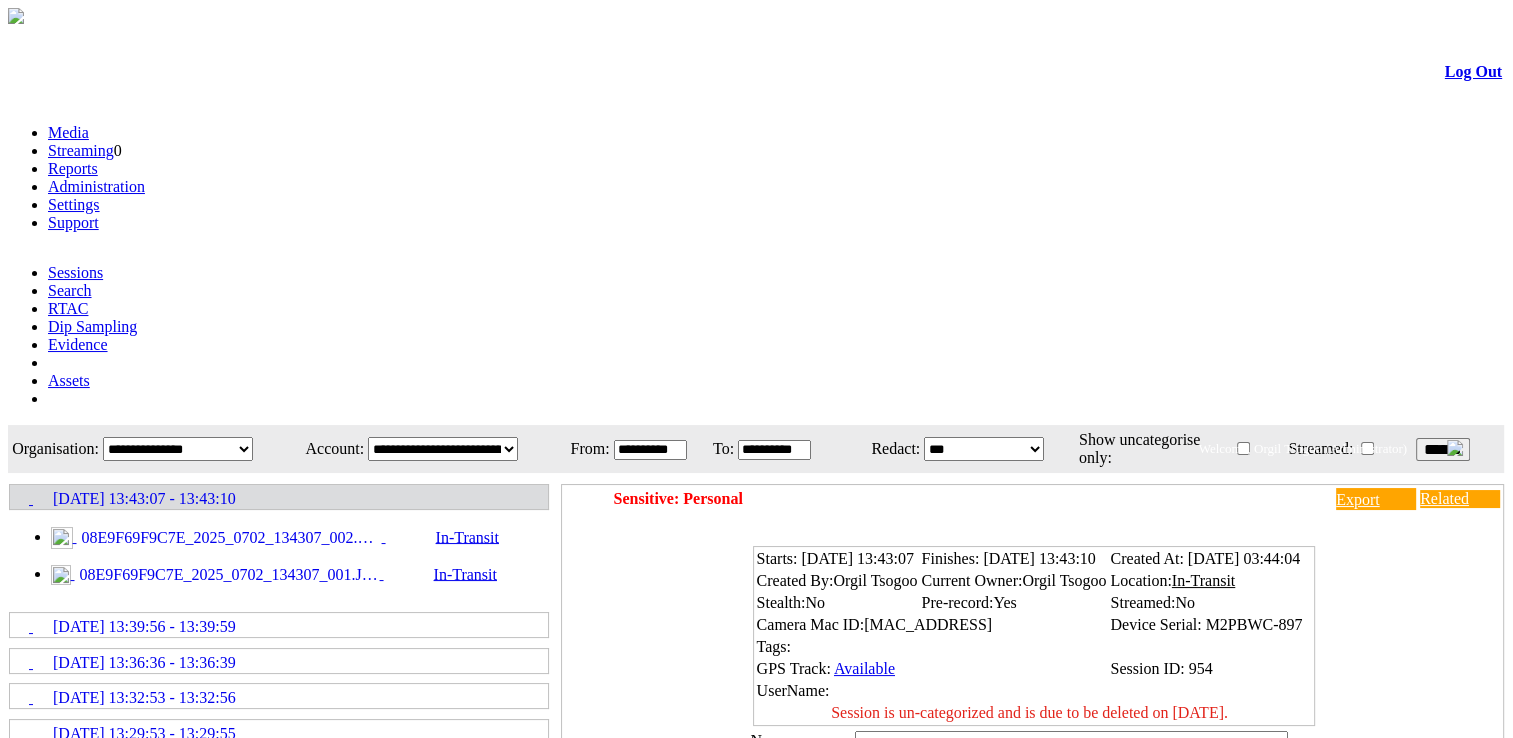 click on "08E9F69F9C7E_2025_0702_134307_002.MP4" at bounding box center (229, 538) 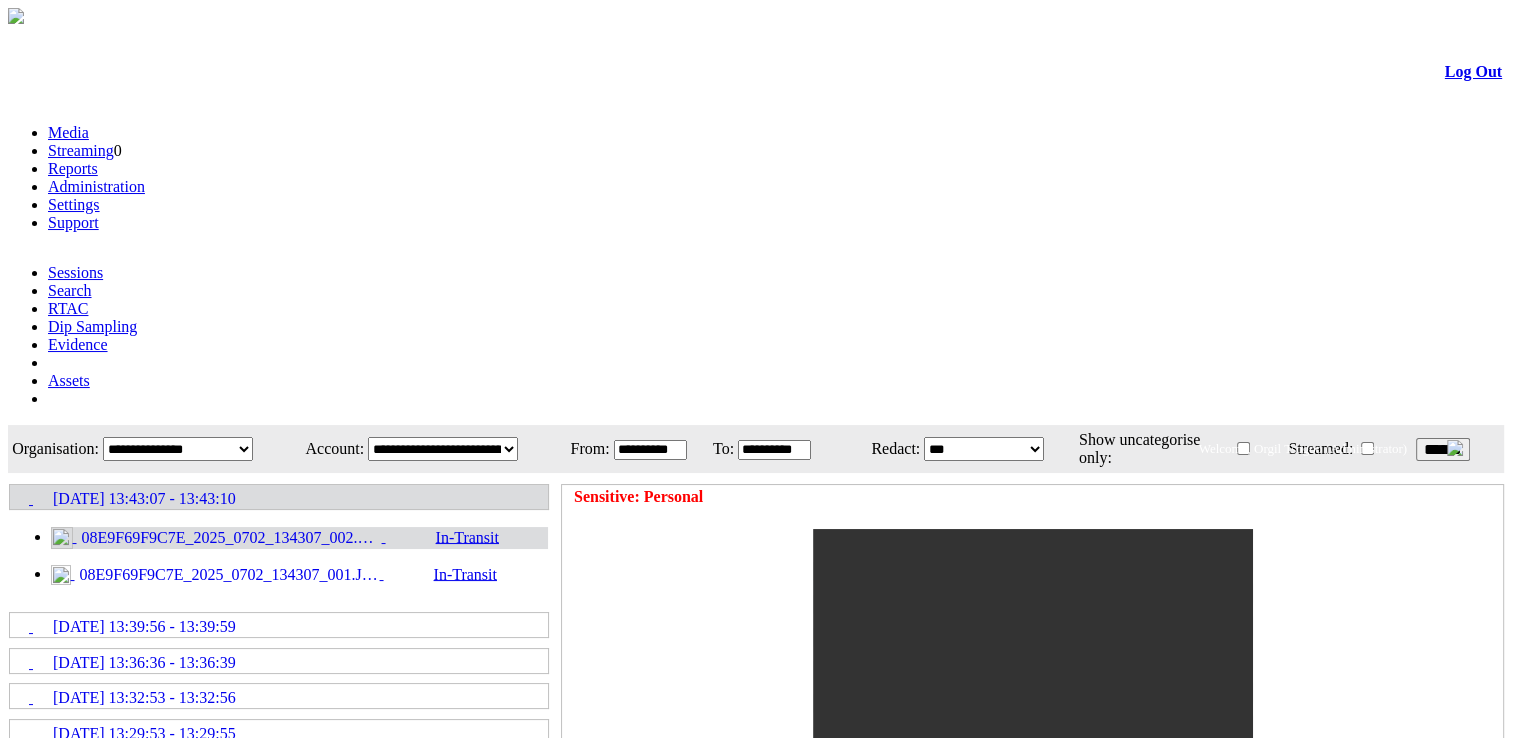 click on "******" at bounding box center [1443, 449] 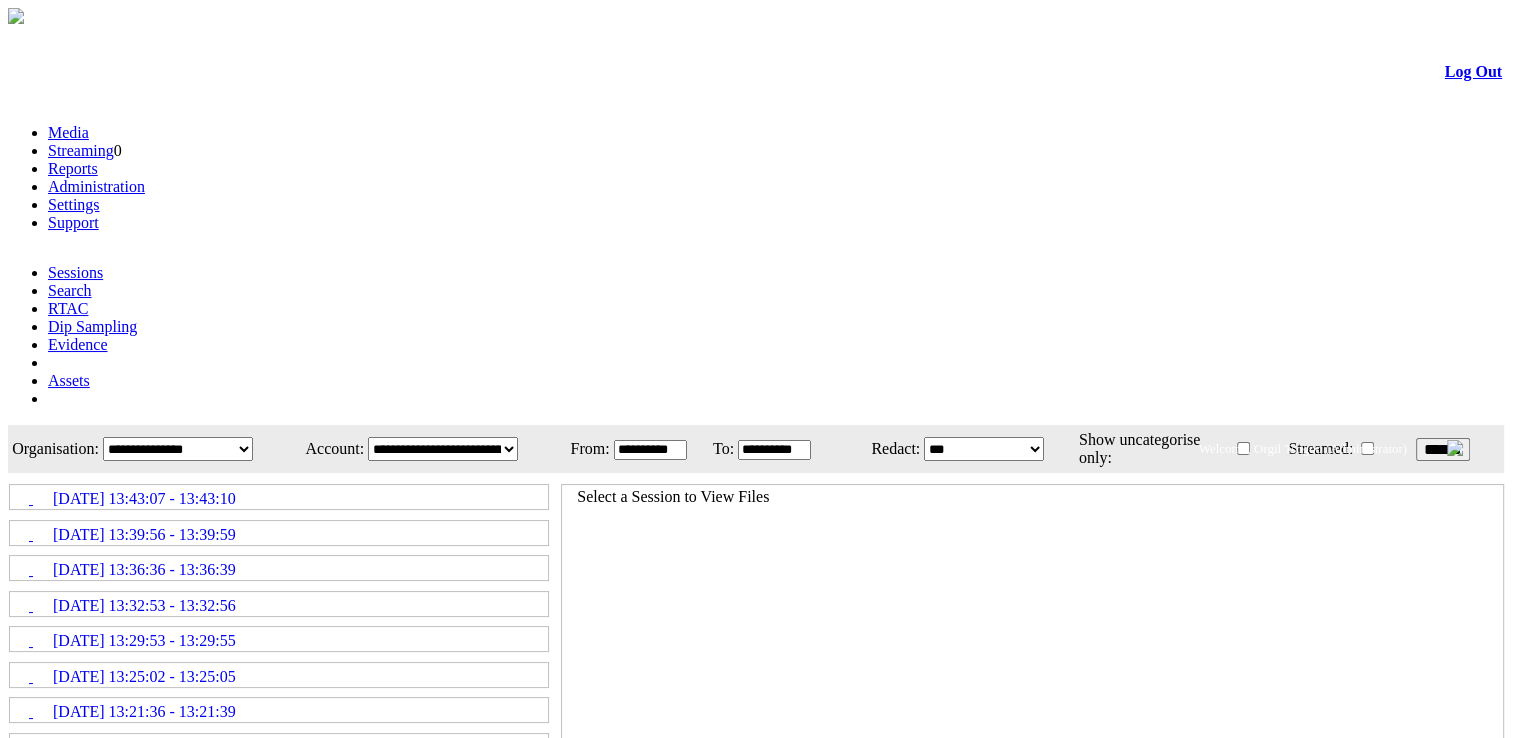 click on "******" at bounding box center (1443, 449) 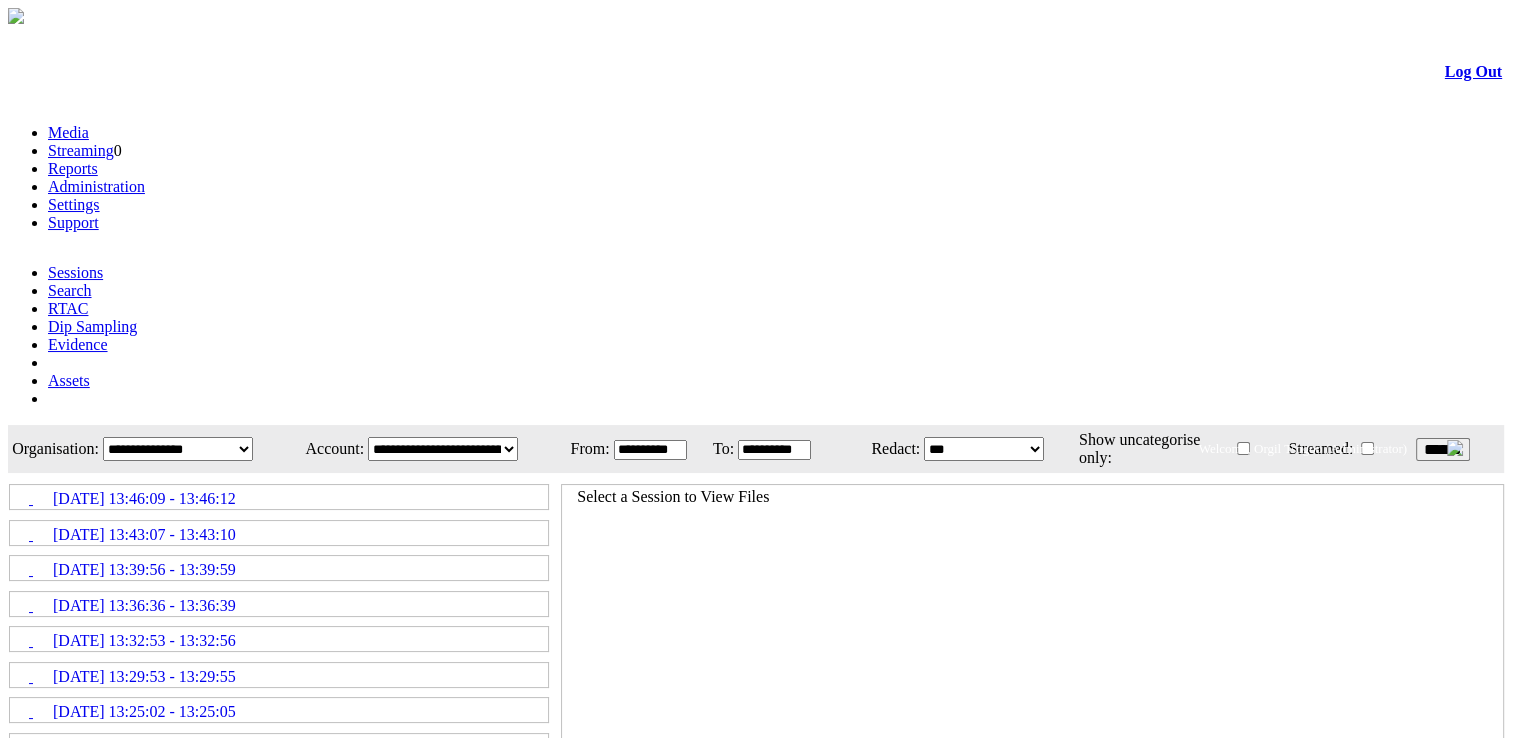 click on "[DATE] 13:46:09 - 13:46:12" at bounding box center [279, 497] 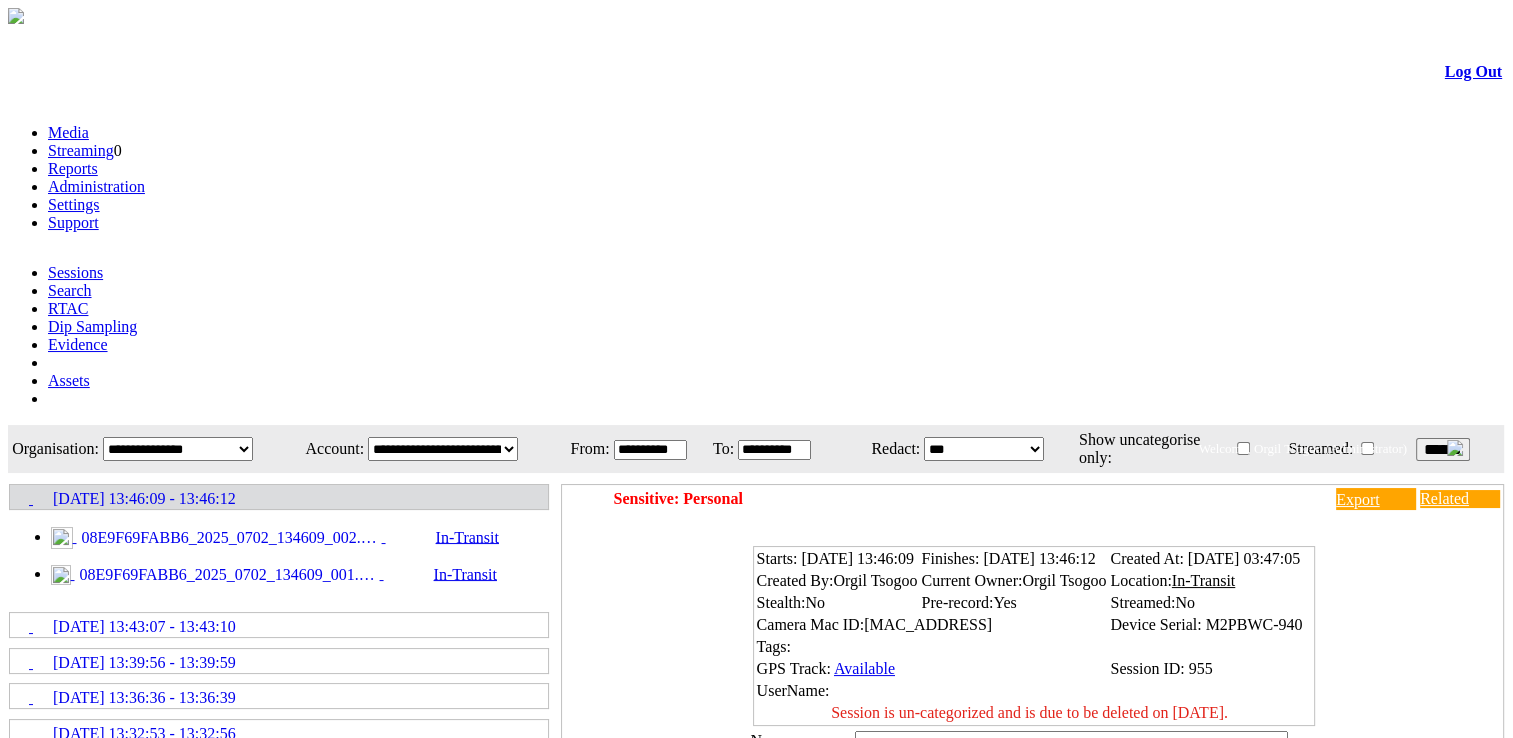 click on "08E9F69FABB6_2025_0702_134609_002.MP4" at bounding box center (229, 538) 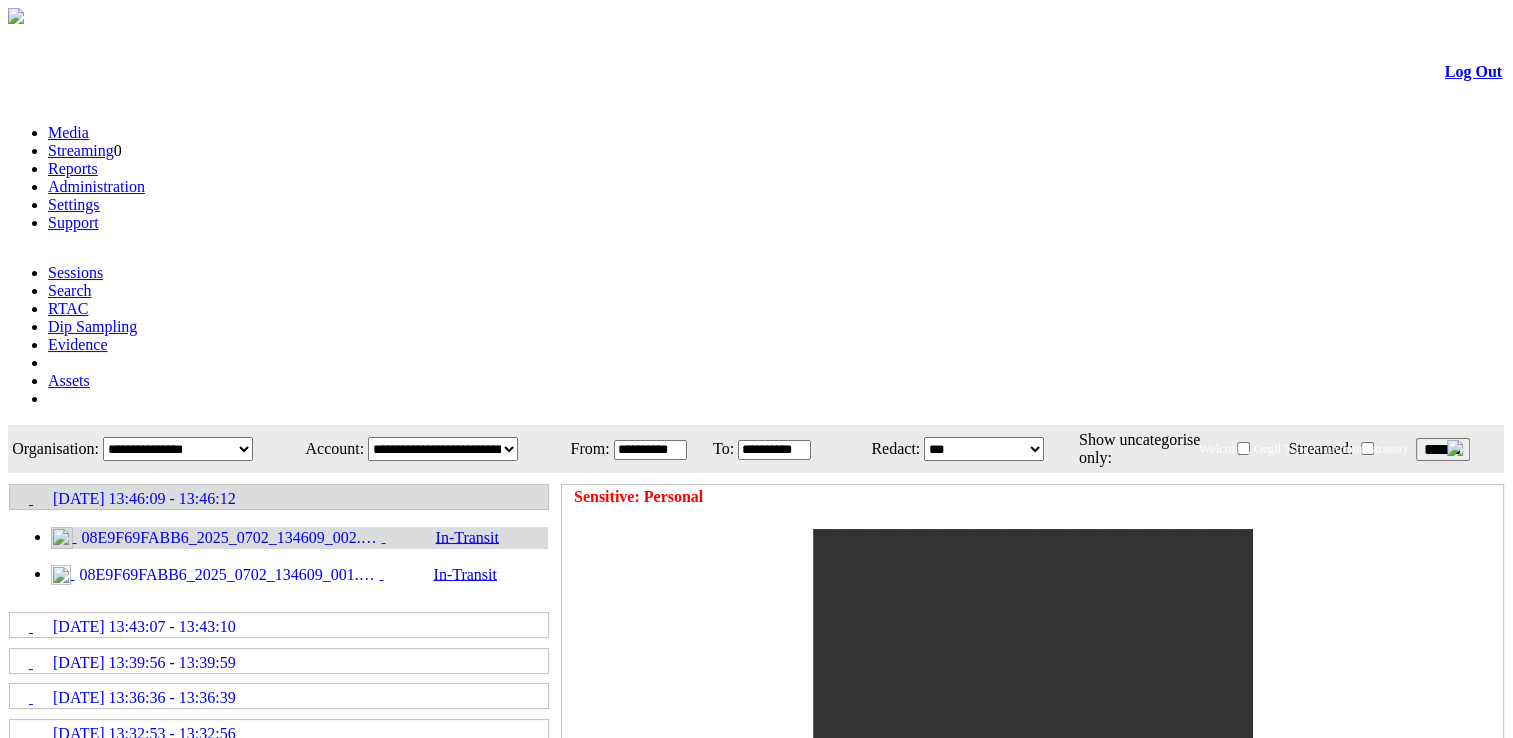 click on "******" at bounding box center (1443, 449) 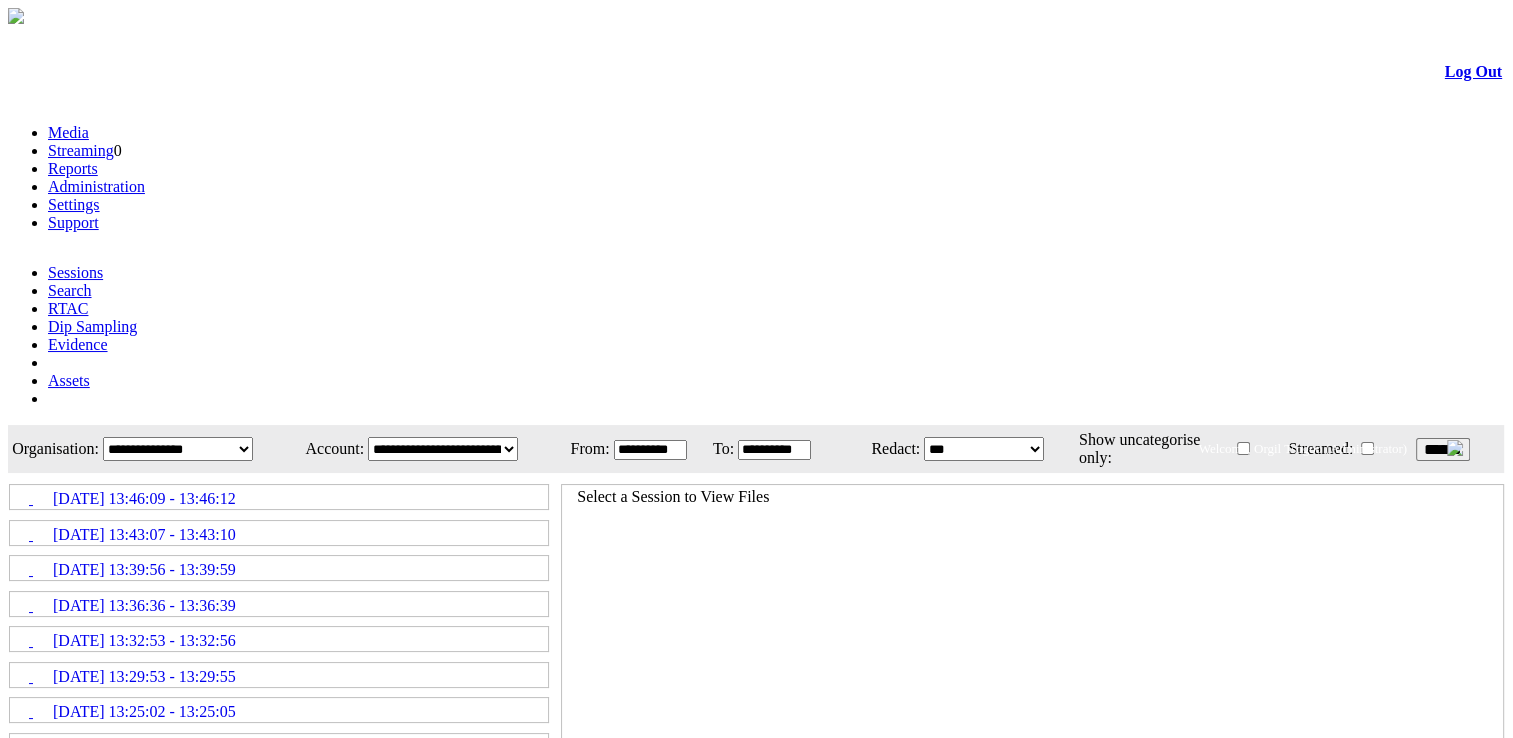 click on "[DATE] 13:46:09 - 13:46:12" at bounding box center [279, 497] 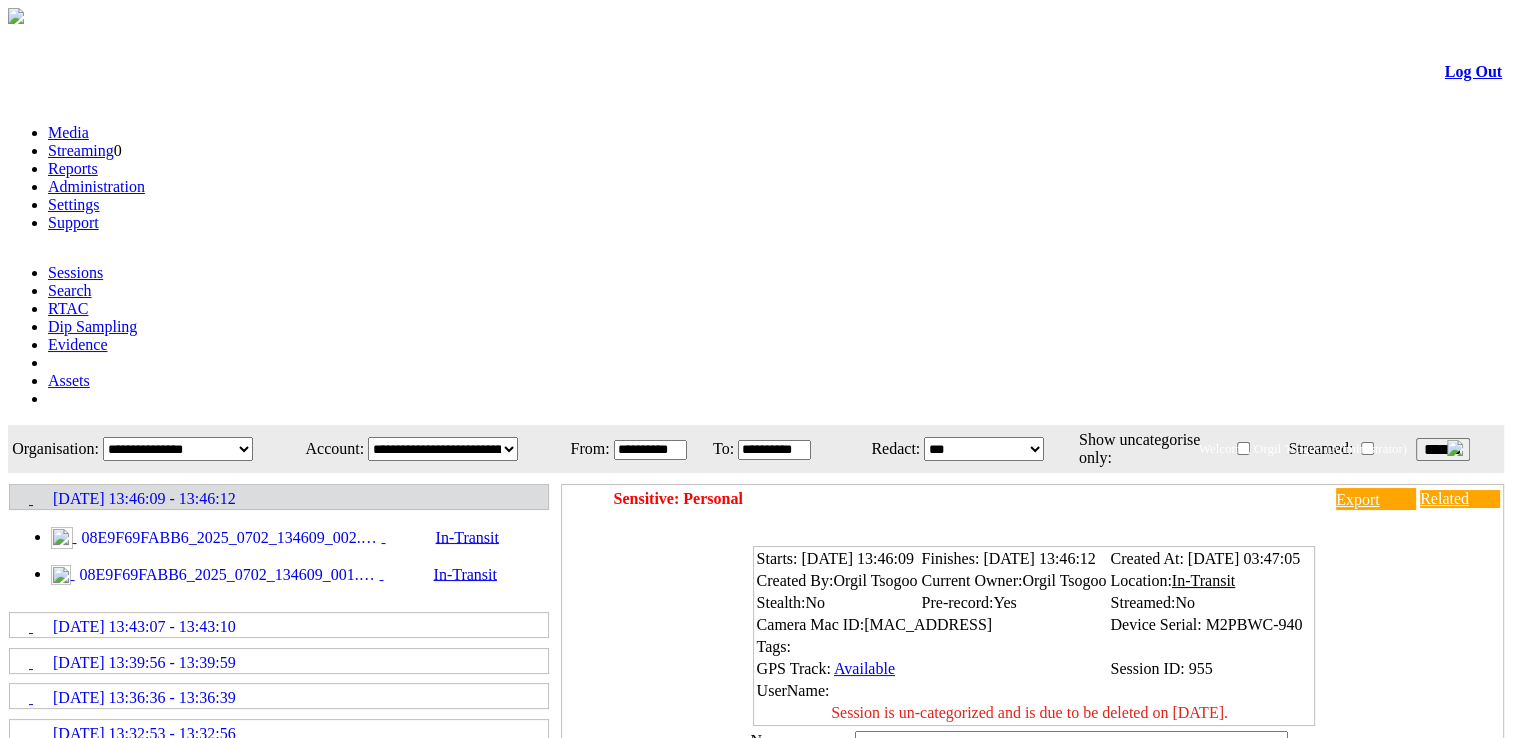 click on "08E9F69FABB6_2025_0702_134609_001.JPG" at bounding box center (227, 575) 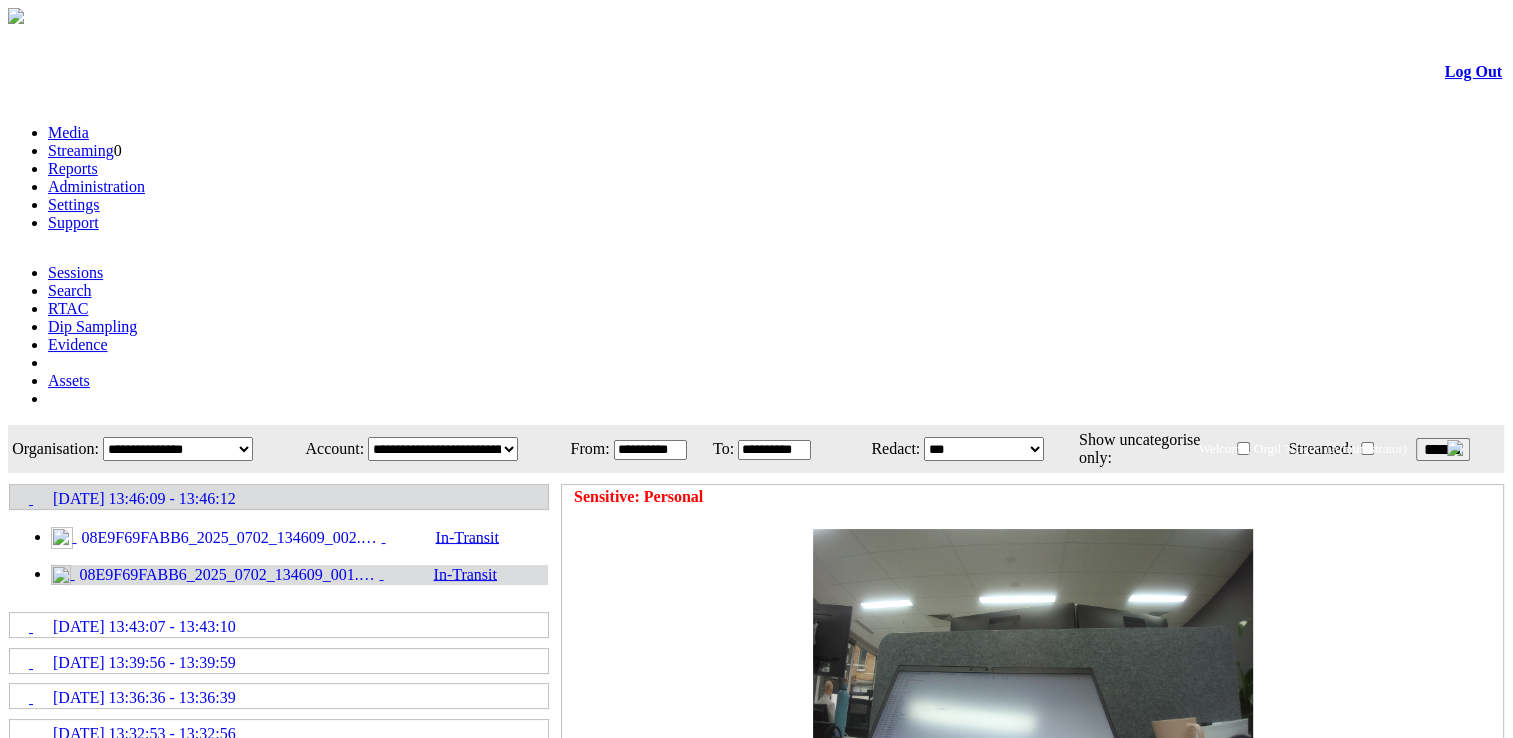 click on "08E9F69FABB6_2025_0702_134609_002.MP4" at bounding box center [229, 538] 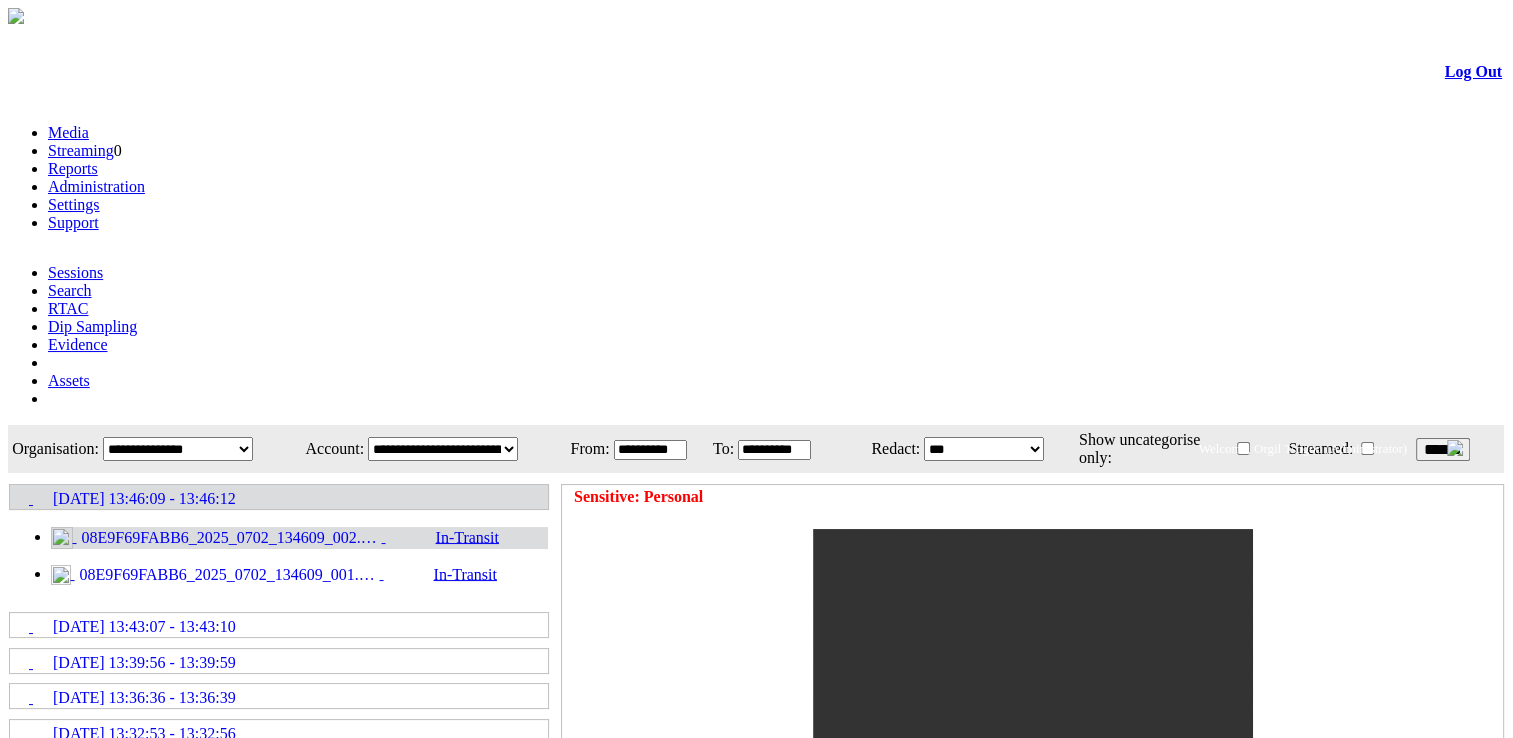 click on "******" at bounding box center (1443, 449) 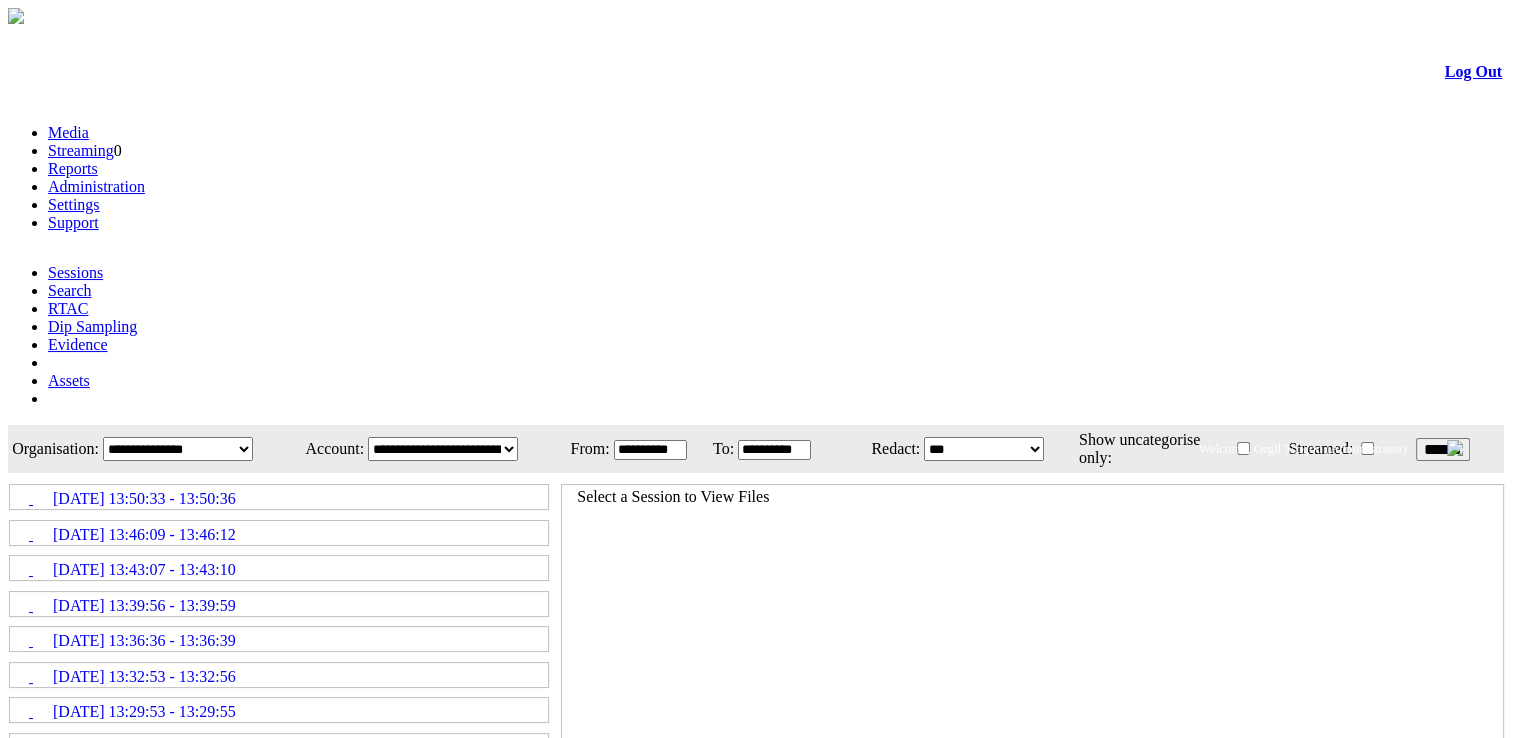 click on "[DATE] 13:50:33 - 13:50:36" at bounding box center [279, 497] 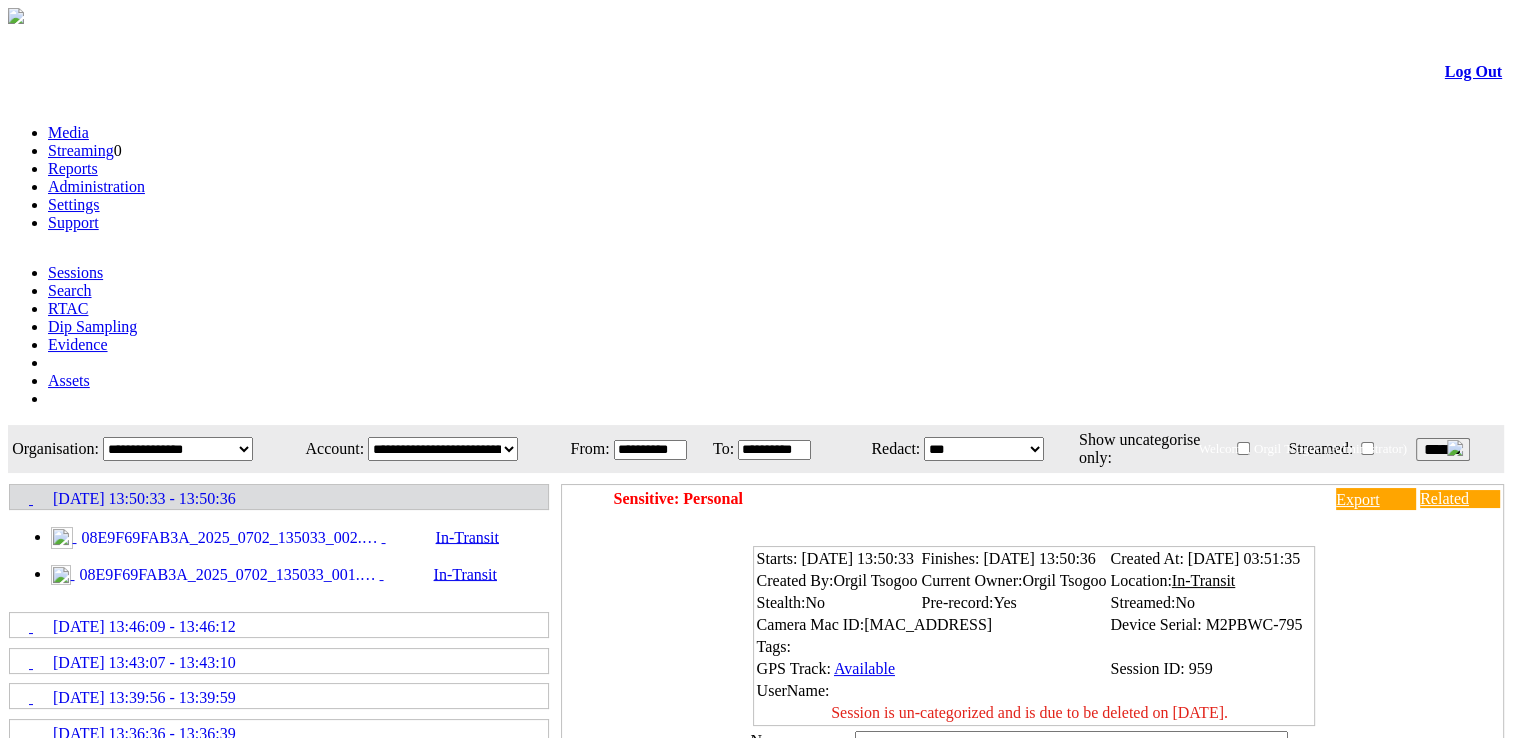 click on "08E9F69FAB3A_2025_0702_135033_002.MP4" at bounding box center [229, 538] 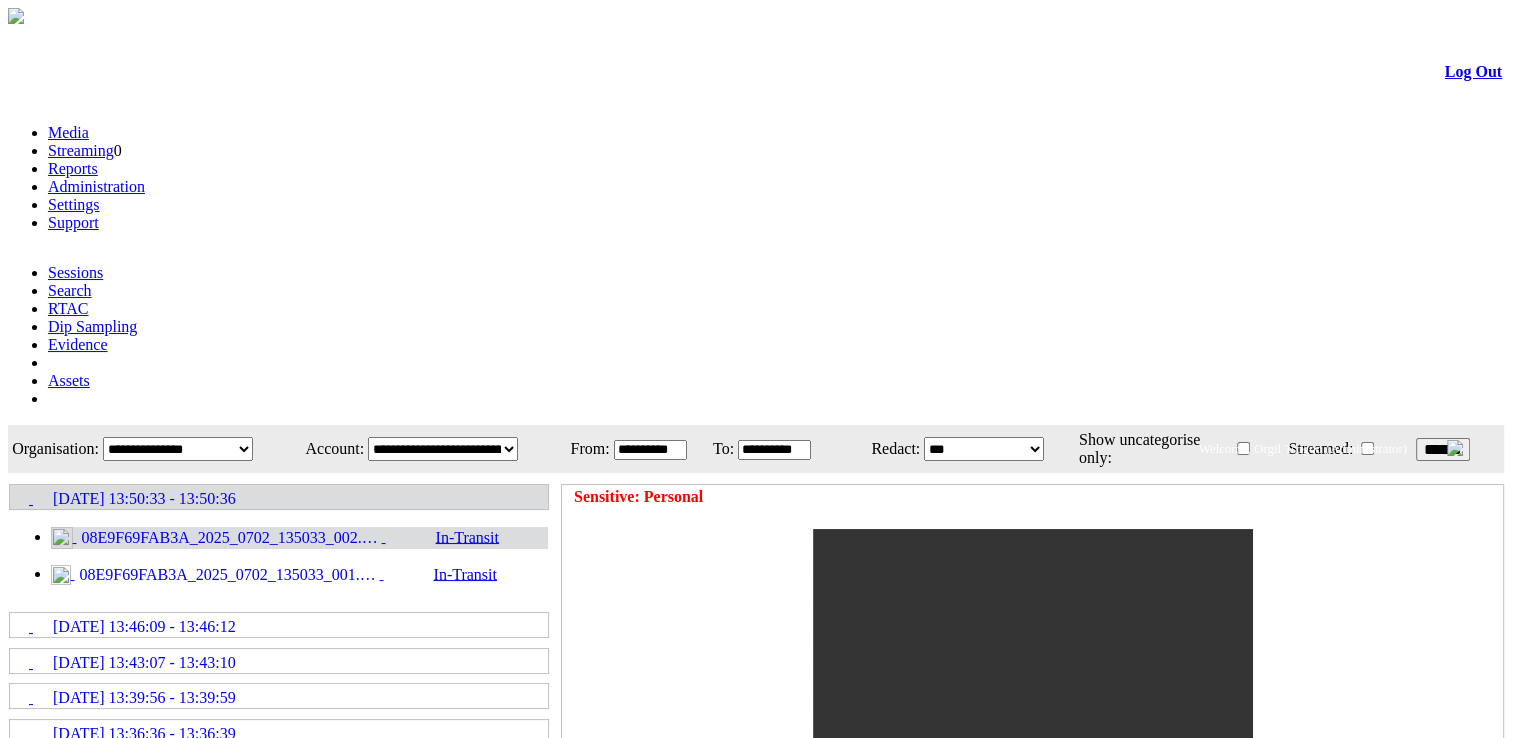 click on "08E9F69FAB3A_2025_0702_135033_001.JPG" at bounding box center [227, 575] 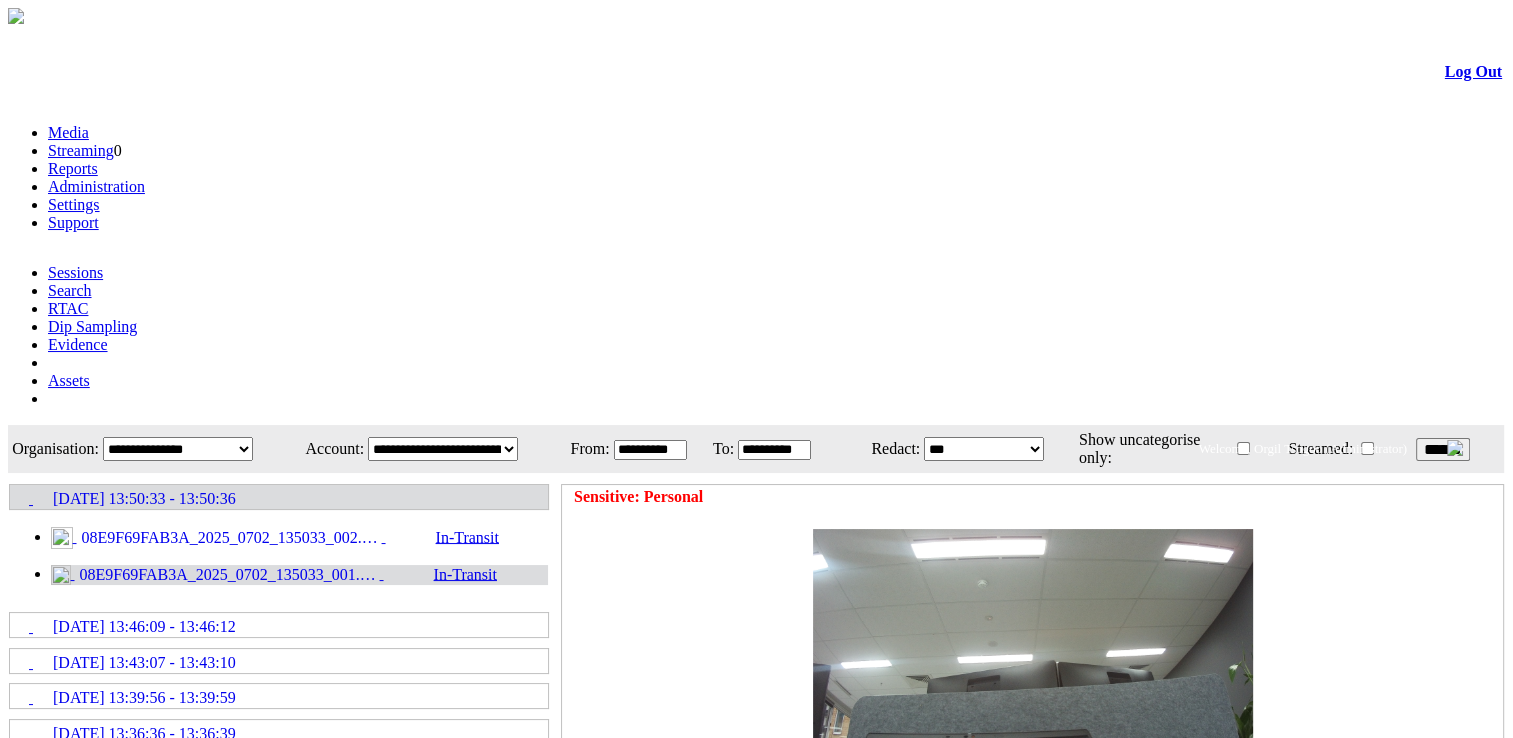 click on "Sensitive: Personal" at bounding box center [1032, 633] 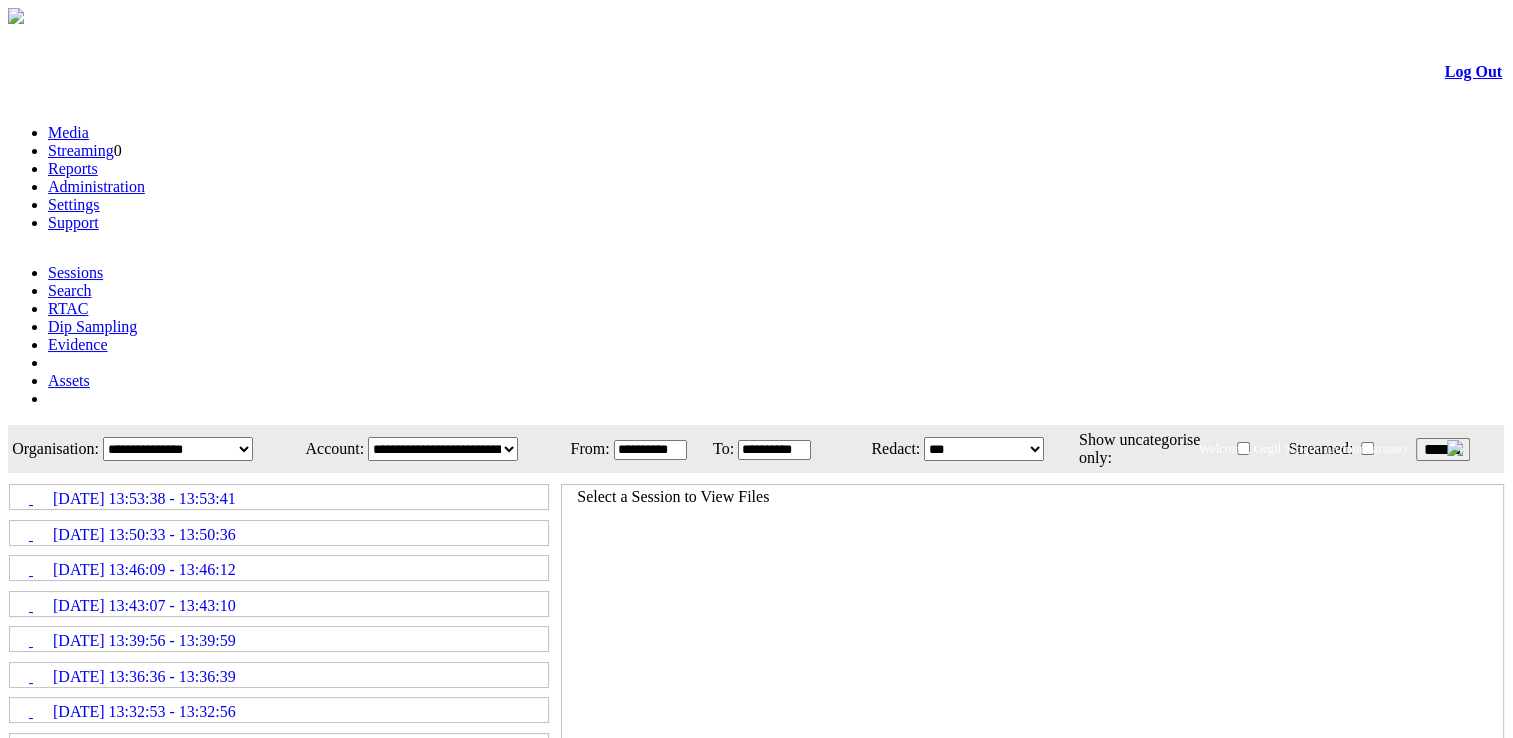 click on "[DATE] 13:53:38 - 13:53:41" at bounding box center (279, 497) 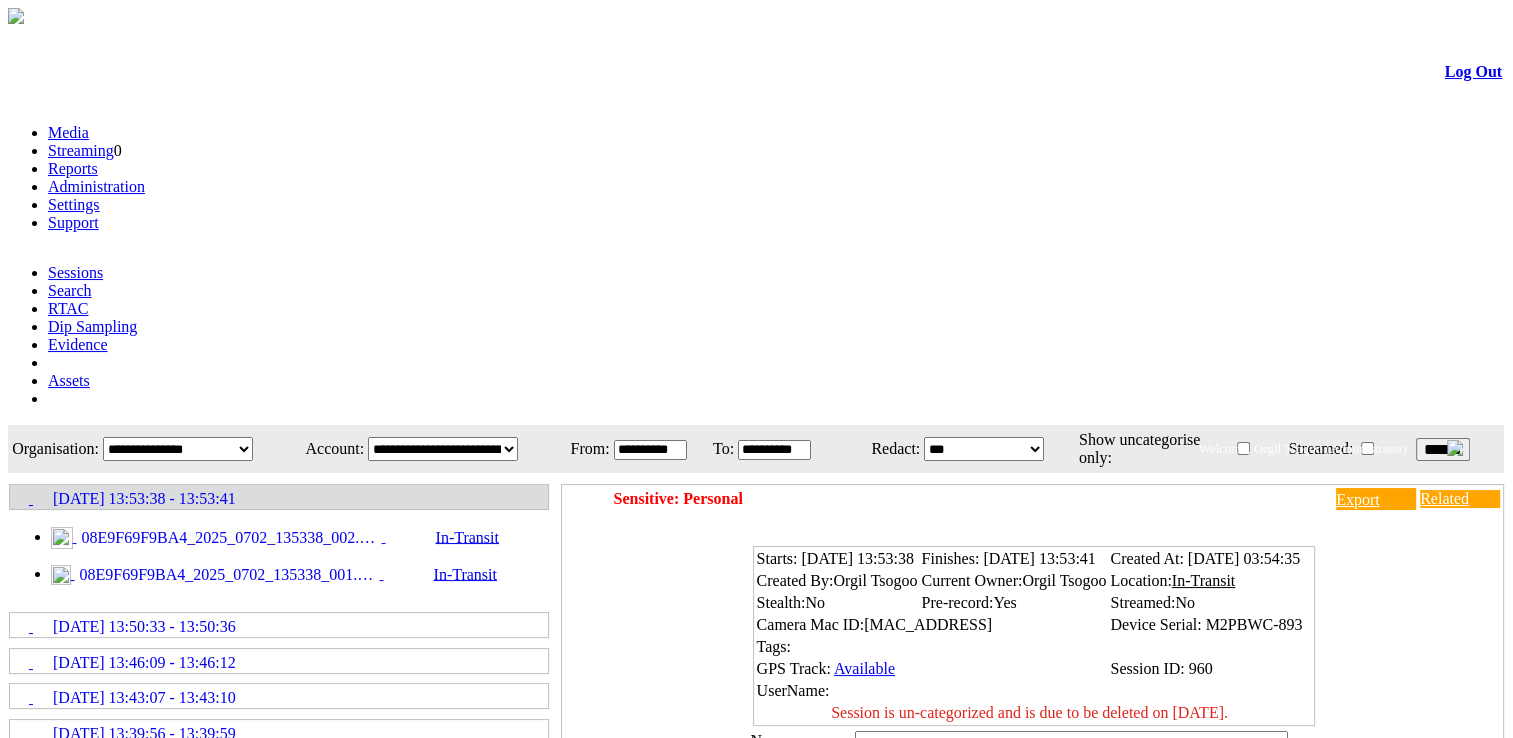 click on "08E9F69F9BA4_2025_0702_135338_002.MP4" at bounding box center [229, 538] 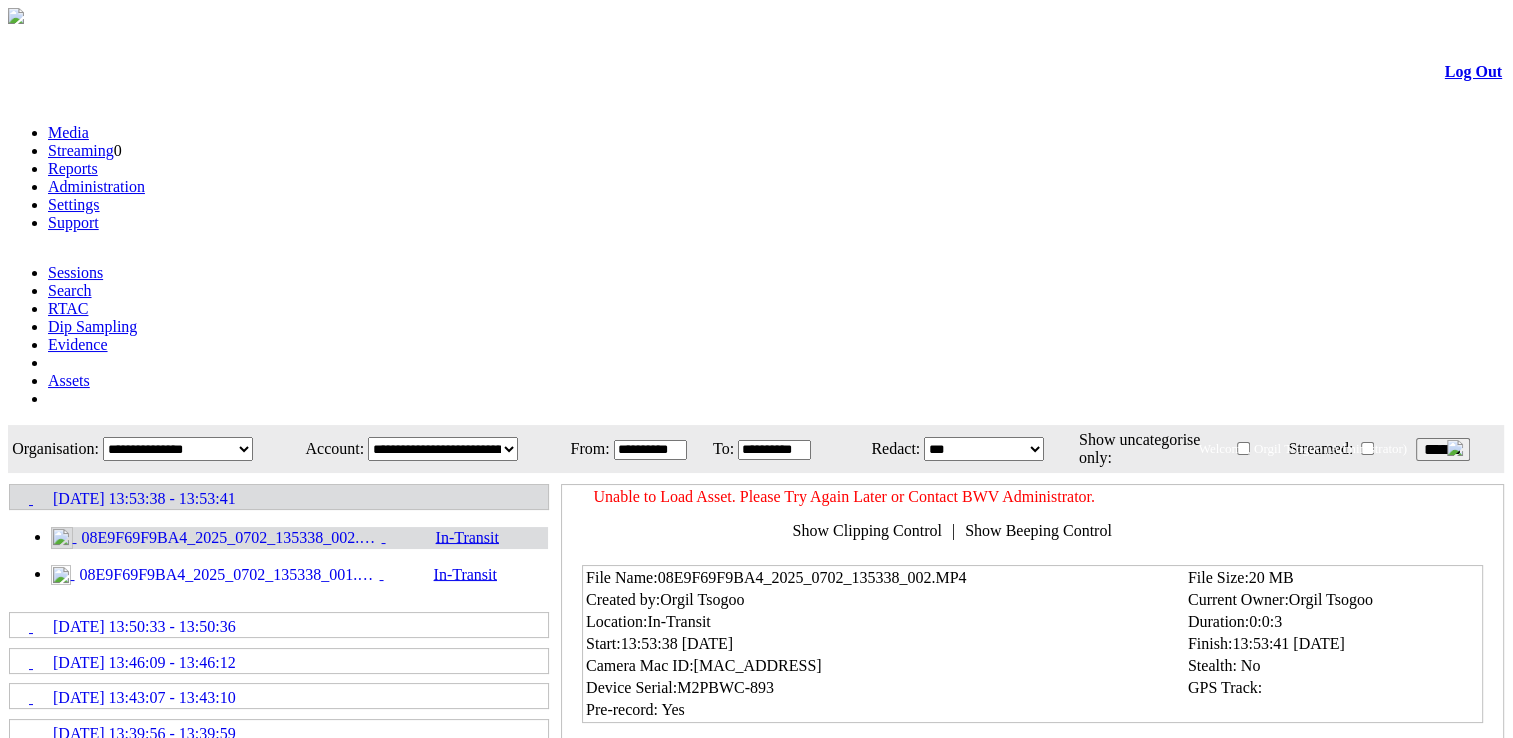 click on "******" at bounding box center [1443, 449] 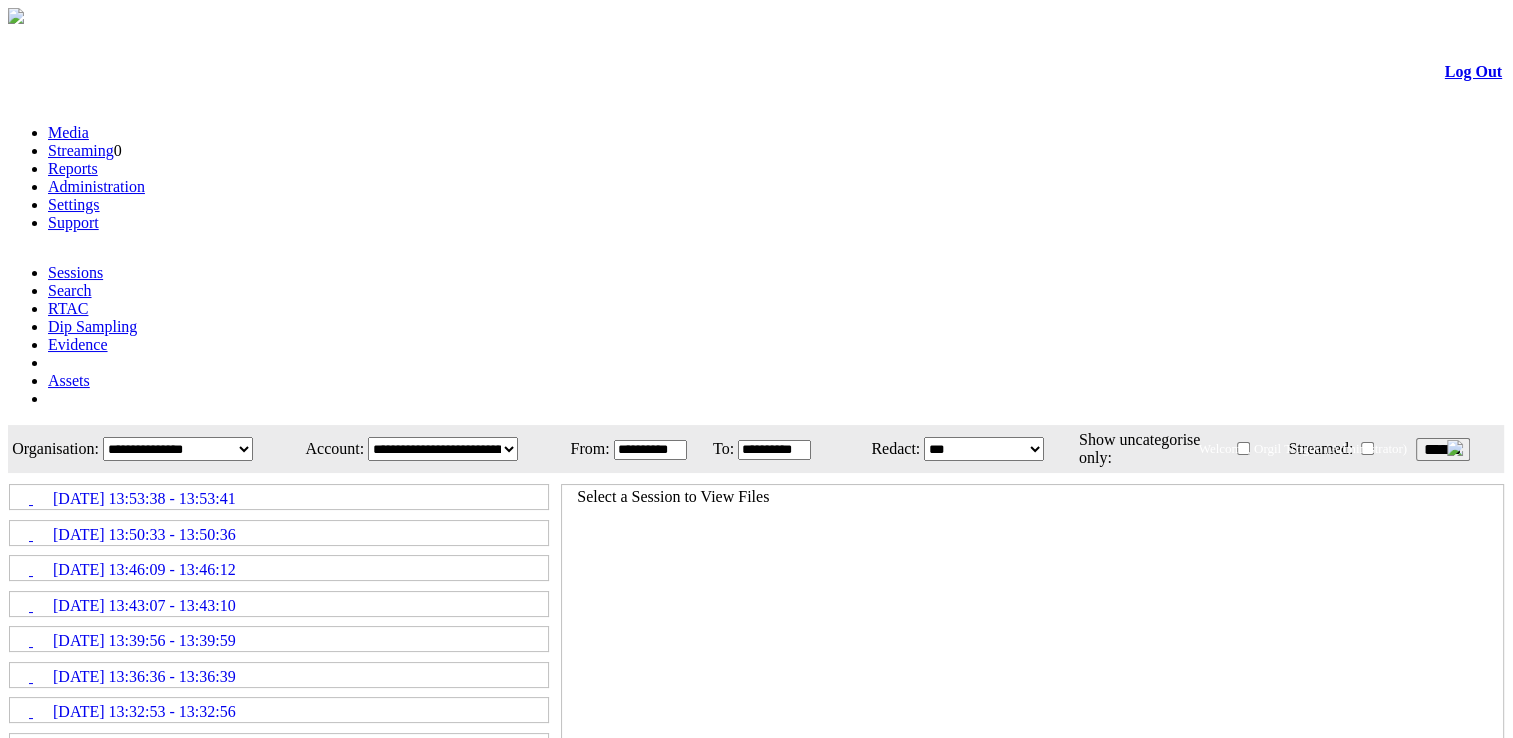 click on "[DATE] 13:53:38 - 13:53:41" at bounding box center (144, 499) 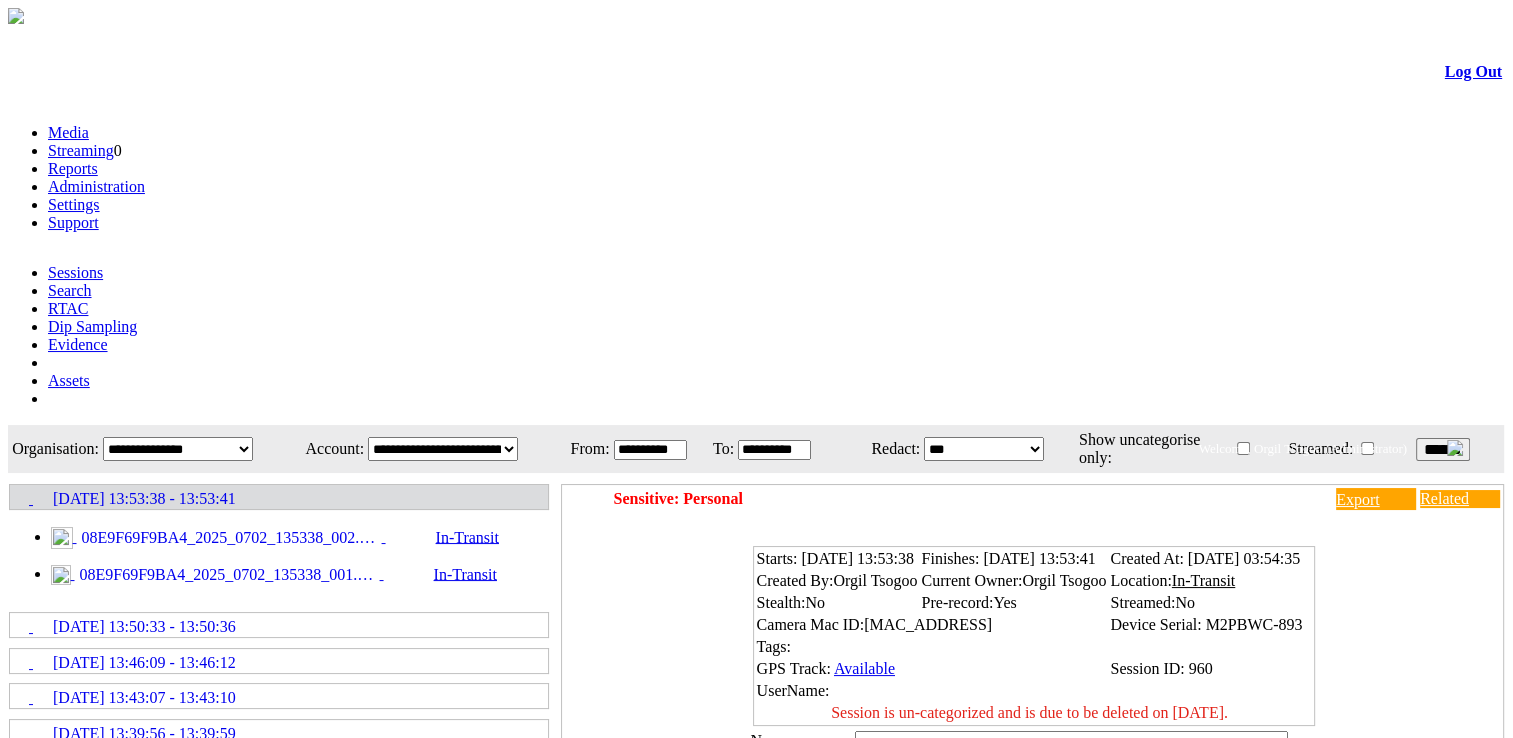 click on "08E9F69F9BA4_2025_0702_135338_002.MP4" at bounding box center [229, 538] 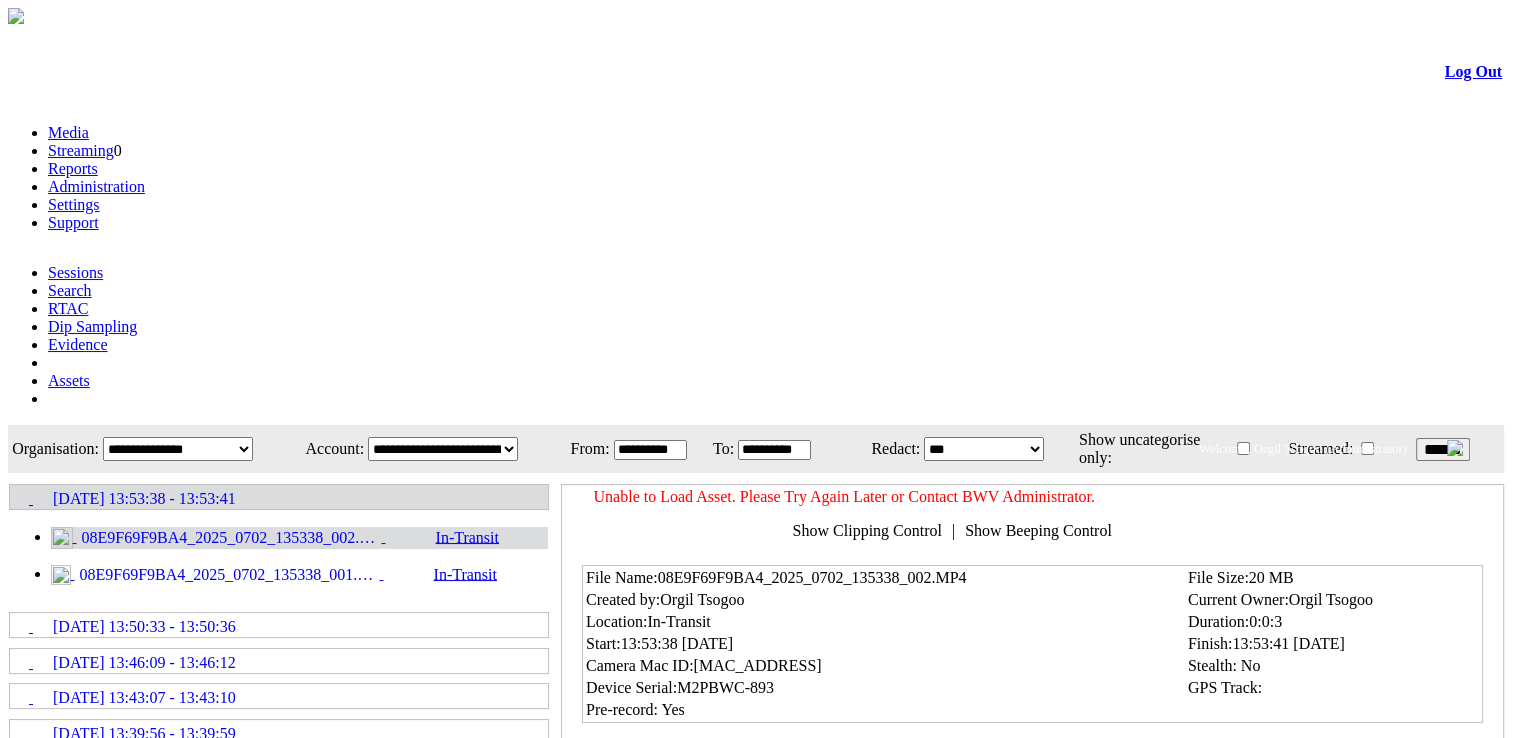click on "******" at bounding box center (1443, 449) 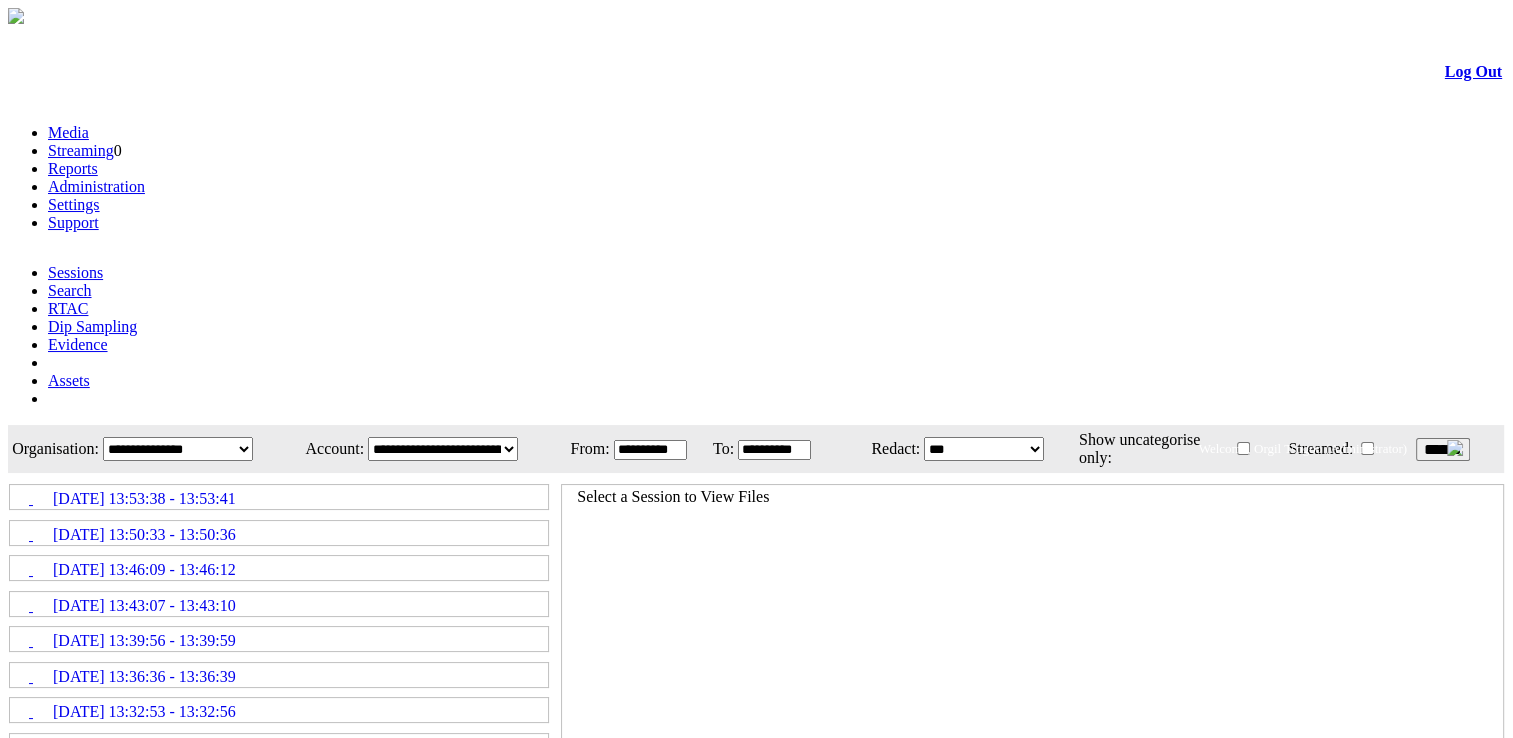 click on "[DATE] 13:53:38 - 13:53:41" at bounding box center (144, 499) 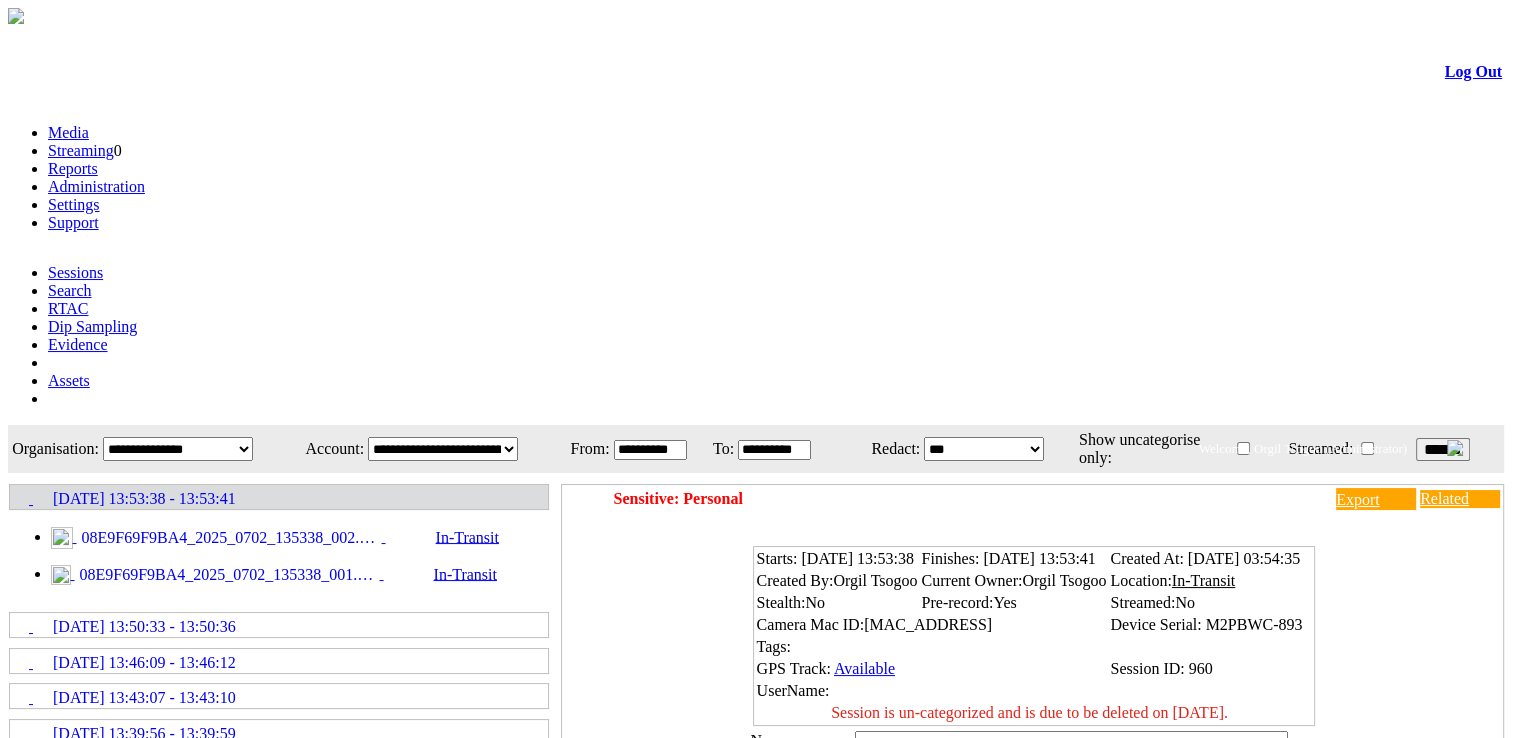 click on "08E9F69F9BA4_2025_0702_135338_002.MP4
In-Transit" at bounding box center (280, 536) 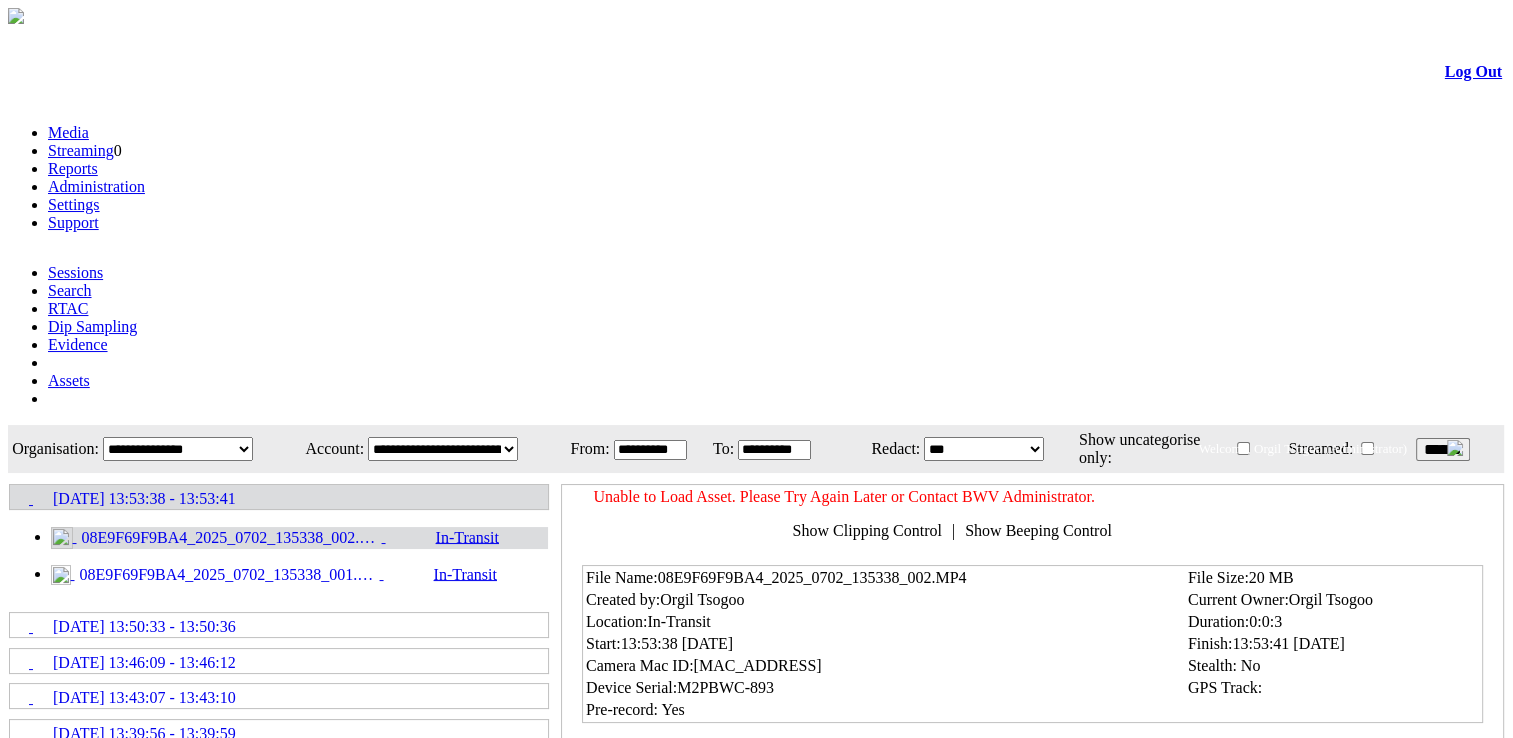 click on "******" at bounding box center [1443, 449] 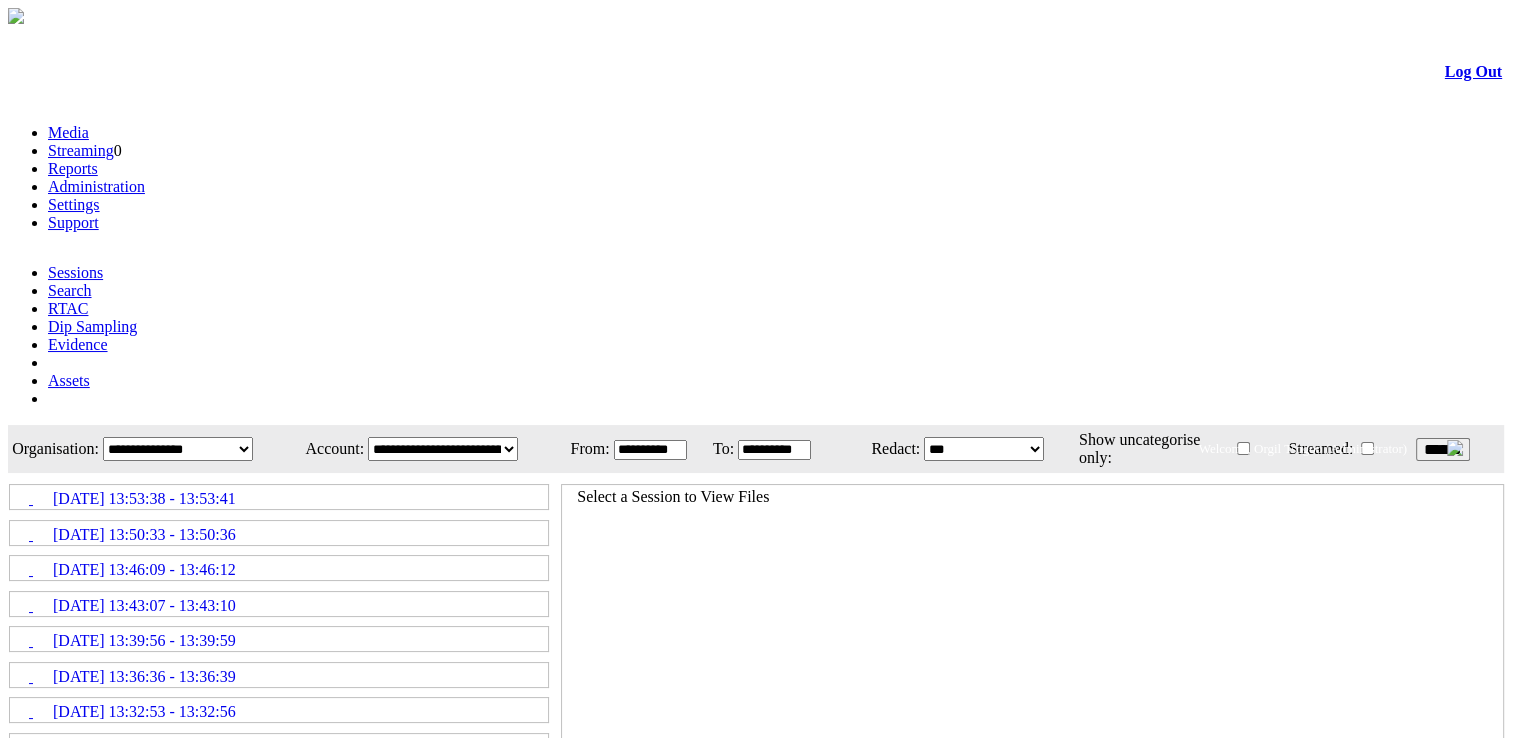 click on "[DATE] 13:53:38 - 13:53:41" at bounding box center [279, 497] 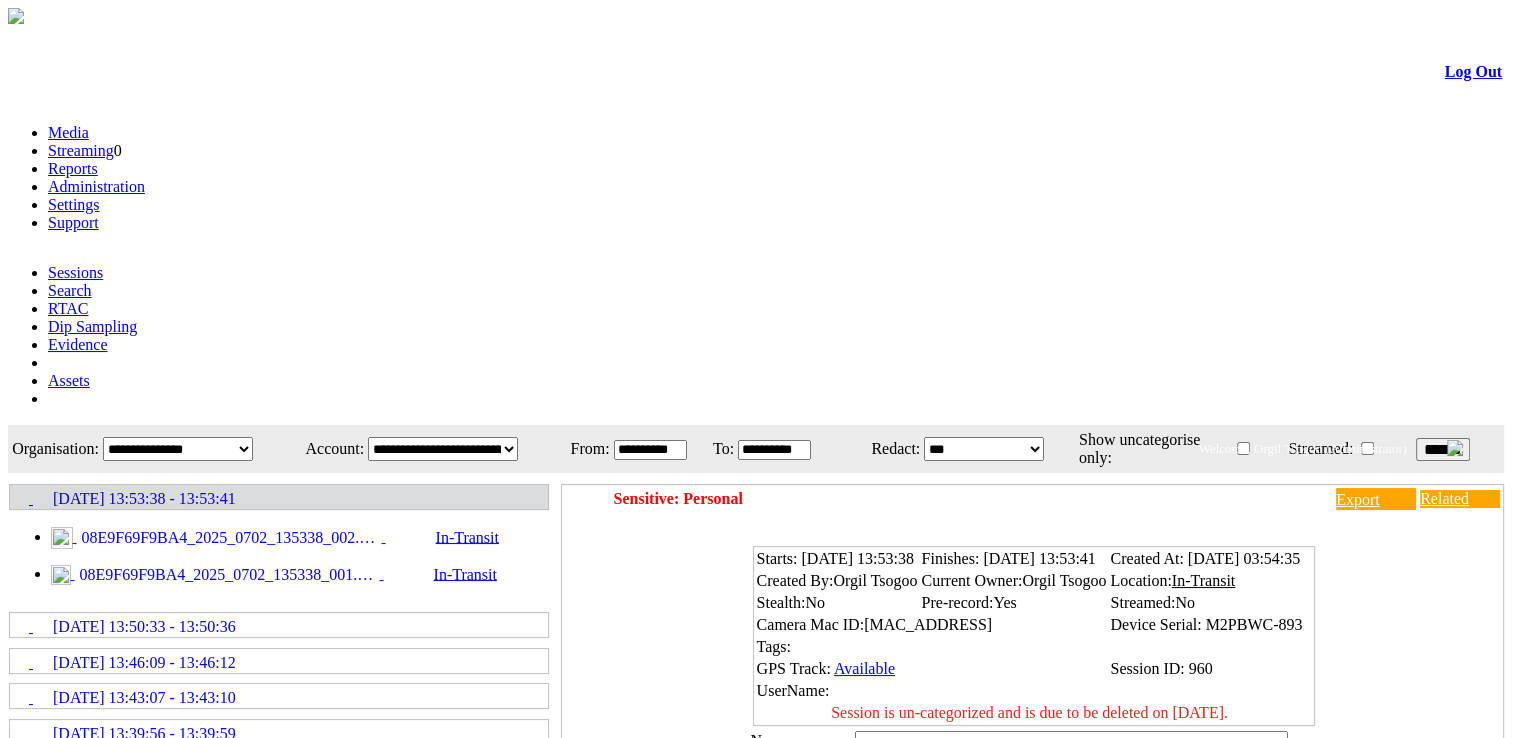 click on "08E9F69F9BA4_2025_0702_135338_002.MP4" at bounding box center [229, 538] 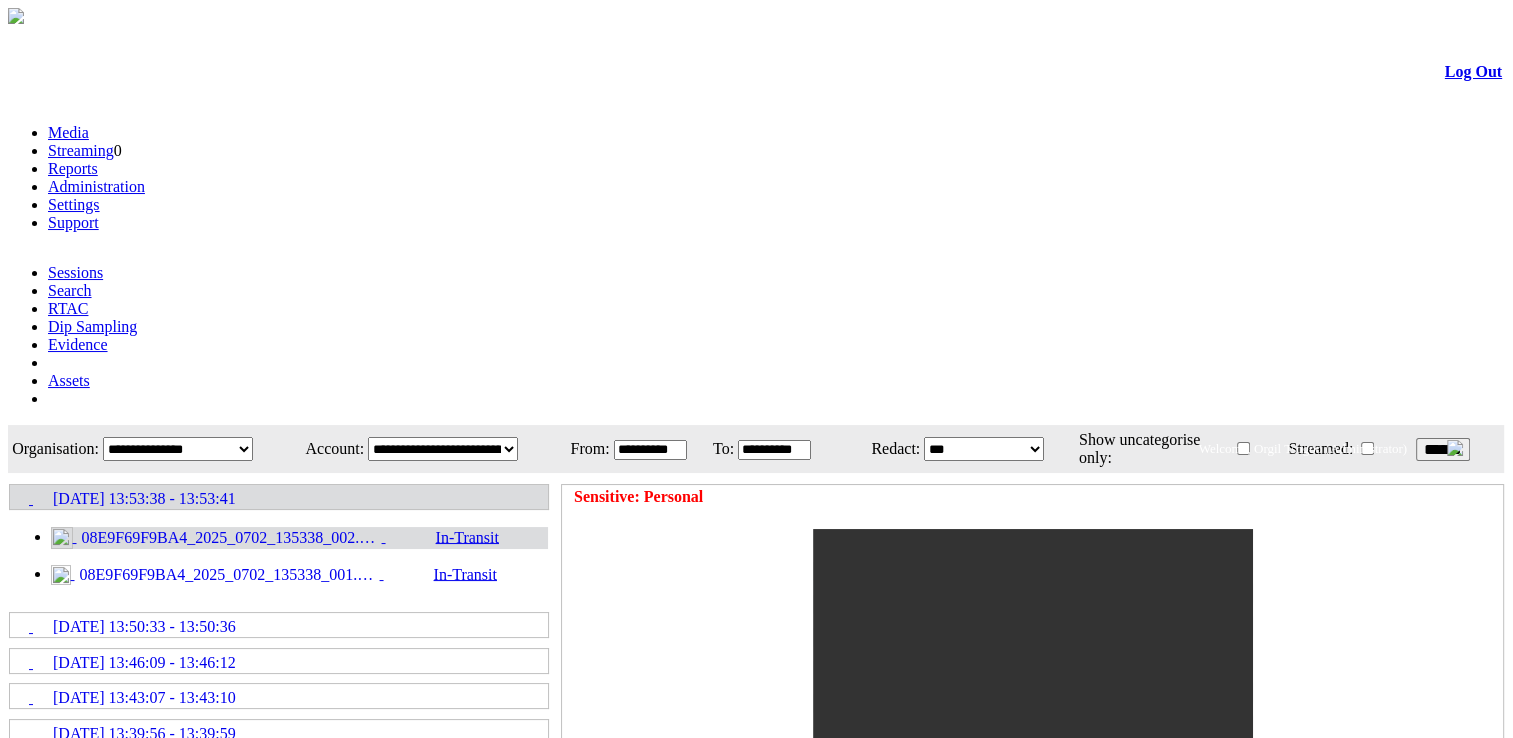 click on "******" at bounding box center [1443, 449] 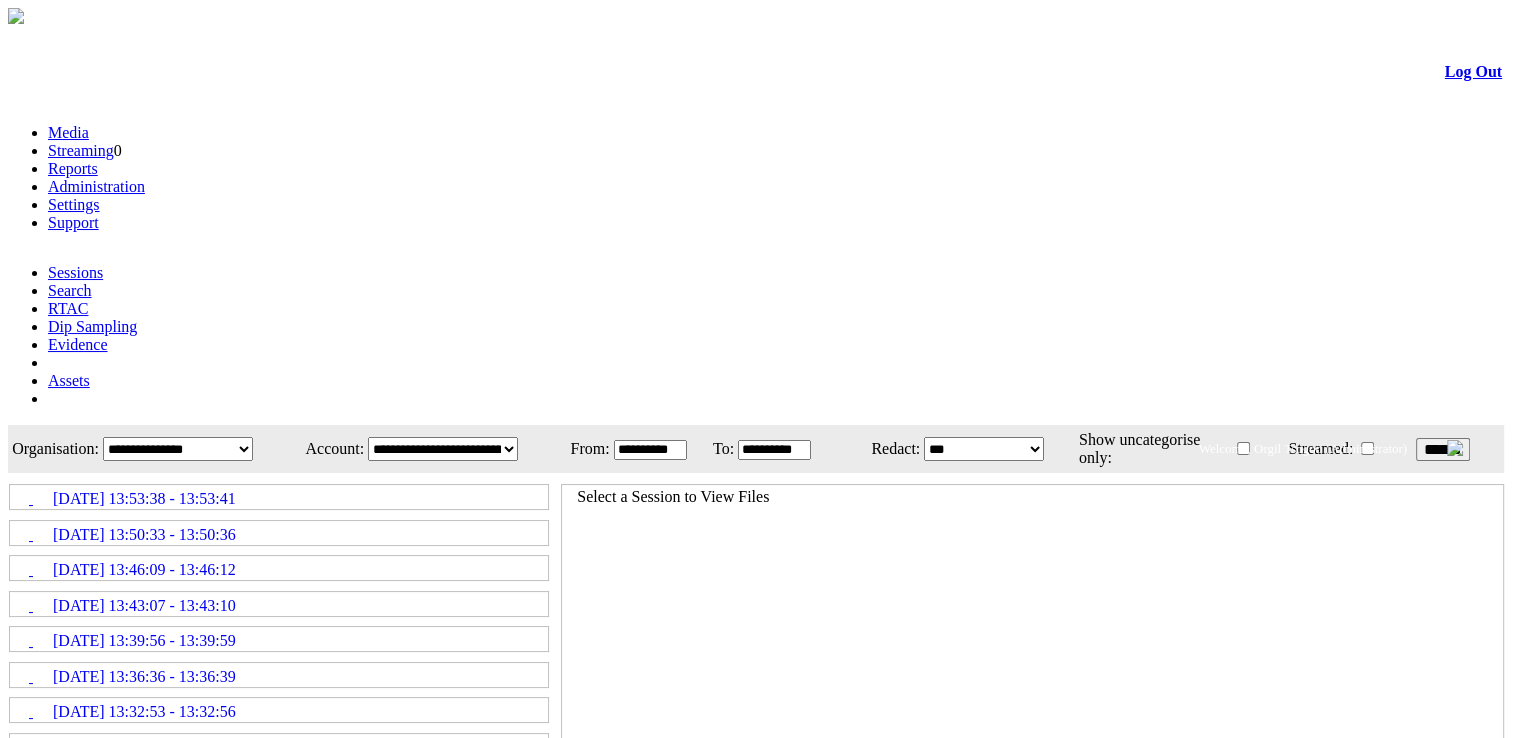 drag, startPoint x: 1417, startPoint y: 211, endPoint x: 976, endPoint y: 229, distance: 441.3672 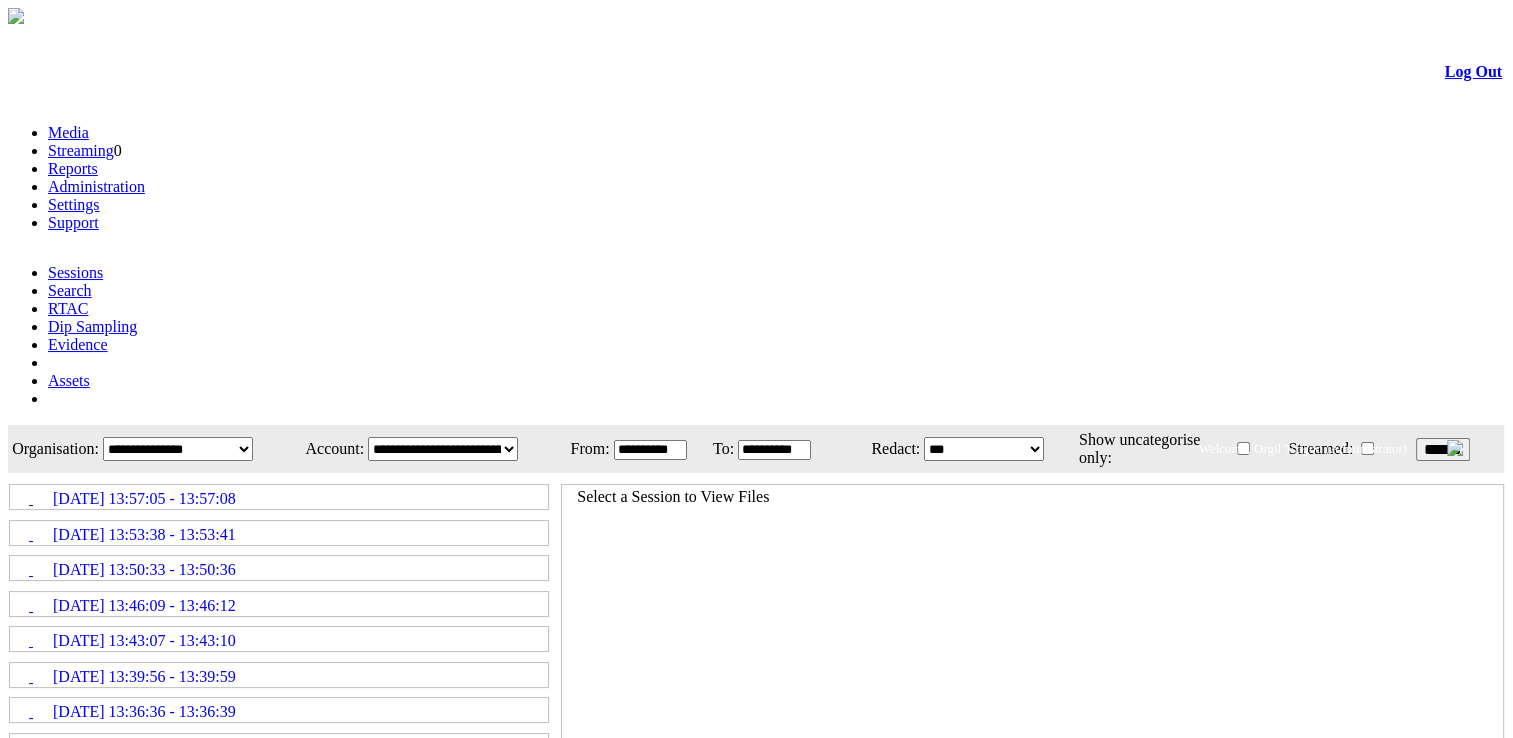 click on "[DATE] 13:57:05 - 13:57:08" at bounding box center [144, 499] 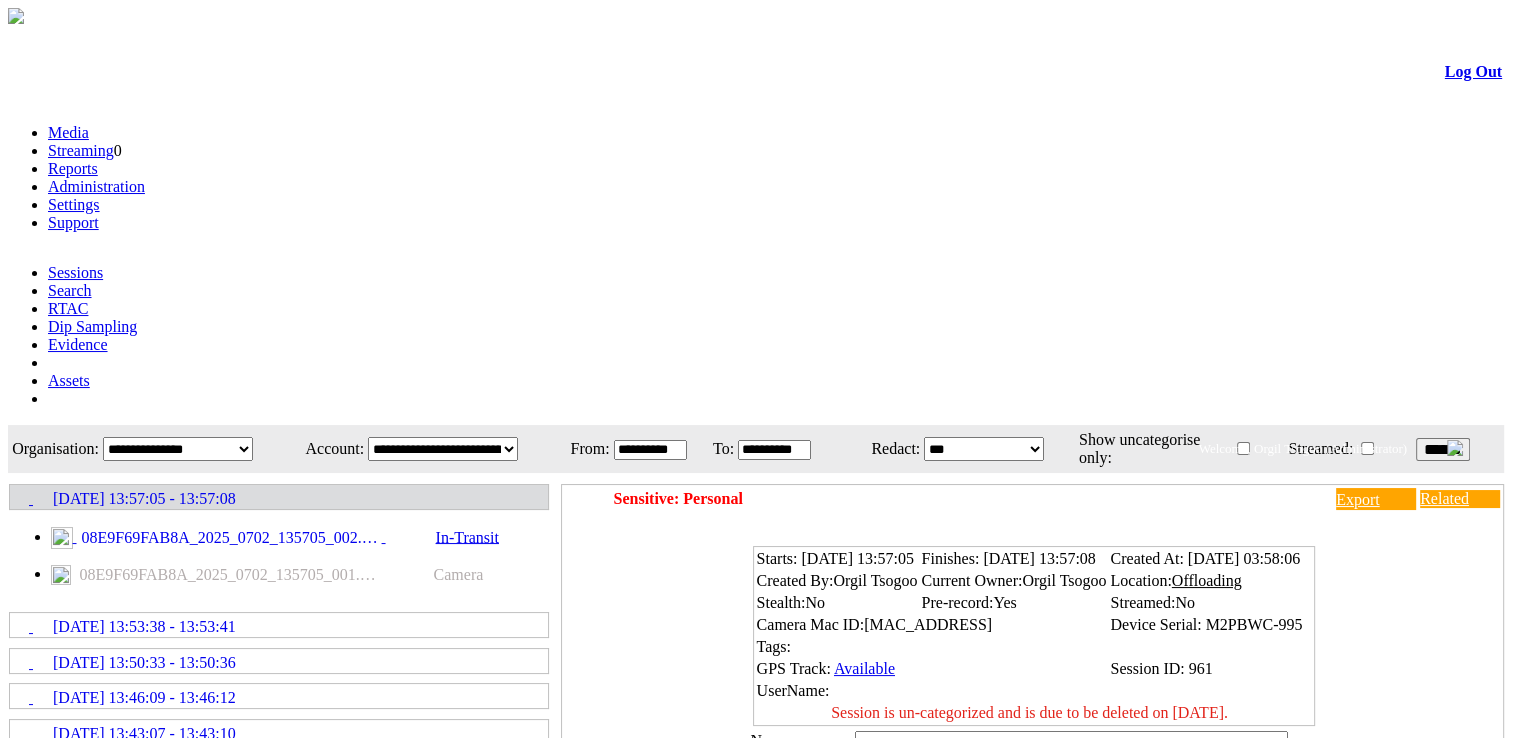 click on "08E9F69FAB8A_2025_0702_135705_002.MP4
In-Transit" at bounding box center [280, 536] 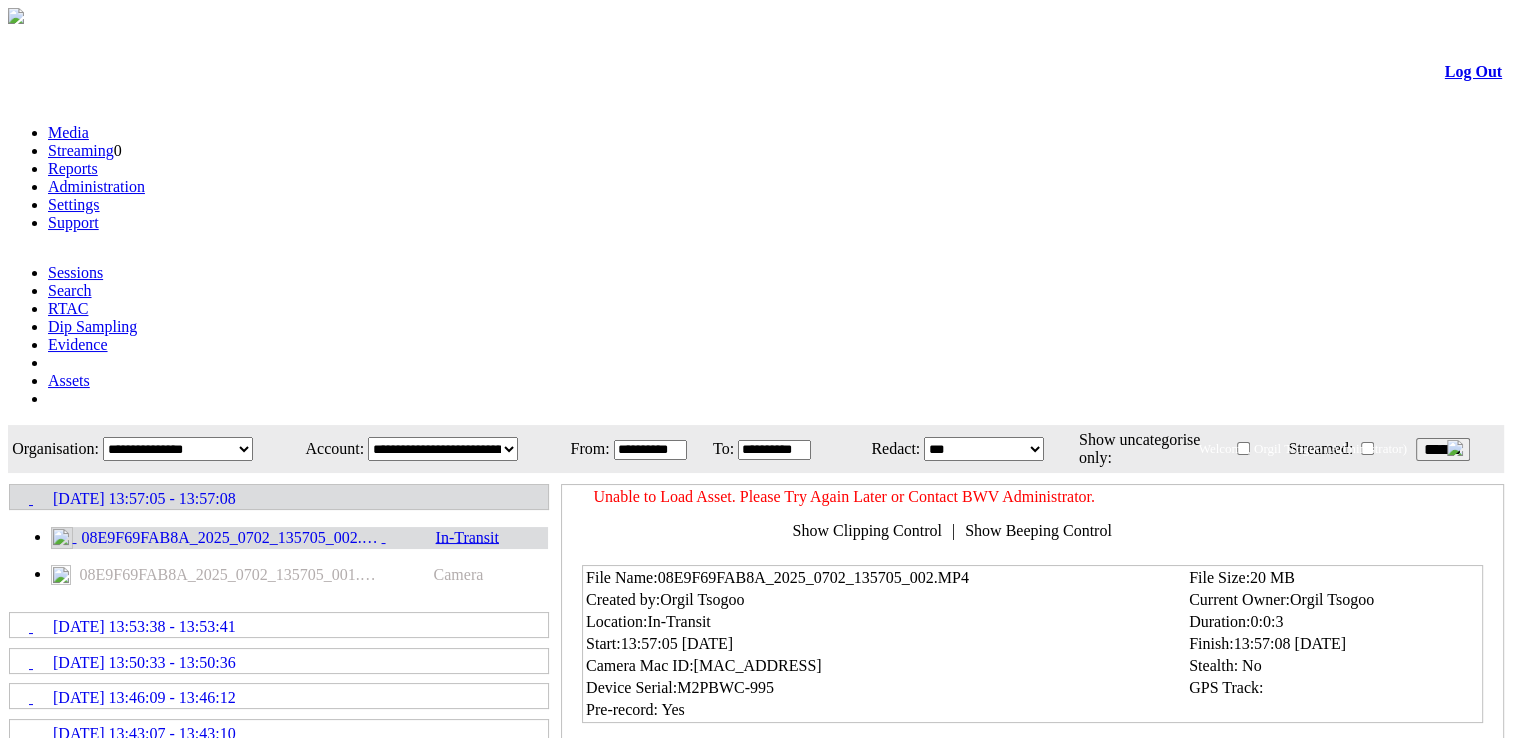 click on "******" at bounding box center (1458, 449) 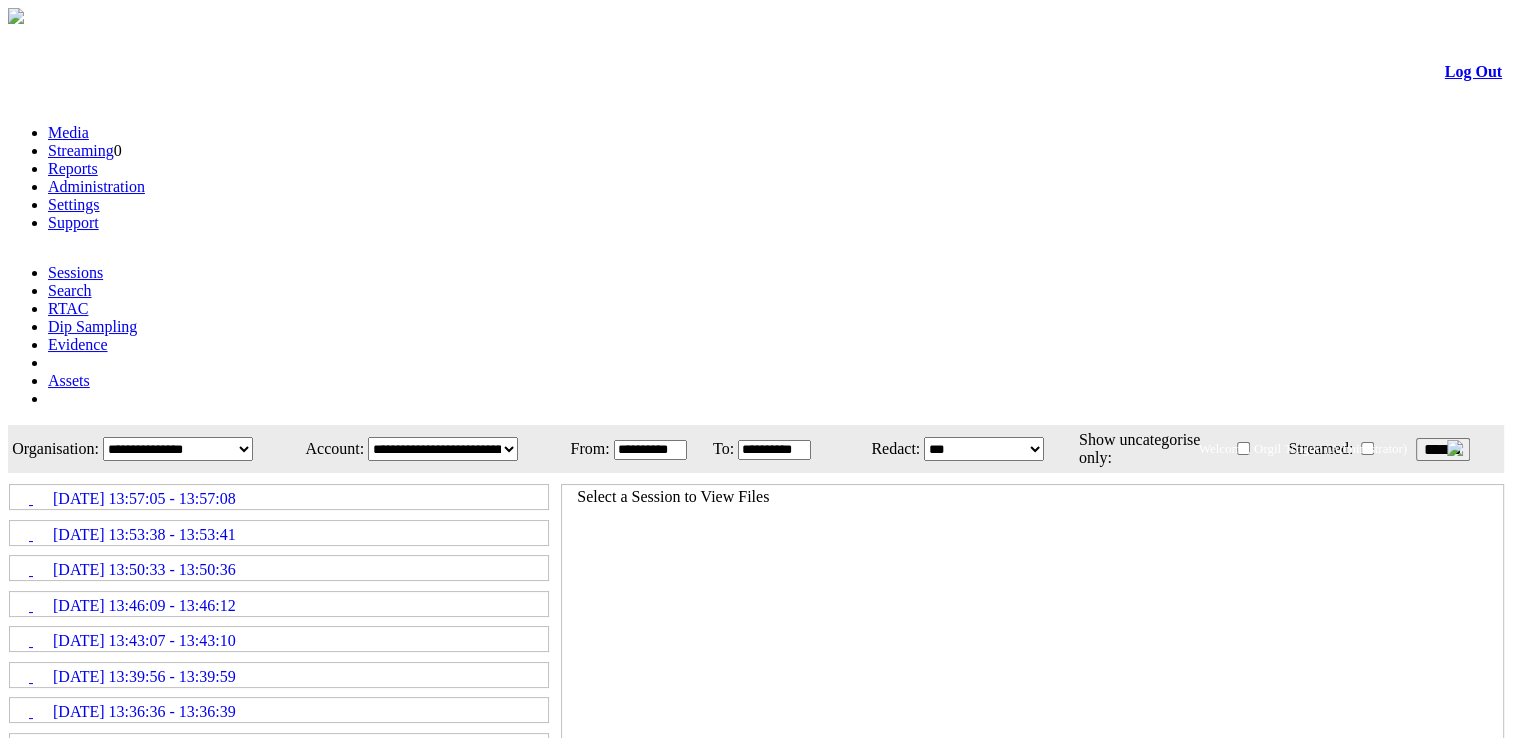 click on "******" at bounding box center [1443, 449] 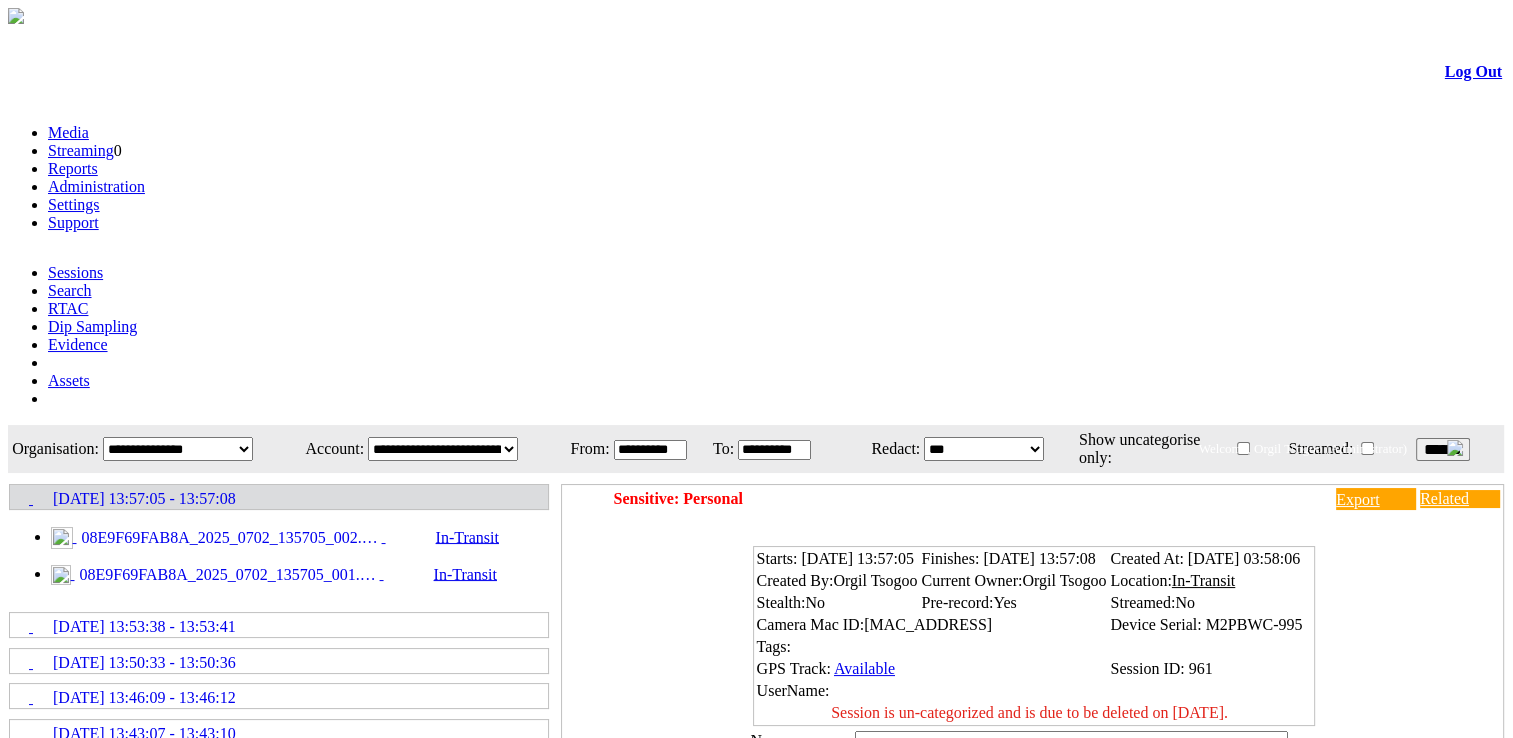 click on "08E9F69FAB8A_2025_0702_135705_002.MP4" at bounding box center [229, 538] 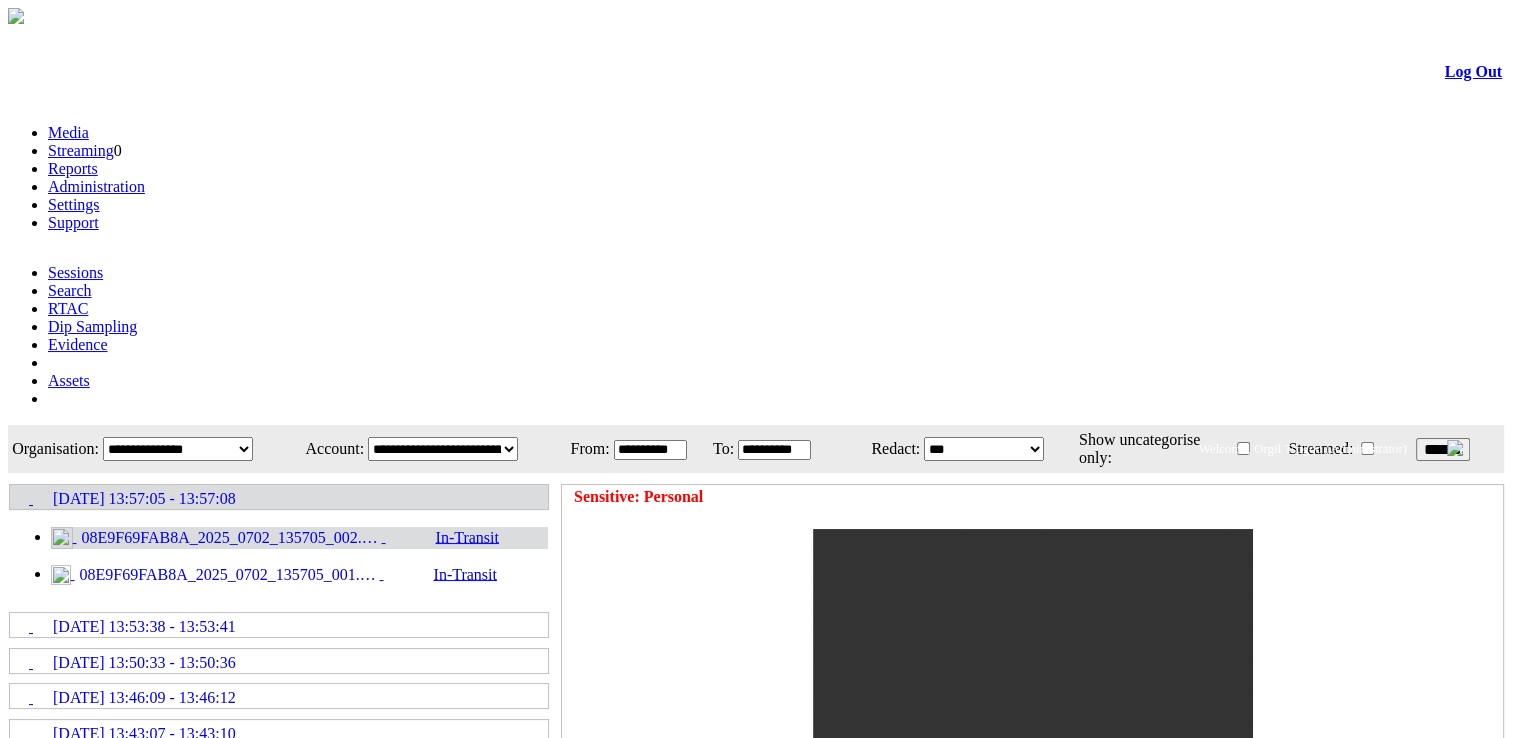 click on "******" at bounding box center (1443, 449) 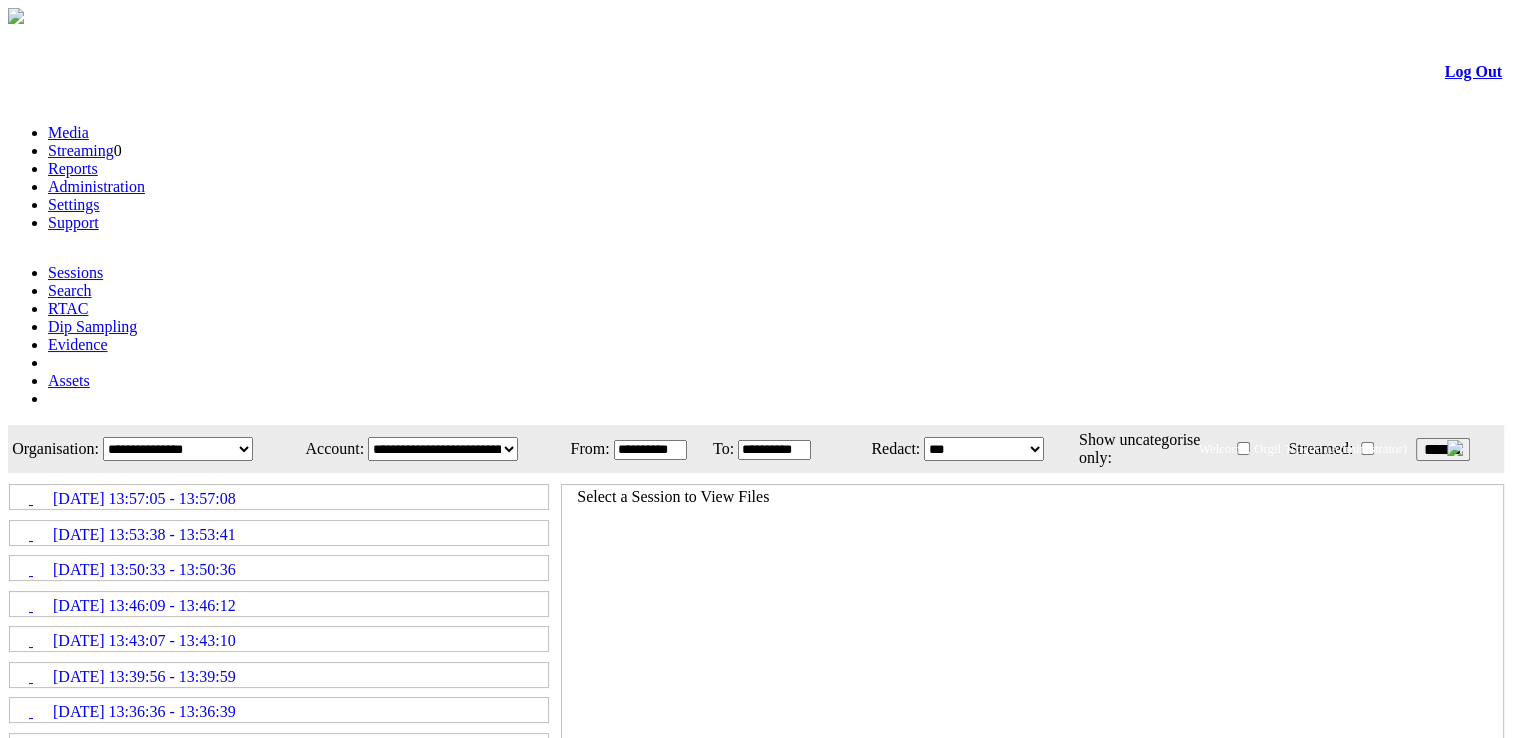 click on "[DATE] 13:57:05 - 13:57:08" at bounding box center (279, 497) 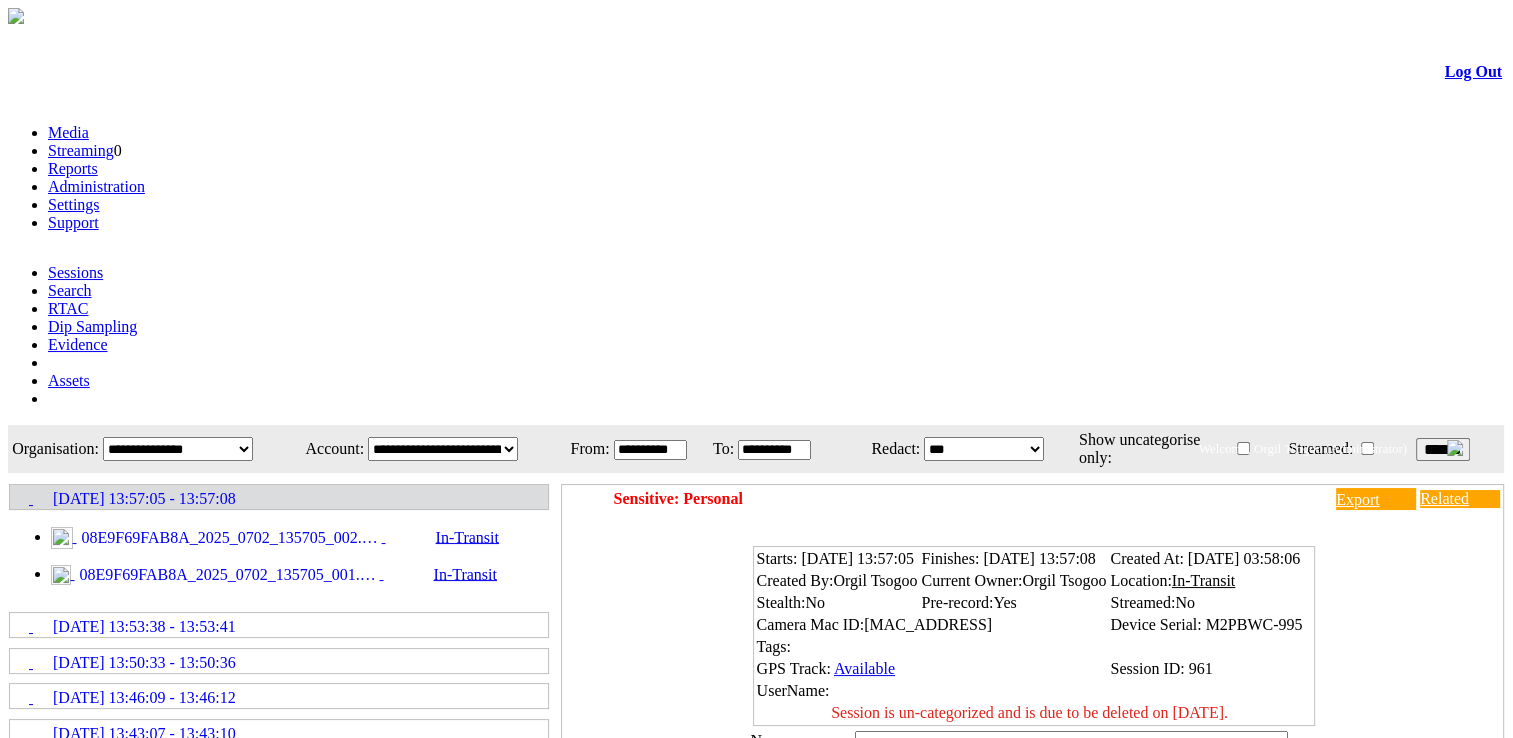 click on "08E9F69FAB8A_2025_0702_135705_002.MP4" at bounding box center (229, 538) 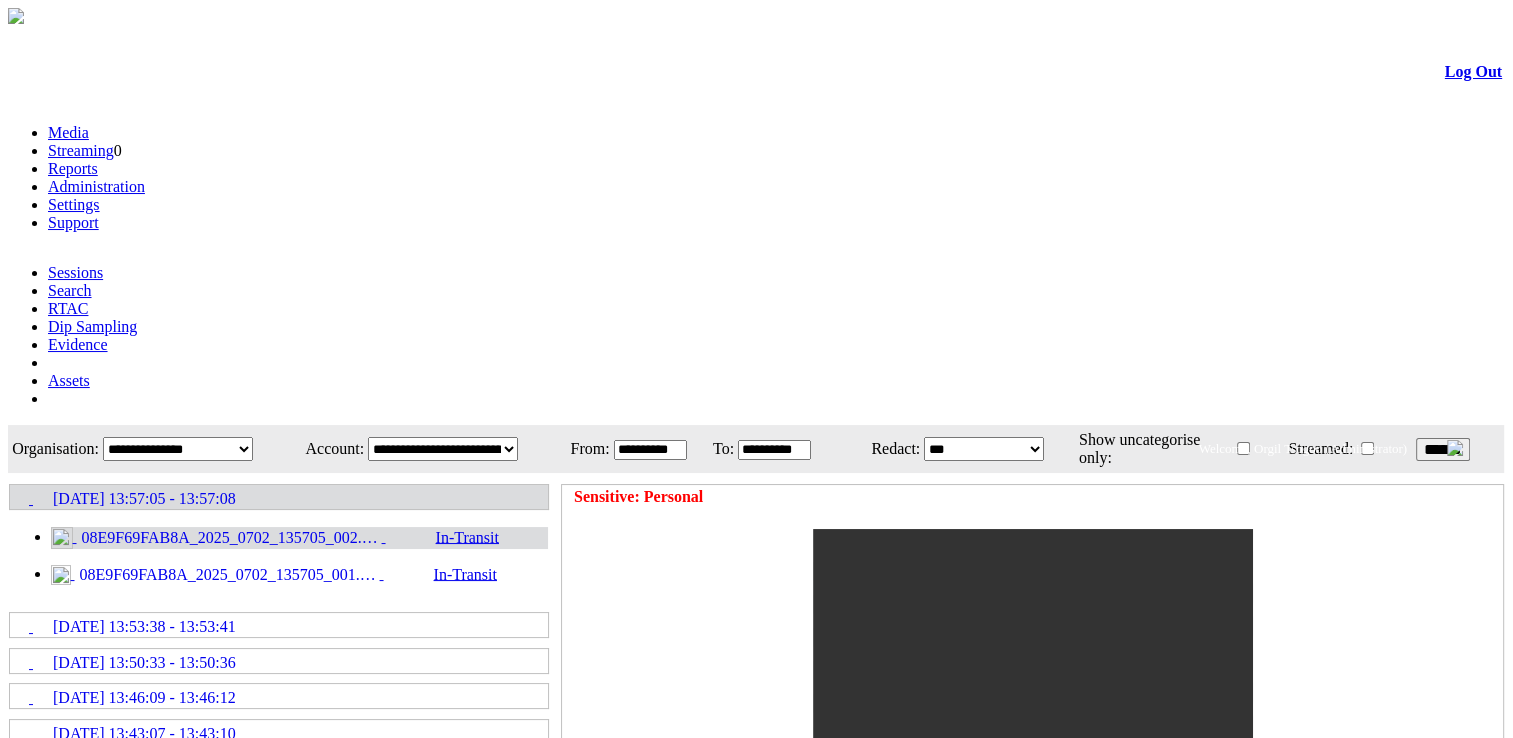 click on "******" at bounding box center (1443, 449) 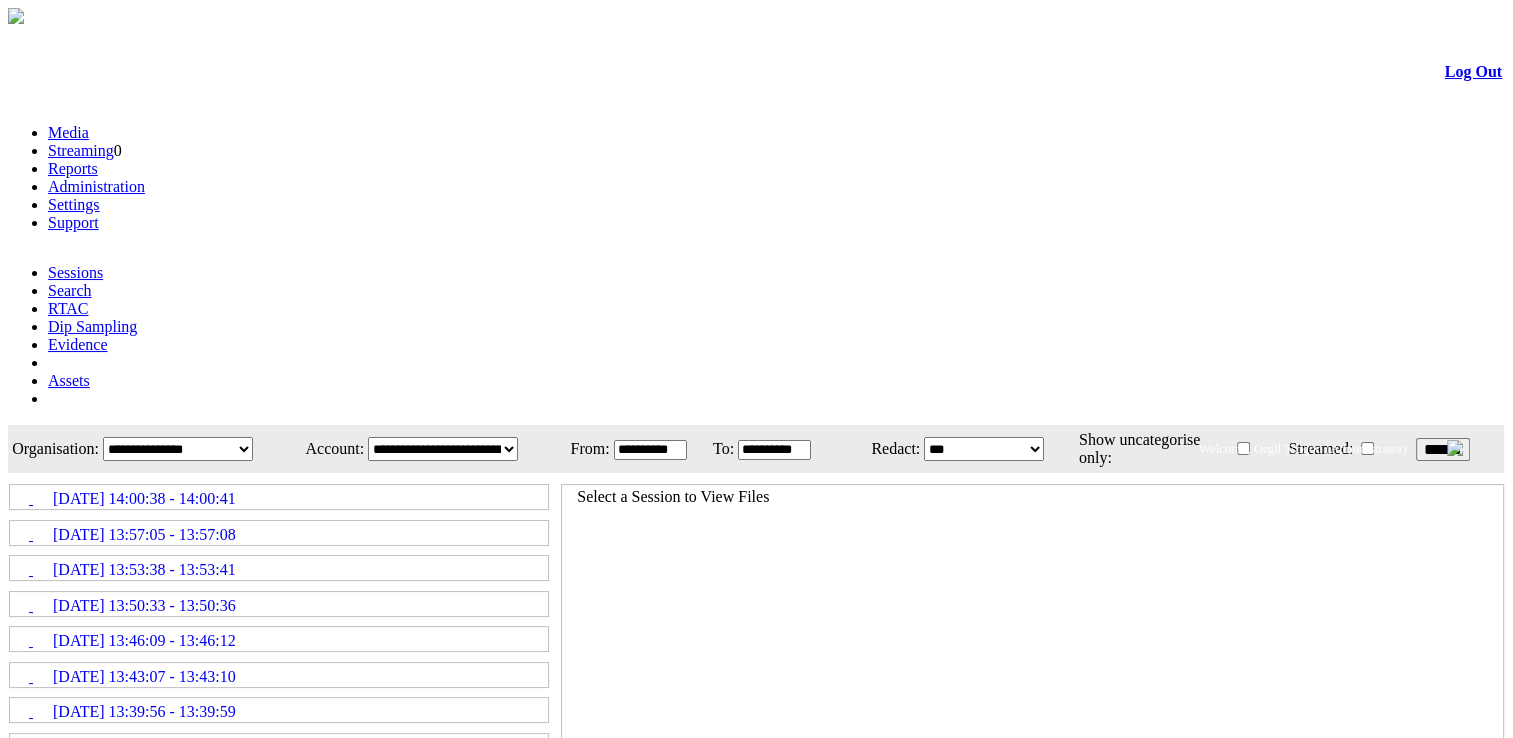 click on "[DATE] 14:00:38 - 14:00:41" at bounding box center [279, 497] 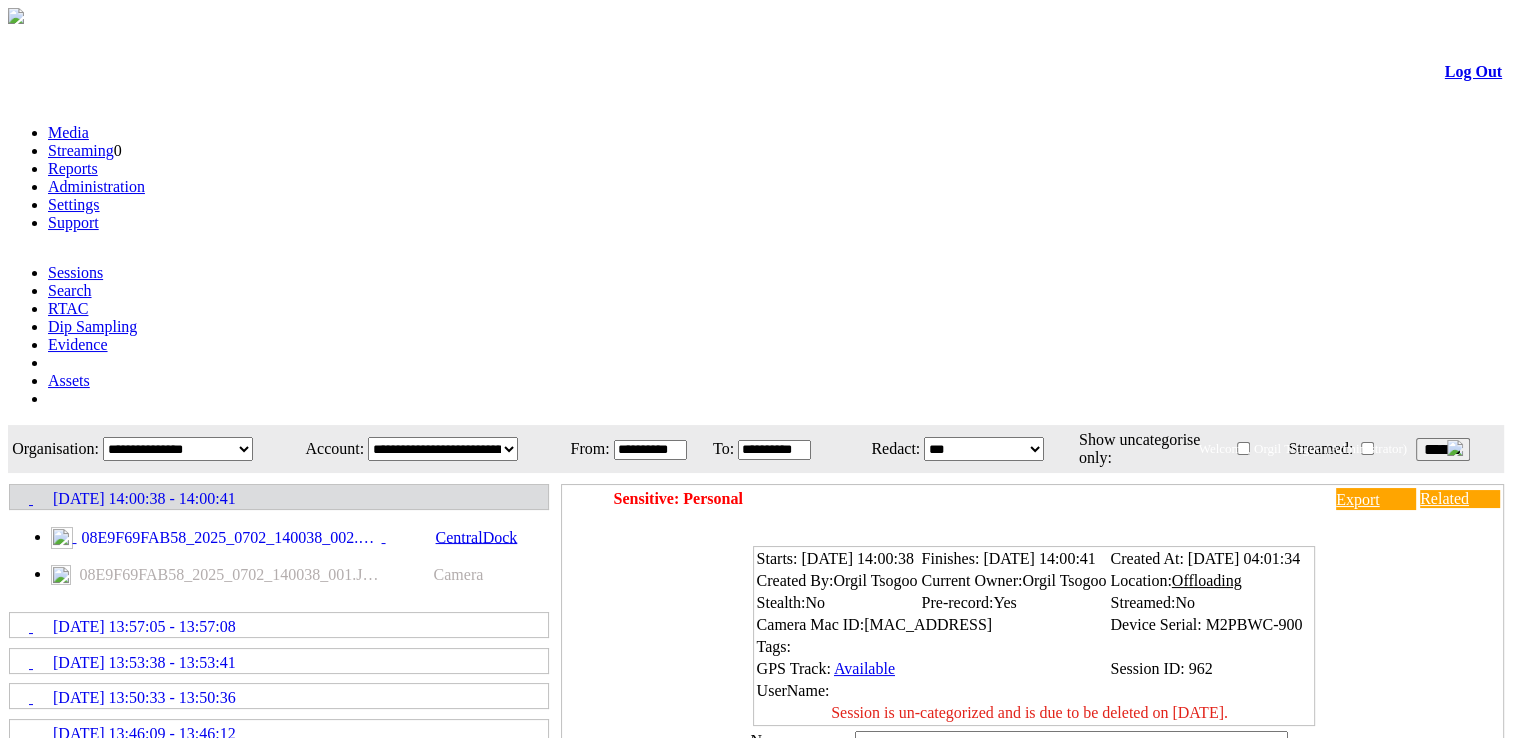 click on "08E9F69FAB58_2025_0702_140038_002.MP4" at bounding box center (229, 538) 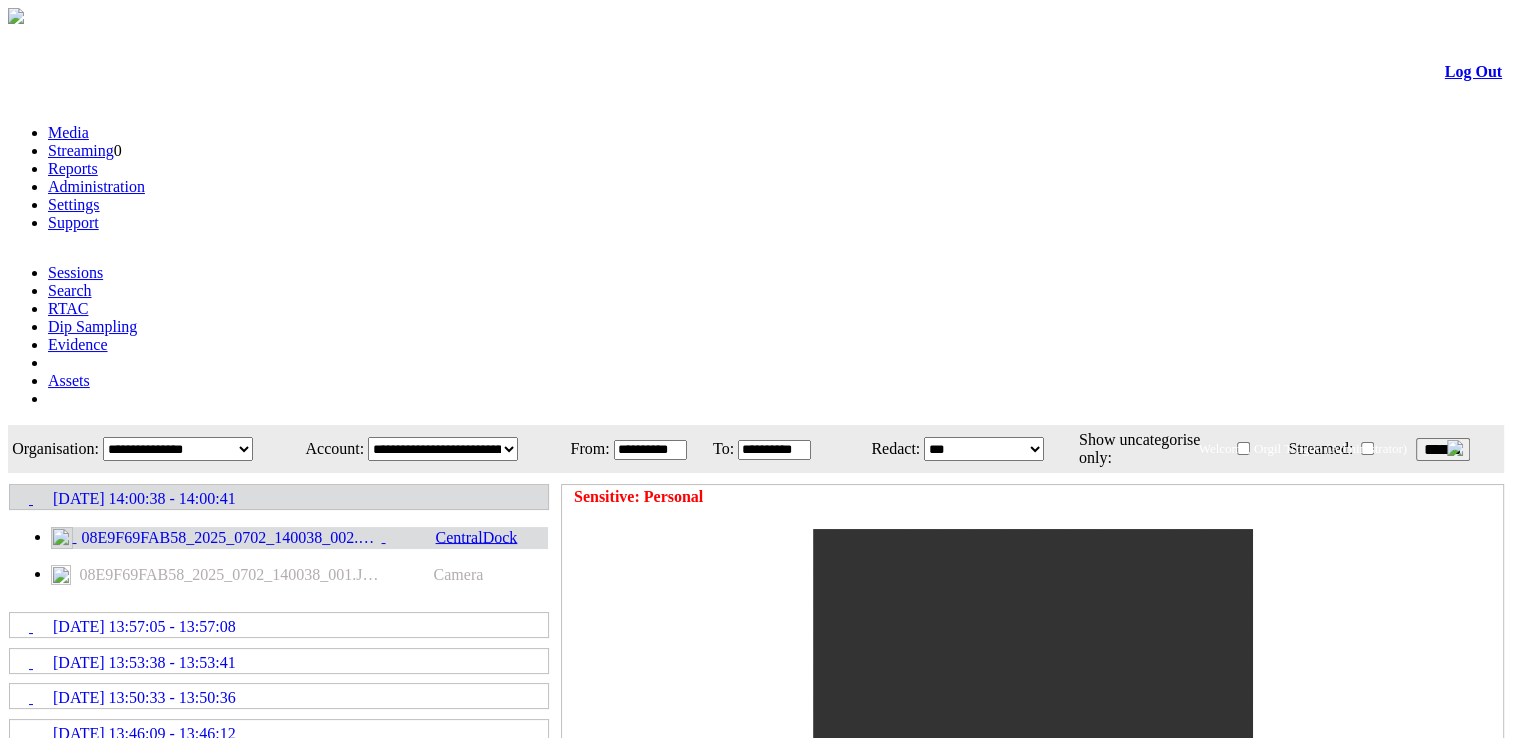 click on "******" at bounding box center [1443, 449] 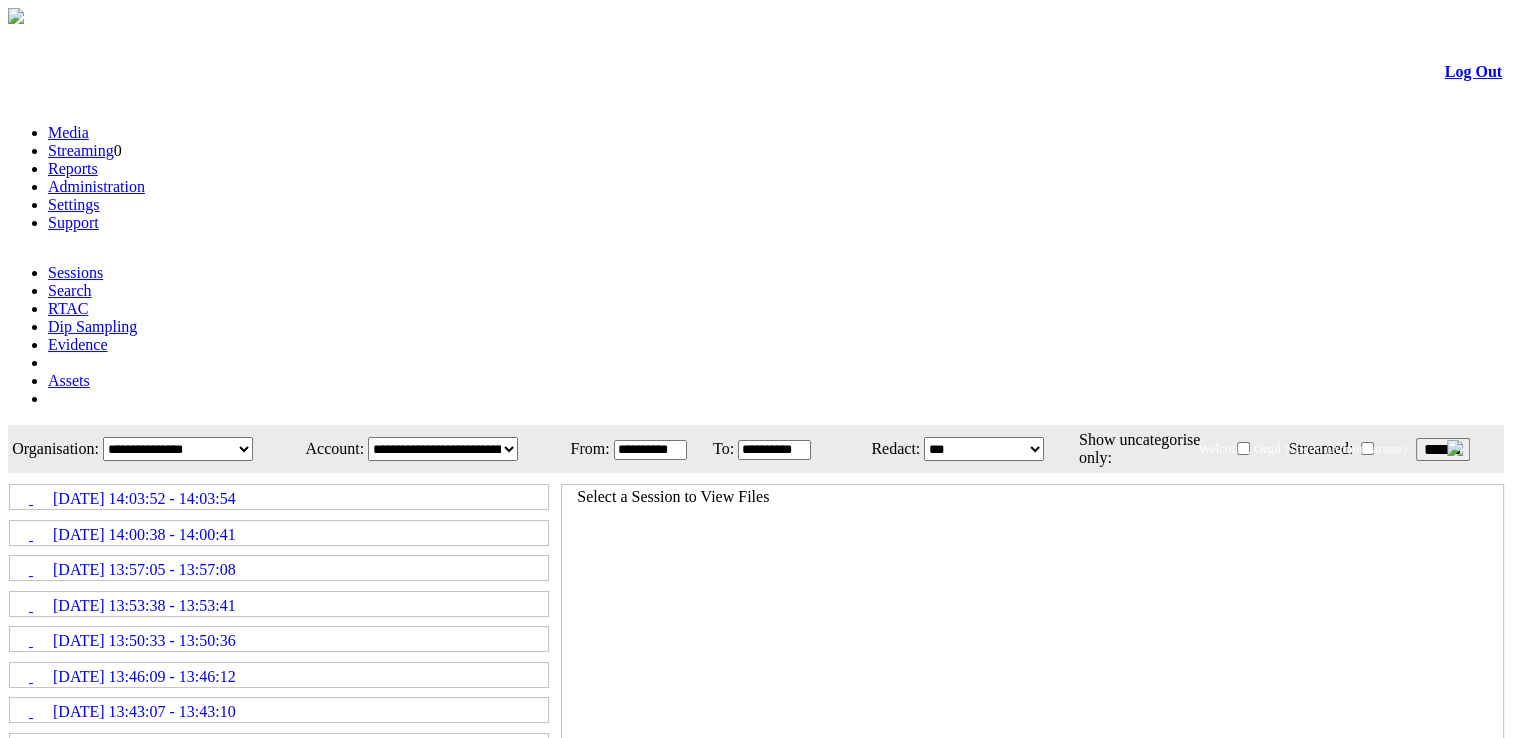click on "******" at bounding box center [1443, 449] 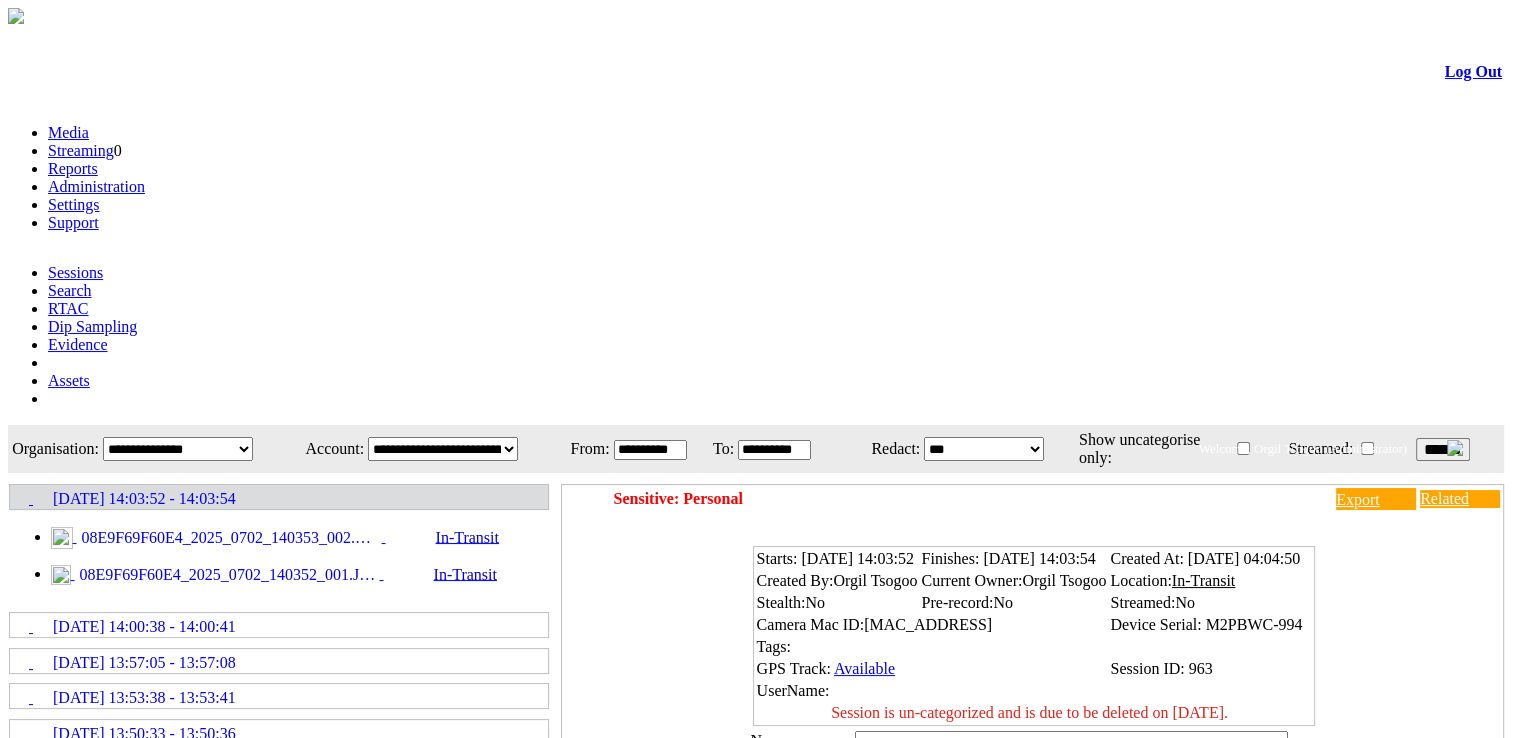 click on "08E9F69F60E4_2025_0702_140353_002.MP4" at bounding box center (229, 538) 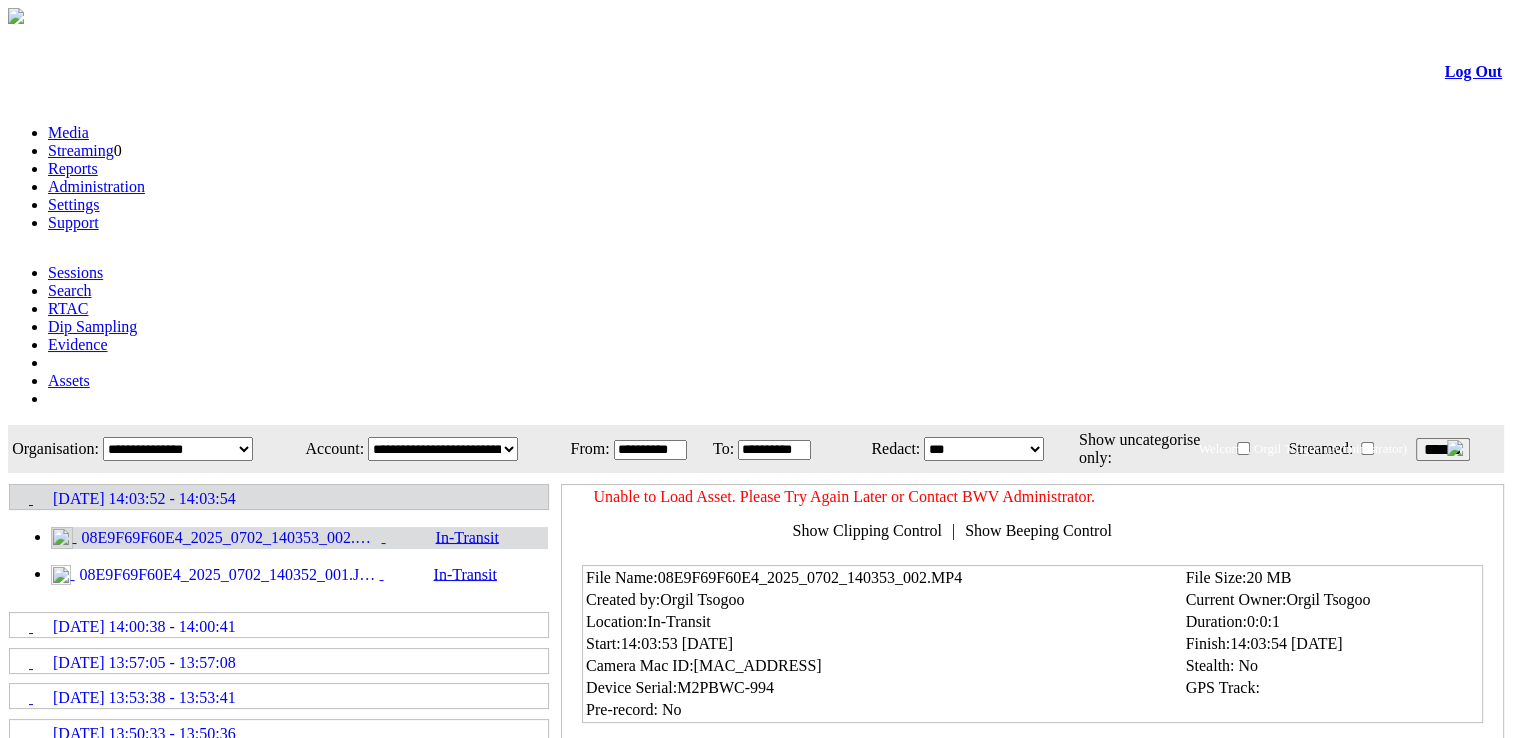 click on "******" at bounding box center [1443, 449] 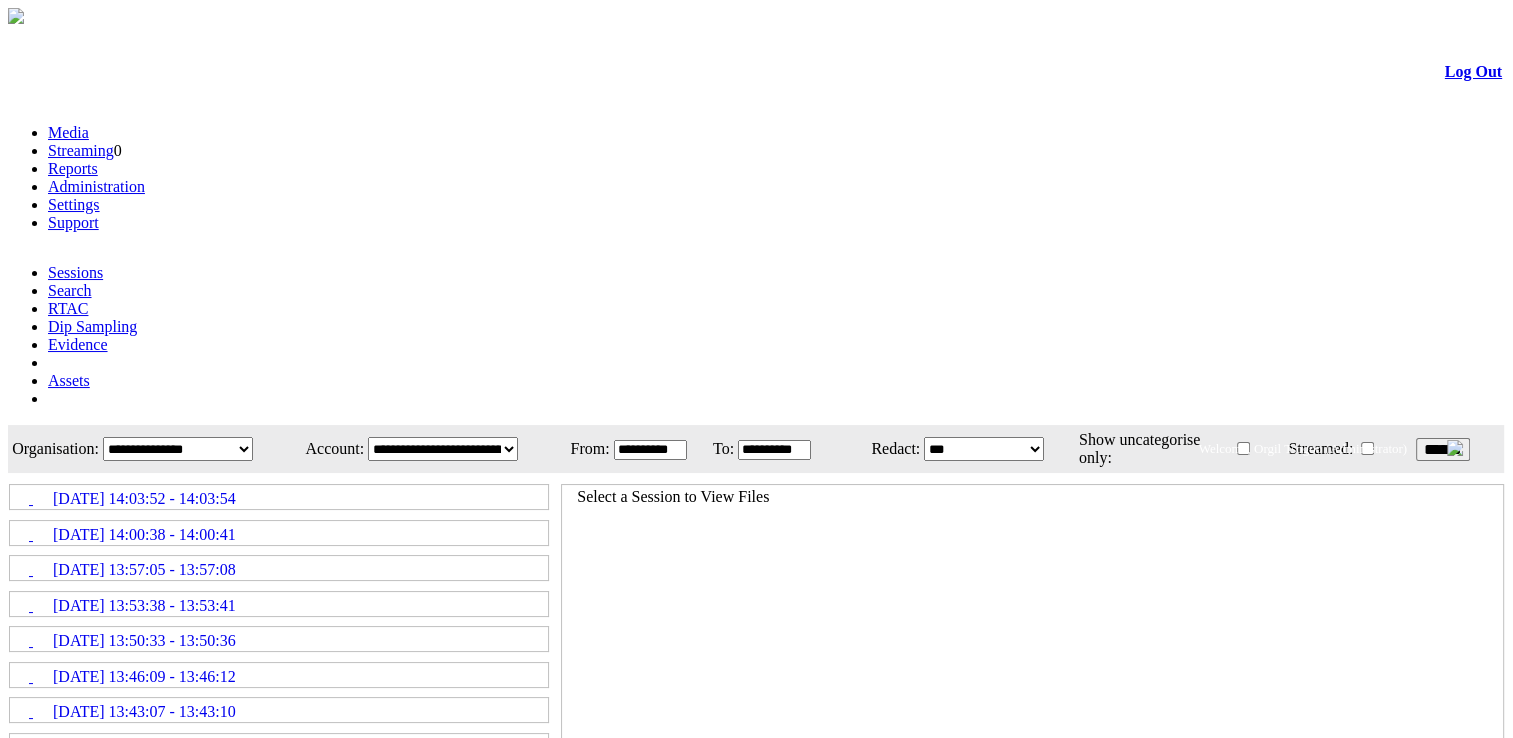 click on "[DATE] 14:03:52 - 14:03:54" at bounding box center [144, 499] 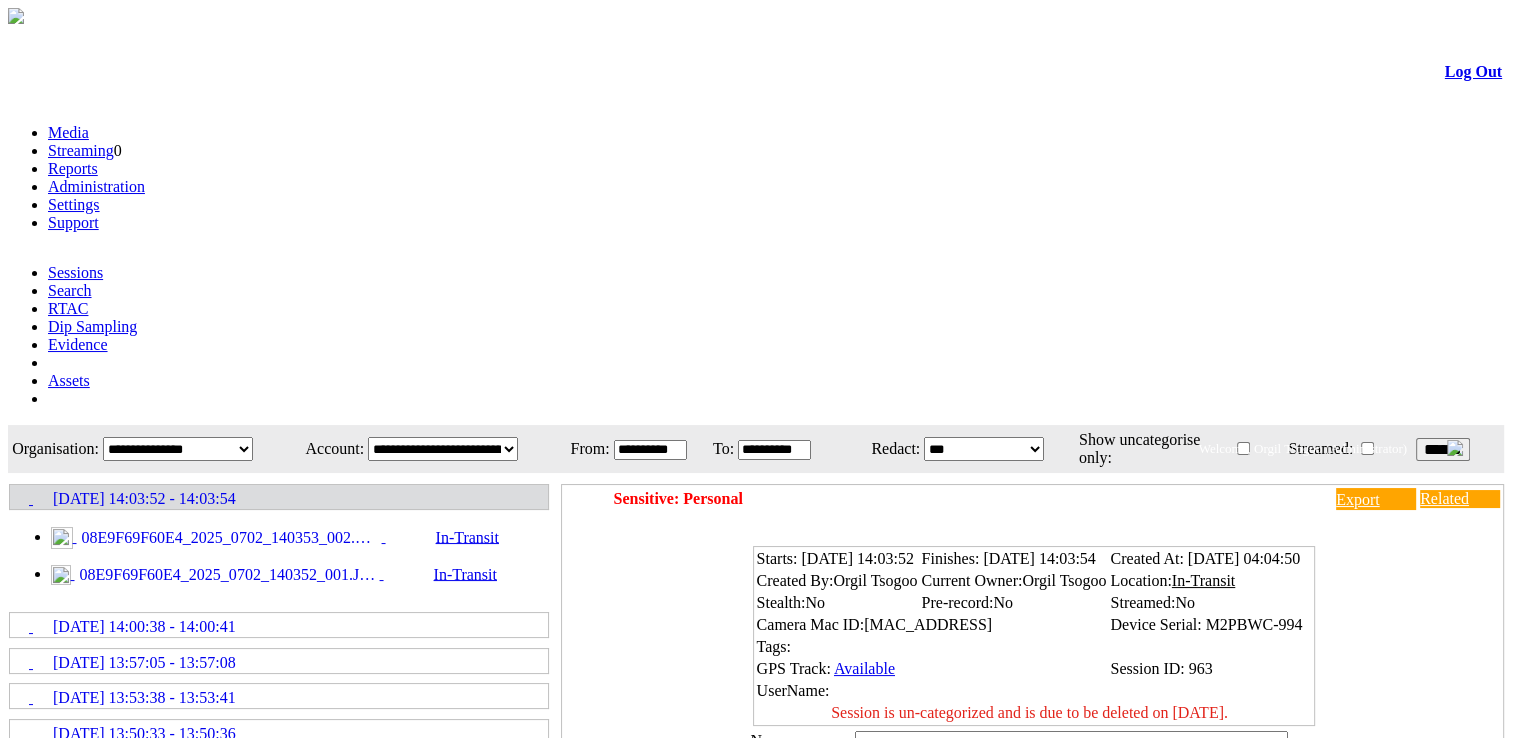 click on "08E9F69F60E4_2025_0702_140353_002.MP4" at bounding box center [229, 538] 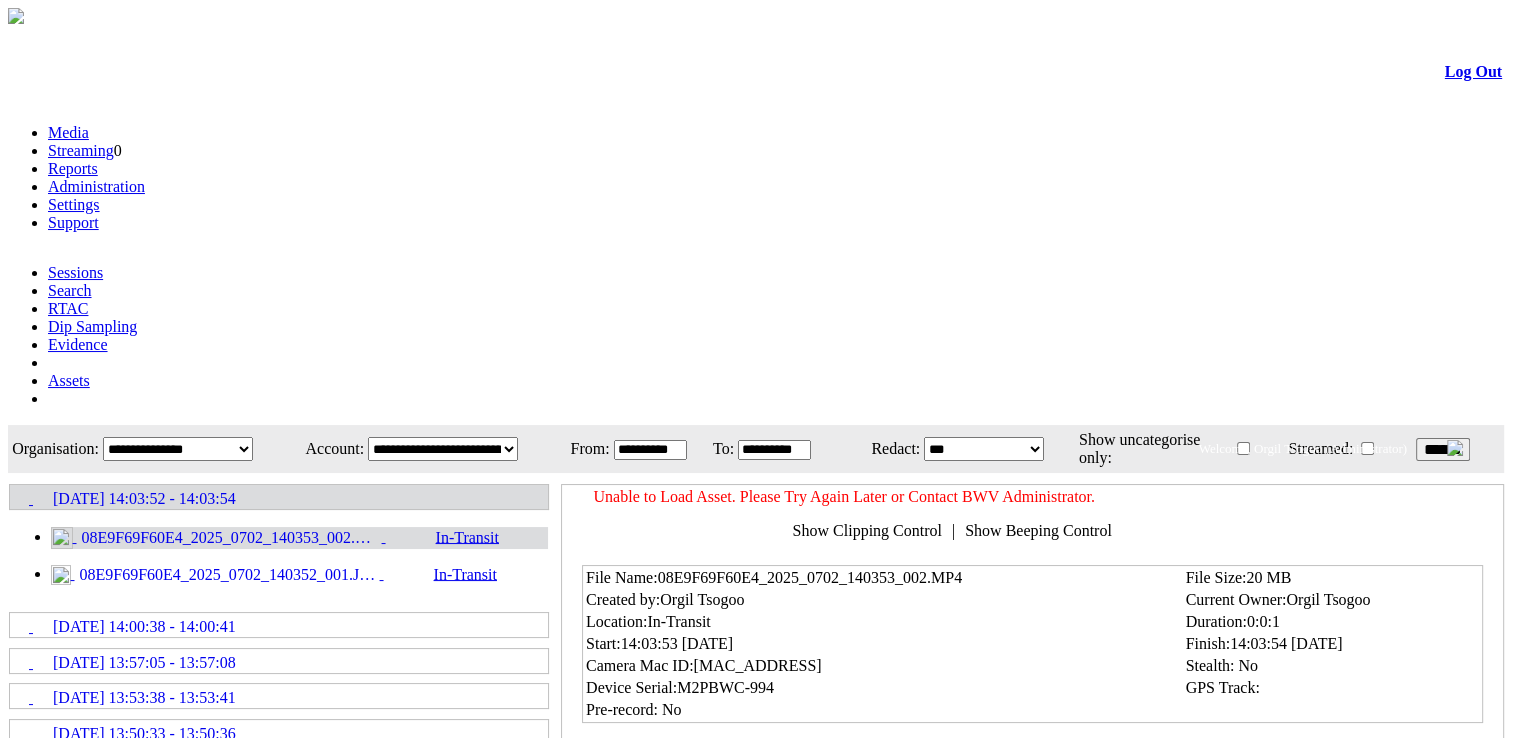click on "******" at bounding box center (1443, 449) 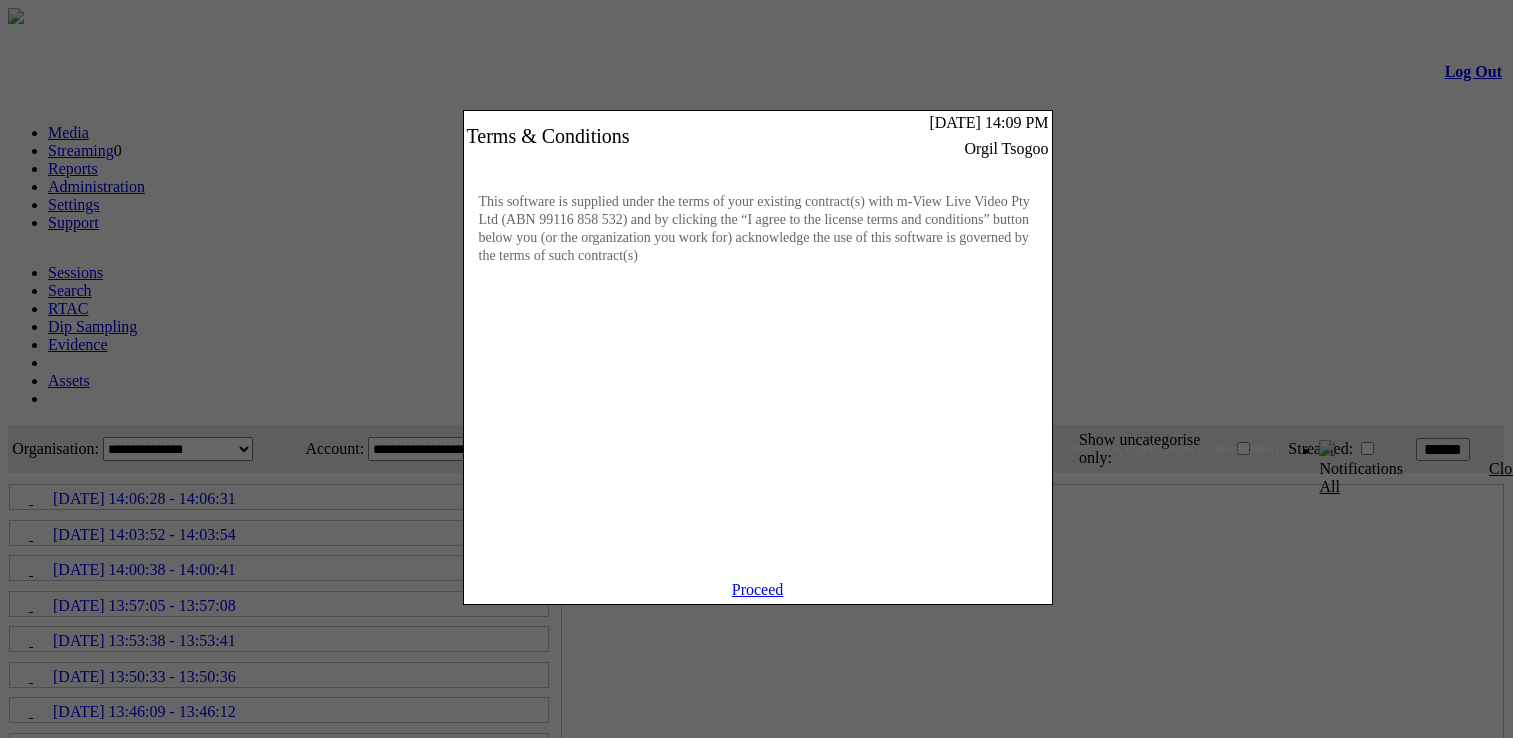scroll, scrollTop: 0, scrollLeft: 0, axis: both 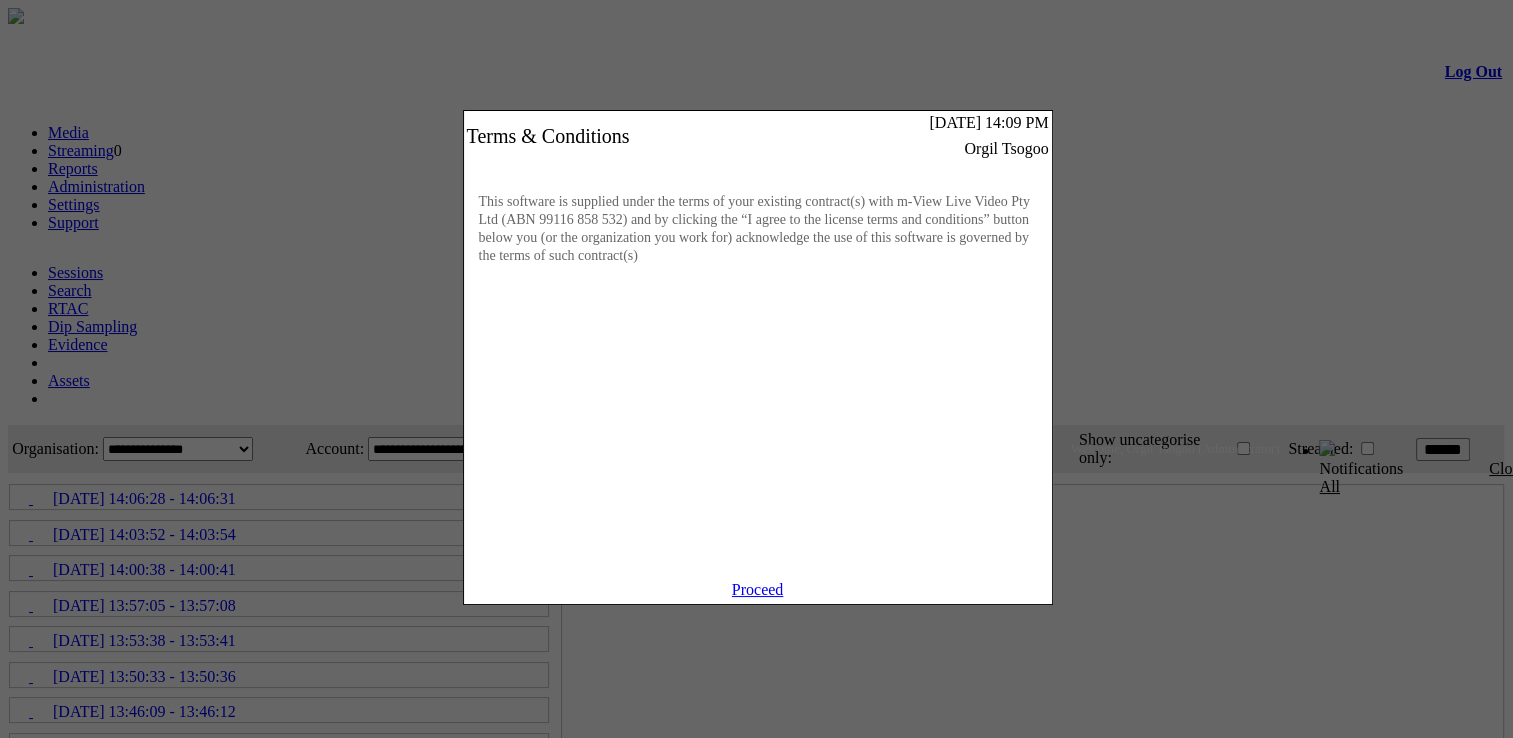 click on "Proceed" at bounding box center (758, 589) 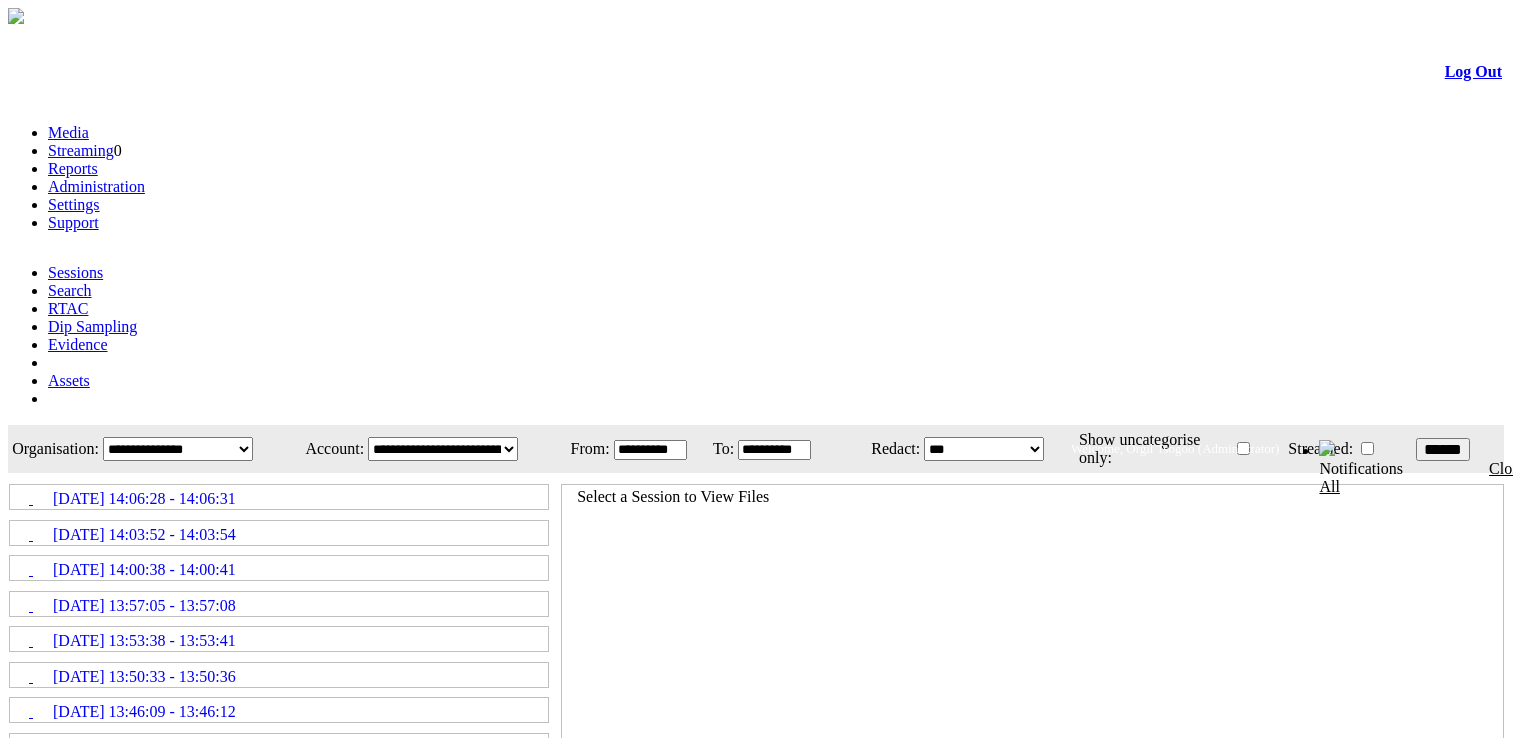 scroll, scrollTop: 0, scrollLeft: 0, axis: both 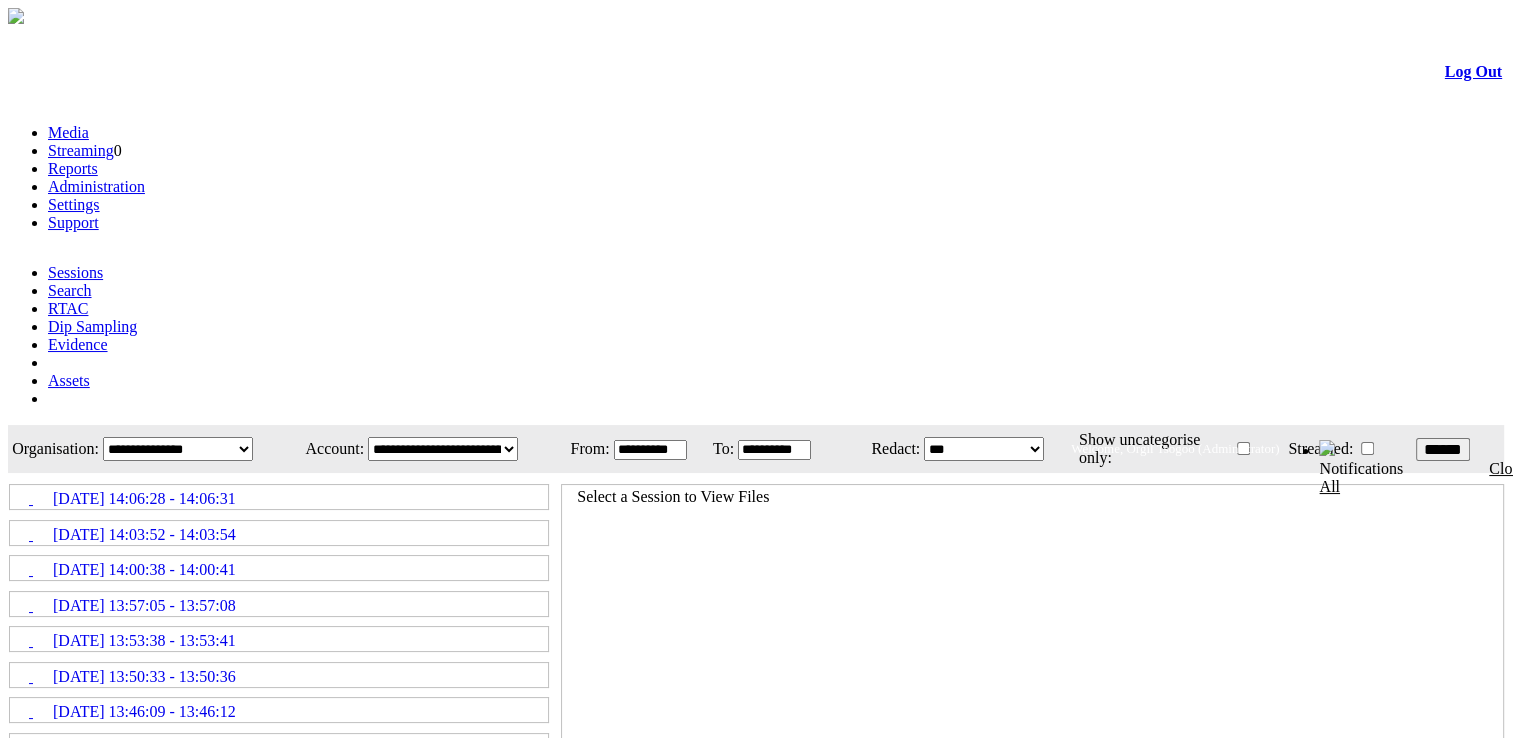 click on "**********" at bounding box center (650, 450) 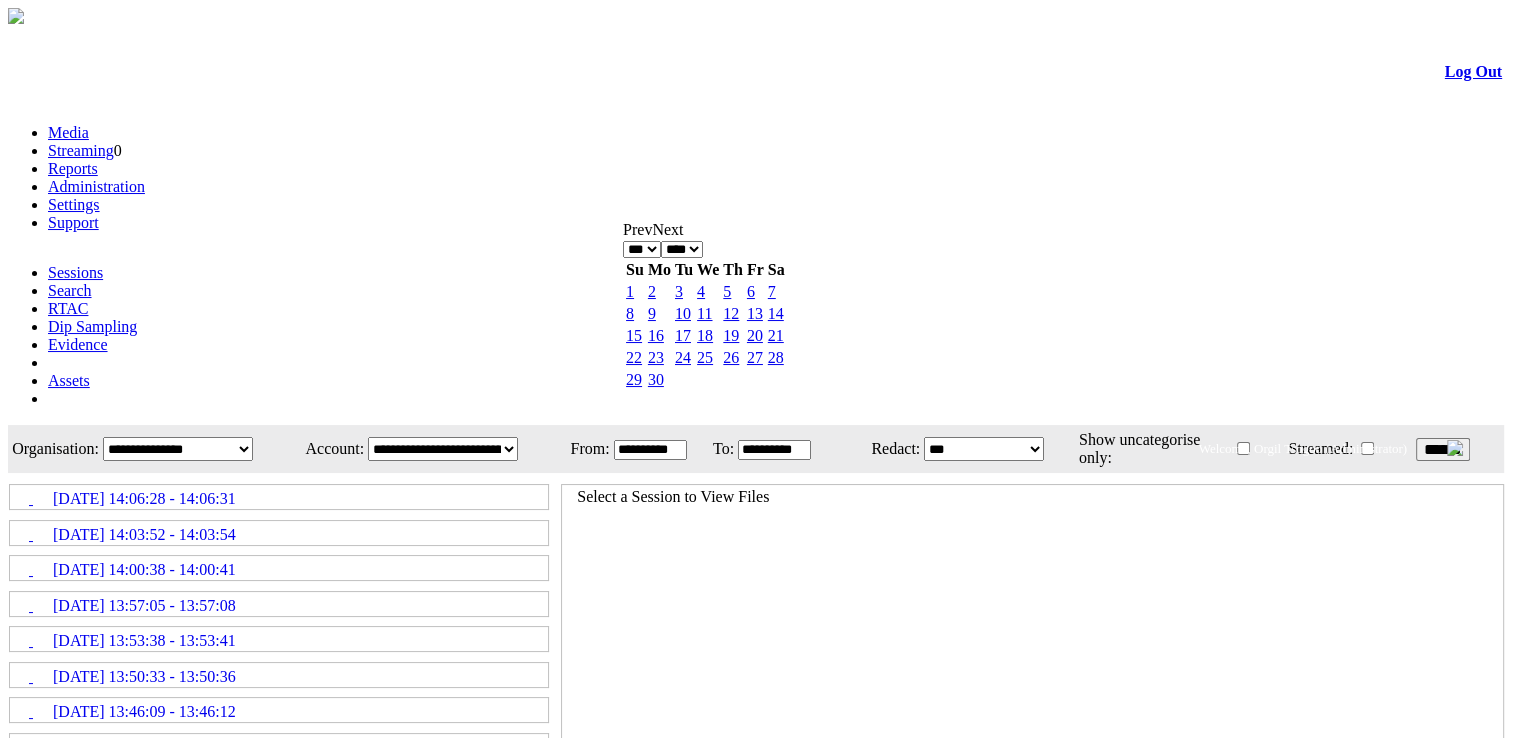 drag, startPoint x: 714, startPoint y: 245, endPoint x: 708, endPoint y: 254, distance: 10.816654 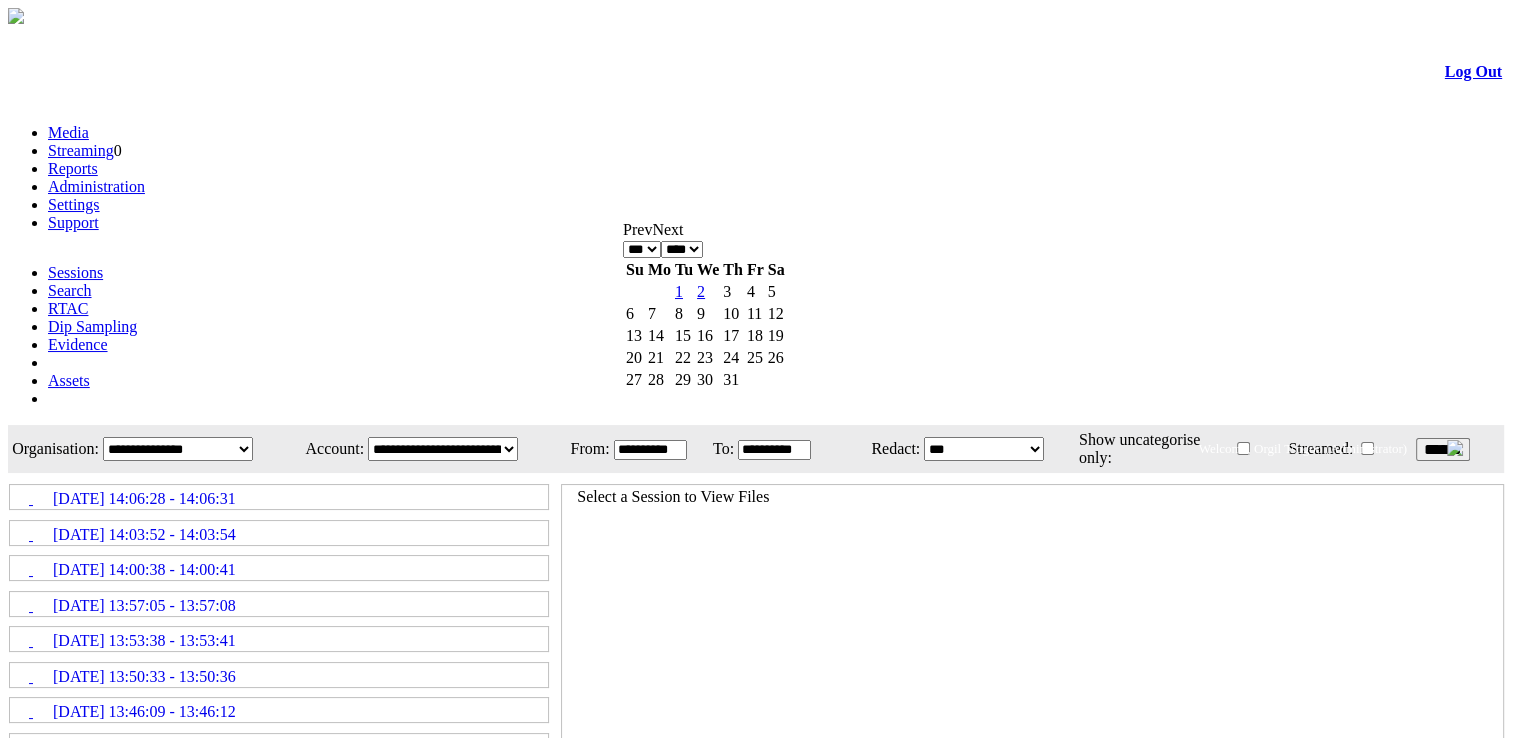 click on "2" at bounding box center (701, 291) 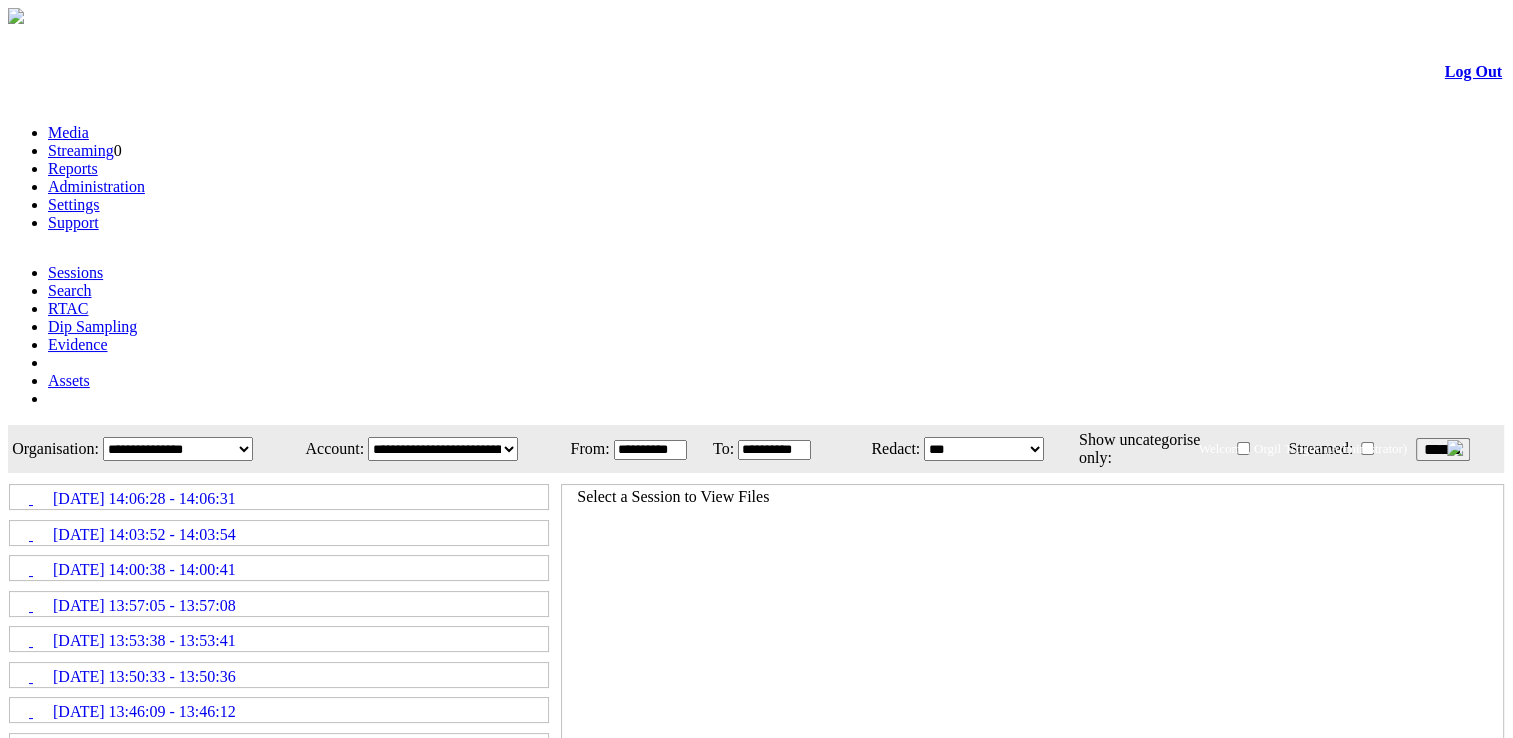click on "******" at bounding box center [1443, 449] 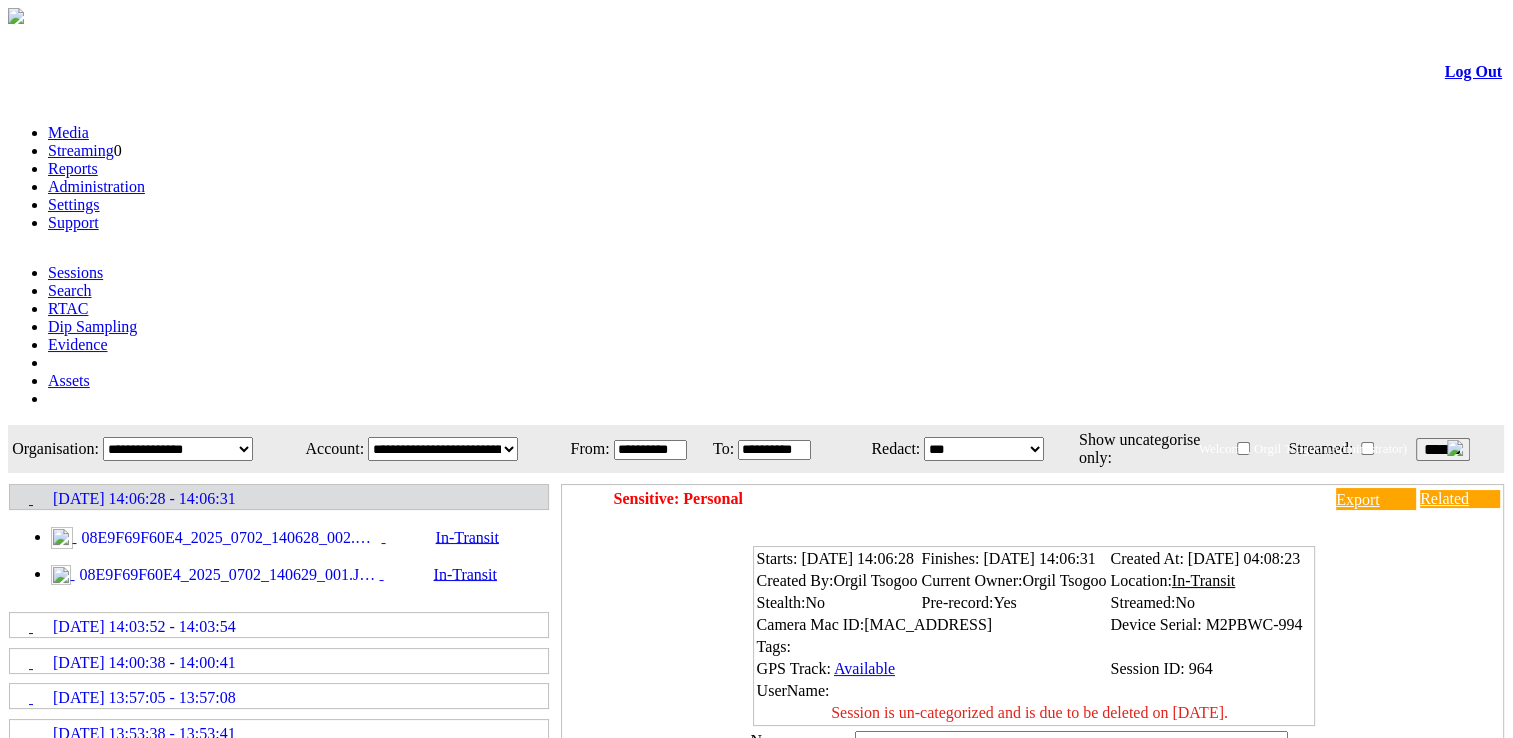 click on "08E9F69F60E4_2025_0702_140628_002.MP4" at bounding box center (229, 538) 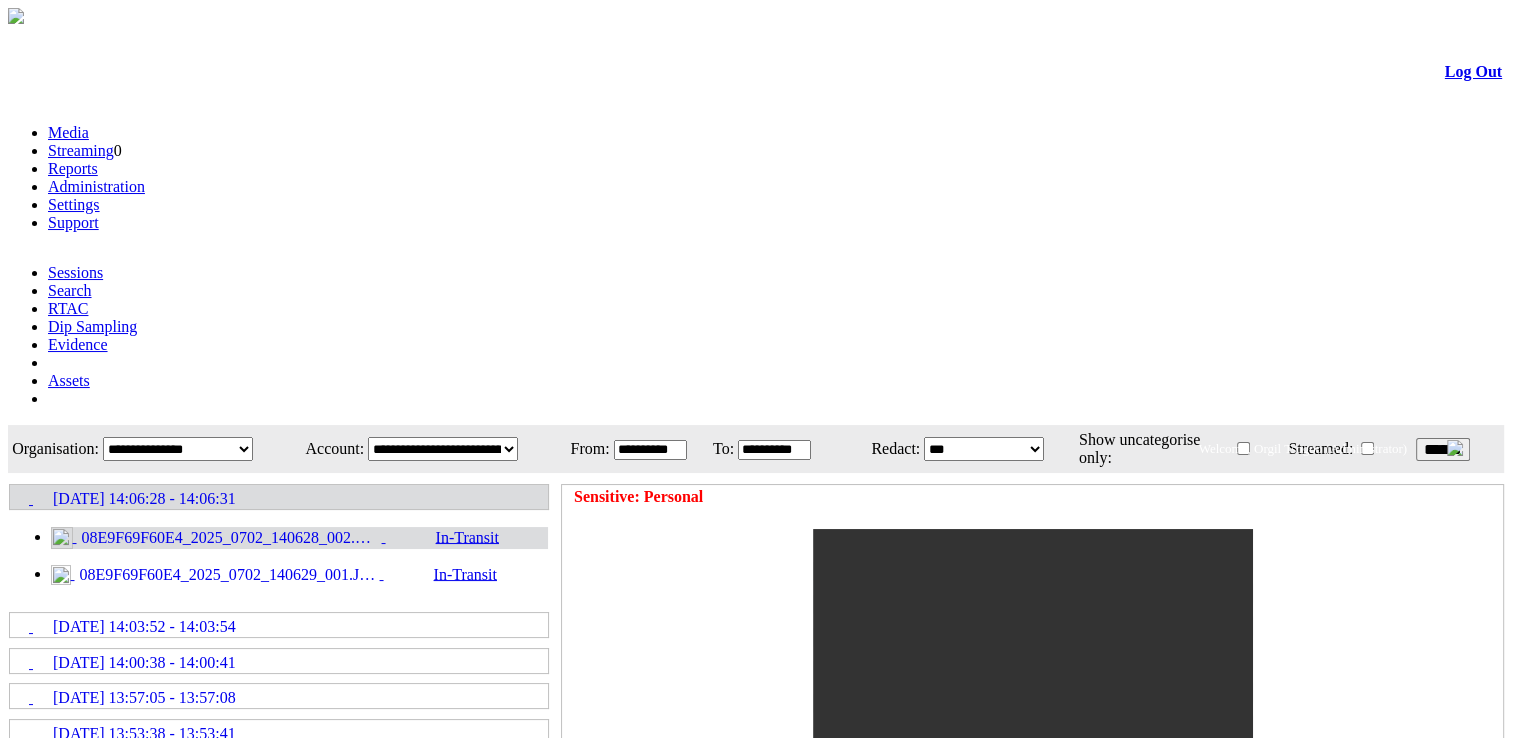 click on "******" at bounding box center [1443, 449] 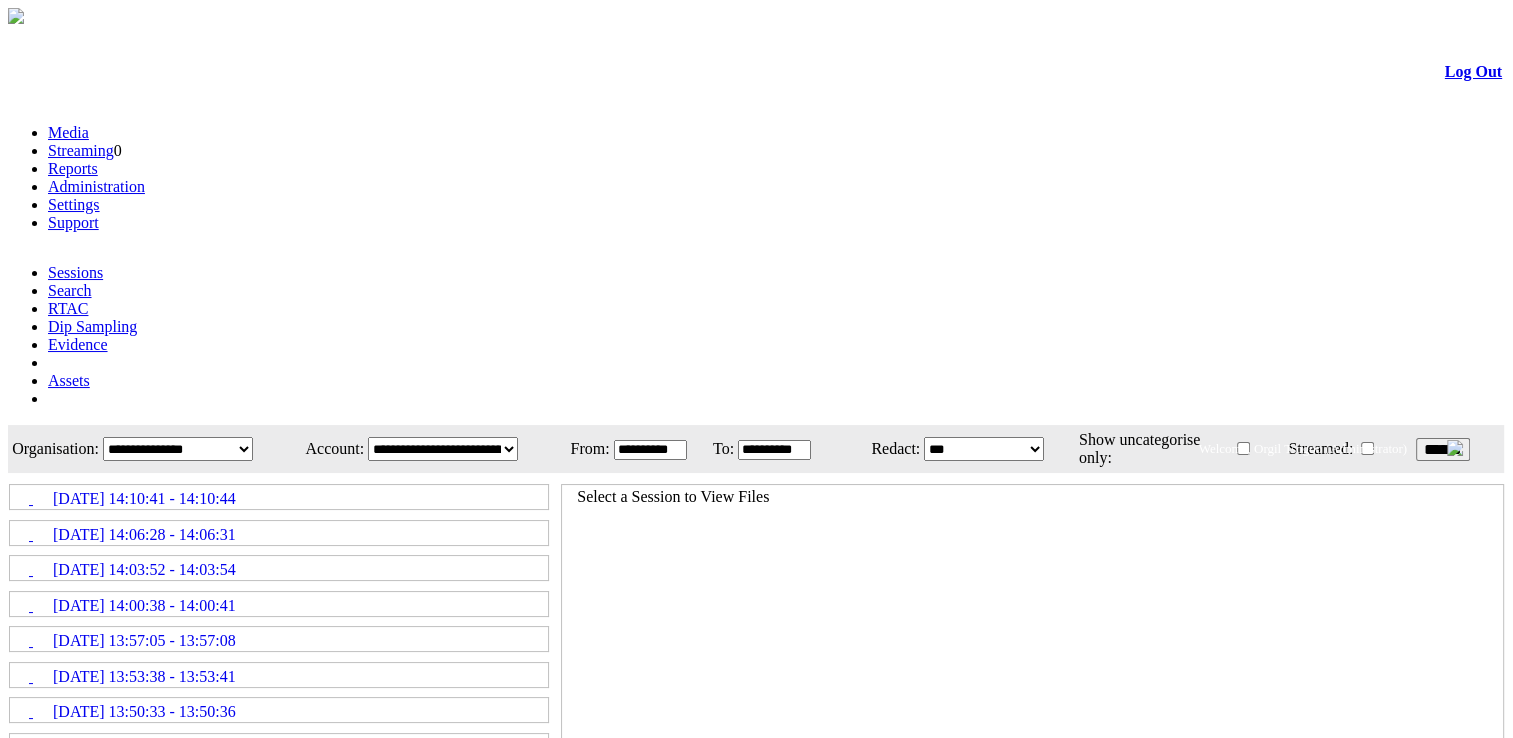 click on "[DATE] 14:10:41 - 14:10:44" at bounding box center (144, 499) 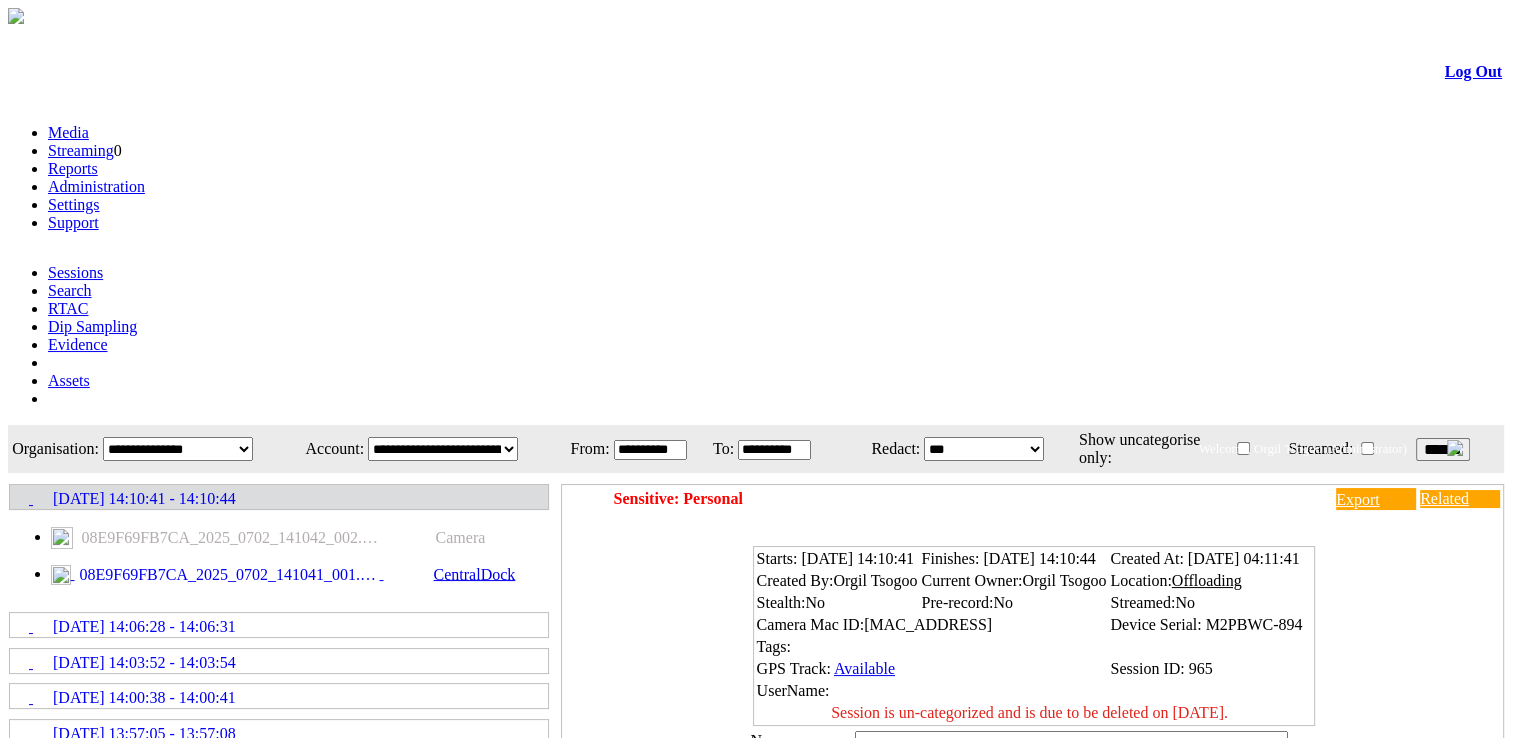 click on "******" at bounding box center (1443, 449) 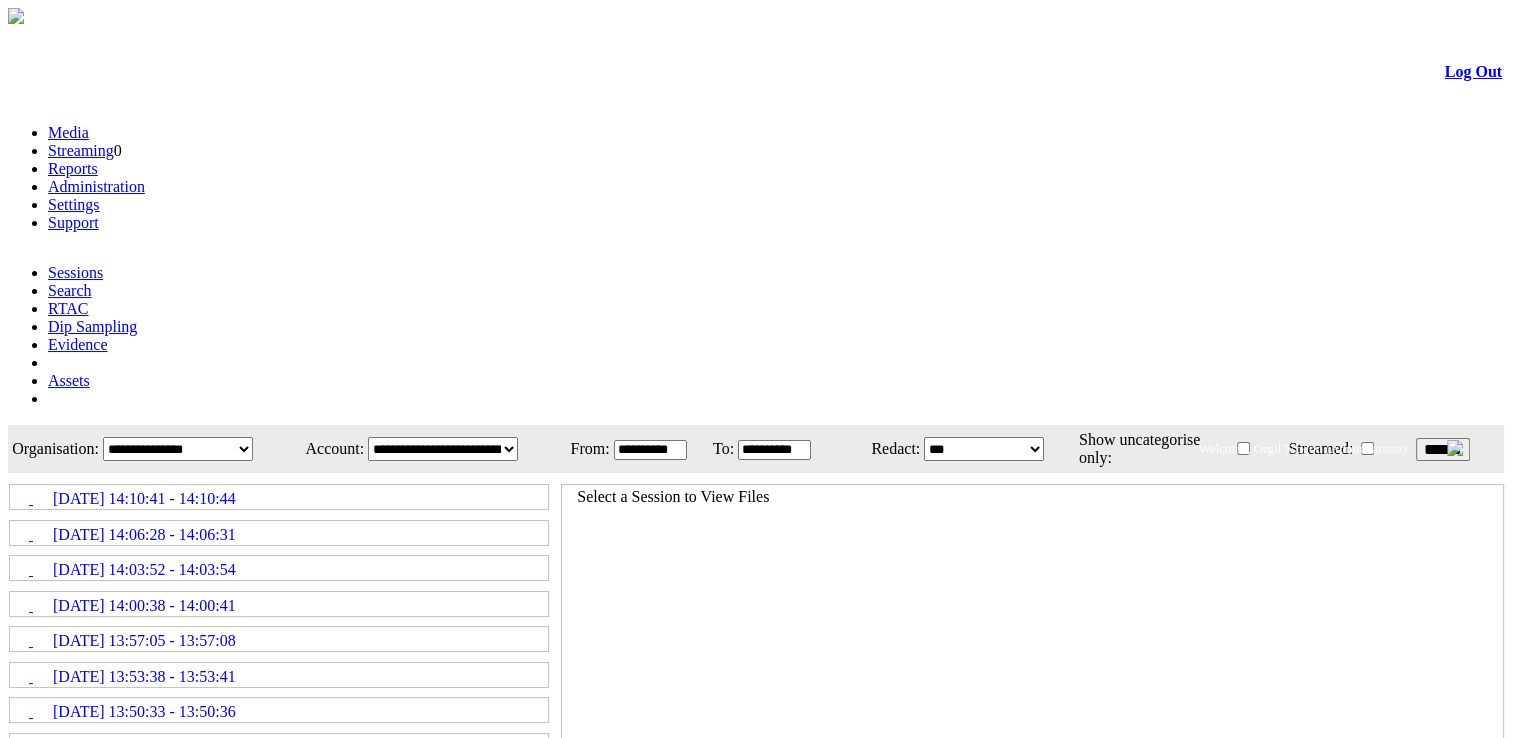 click on "******" at bounding box center [1443, 449] 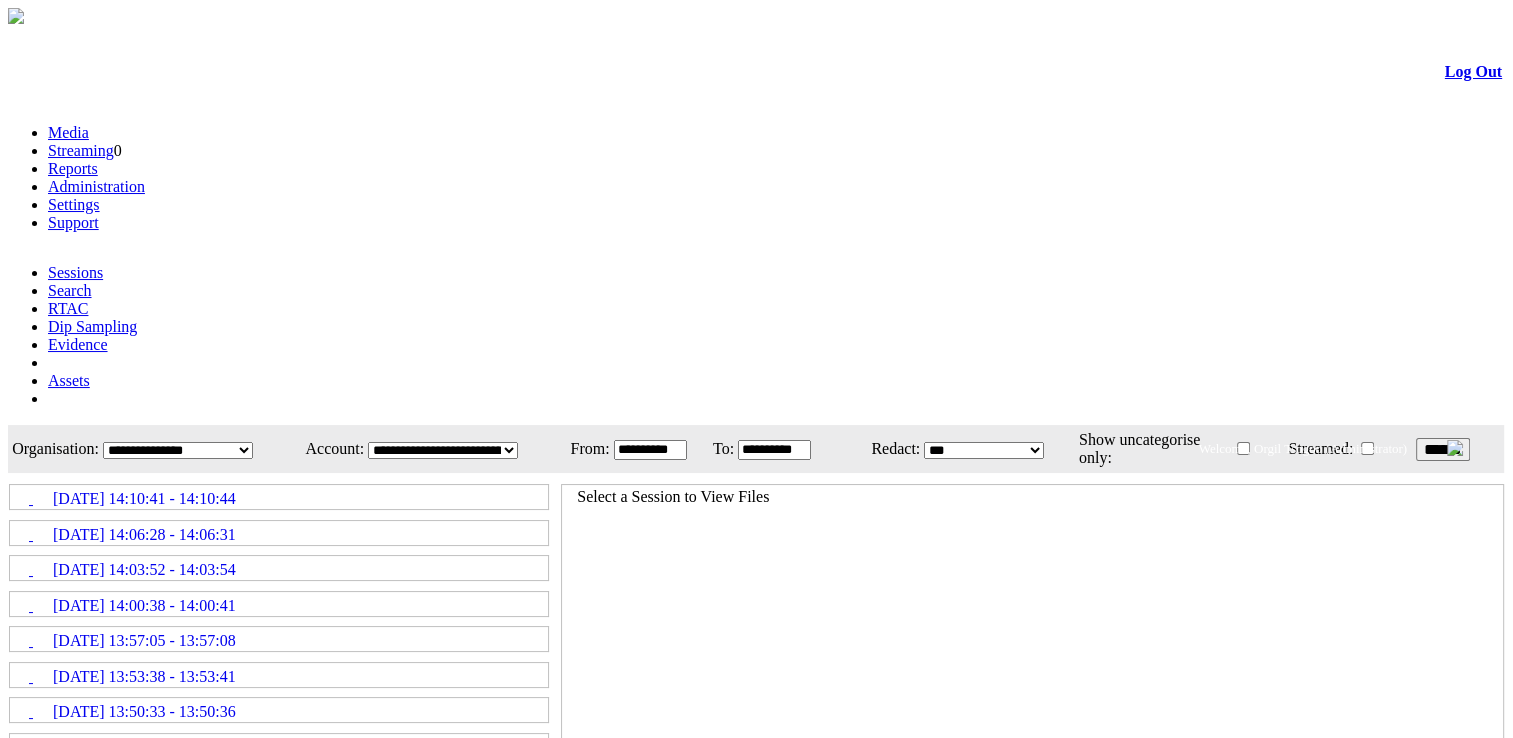 click on "[DATE] 14:10:41 - 14:10:44" at bounding box center (144, 499) 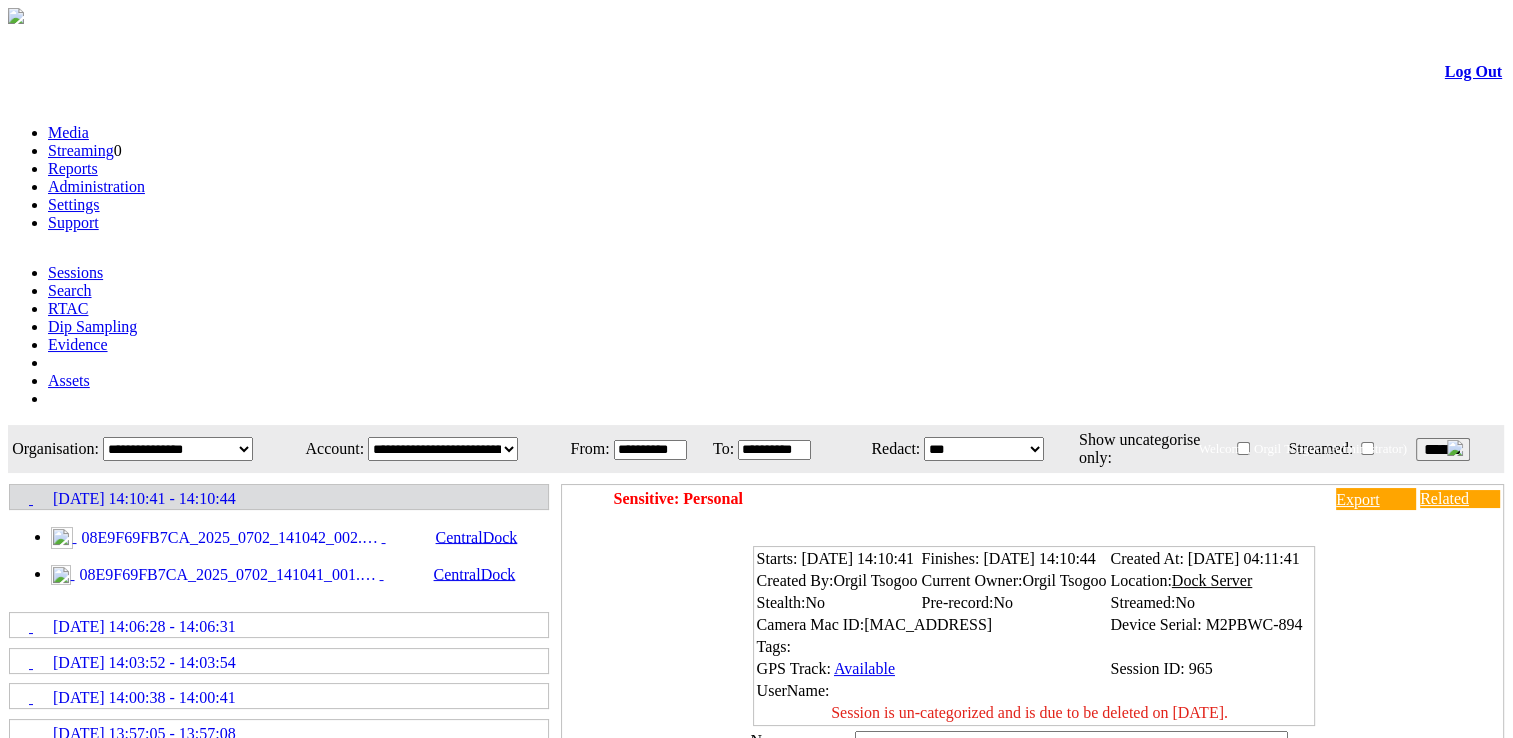 click on "08E9F69FB7CA_2025_0702_141042_002.MP4" at bounding box center [229, 538] 